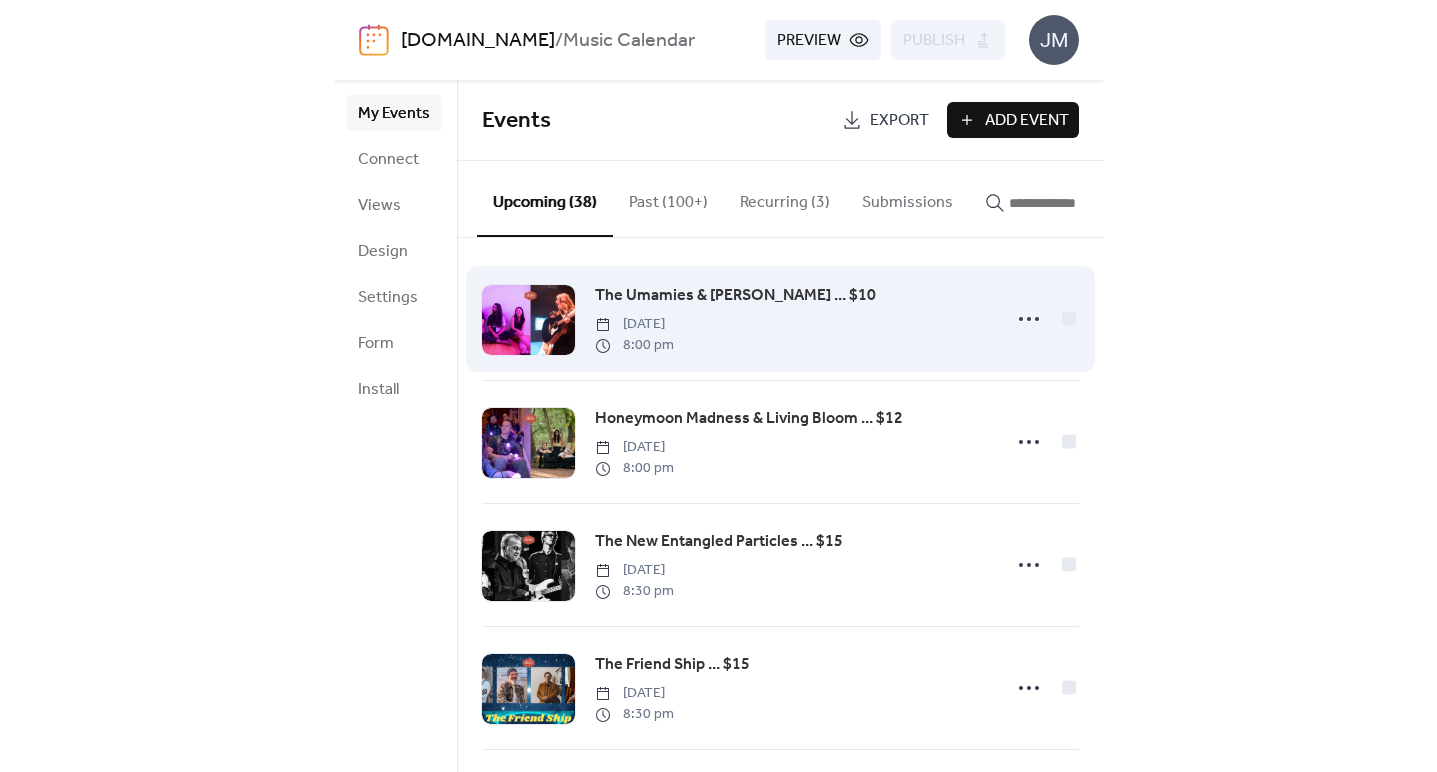 scroll, scrollTop: 0, scrollLeft: 0, axis: both 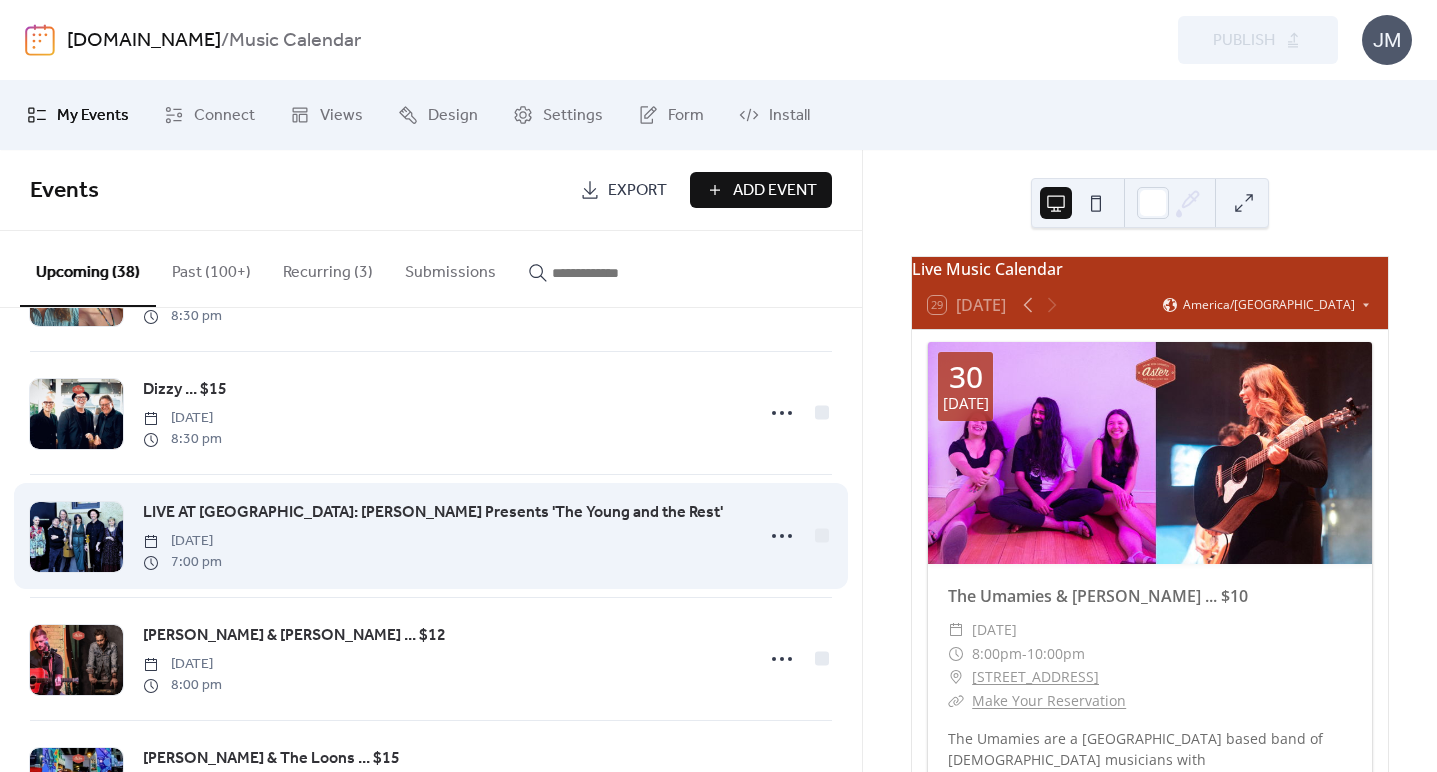 click on "LIVE AT ASTER HOUSE:  Billy McLaughlin Presents 'The Young and the Rest' Sunday, August 10, 2025 7:00 pm" at bounding box center [442, 536] 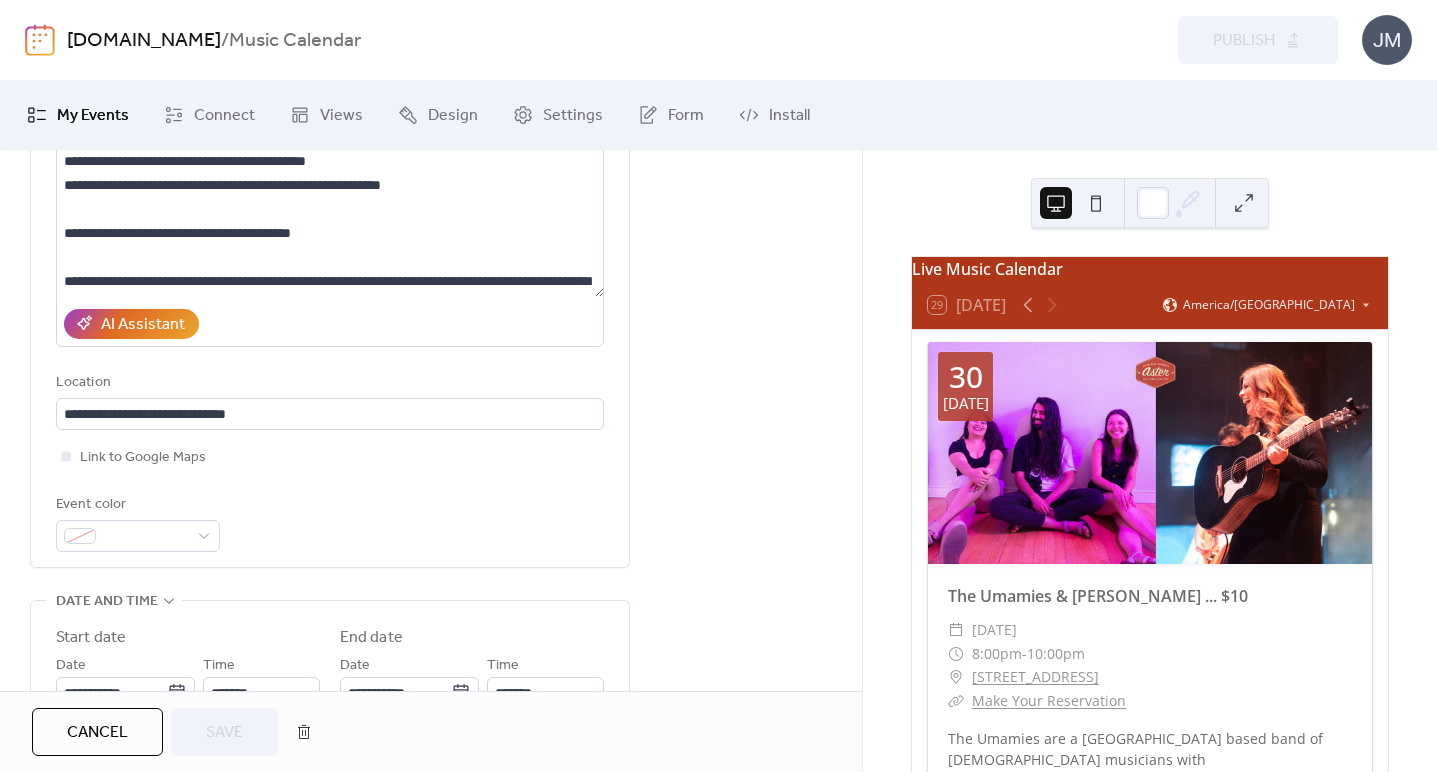 scroll, scrollTop: 242, scrollLeft: 0, axis: vertical 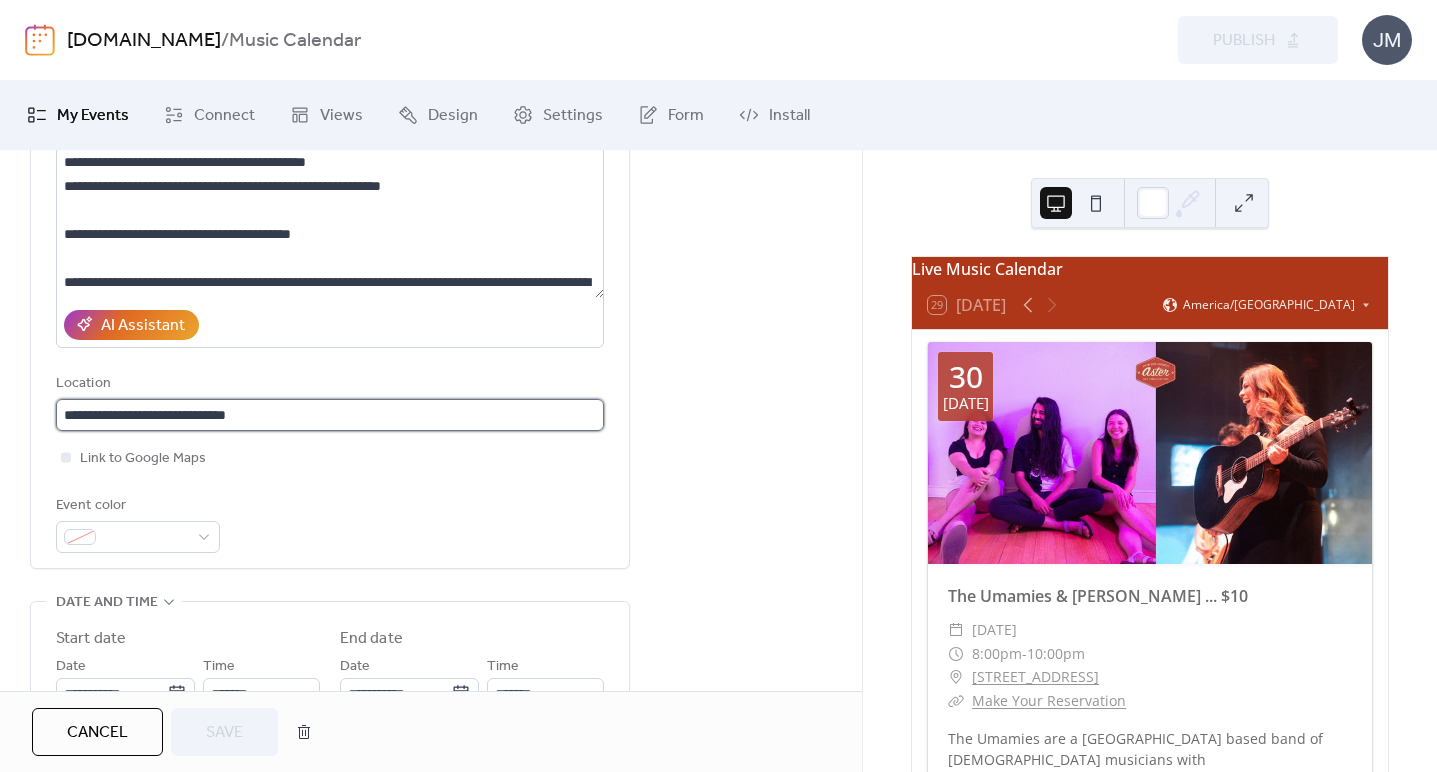 click on "**********" at bounding box center (330, 415) 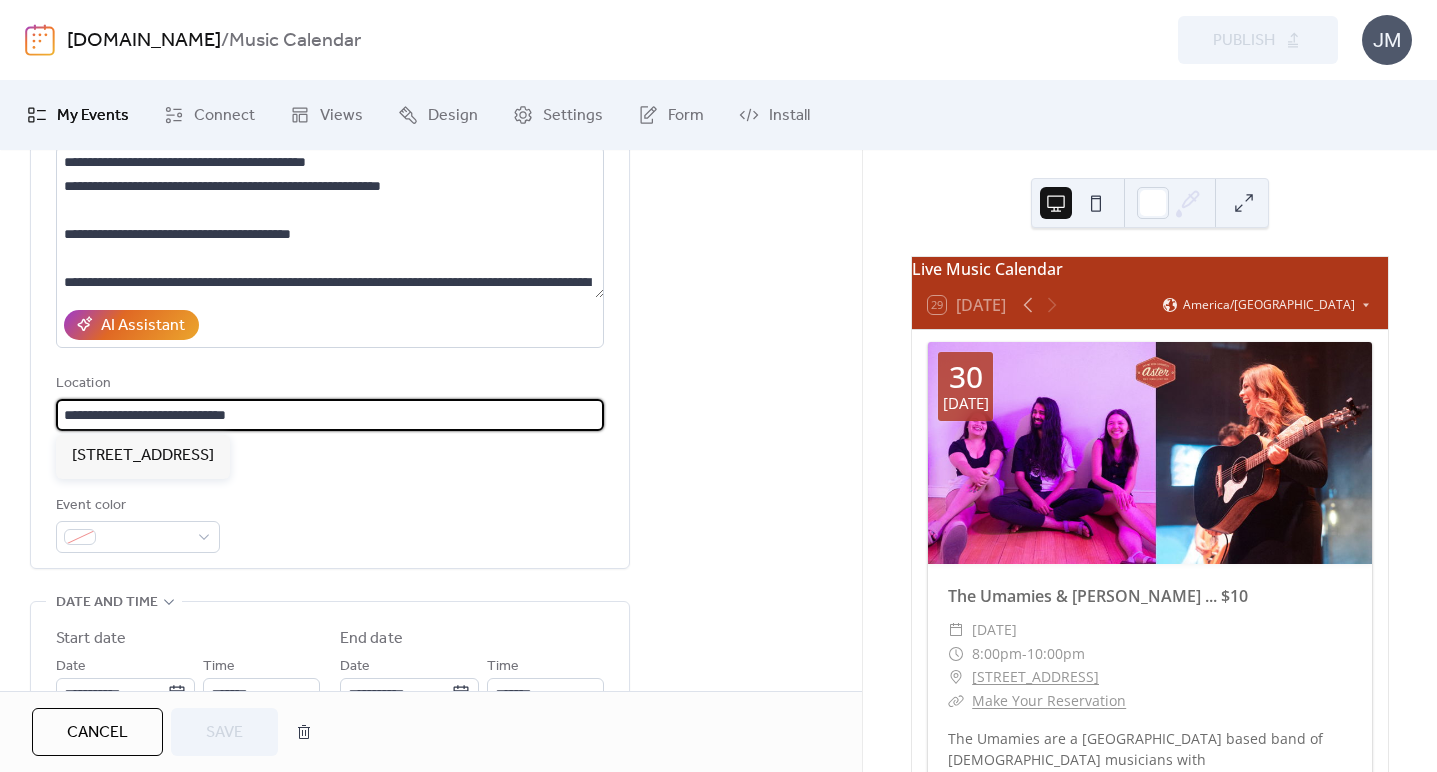 click on "**********" at bounding box center [330, 415] 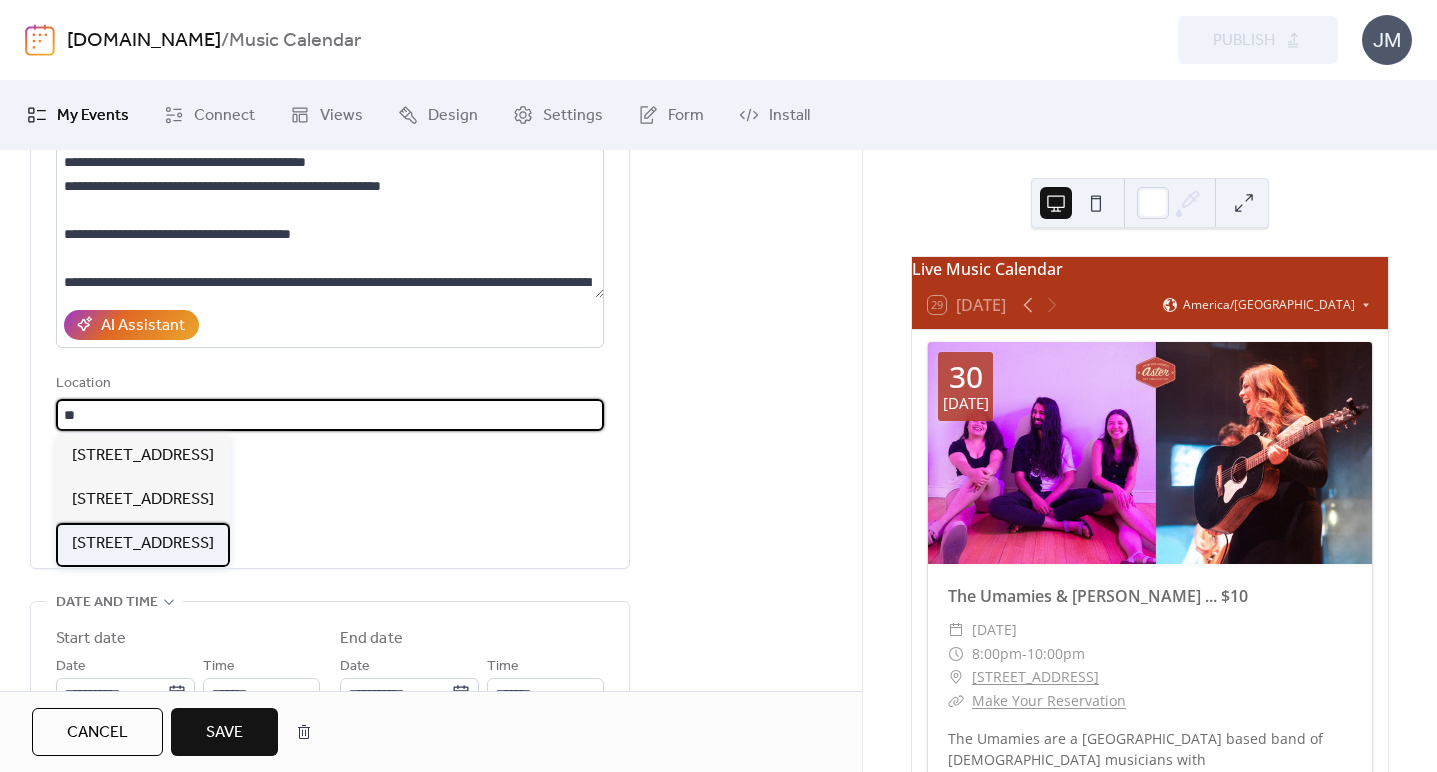 click on "[STREET_ADDRESS]" at bounding box center [143, 544] 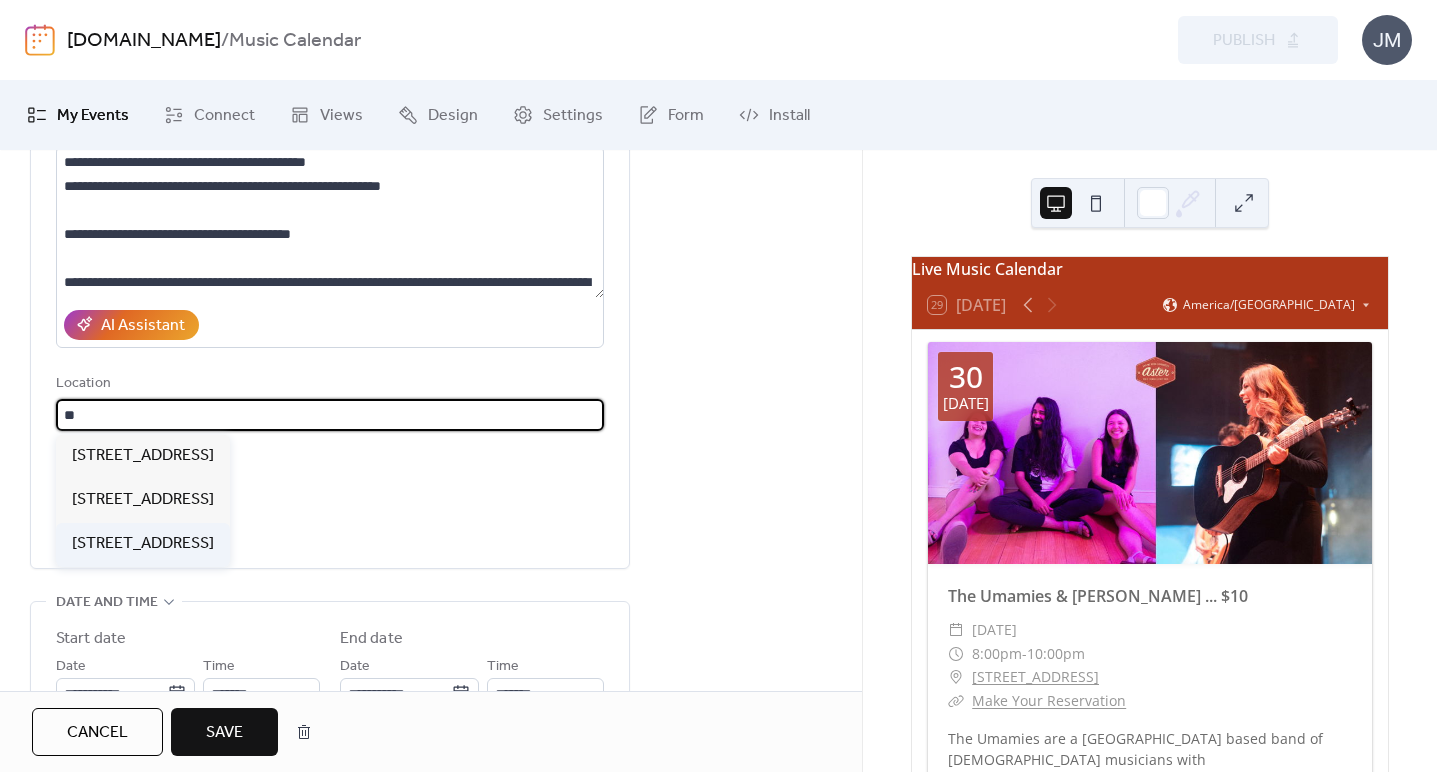type on "**********" 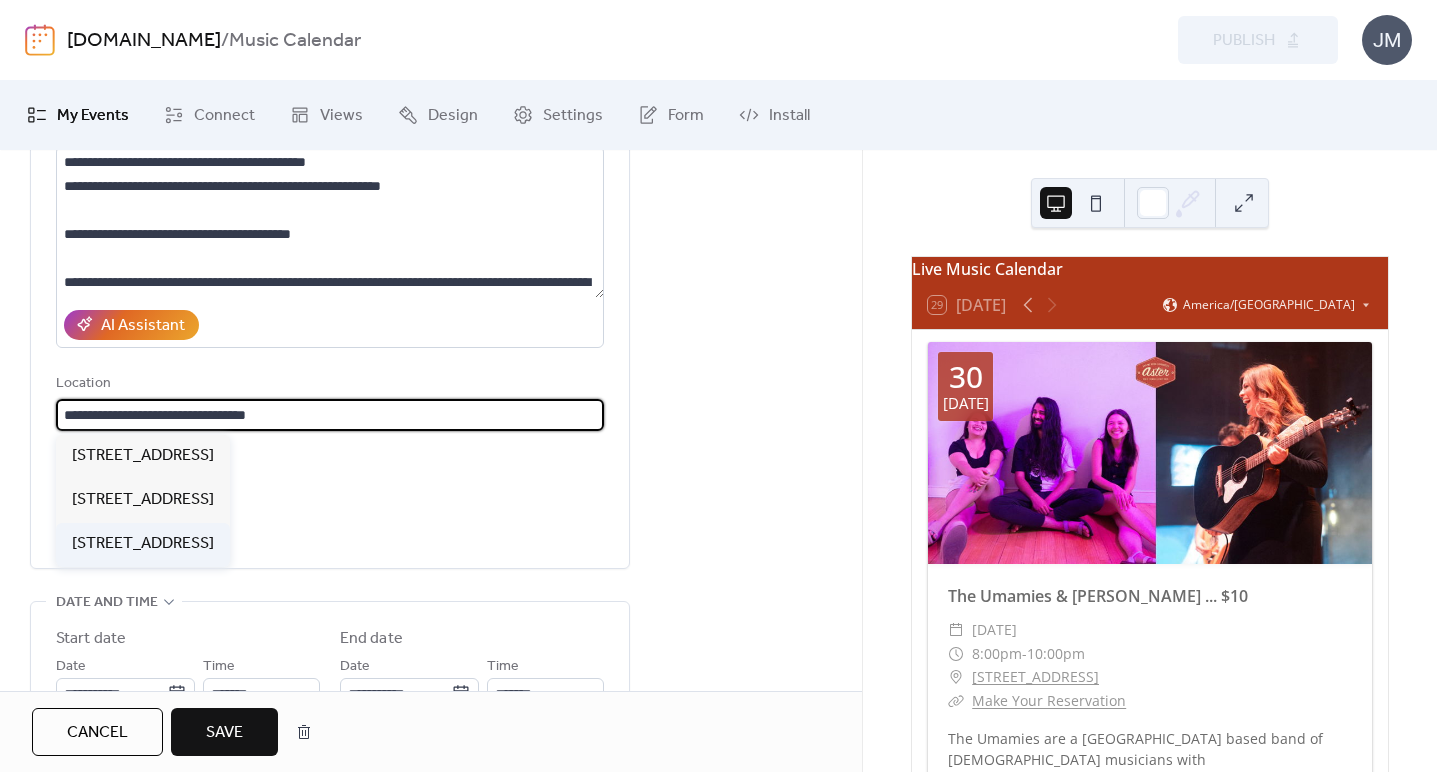 scroll, scrollTop: 0, scrollLeft: 0, axis: both 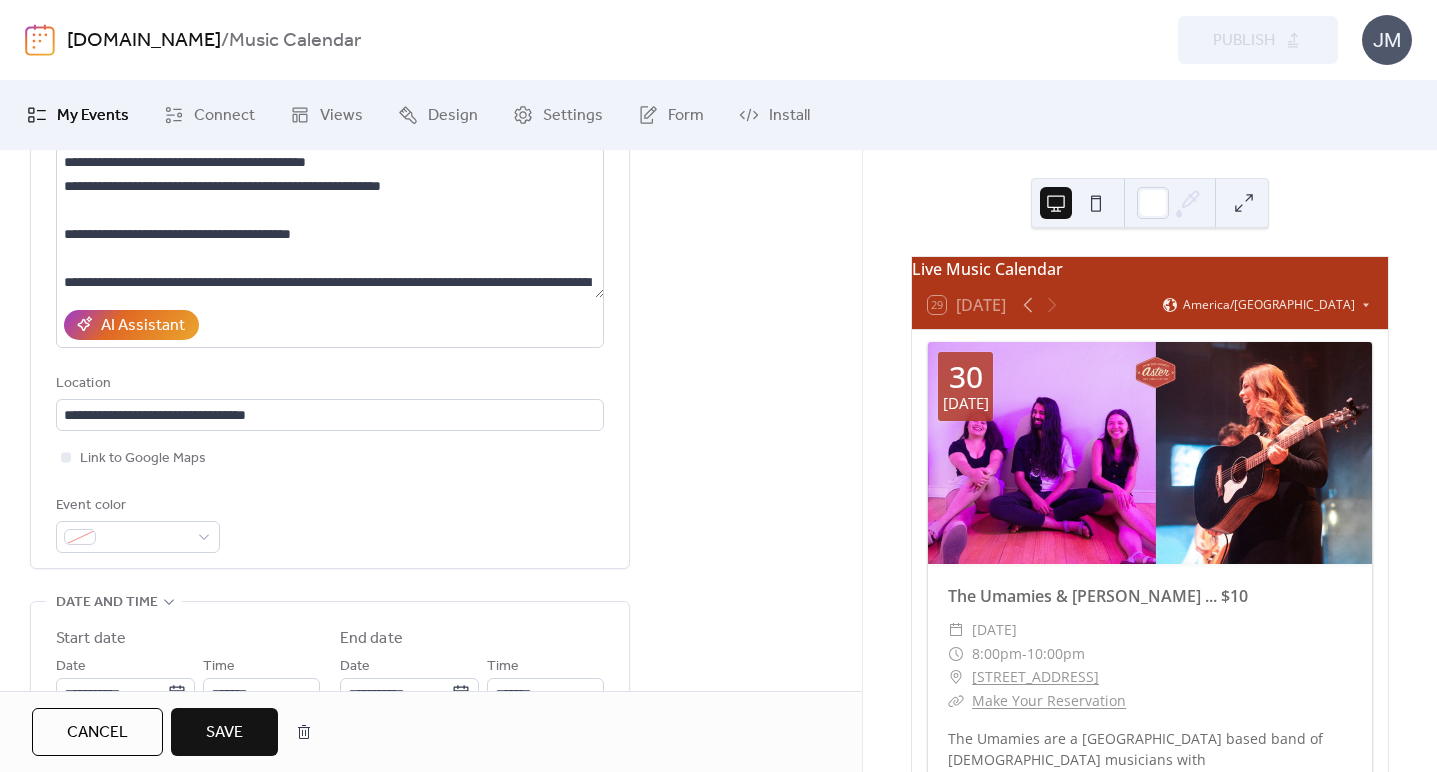 click on "Save" at bounding box center [224, 733] 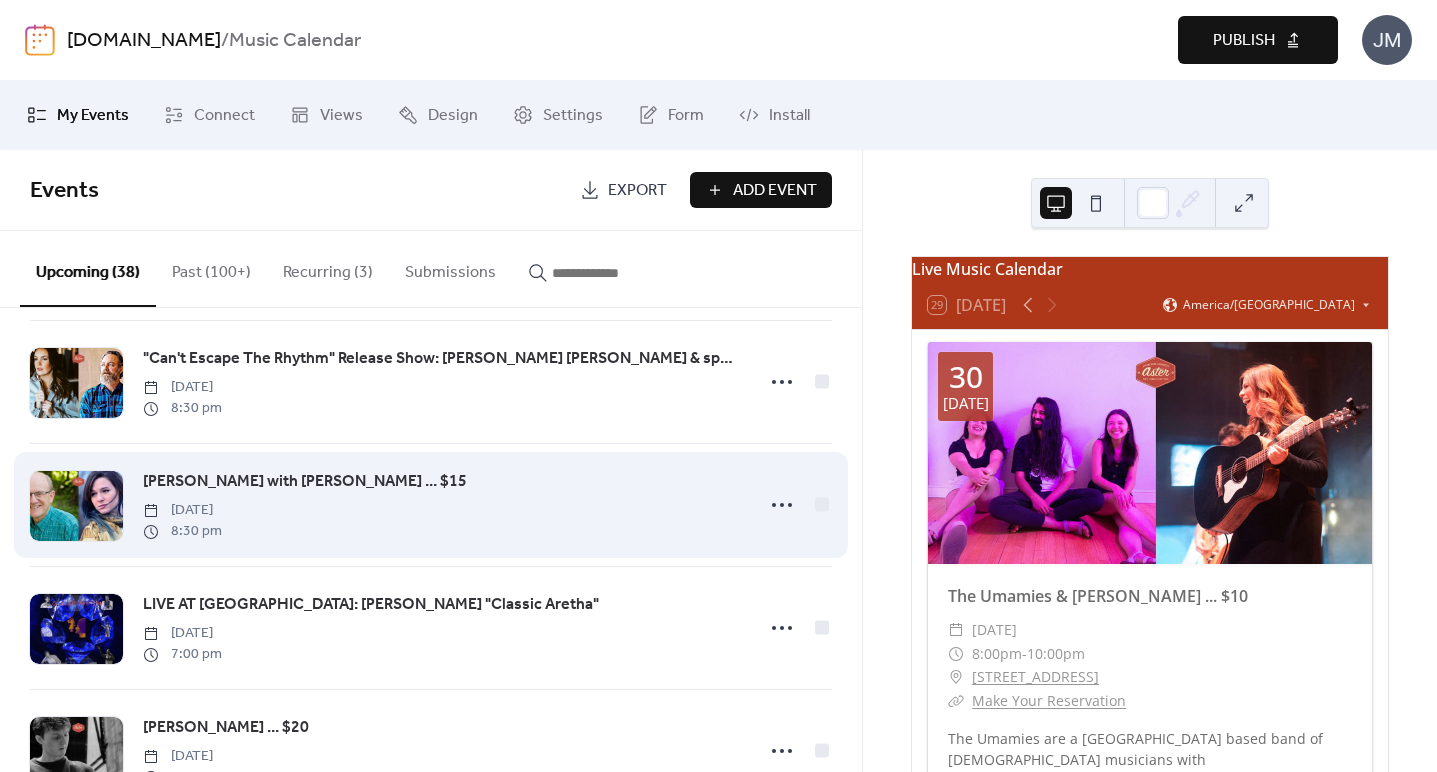 scroll, scrollTop: 1395, scrollLeft: 0, axis: vertical 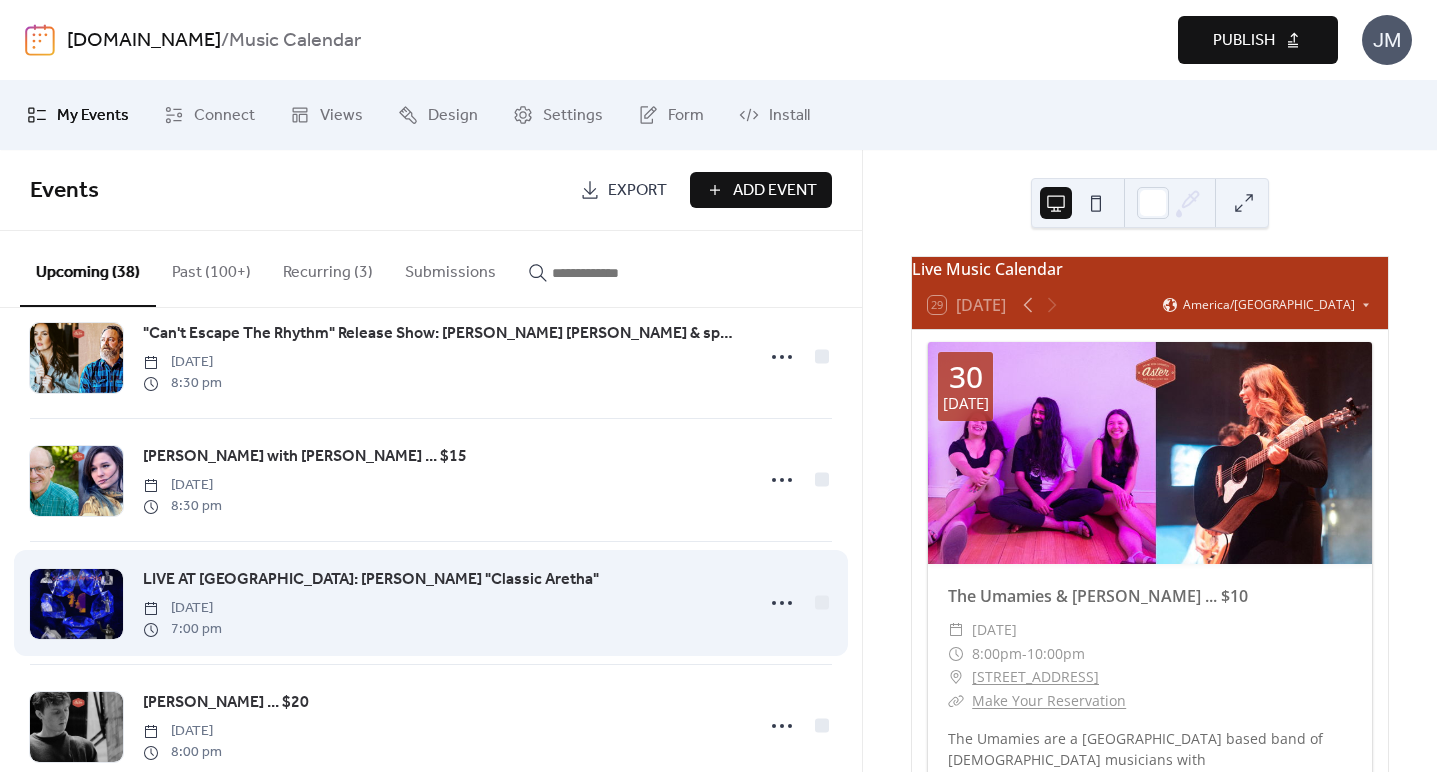 click on "LIVE AT [GEOGRAPHIC_DATA]: [PERSON_NAME] "Classic Aretha"" at bounding box center (371, 580) 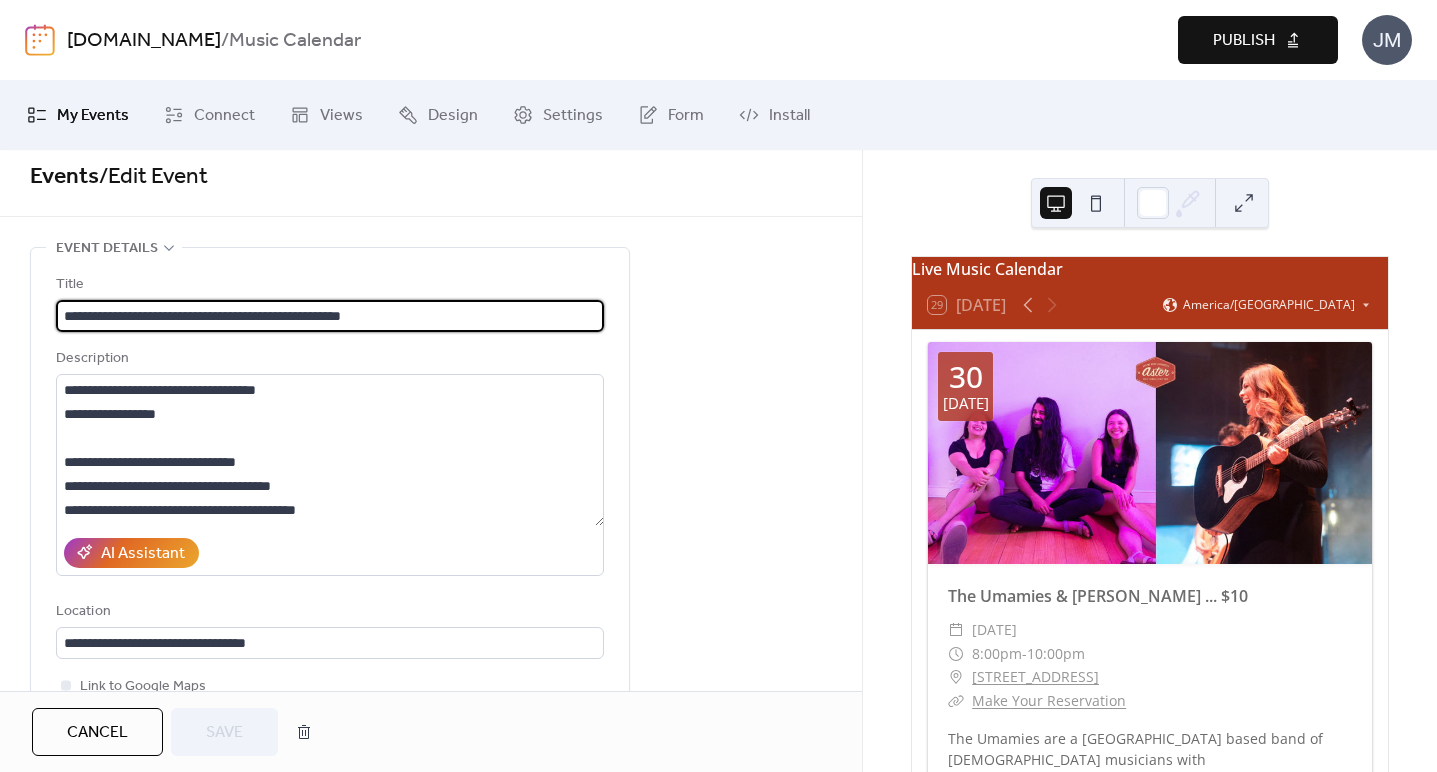 scroll, scrollTop: 0, scrollLeft: 0, axis: both 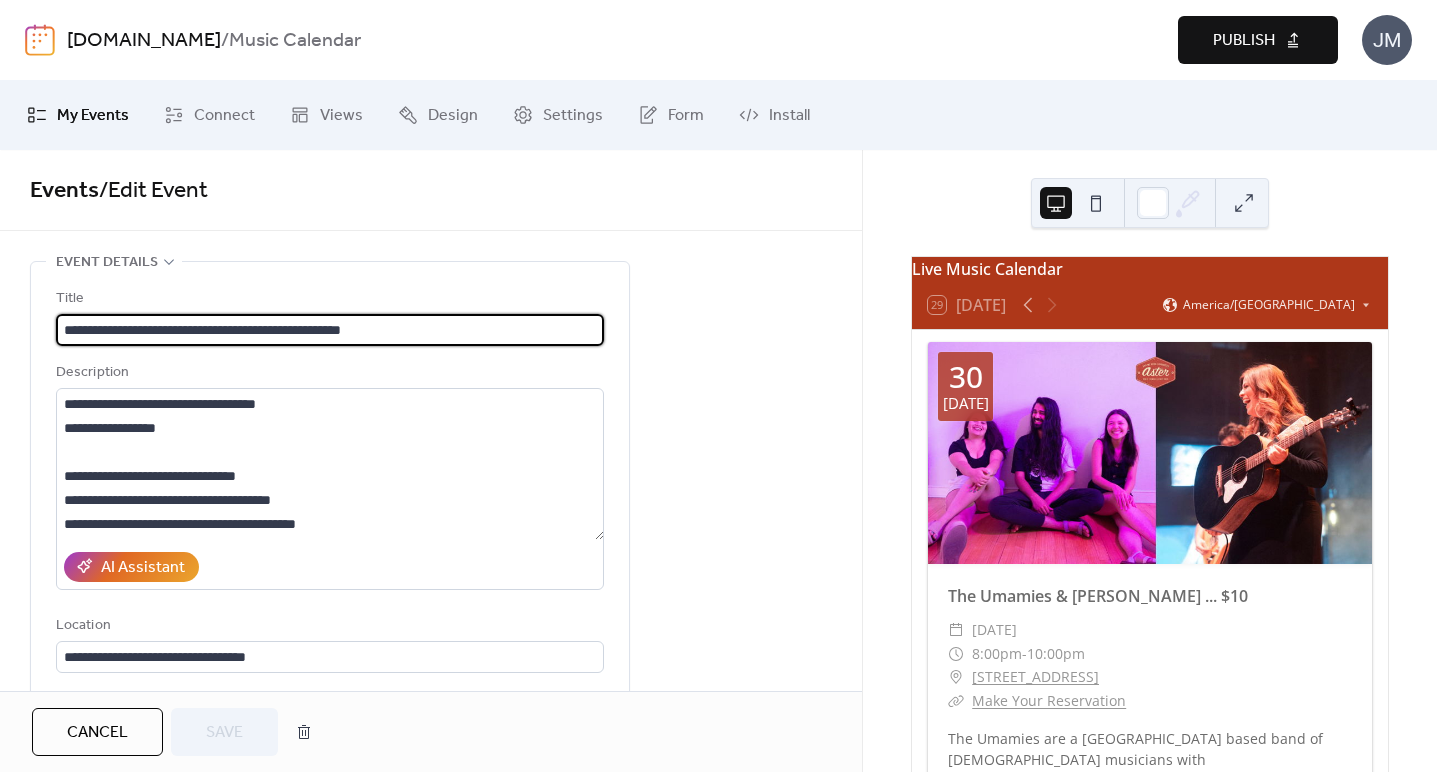 click on "Publish" at bounding box center (1258, 40) 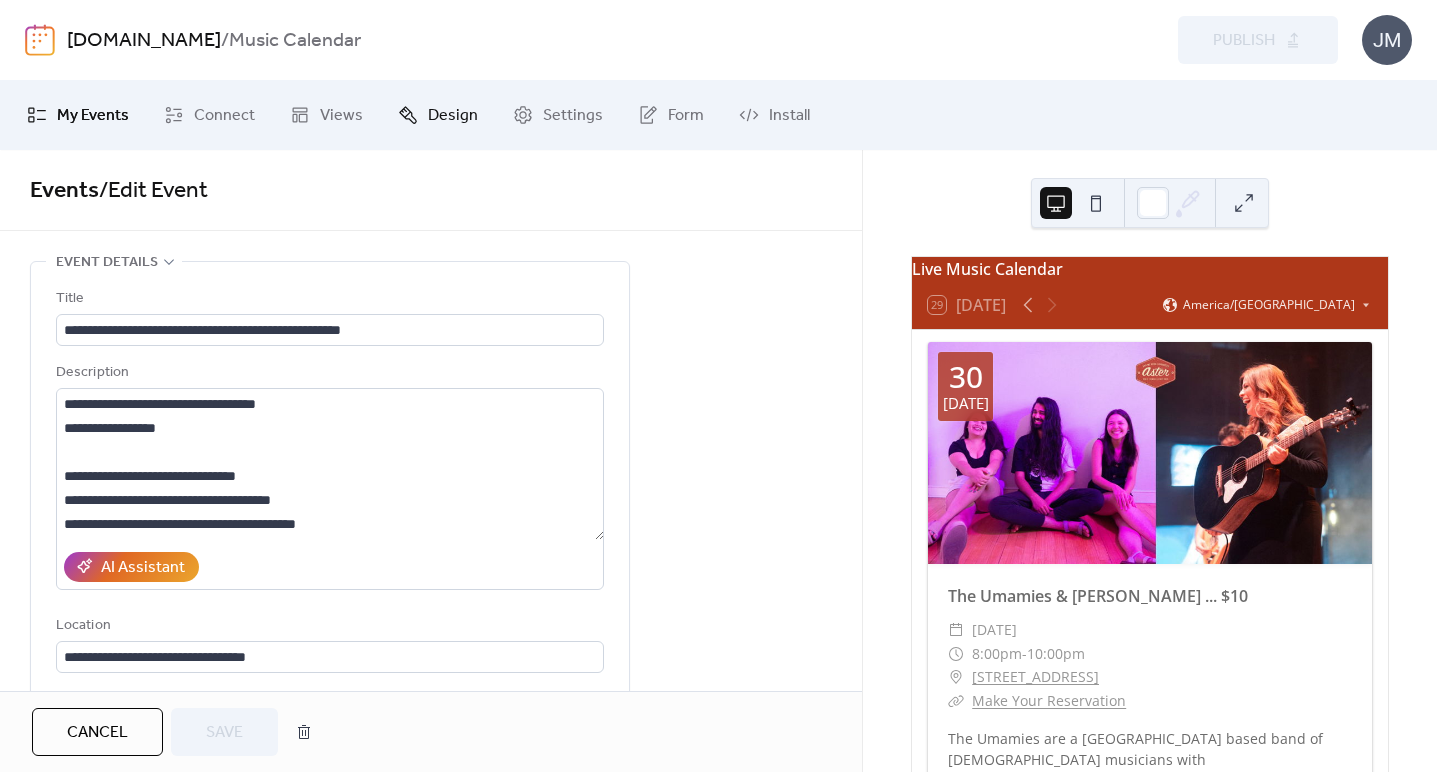click on "Design" at bounding box center (438, 115) 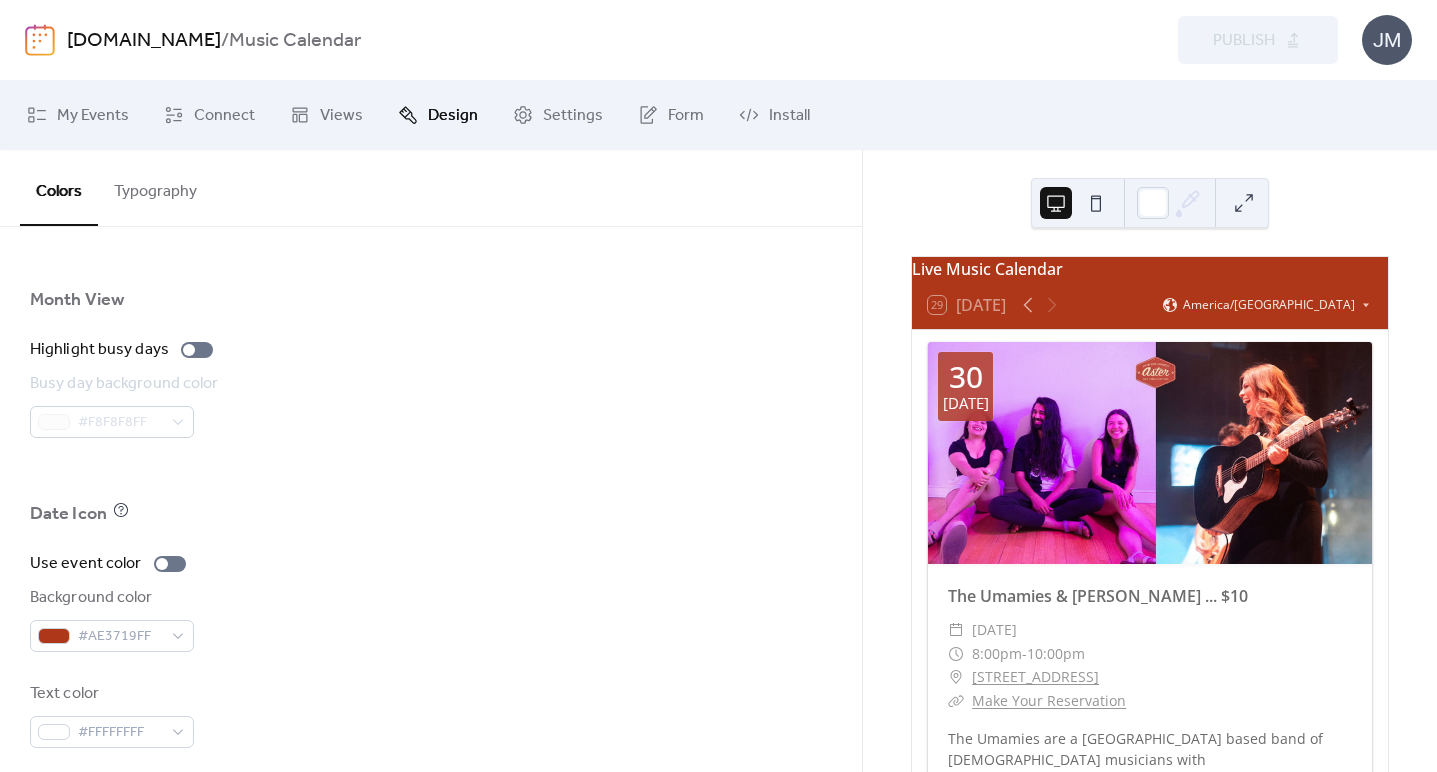 scroll, scrollTop: 1393, scrollLeft: 0, axis: vertical 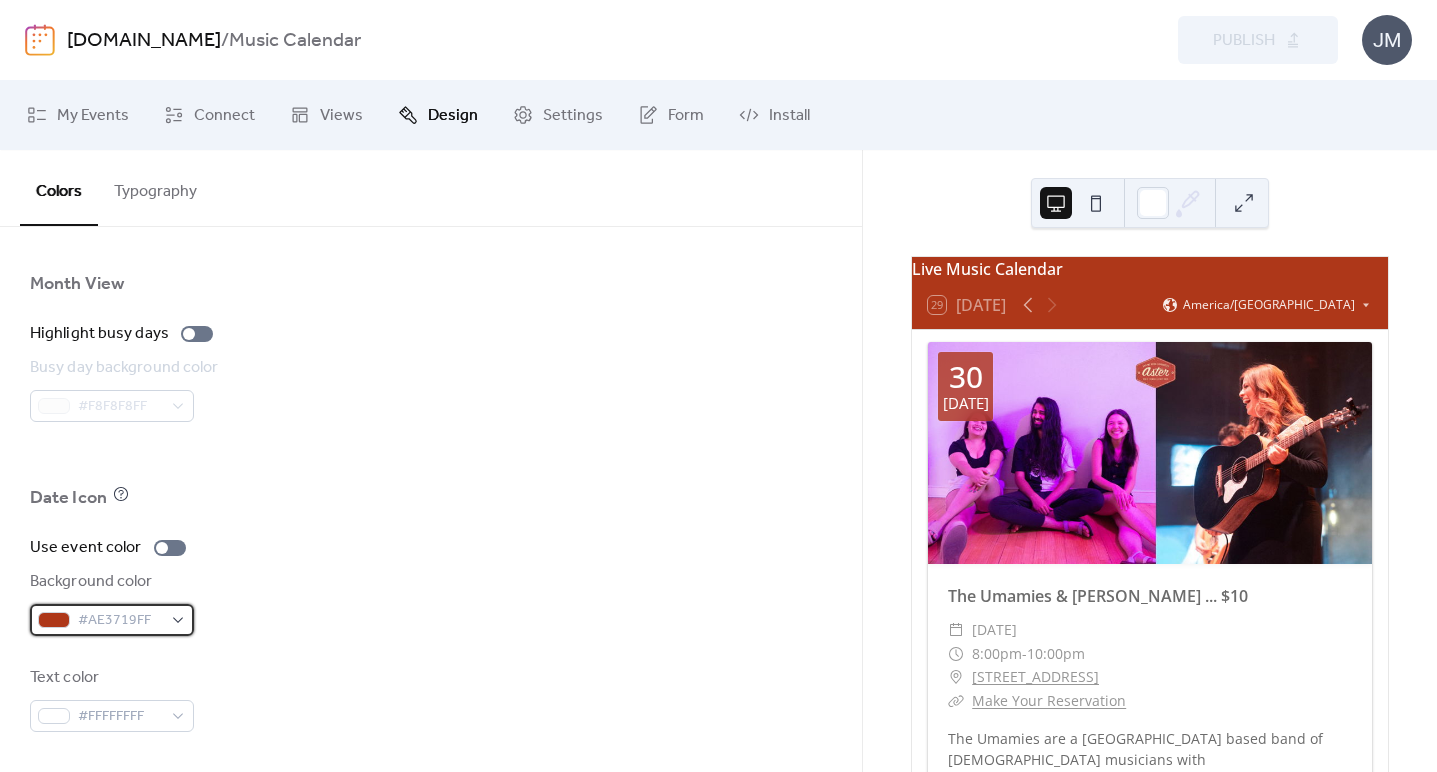 click on "#AE3719FF" at bounding box center [120, 621] 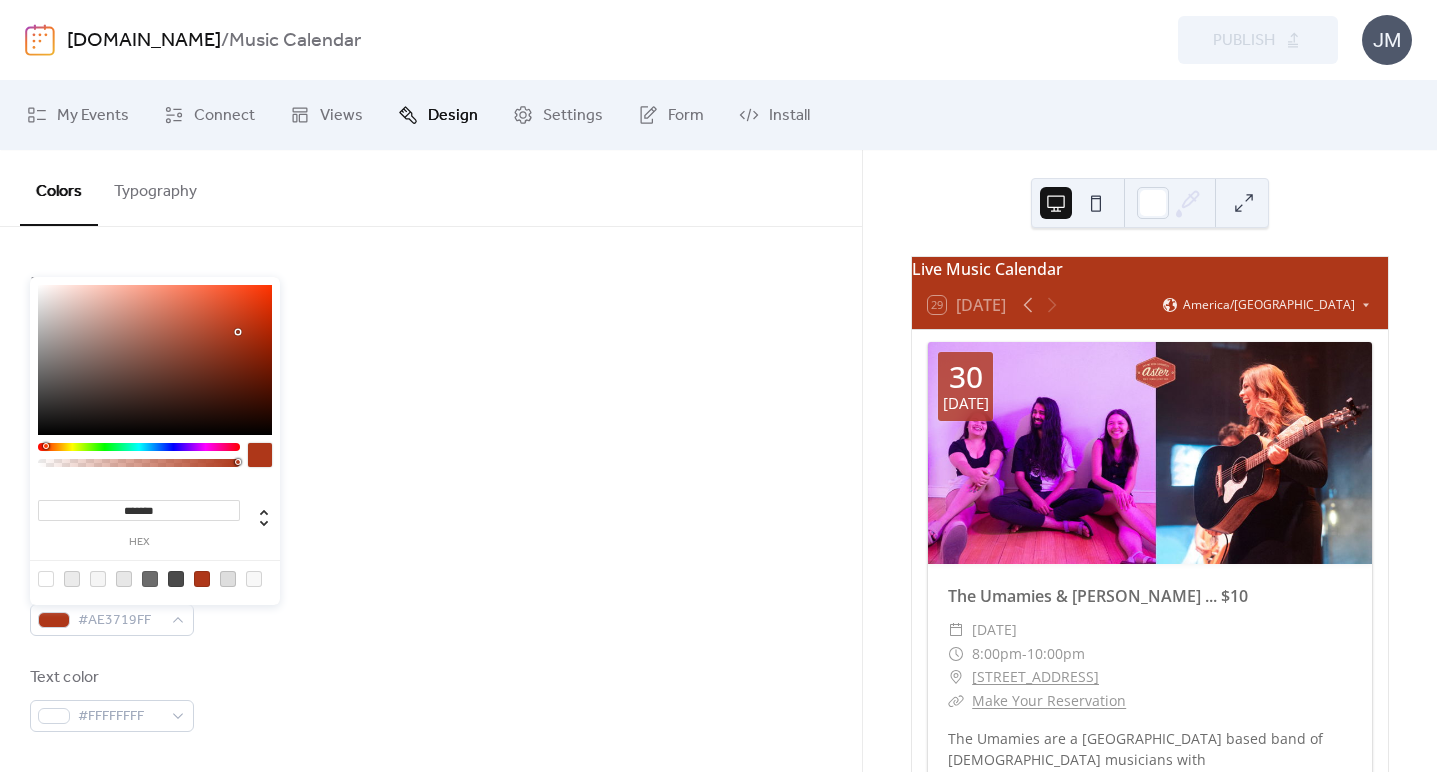 click on "Background color #AE3719FF" at bounding box center (431, 603) 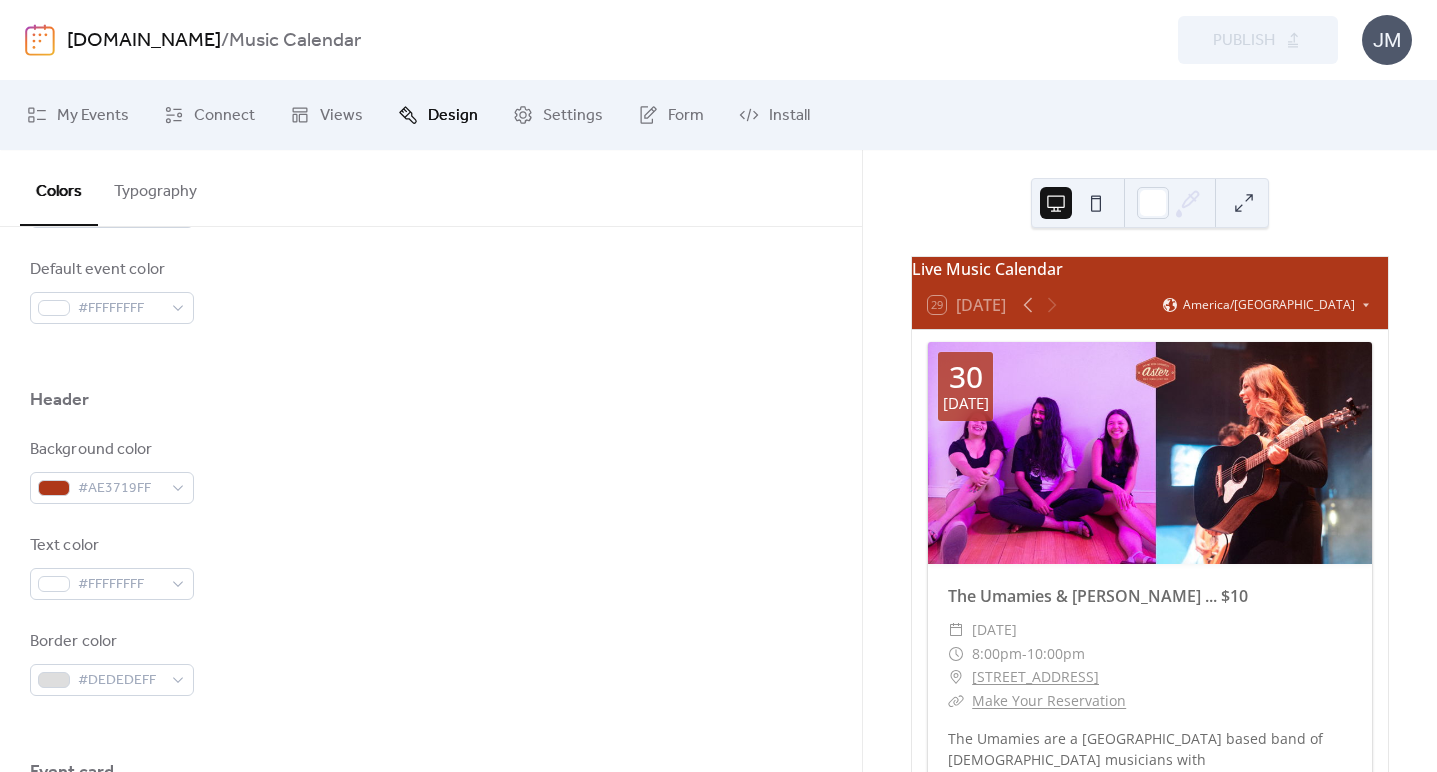 scroll, scrollTop: 0, scrollLeft: 0, axis: both 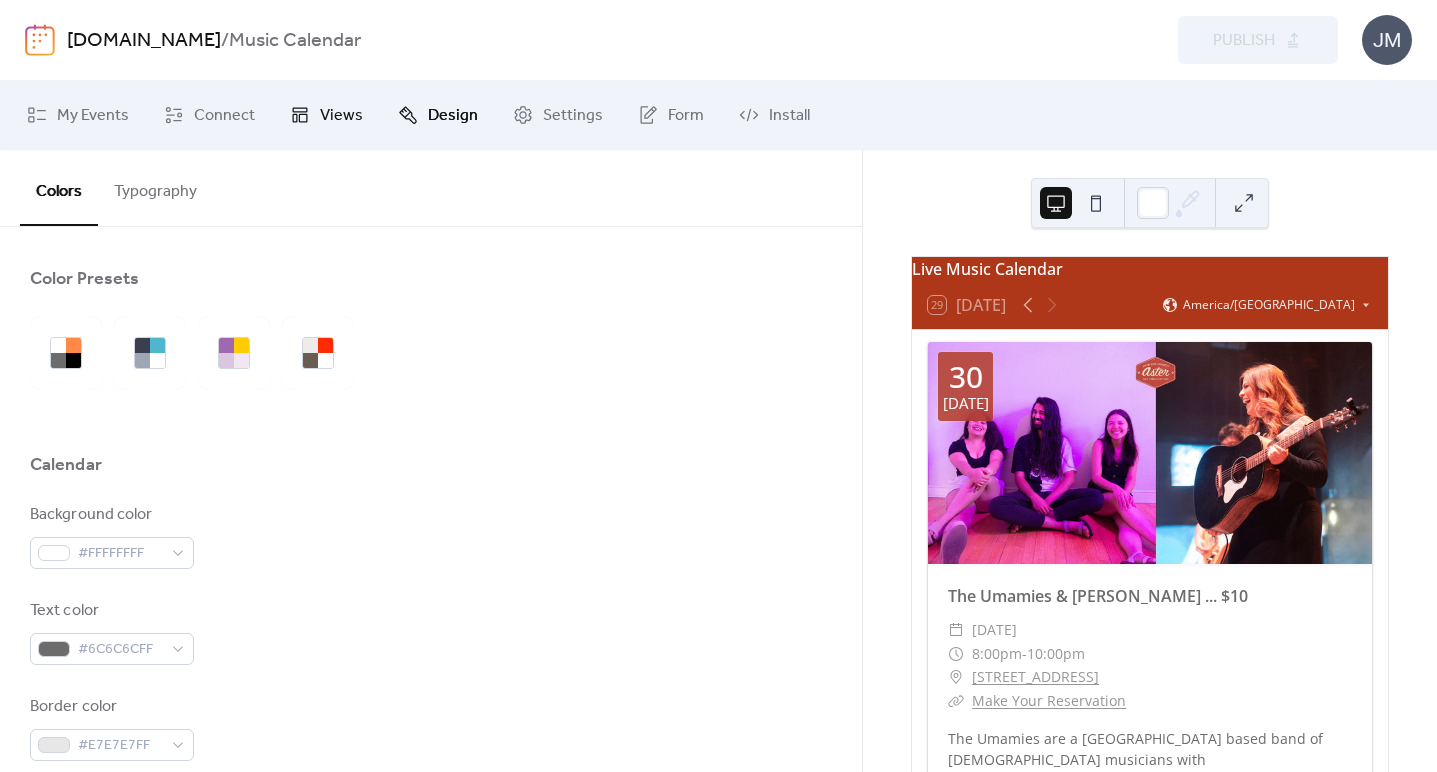 click on "Views" at bounding box center [341, 116] 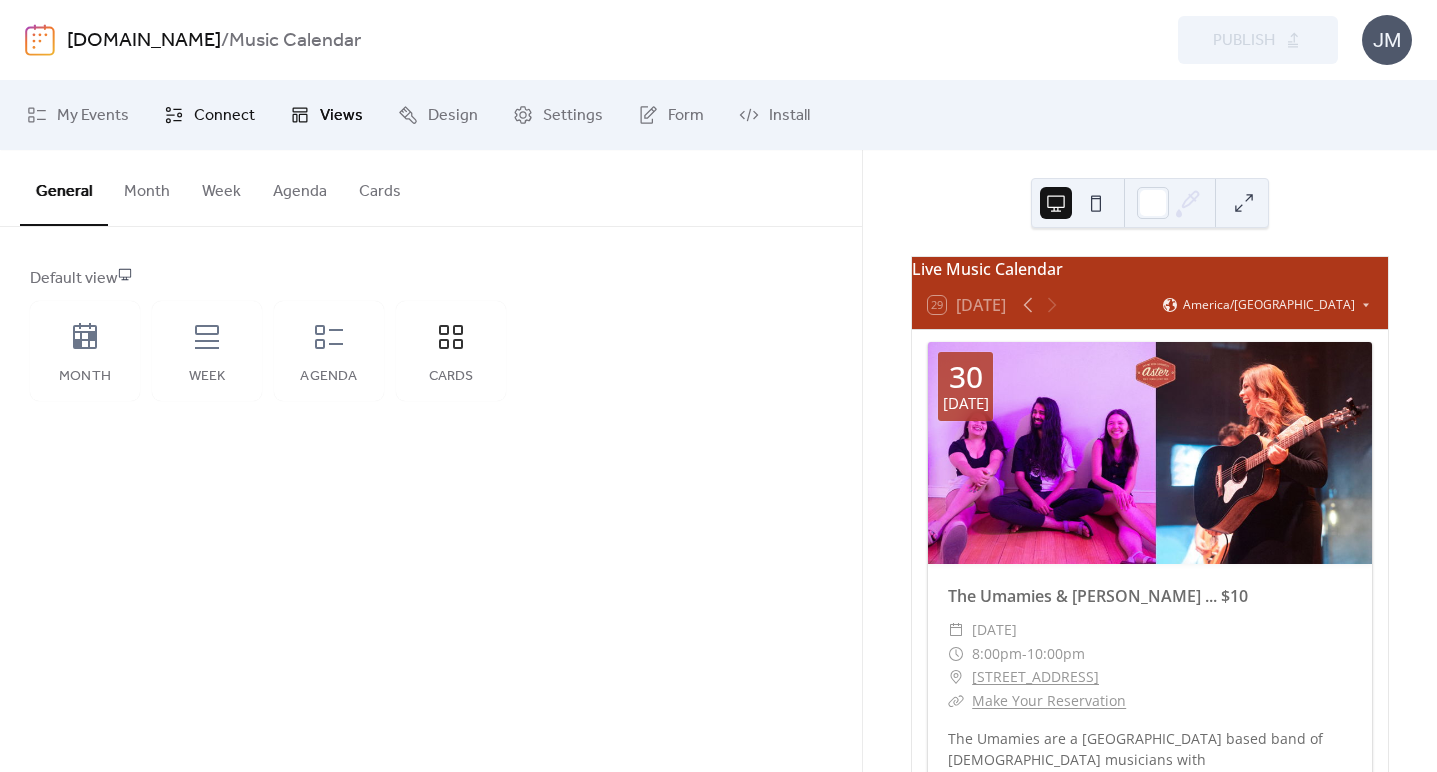 click on "Connect" at bounding box center (224, 116) 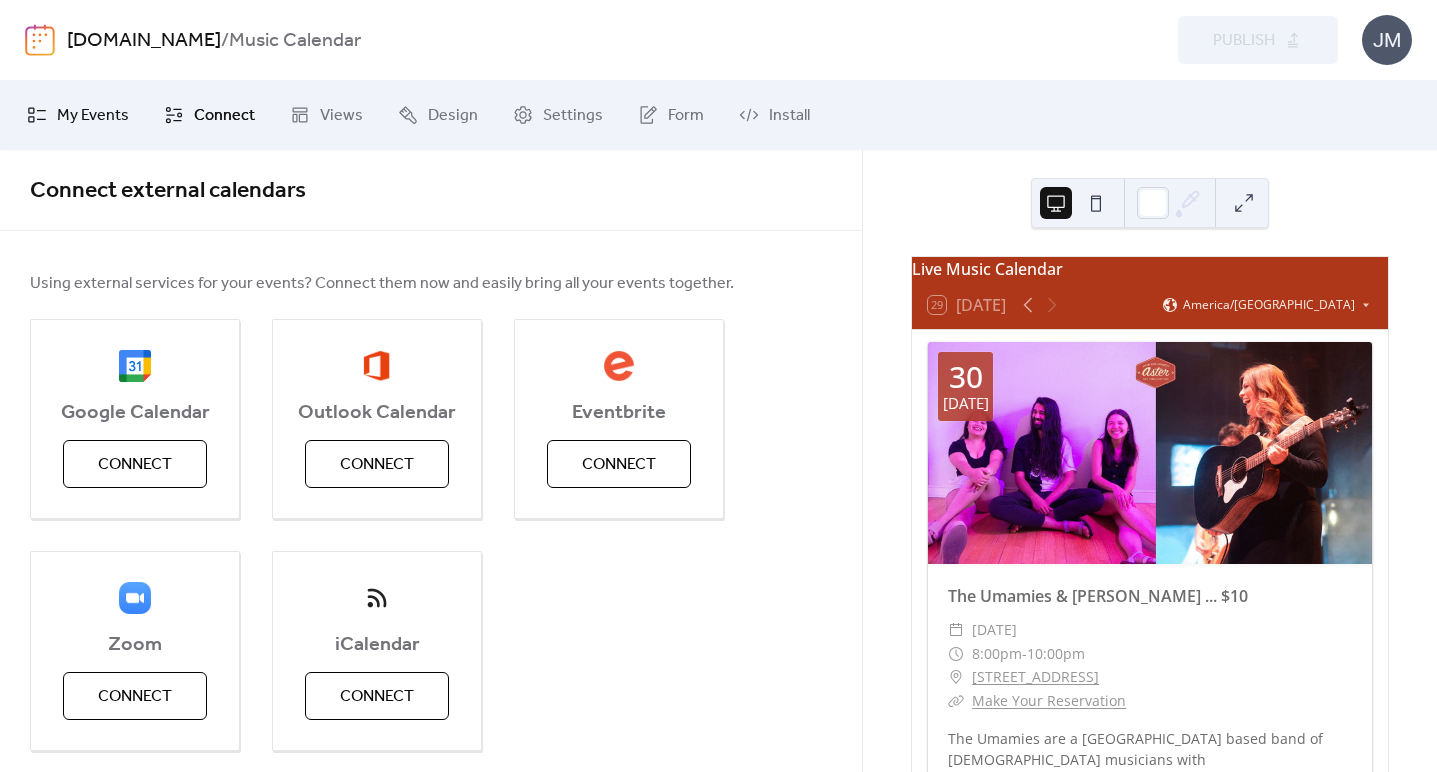 click on "My Events" at bounding box center [93, 116] 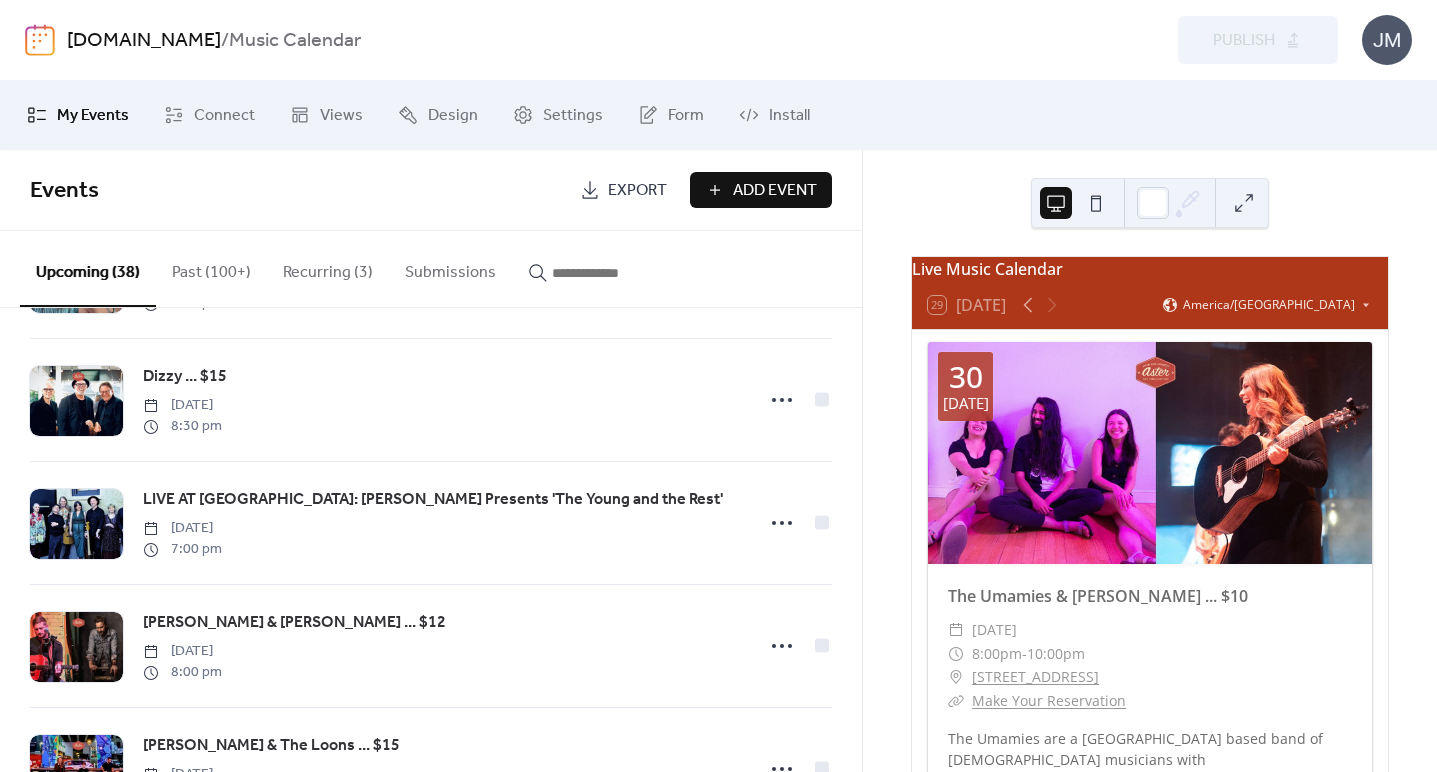 scroll, scrollTop: 862, scrollLeft: 0, axis: vertical 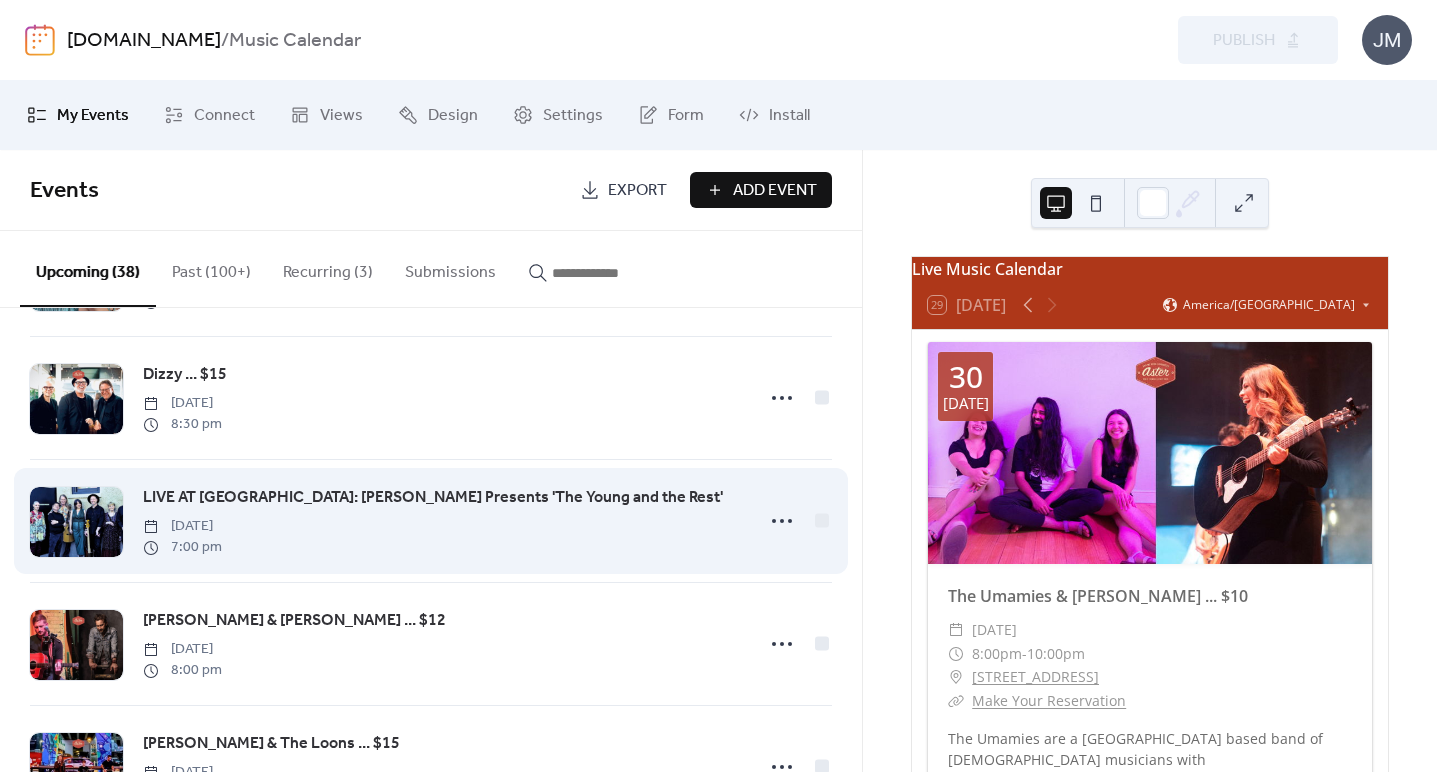 click on "LIVE AT [GEOGRAPHIC_DATA]:  [PERSON_NAME] Presents 'The Young and the Rest'" at bounding box center (433, 498) 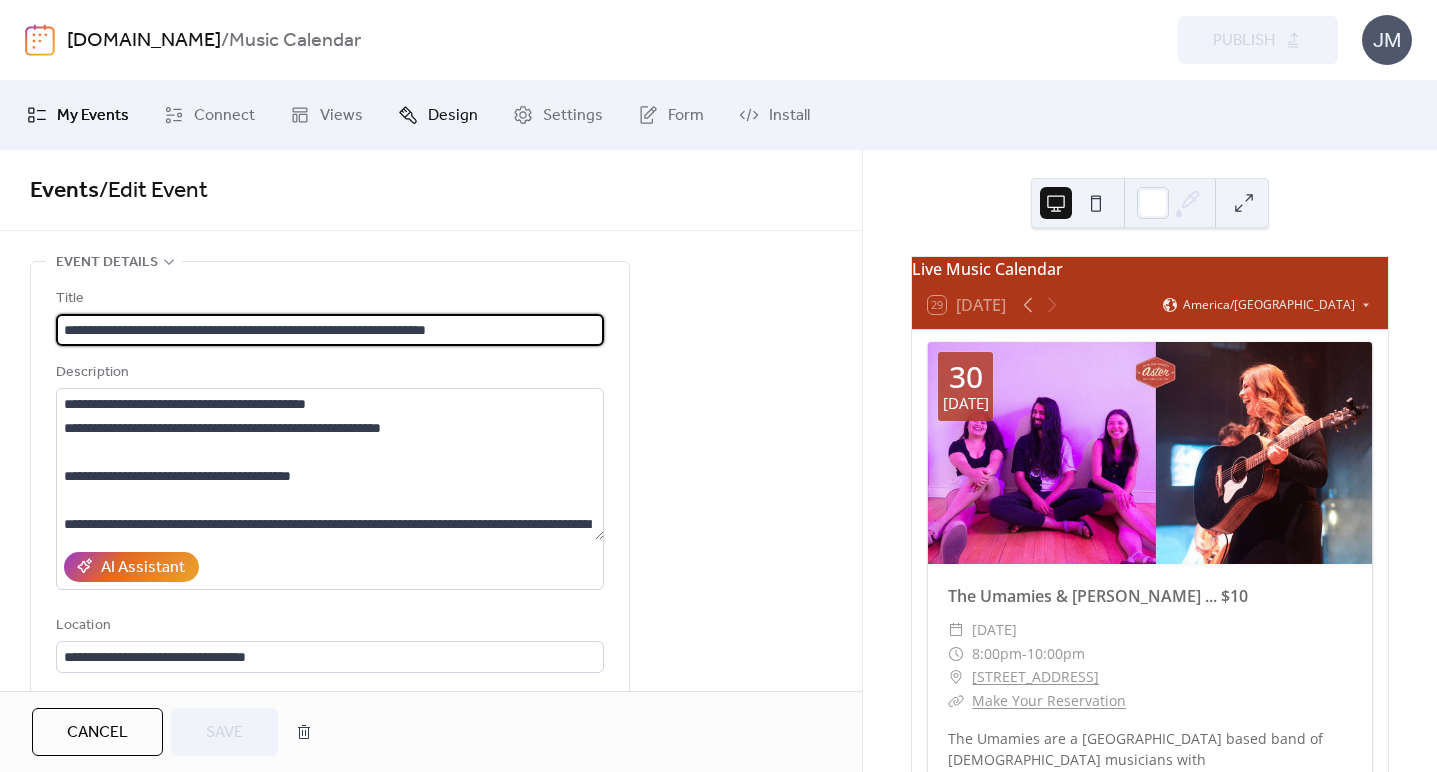 click on "Design" at bounding box center [453, 116] 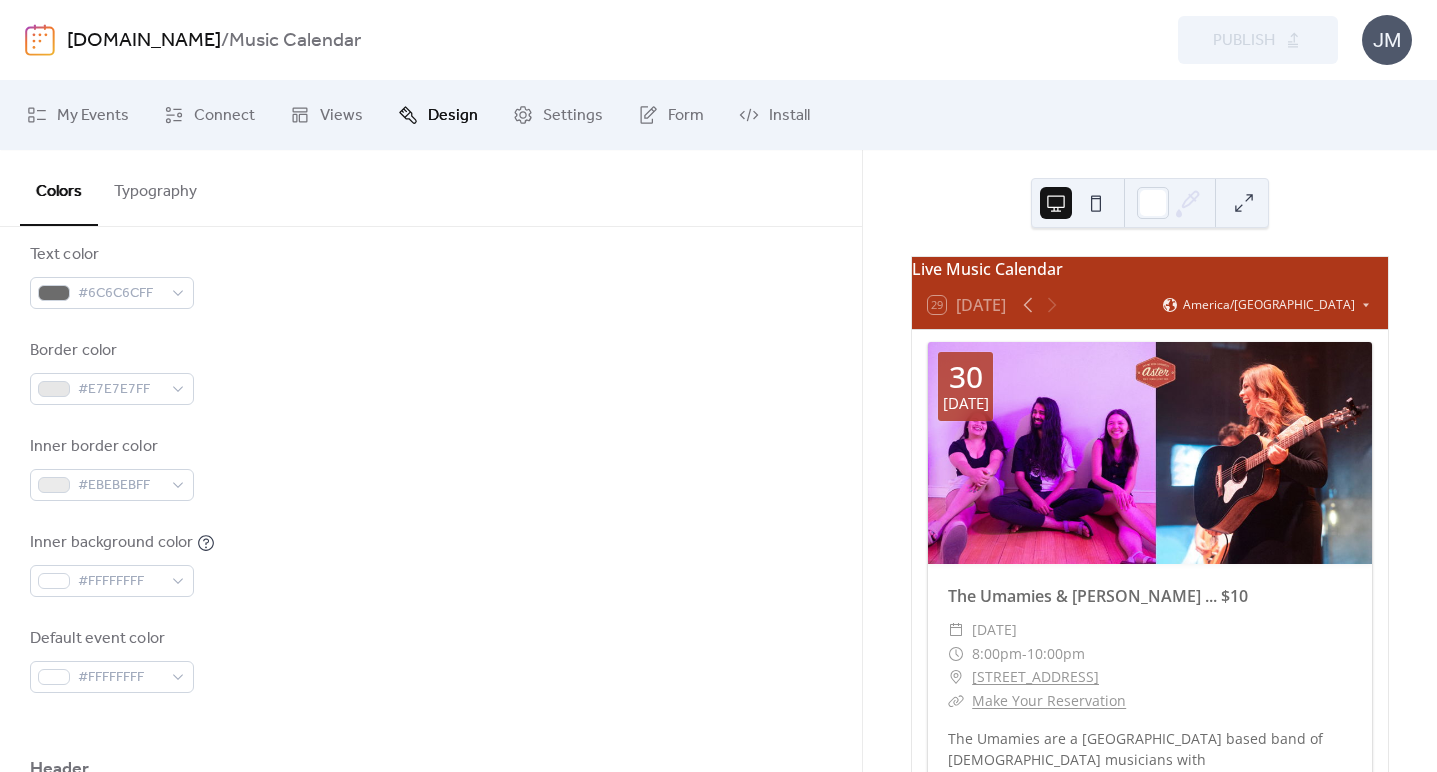 scroll, scrollTop: 436, scrollLeft: 0, axis: vertical 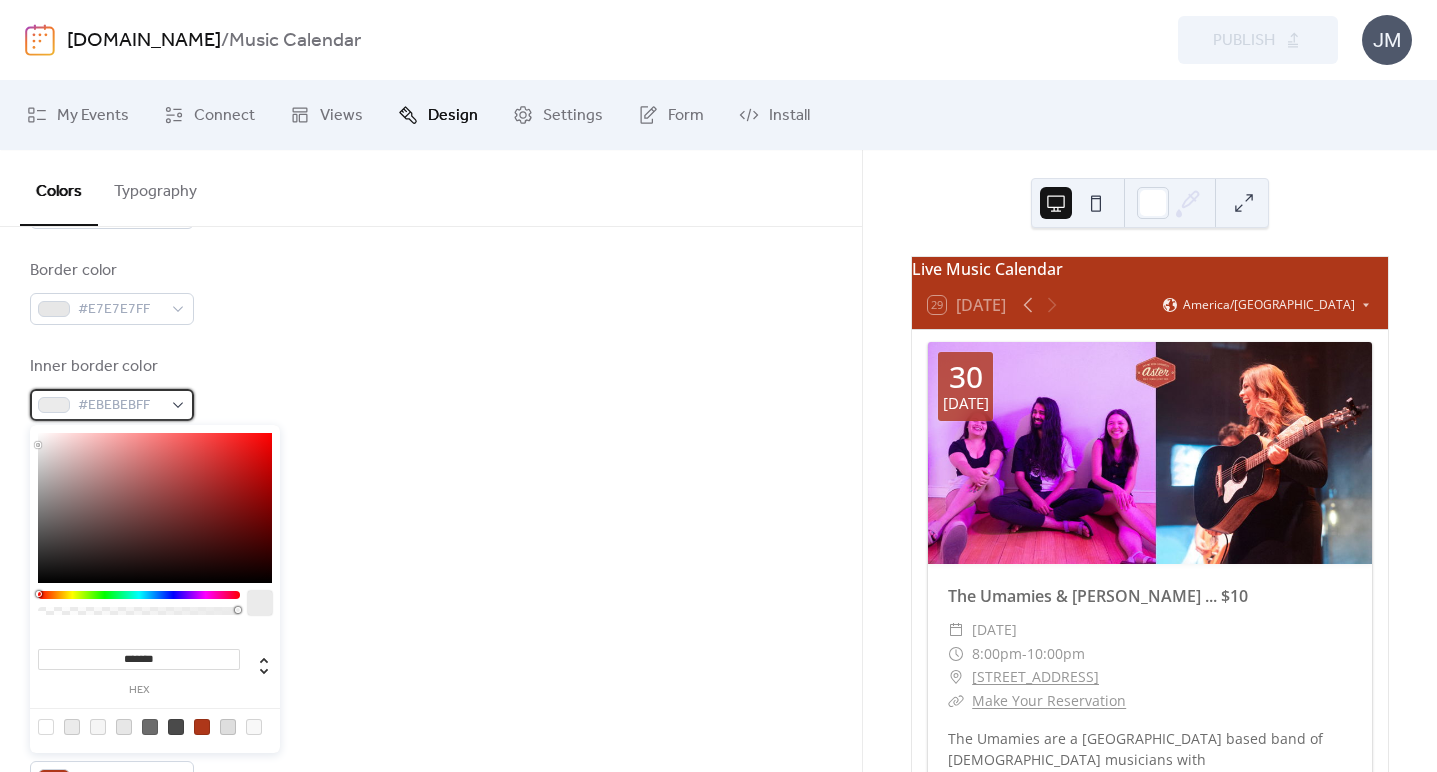click on "#EBEBEBFF" at bounding box center [120, 406] 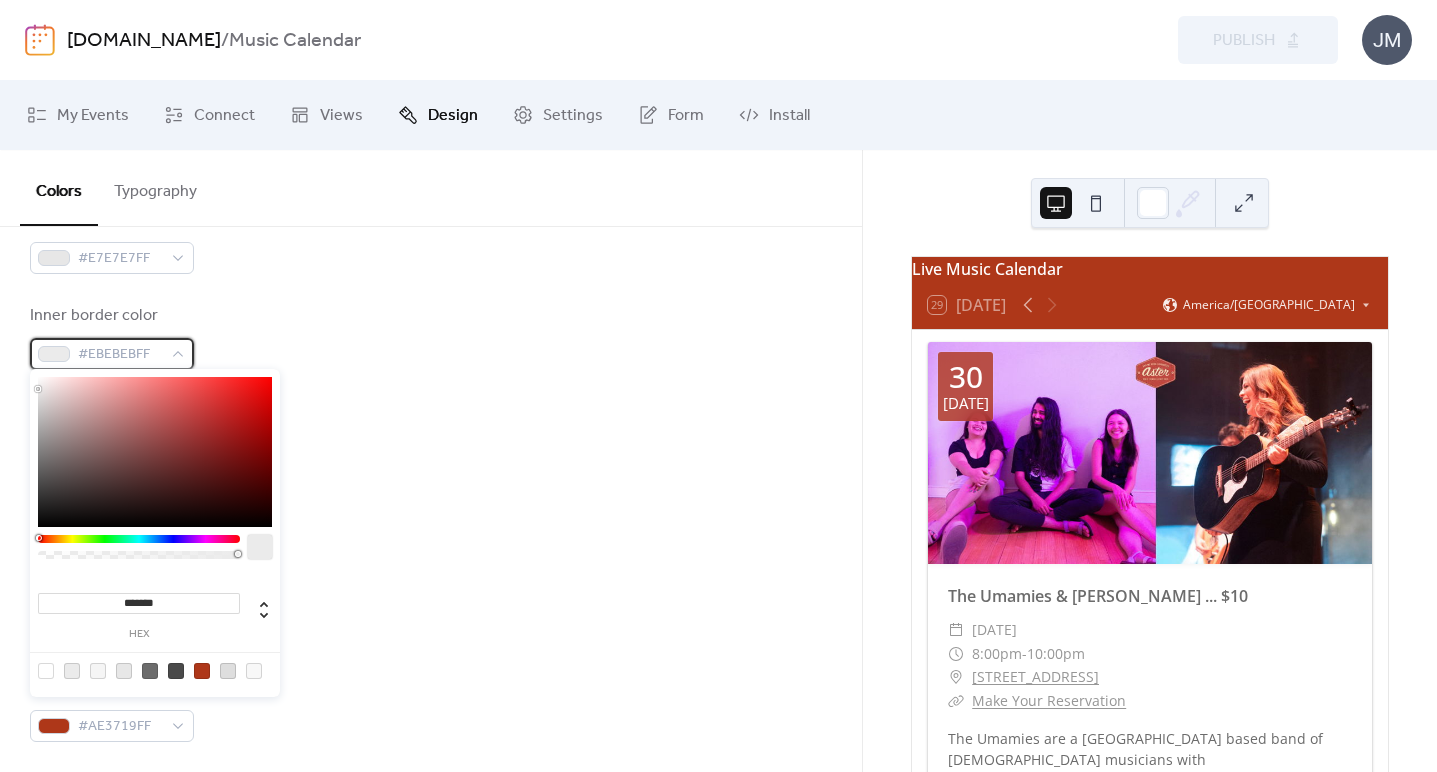 scroll, scrollTop: 495, scrollLeft: 0, axis: vertical 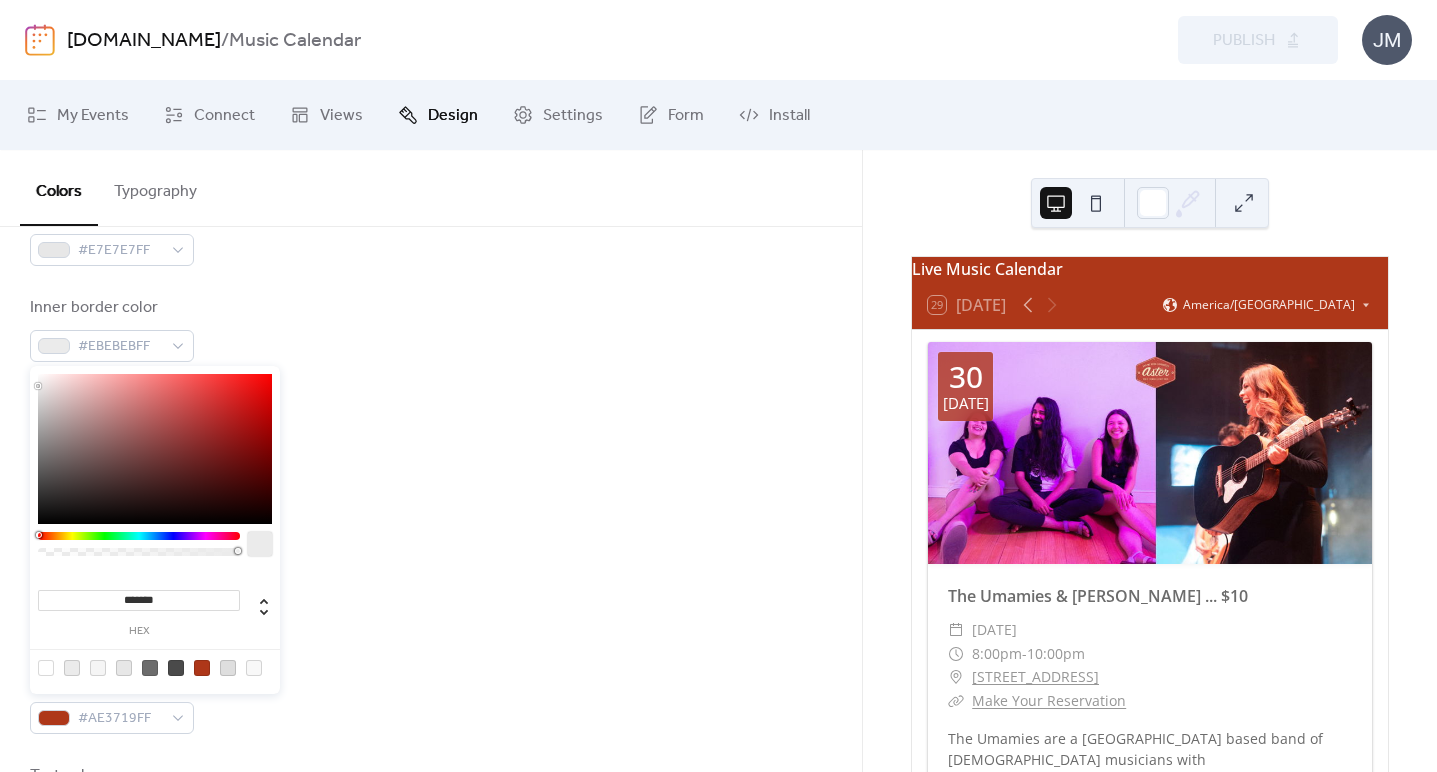 click on "*******" at bounding box center [139, 600] 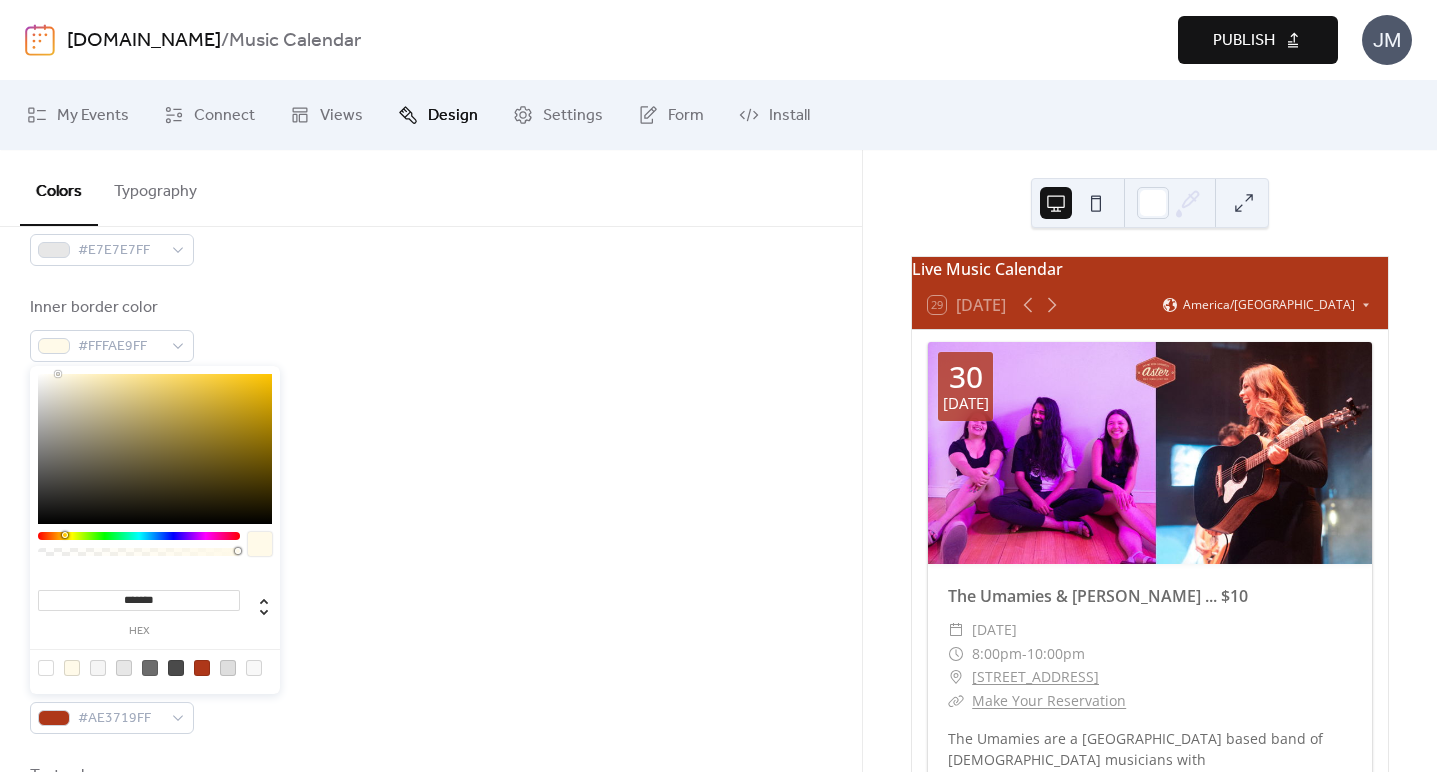 click at bounding box center (431, 586) 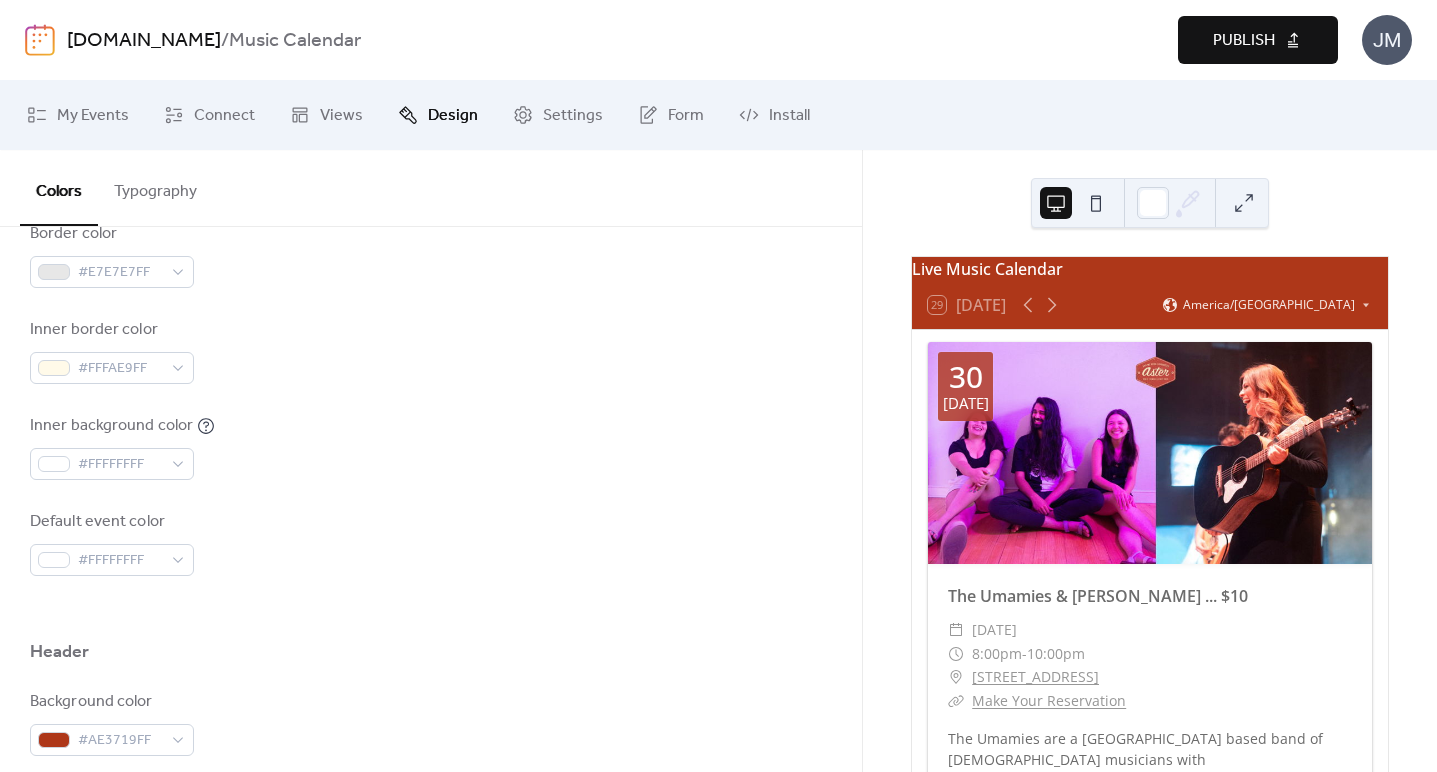 scroll, scrollTop: 701, scrollLeft: 0, axis: vertical 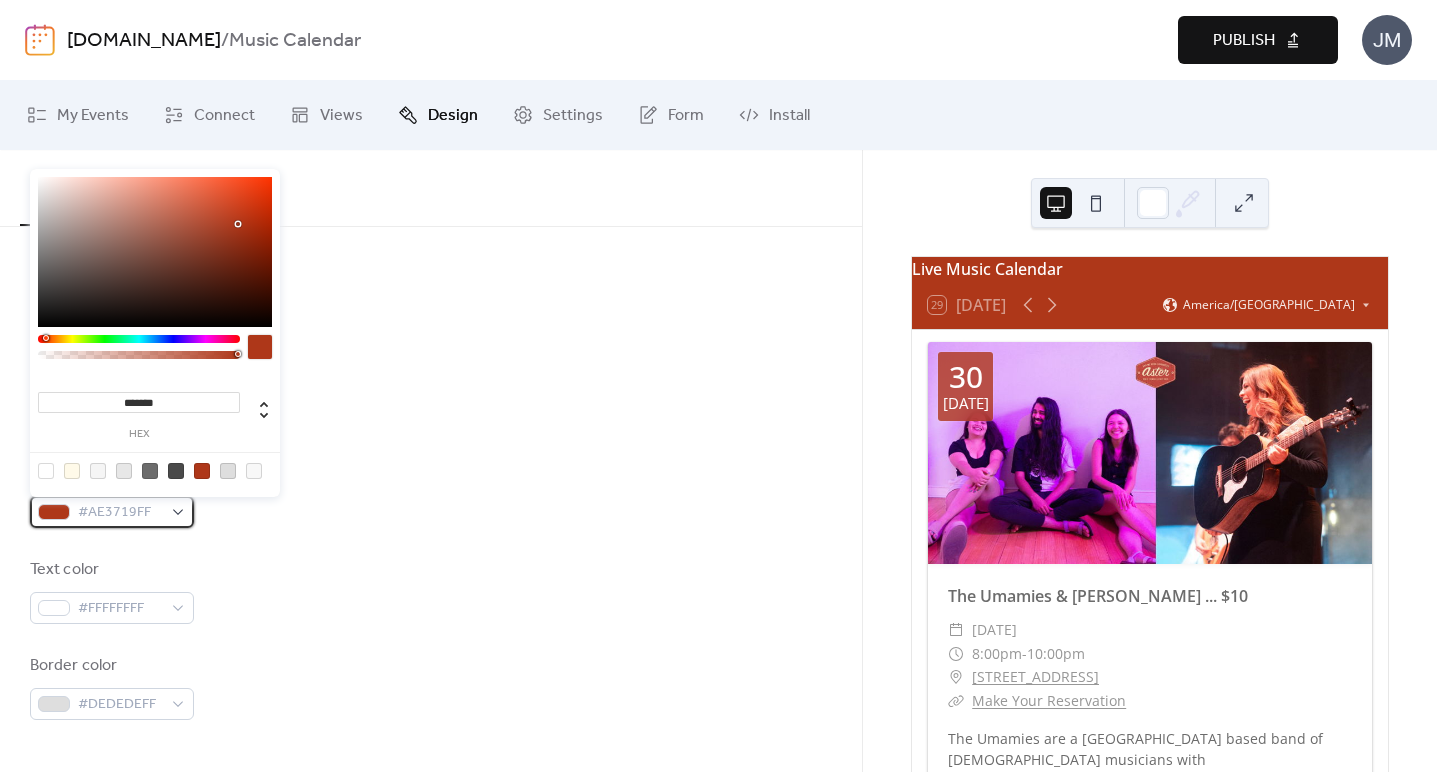 click on "#AE3719FF" at bounding box center (112, 512) 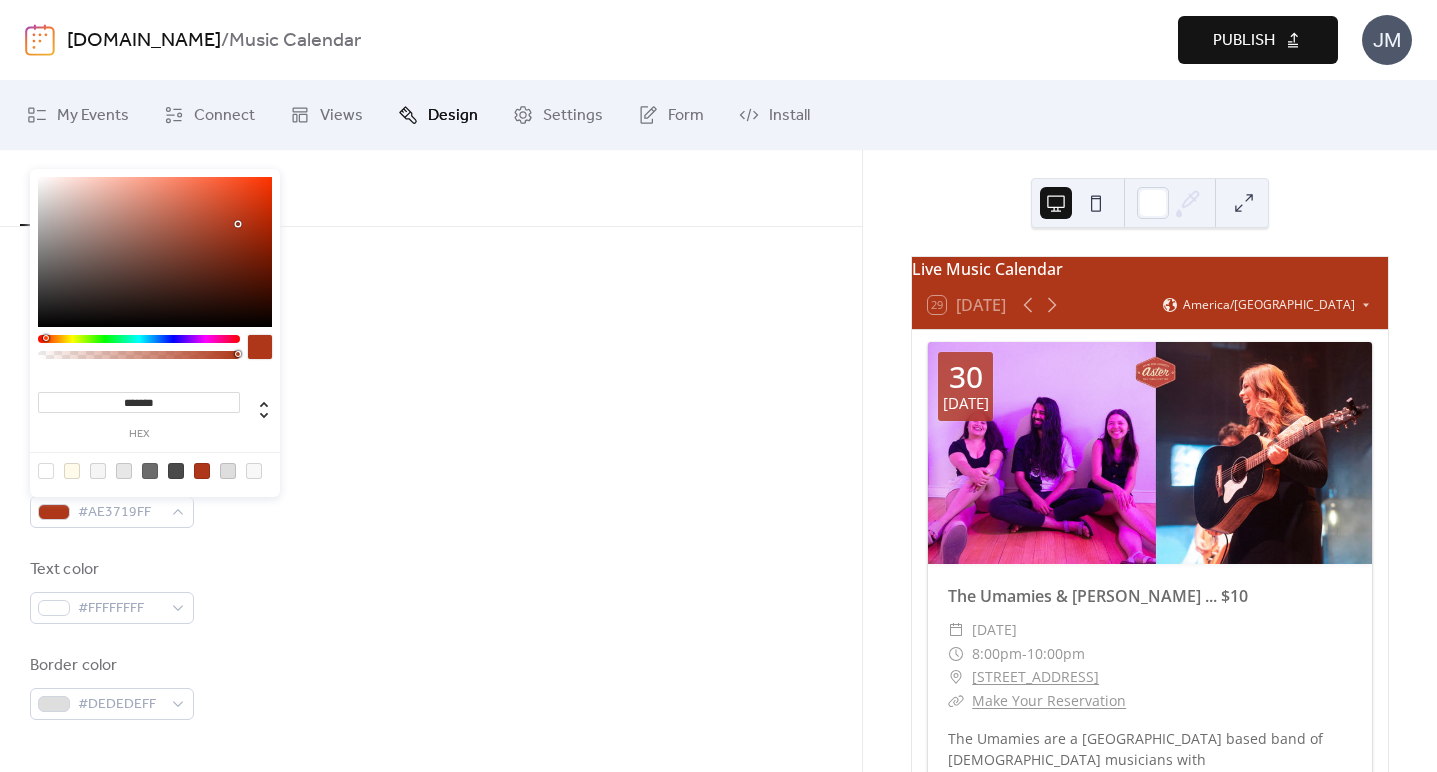 click on "Background color #AE3719FF Text color #FFFFFFFF Border color #DEDEDEFF" at bounding box center [431, 591] 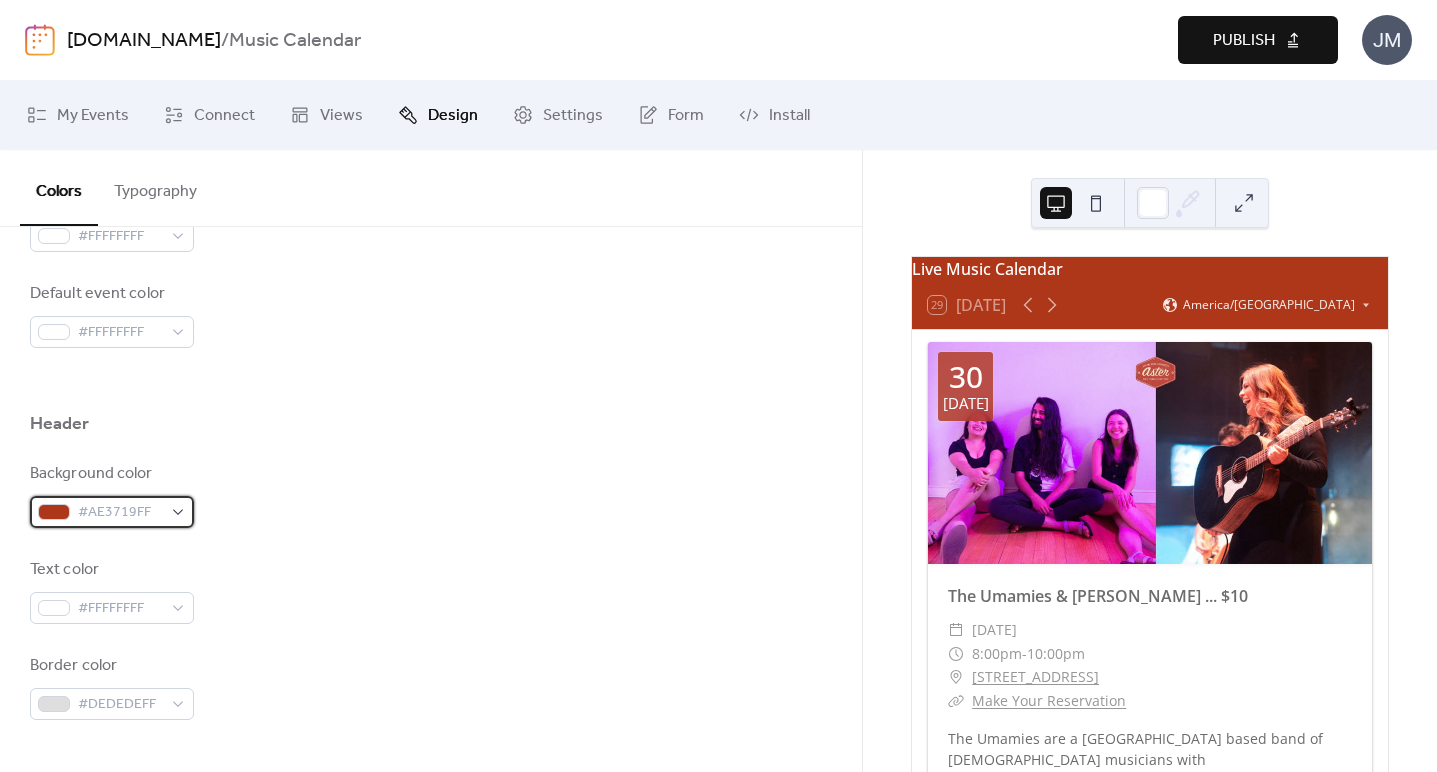 click on "#AE3719FF" at bounding box center [112, 512] 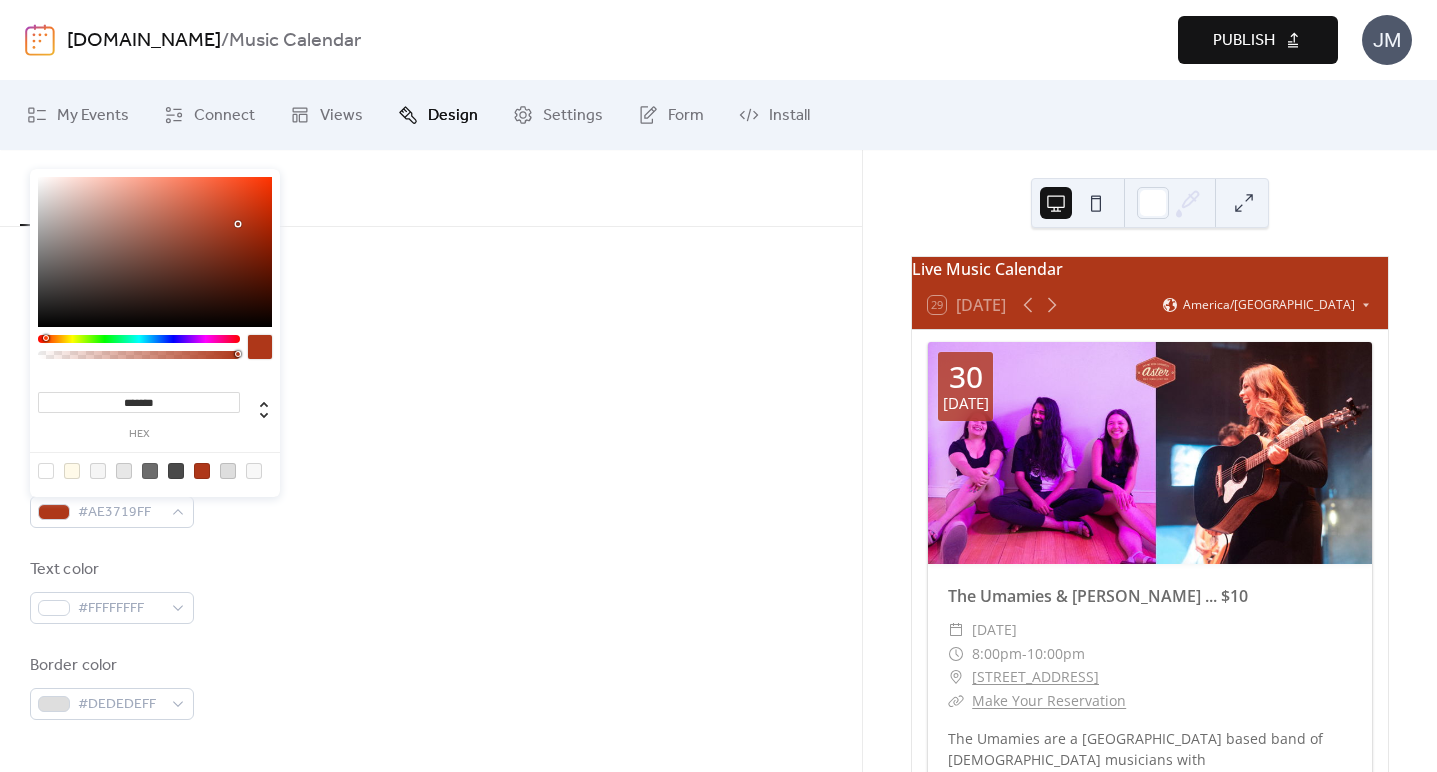 drag, startPoint x: 181, startPoint y: 407, endPoint x: 98, endPoint y: 401, distance: 83.21658 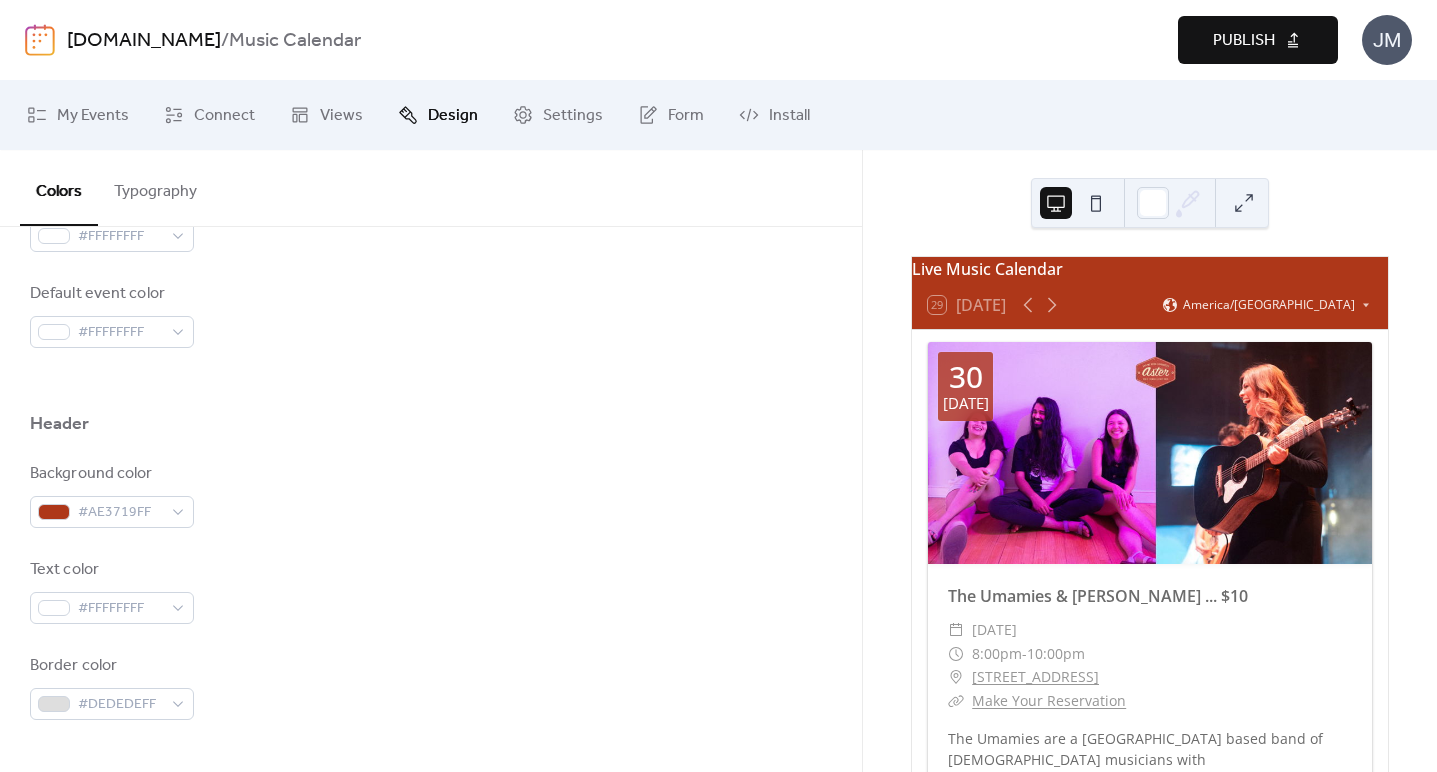 click on "Header" at bounding box center (431, 429) 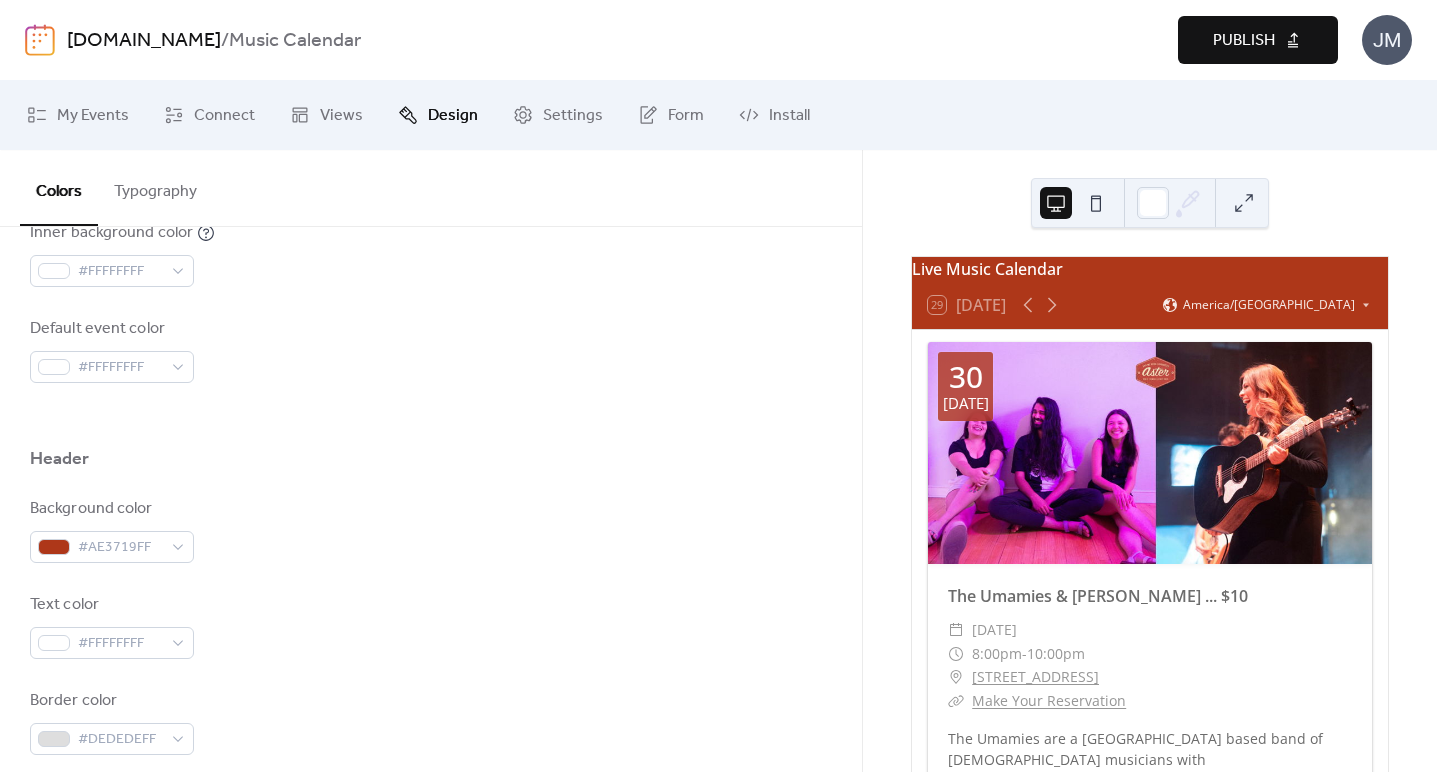 scroll, scrollTop: 673, scrollLeft: 0, axis: vertical 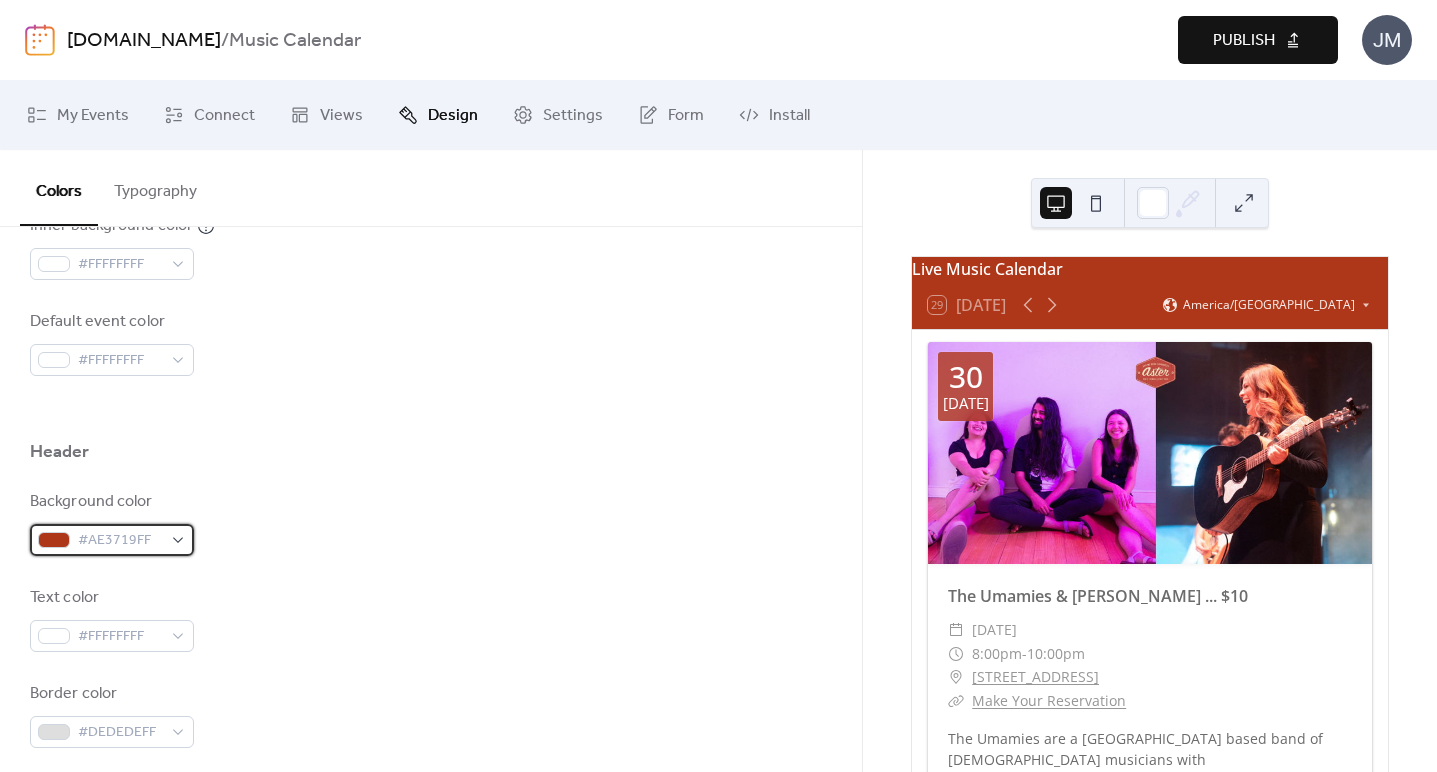 click on "#AE3719FF" at bounding box center [112, 540] 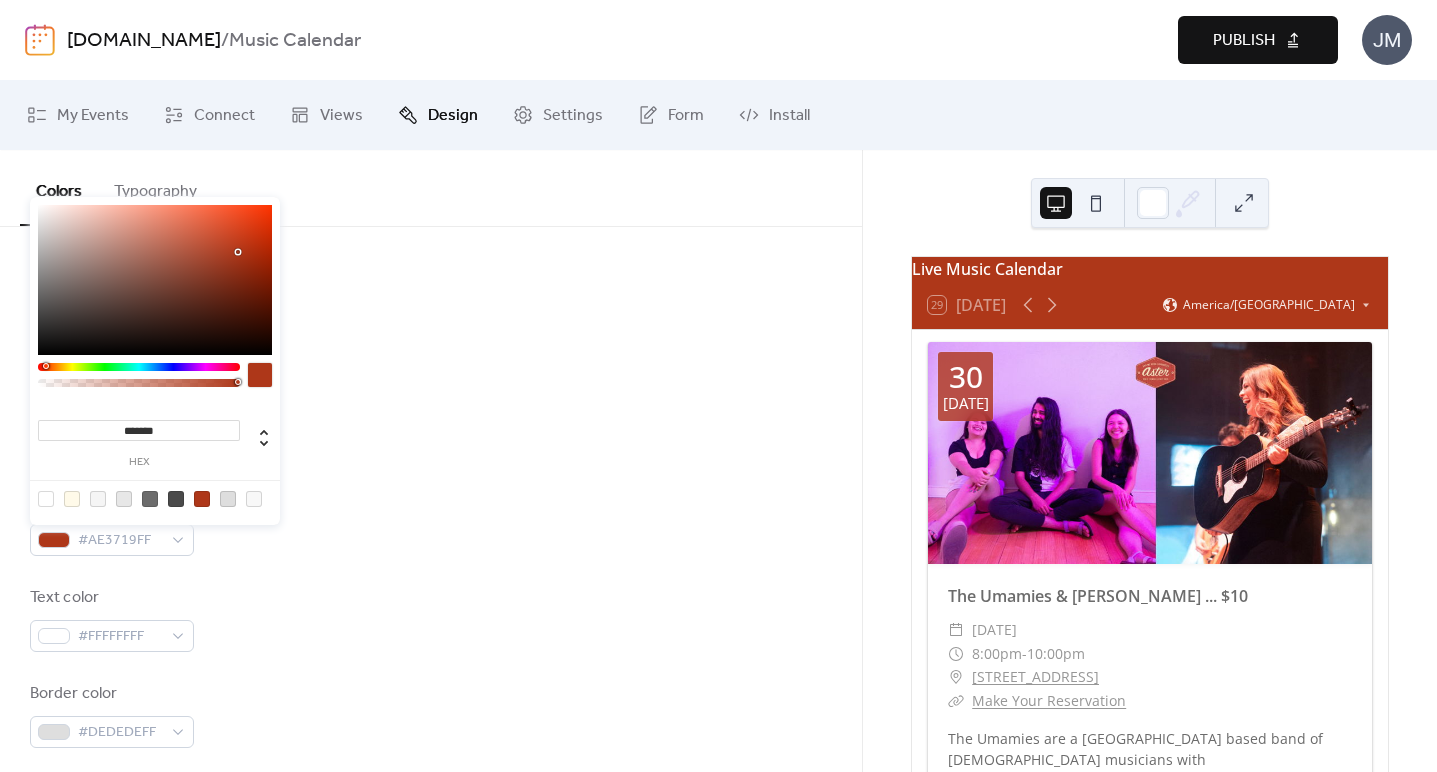 click on "*******" at bounding box center (139, 430) 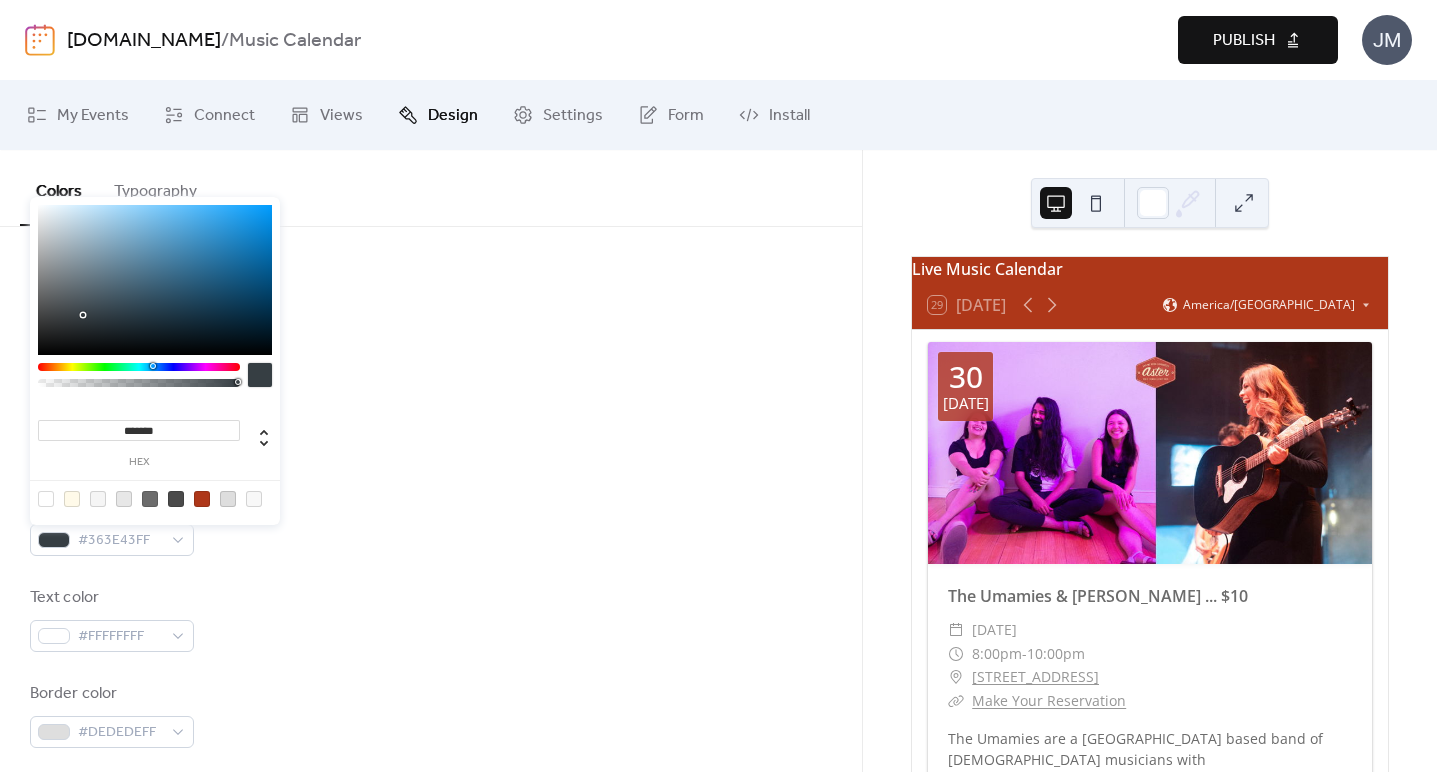click on "Background color #363E43FF" at bounding box center [431, 523] 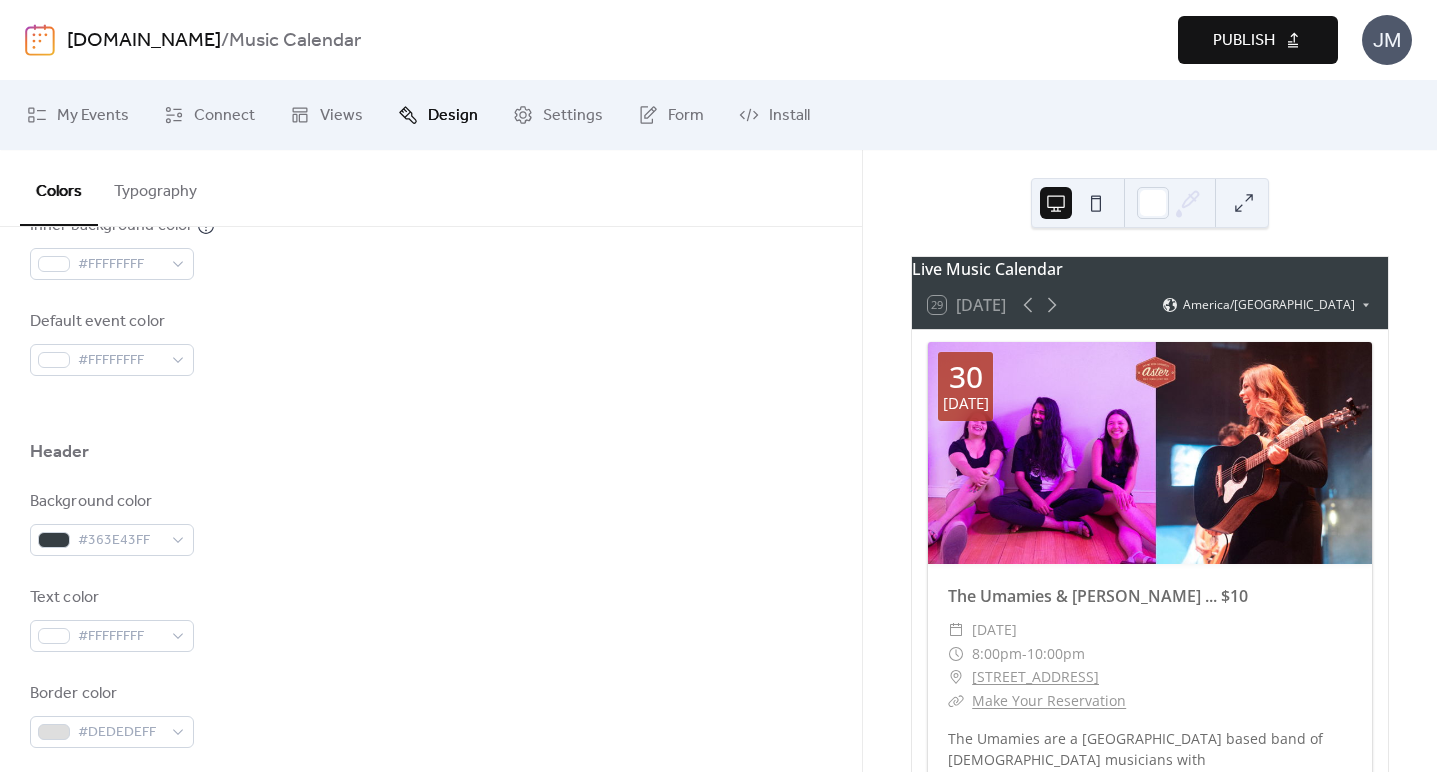 click on "Publish" at bounding box center [1244, 41] 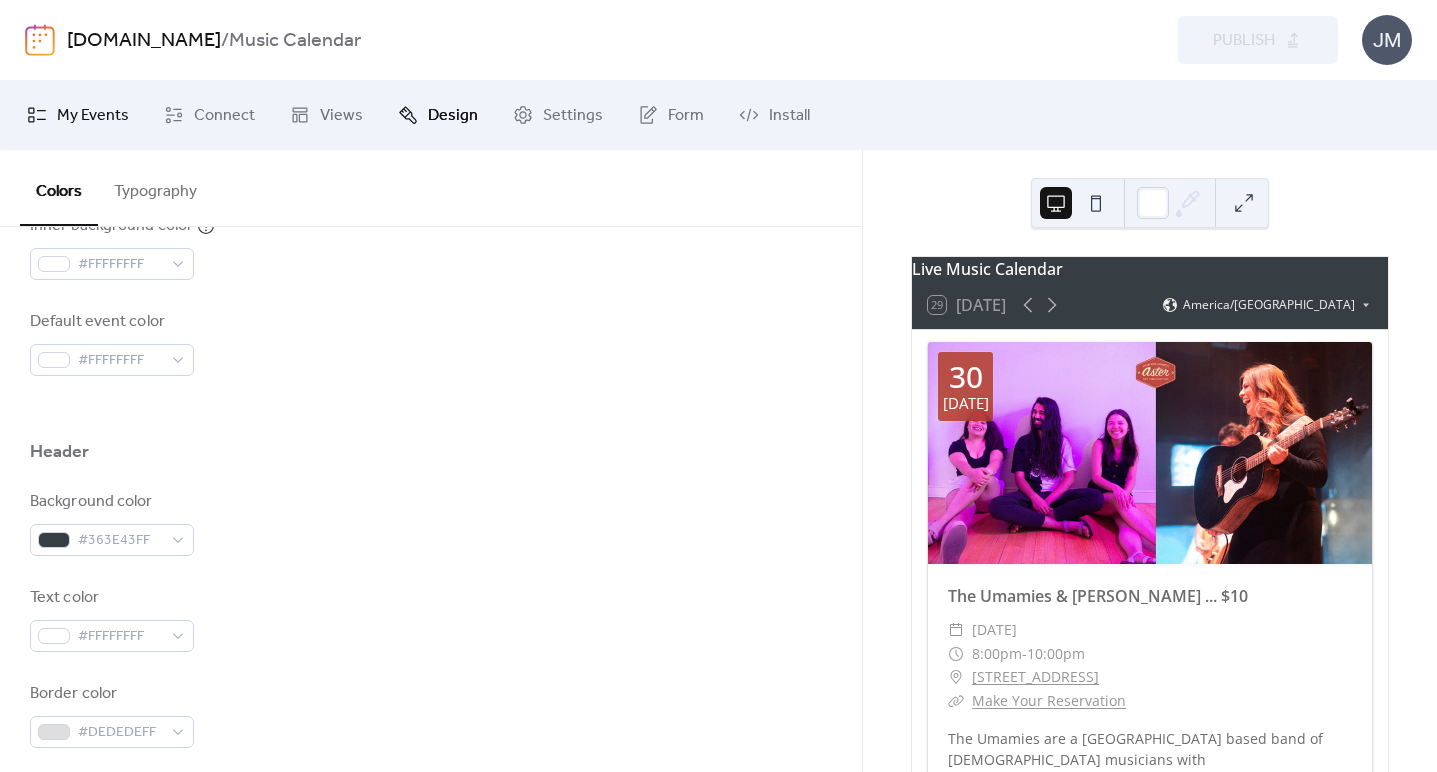 click on "My Events" at bounding box center (93, 116) 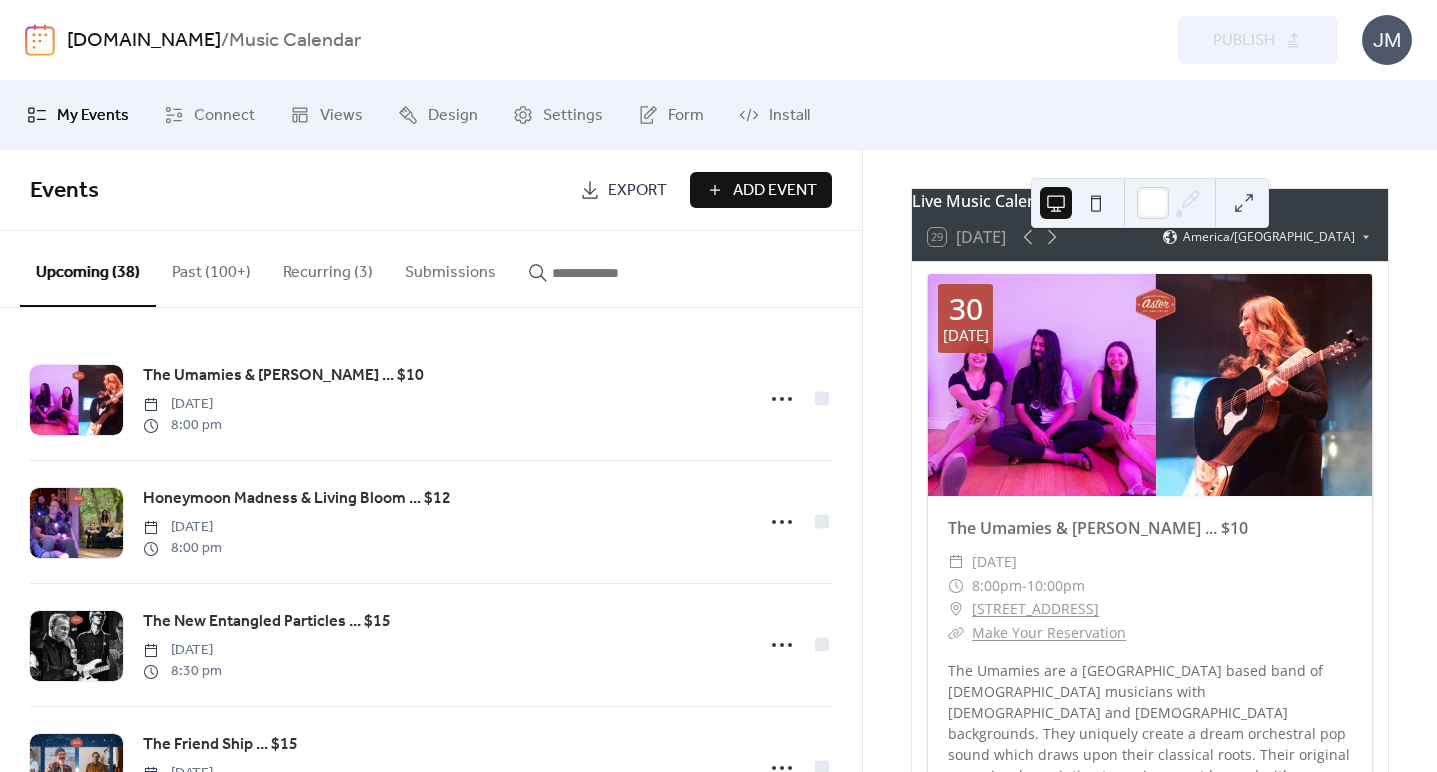 scroll, scrollTop: 0, scrollLeft: 0, axis: both 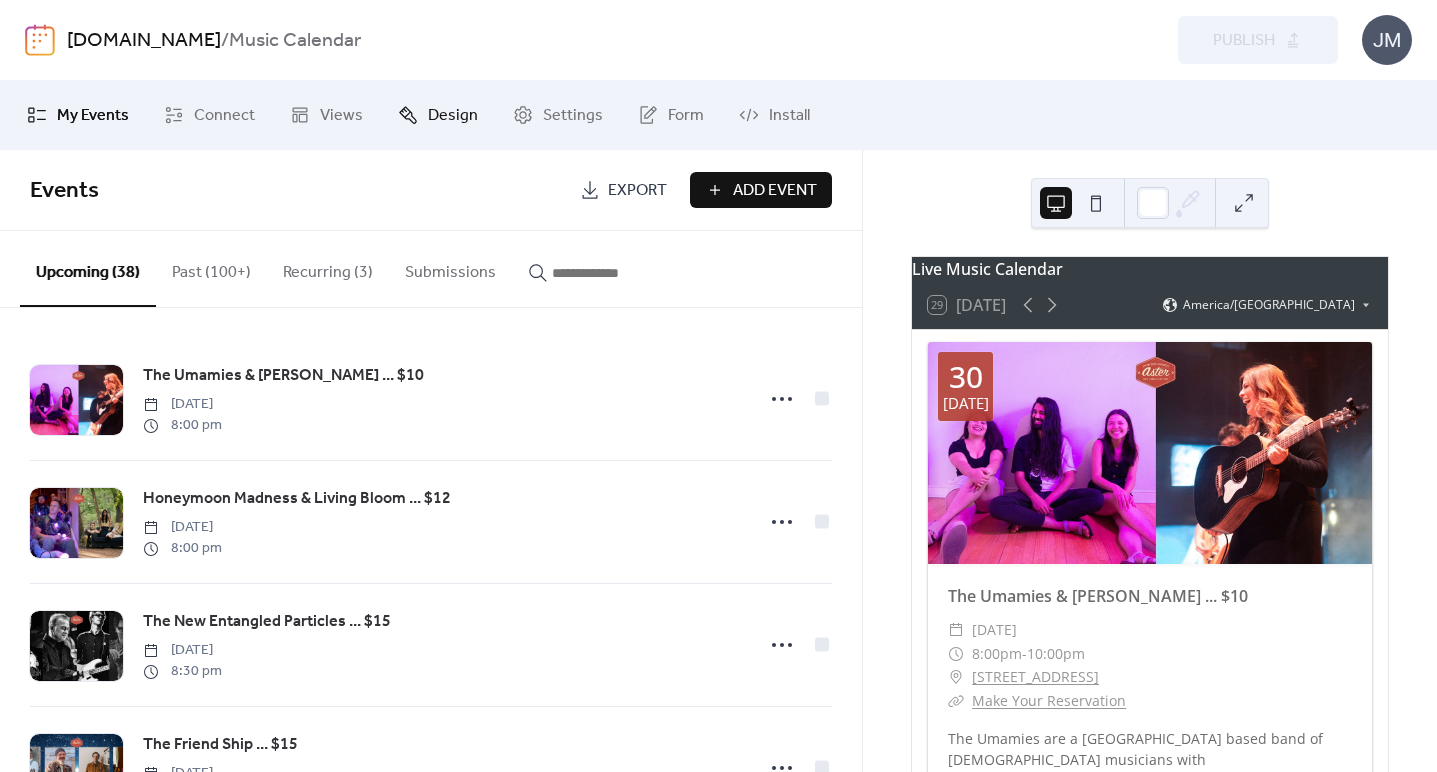 click 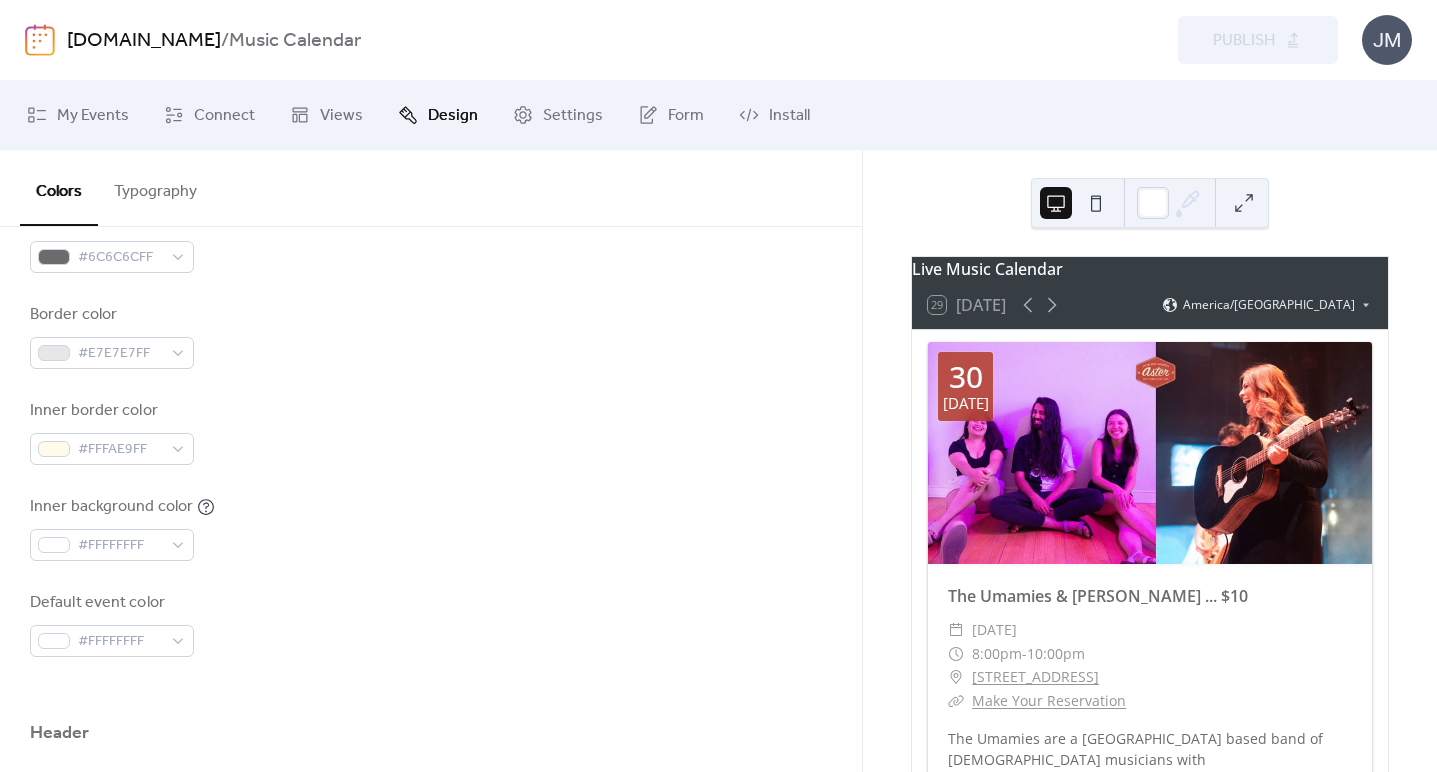 scroll, scrollTop: 451, scrollLeft: 0, axis: vertical 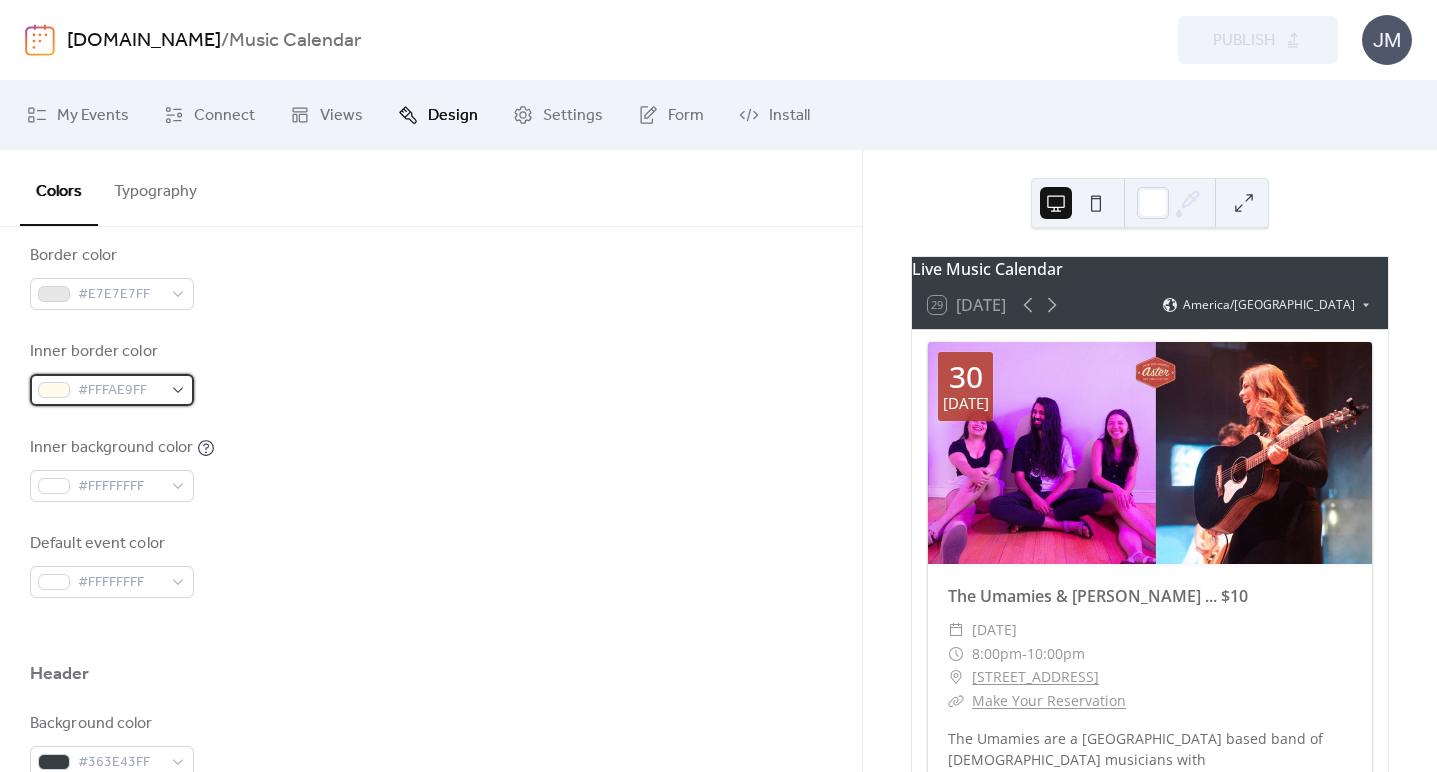 click on "#FFFAE9FF" at bounding box center [112, 390] 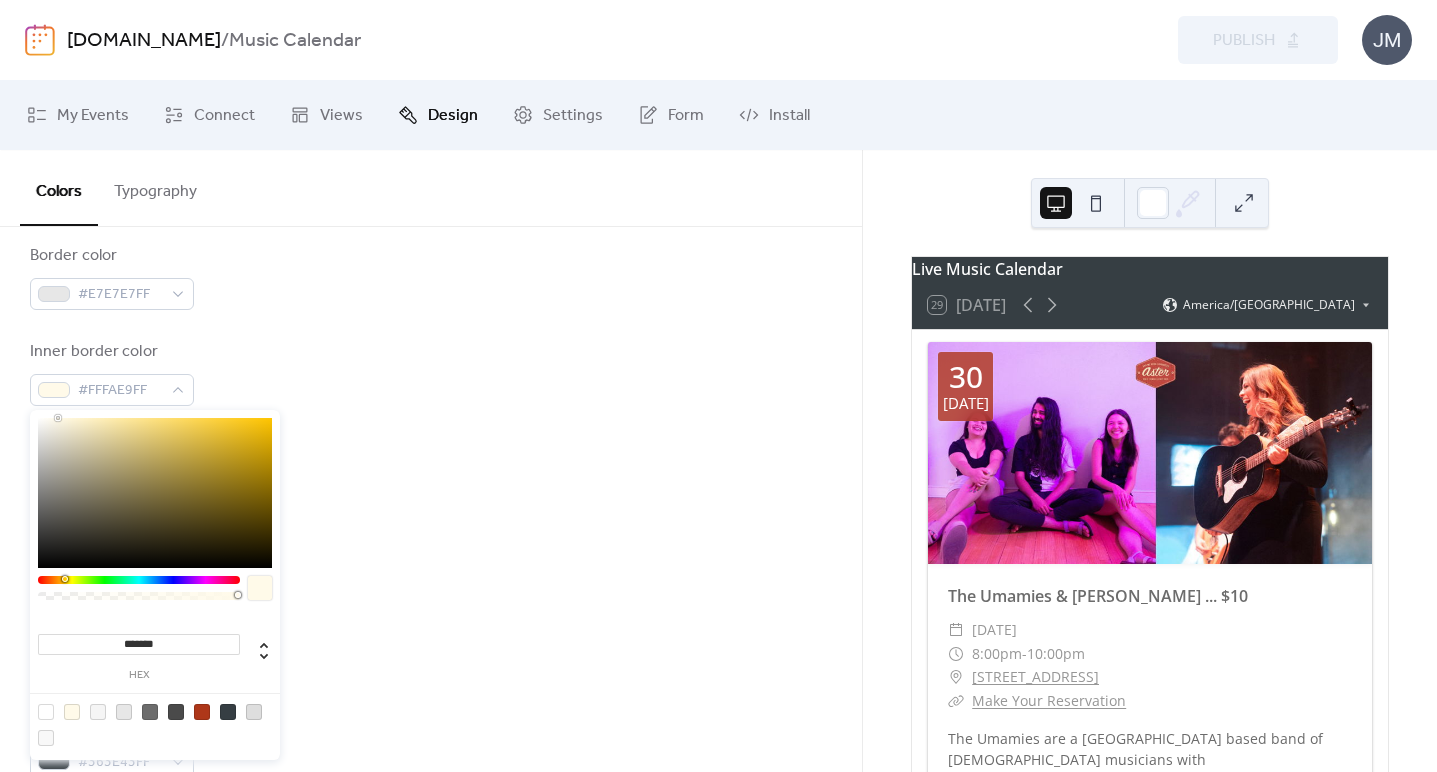 click at bounding box center [202, 712] 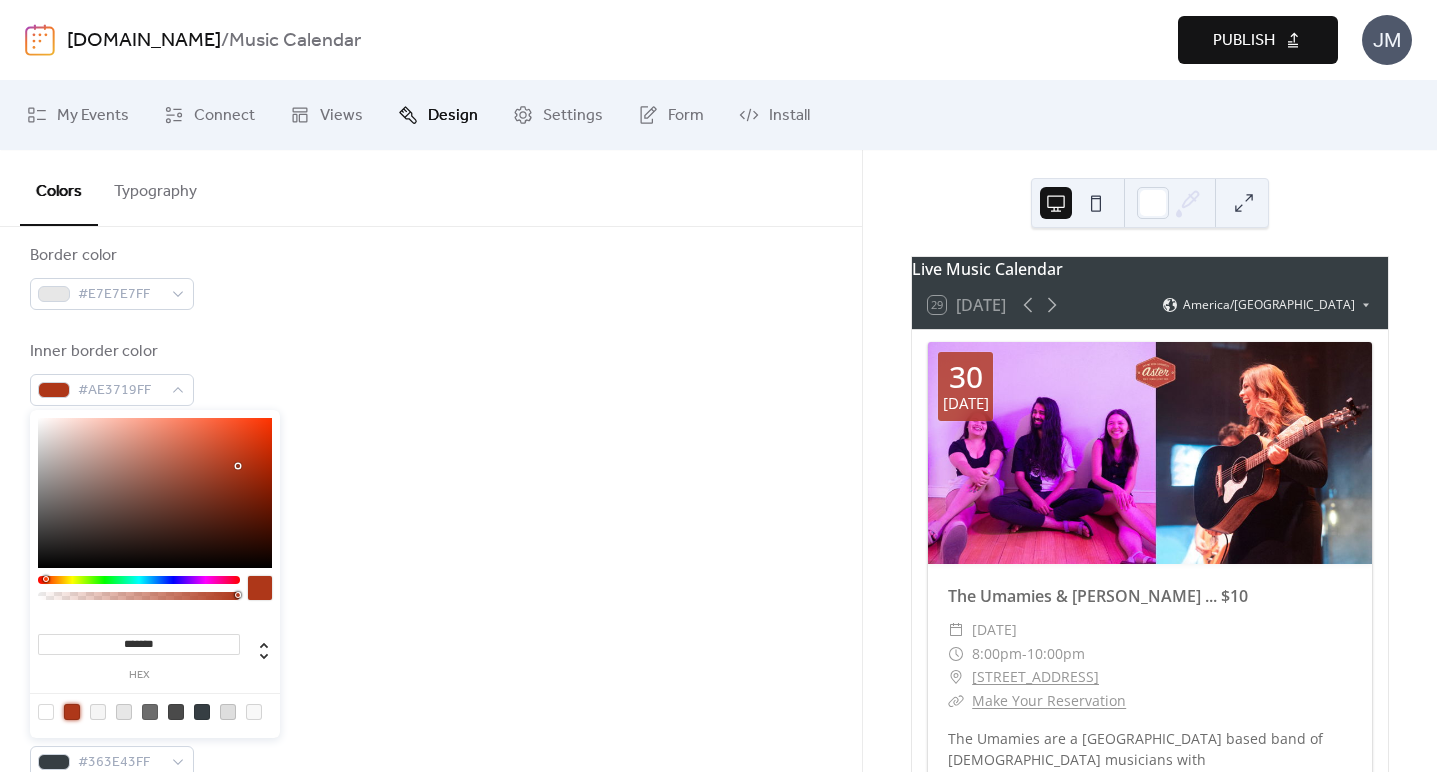 click at bounding box center [431, 630] 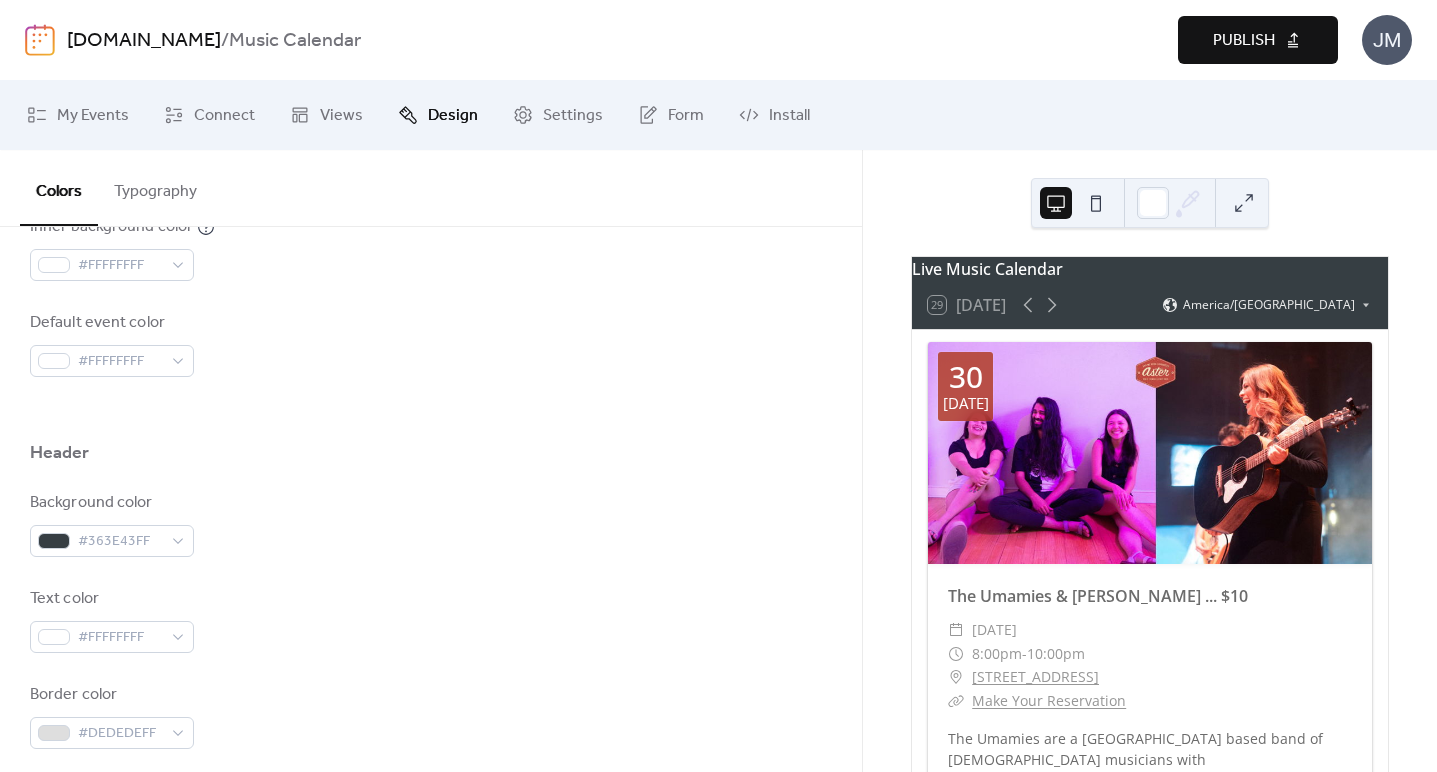 scroll, scrollTop: 719, scrollLeft: 0, axis: vertical 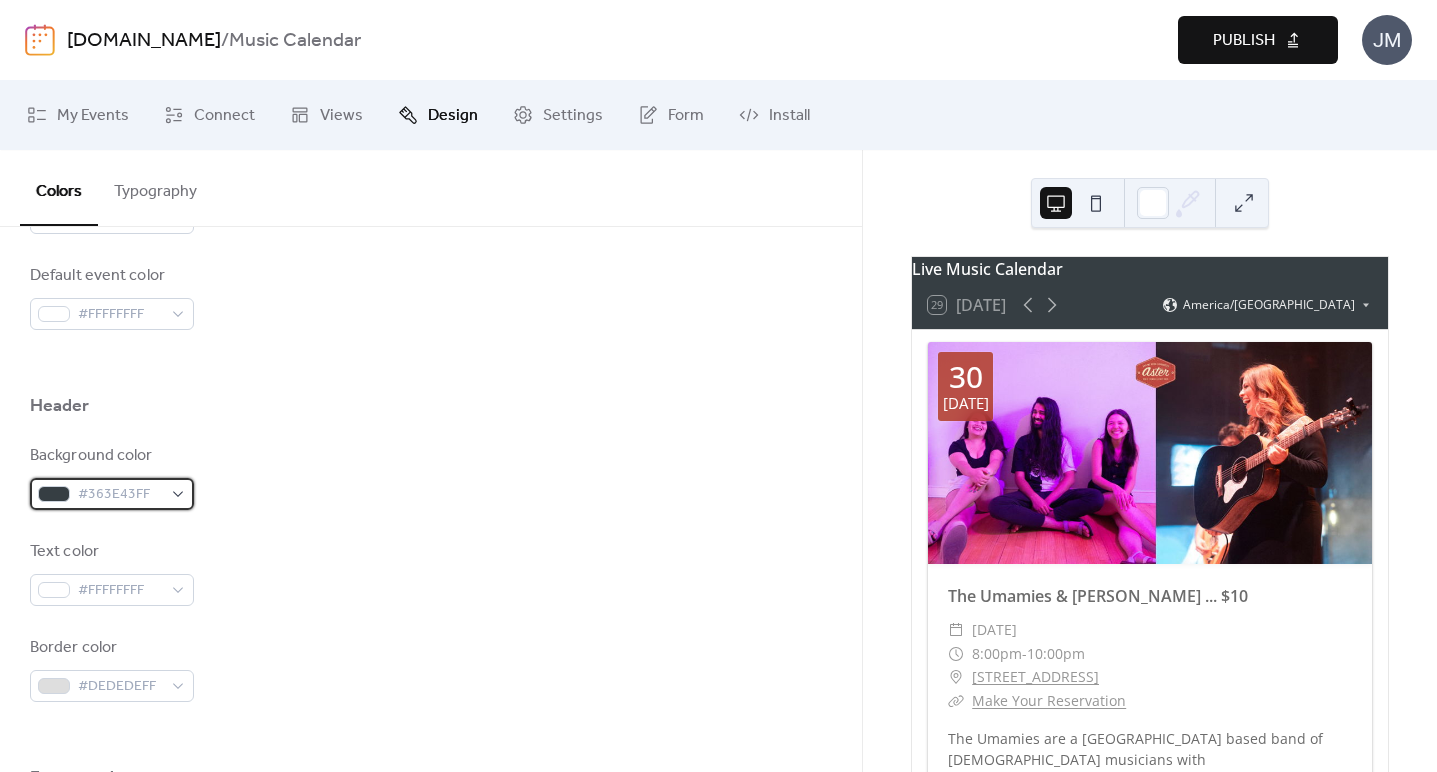 click on "#363E43FF" at bounding box center [120, 495] 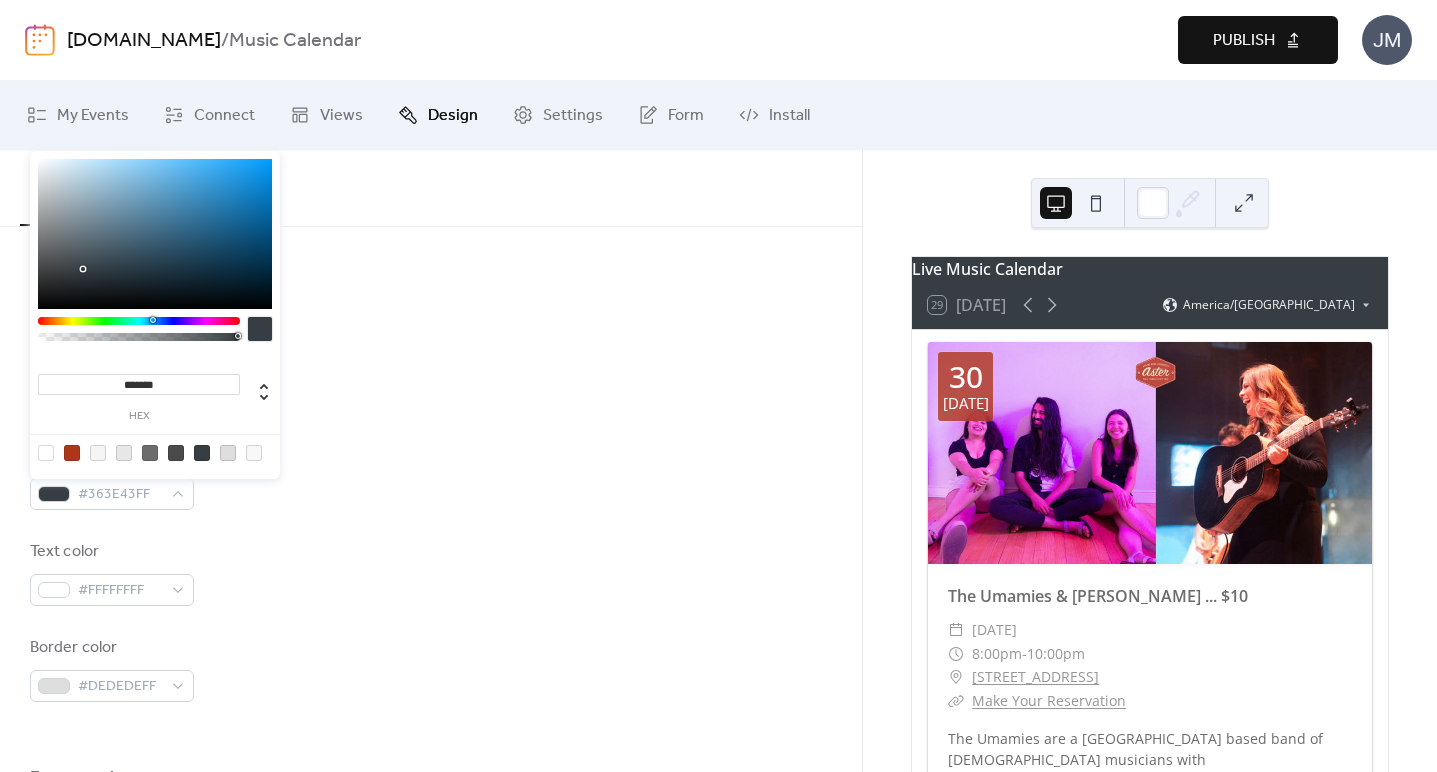 click at bounding box center [72, 453] 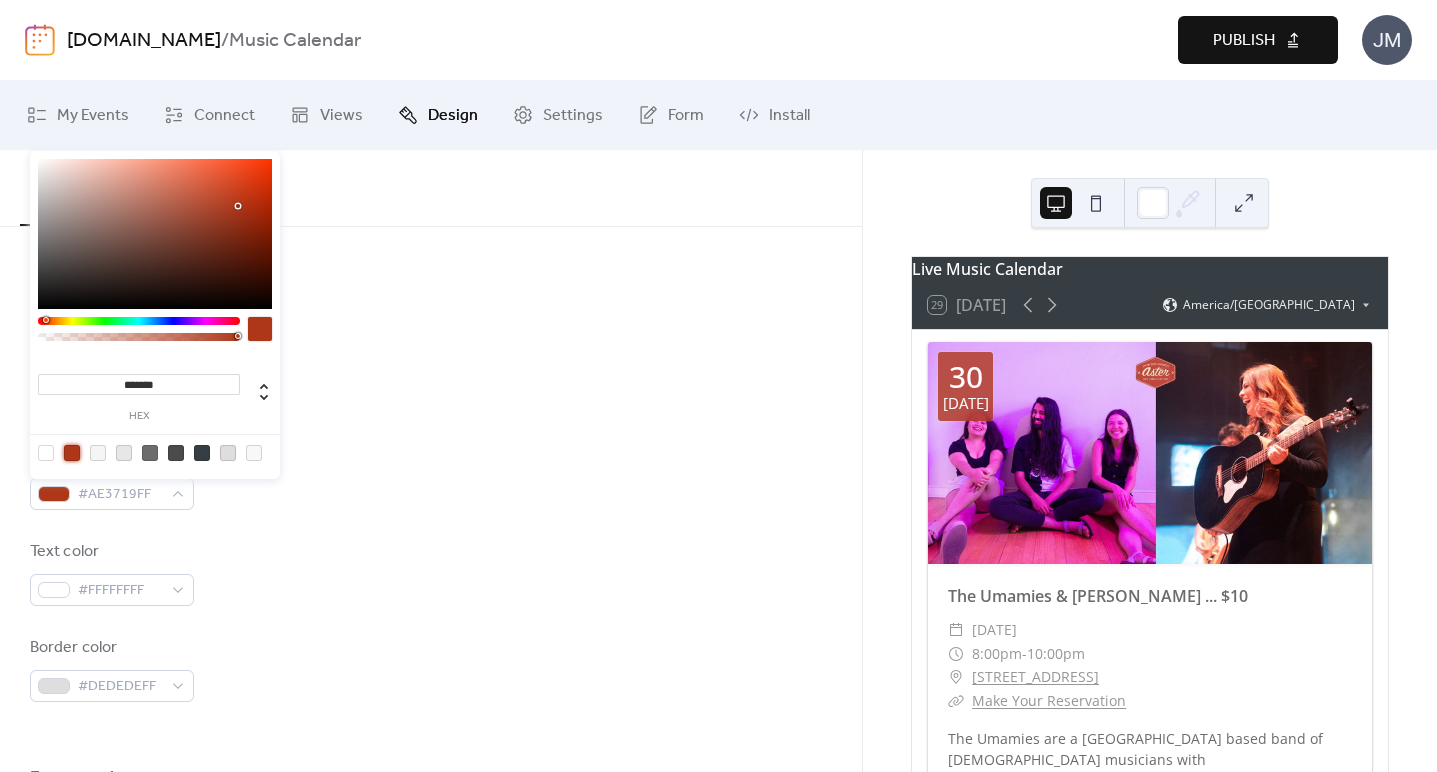 click on "Background color #AE3719FF" at bounding box center (431, 477) 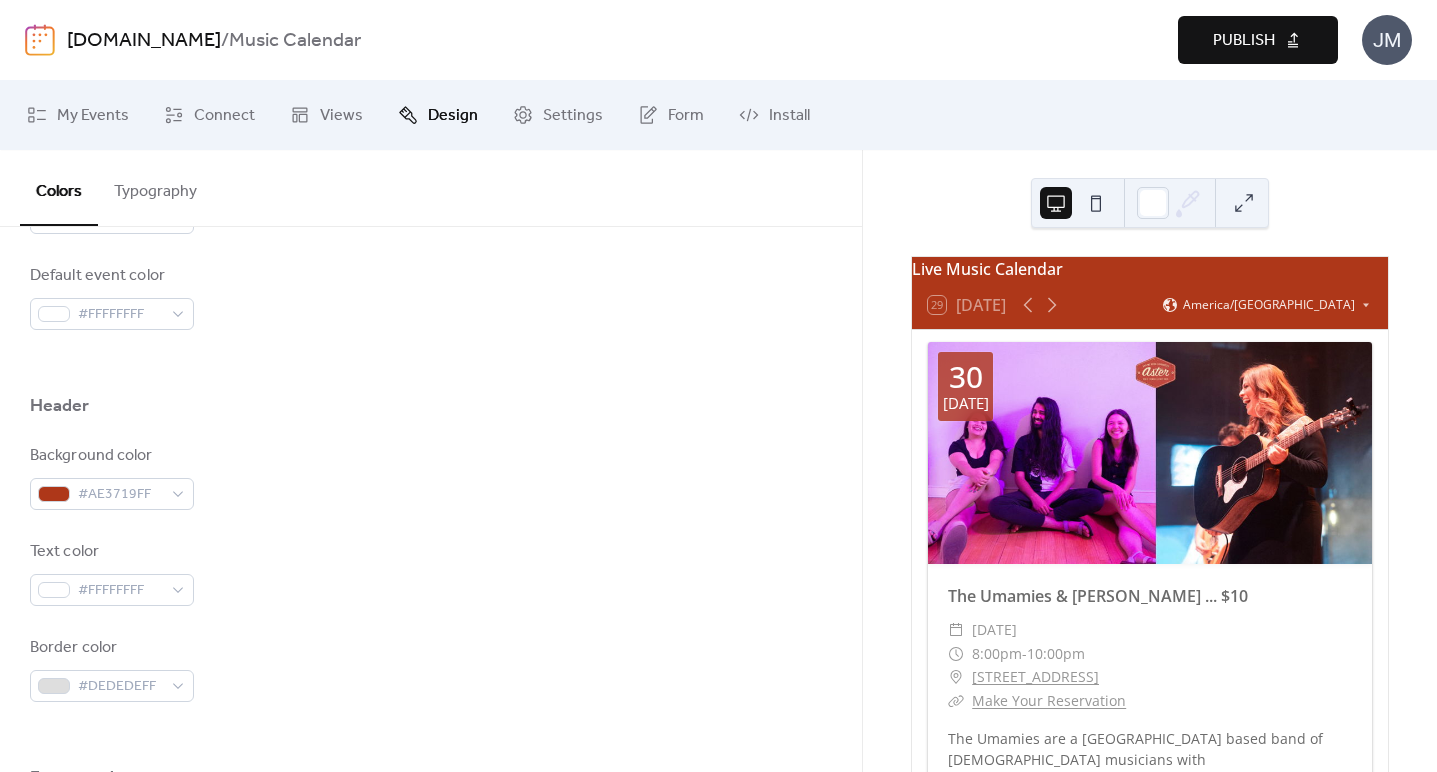 click on "Publish" at bounding box center [1258, 40] 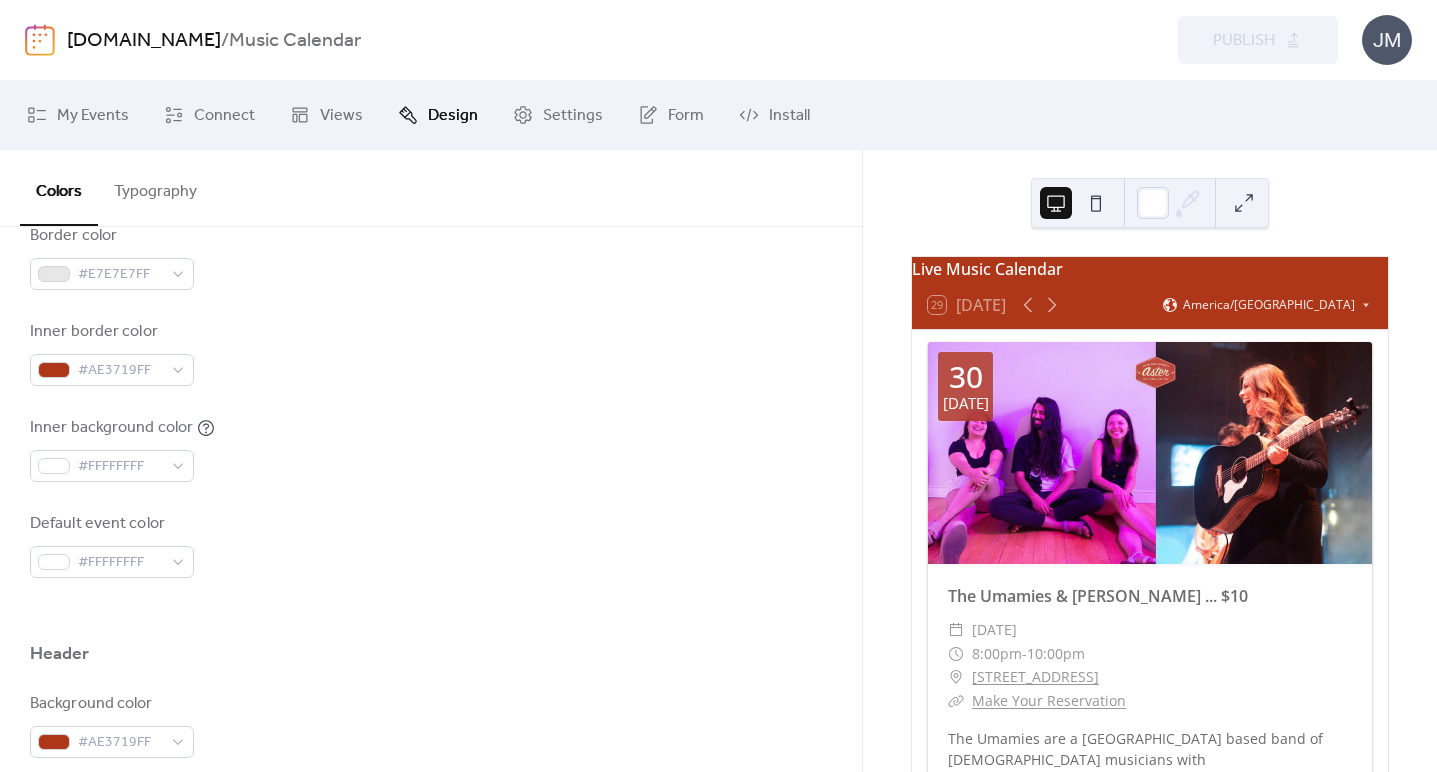 scroll, scrollTop: 0, scrollLeft: 0, axis: both 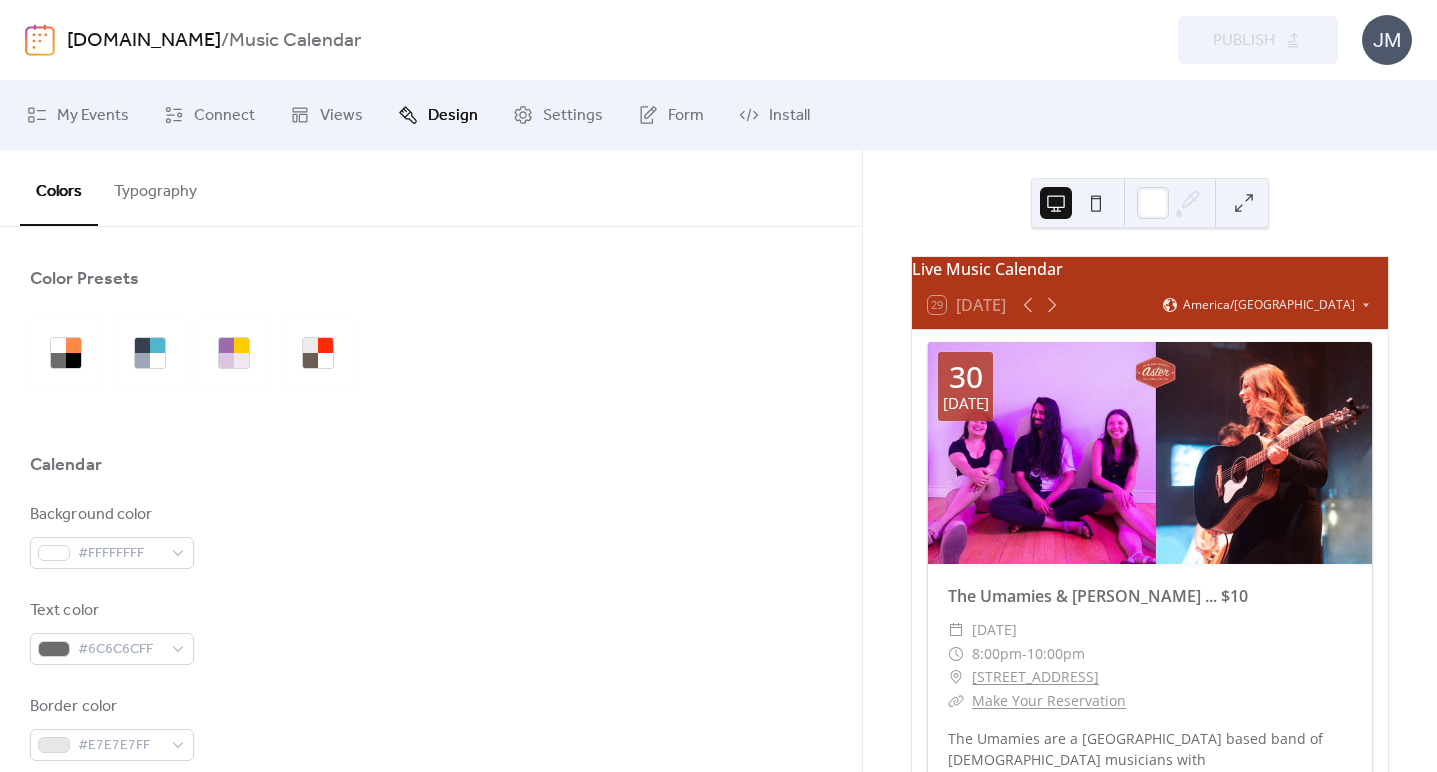 click on "Typography" at bounding box center [155, 187] 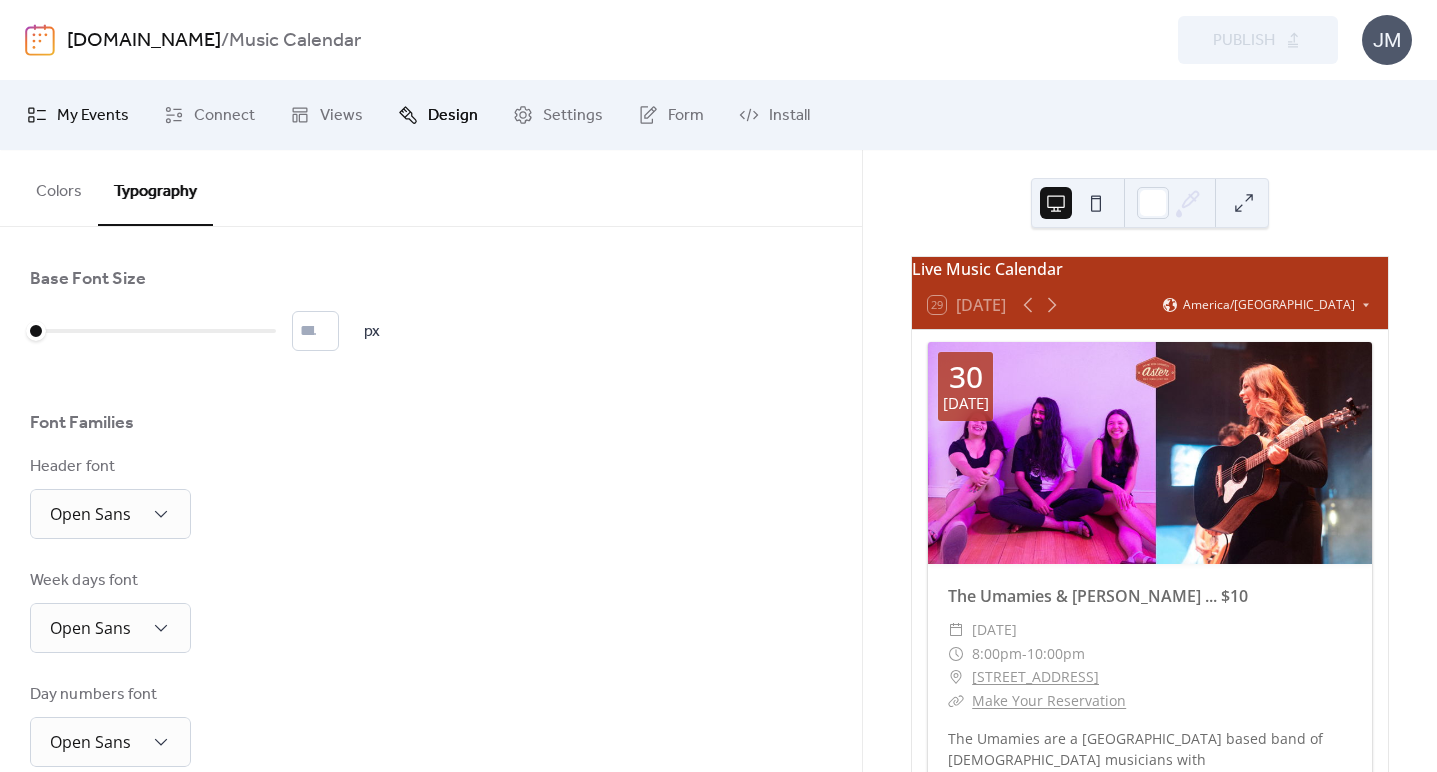 click on "My Events" at bounding box center (78, 115) 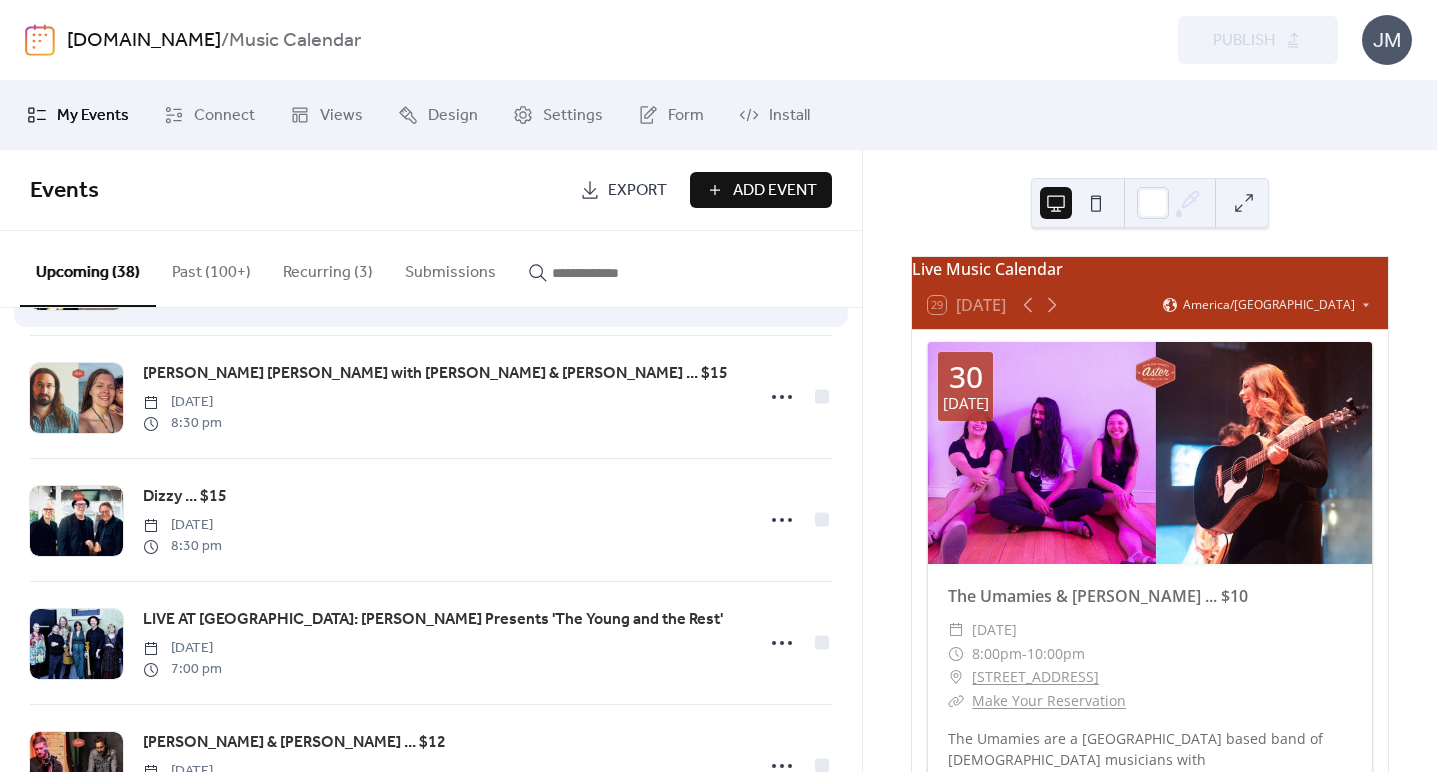 scroll, scrollTop: 914, scrollLeft: 0, axis: vertical 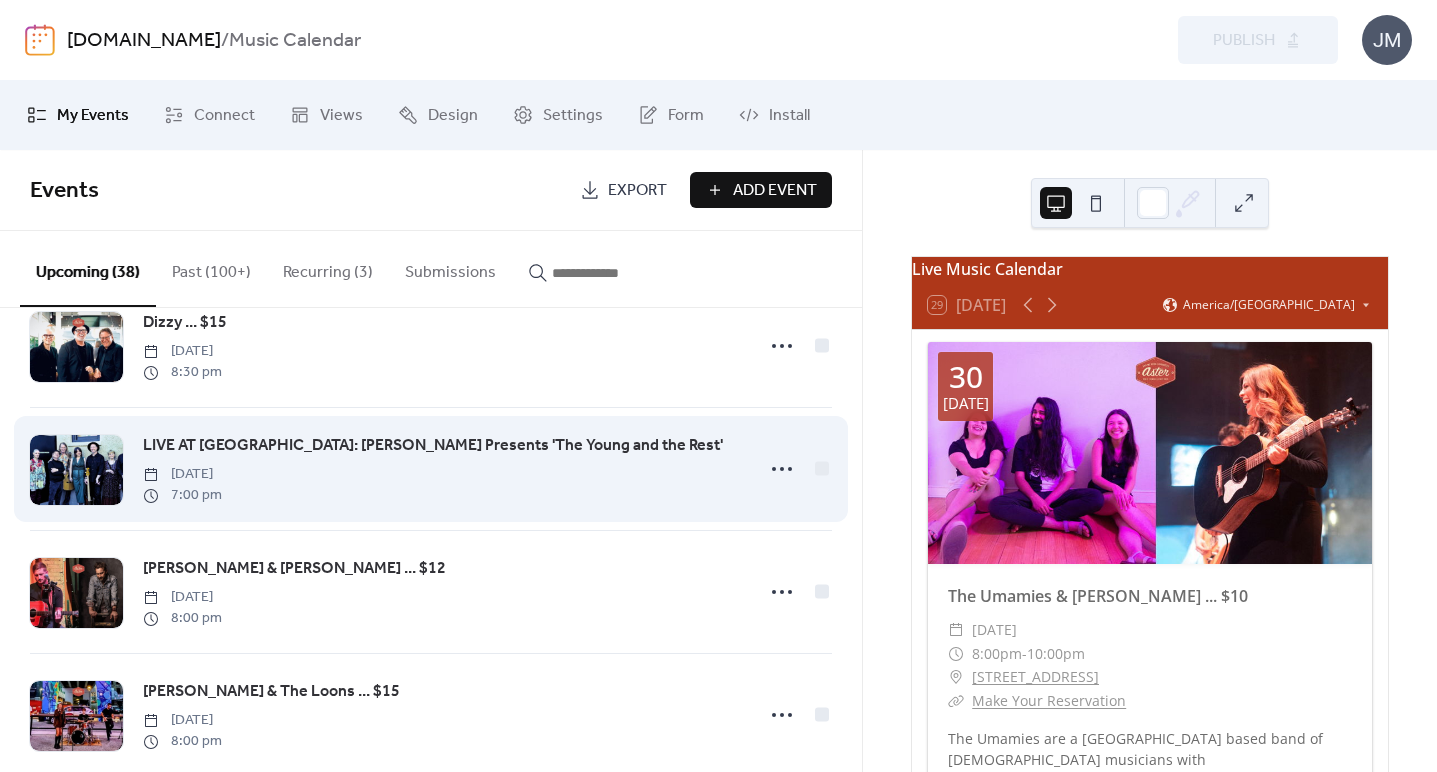 click on "LIVE AT [GEOGRAPHIC_DATA]:  [PERSON_NAME] Presents 'The Young and the Rest'" at bounding box center (433, 446) 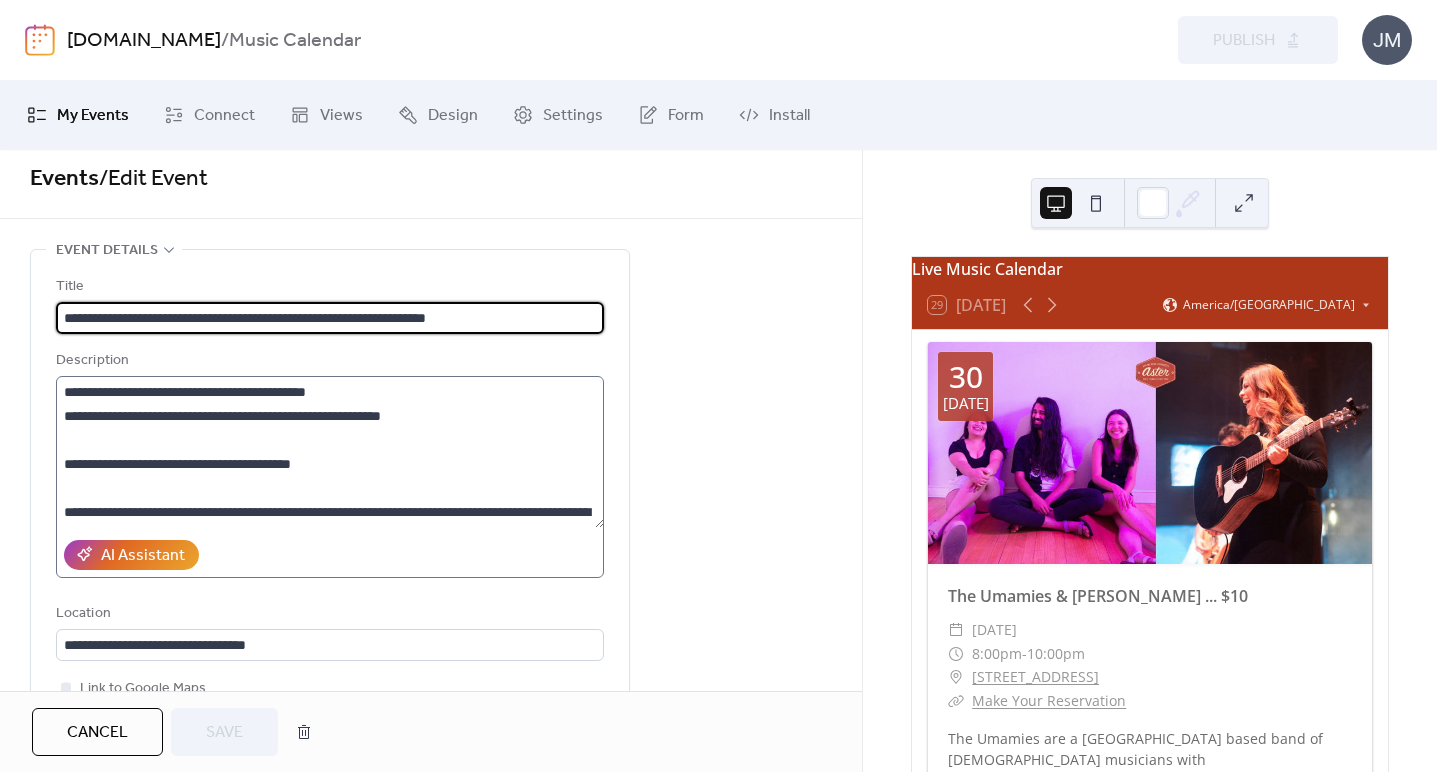 scroll, scrollTop: 0, scrollLeft: 0, axis: both 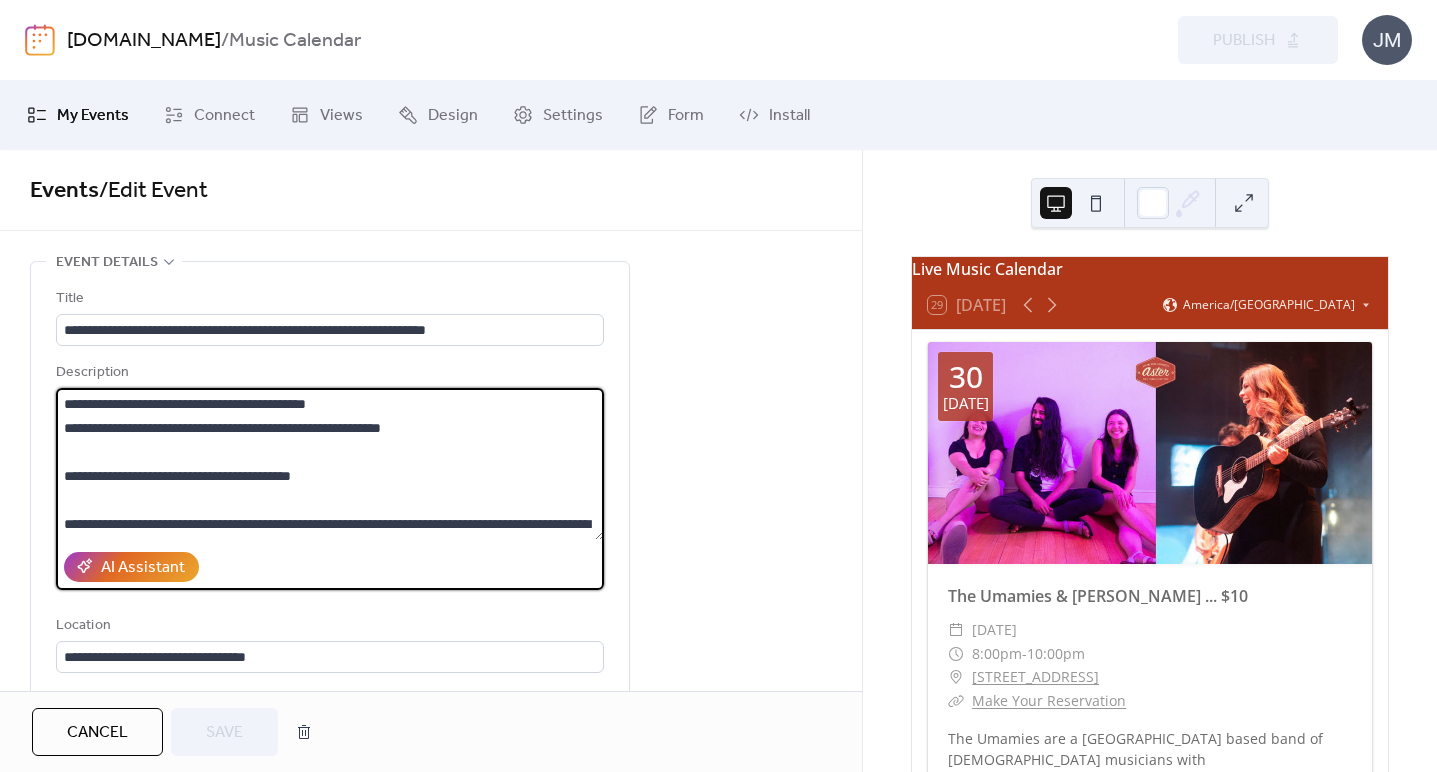 click at bounding box center (330, 464) 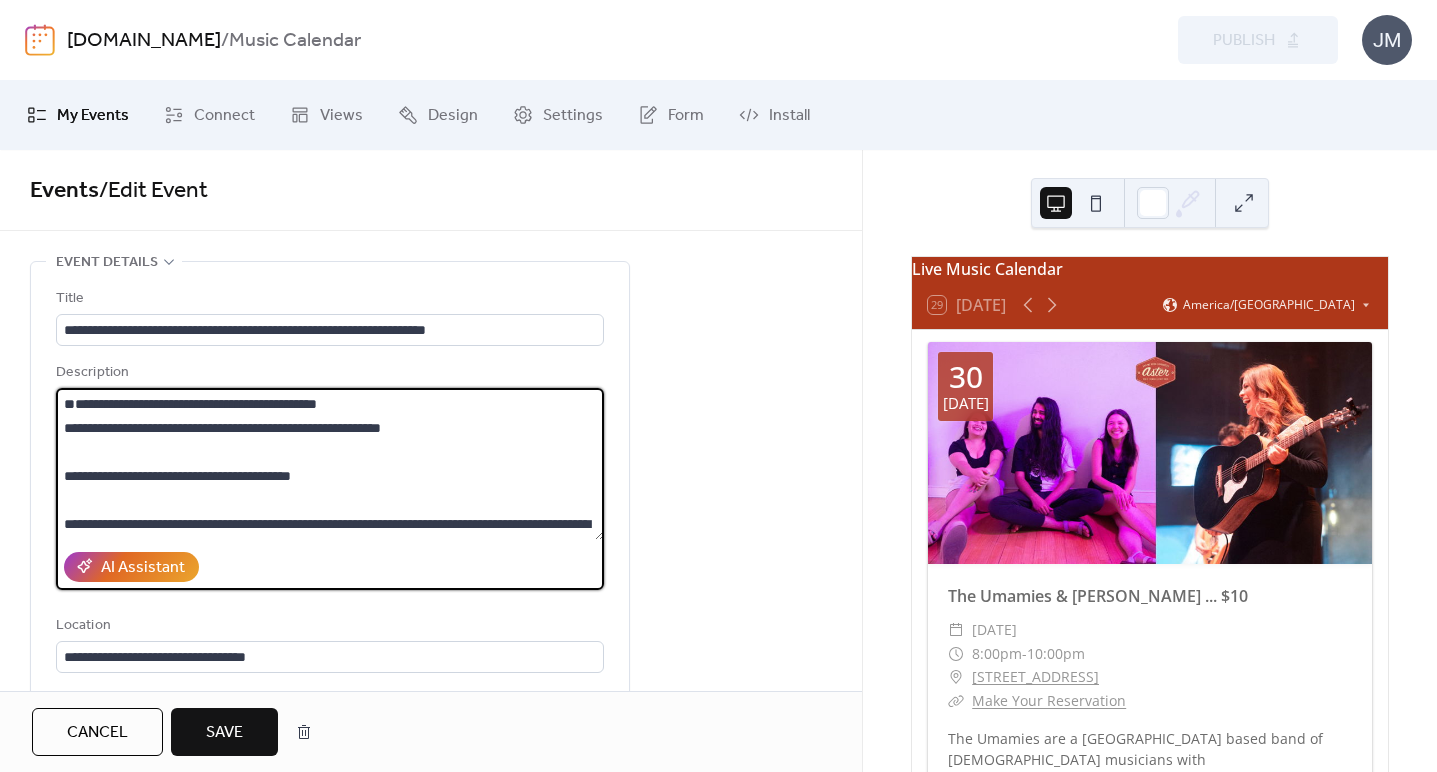 click at bounding box center [330, 464] 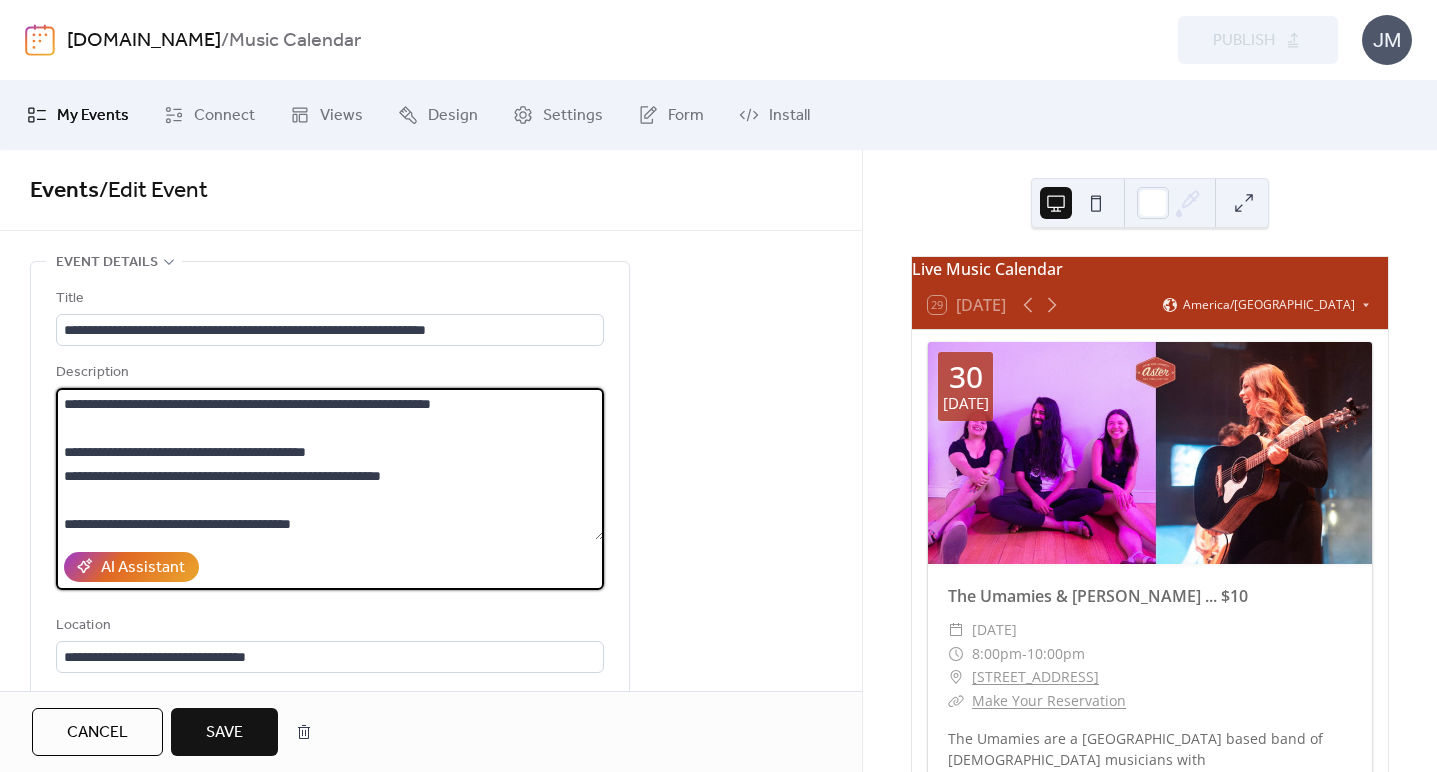 click at bounding box center (330, 464) 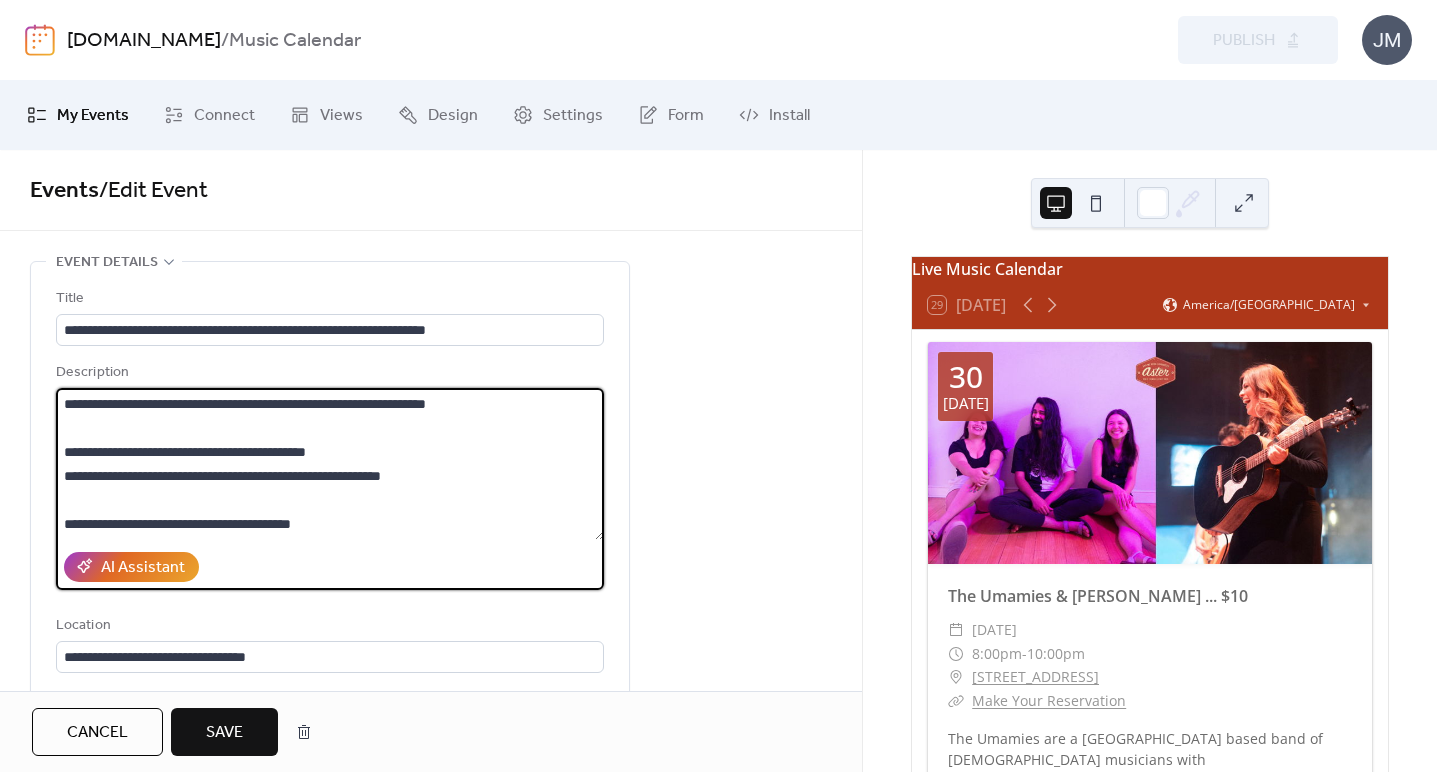 click at bounding box center [330, 464] 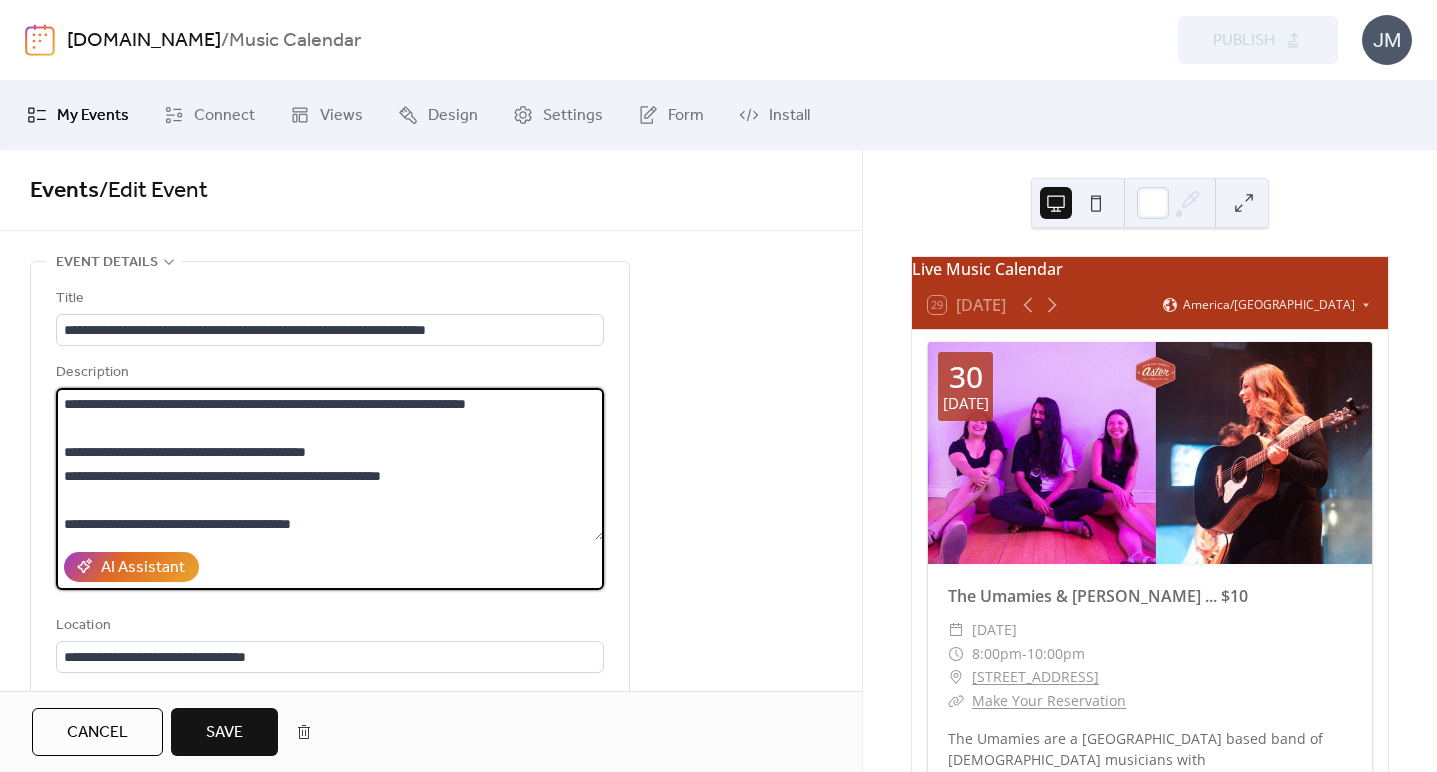 click at bounding box center (330, 464) 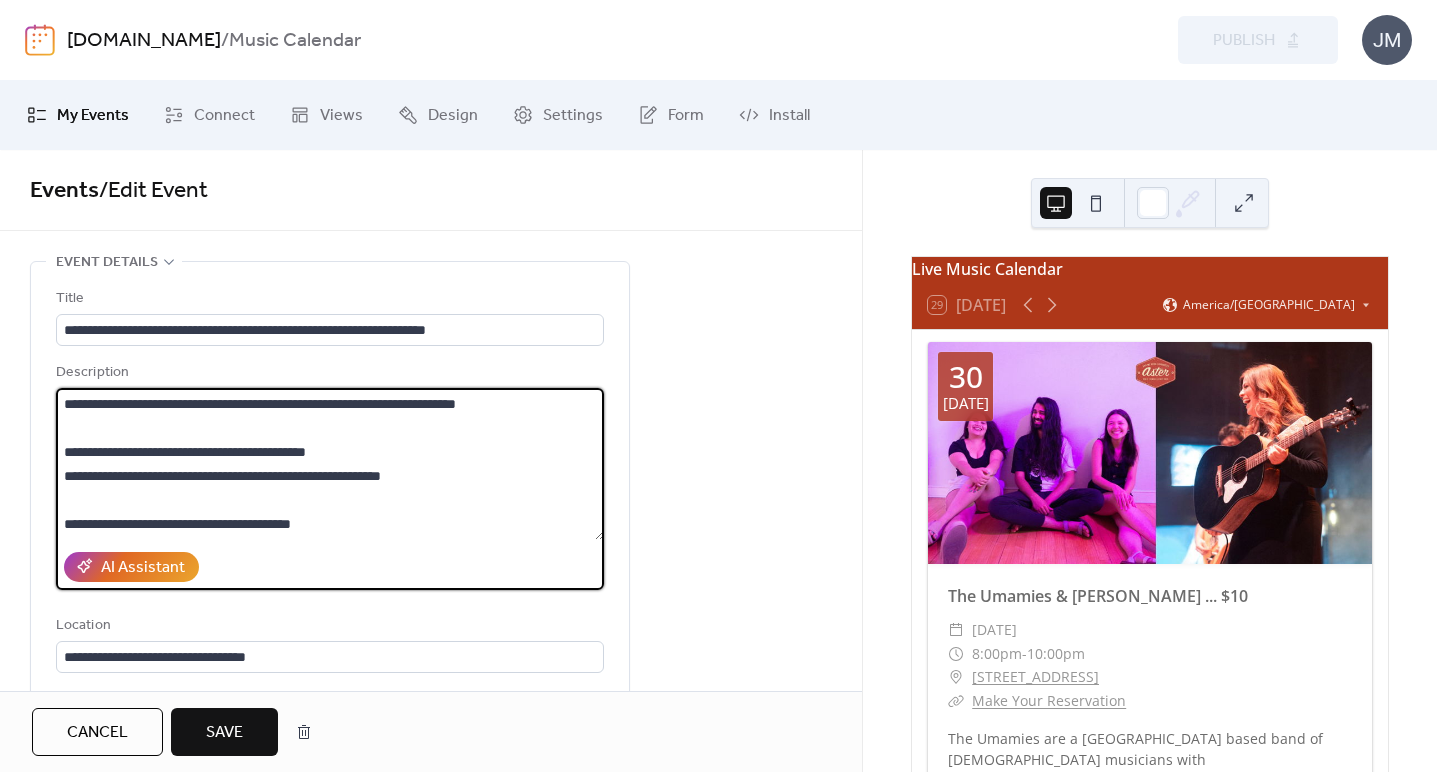 drag, startPoint x: 560, startPoint y: 405, endPoint x: 369, endPoint y: 401, distance: 191.04189 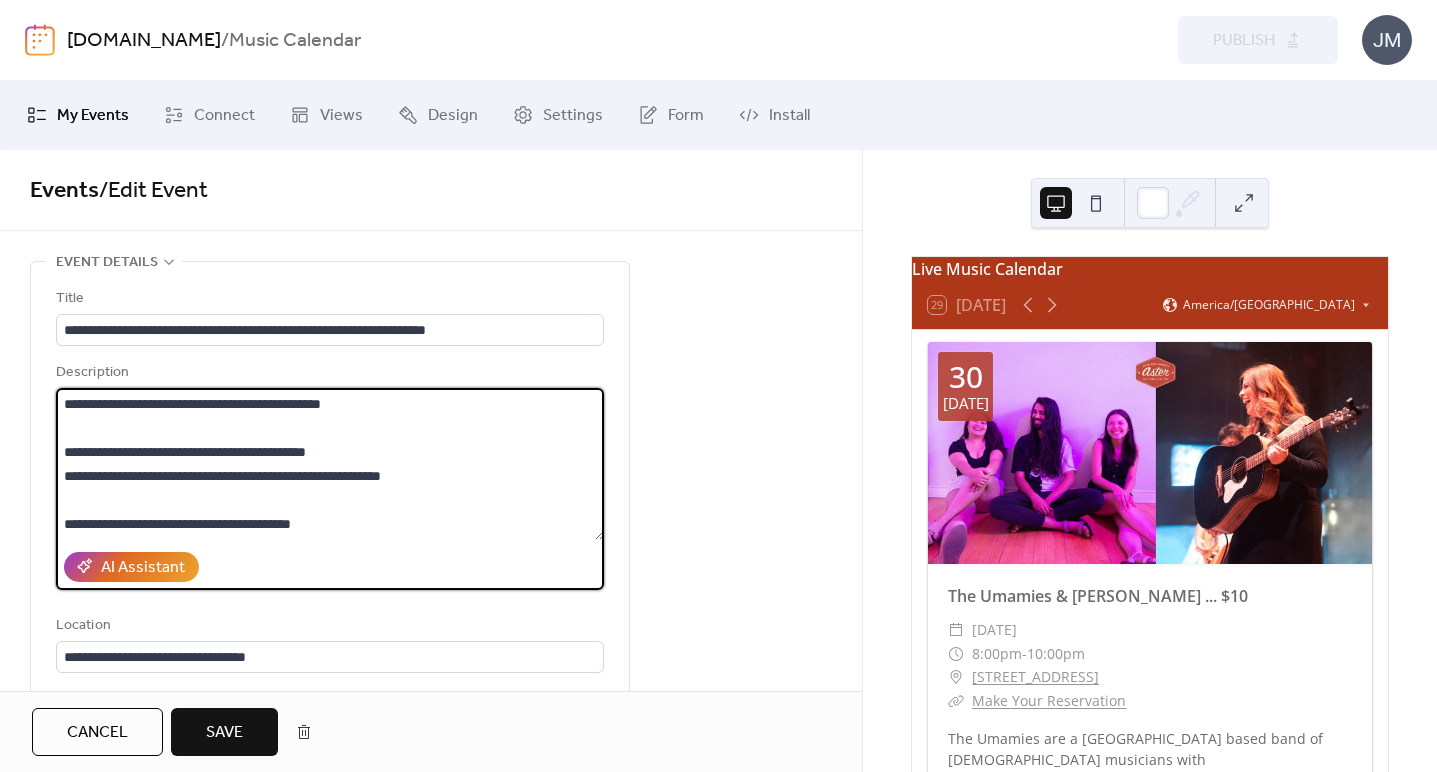 paste on "**********" 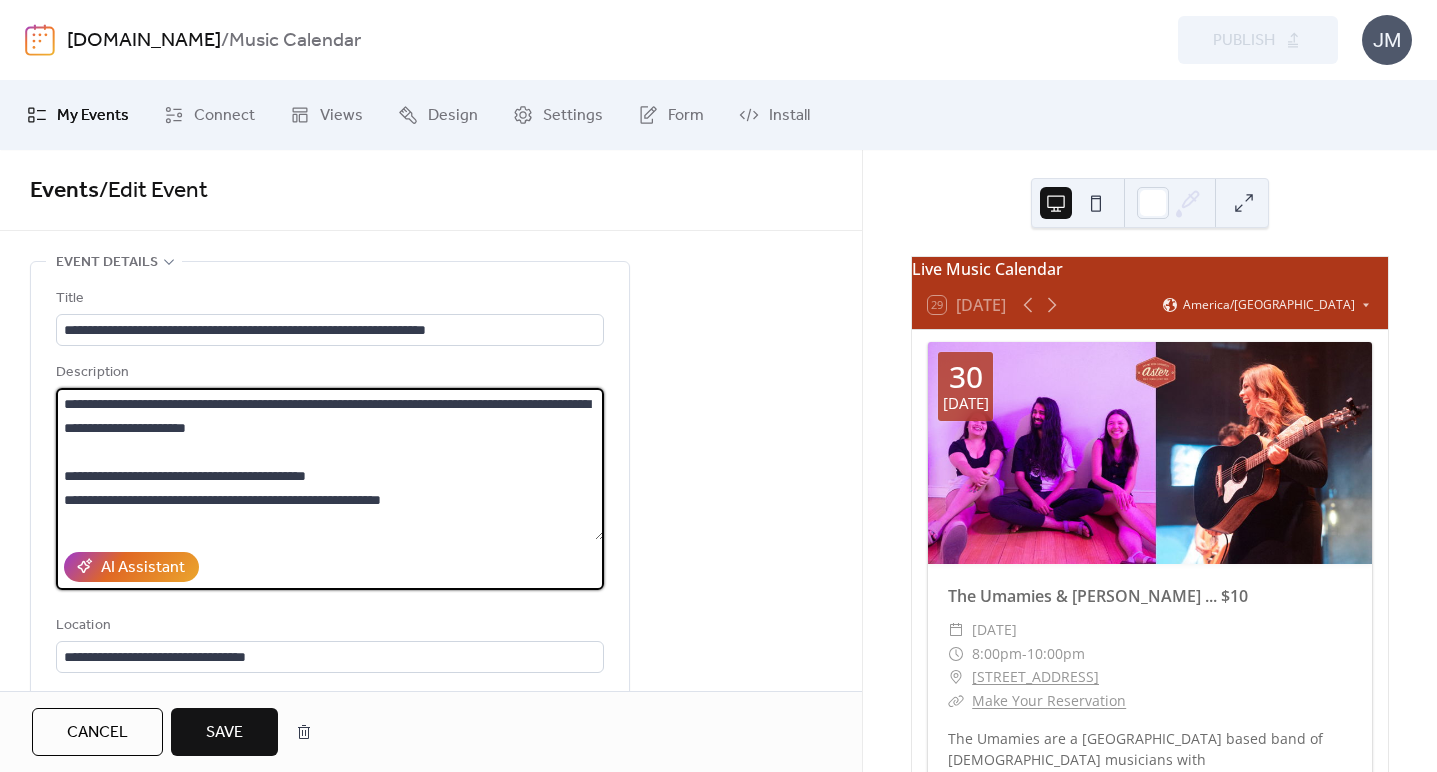 click at bounding box center (330, 464) 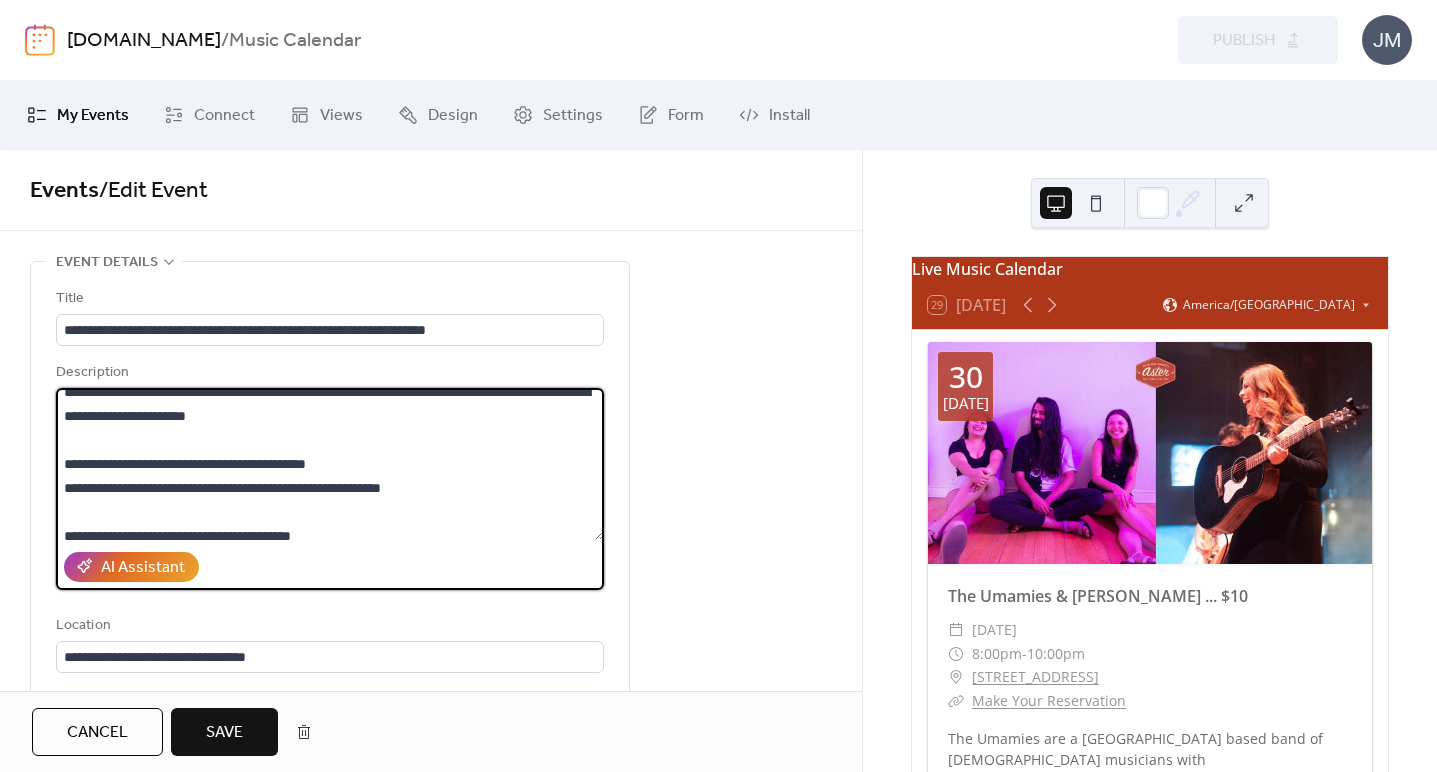scroll, scrollTop: 0, scrollLeft: 0, axis: both 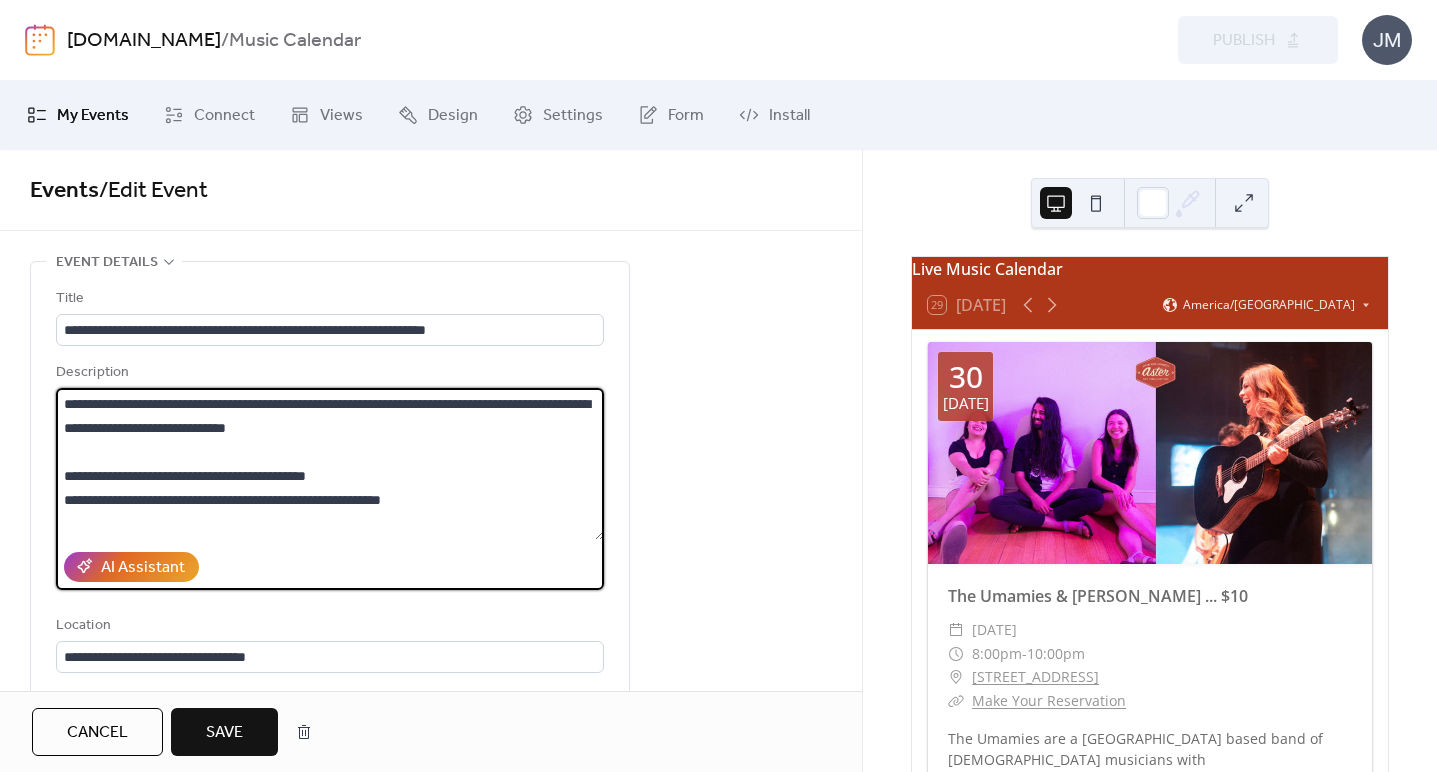 click at bounding box center (330, 464) 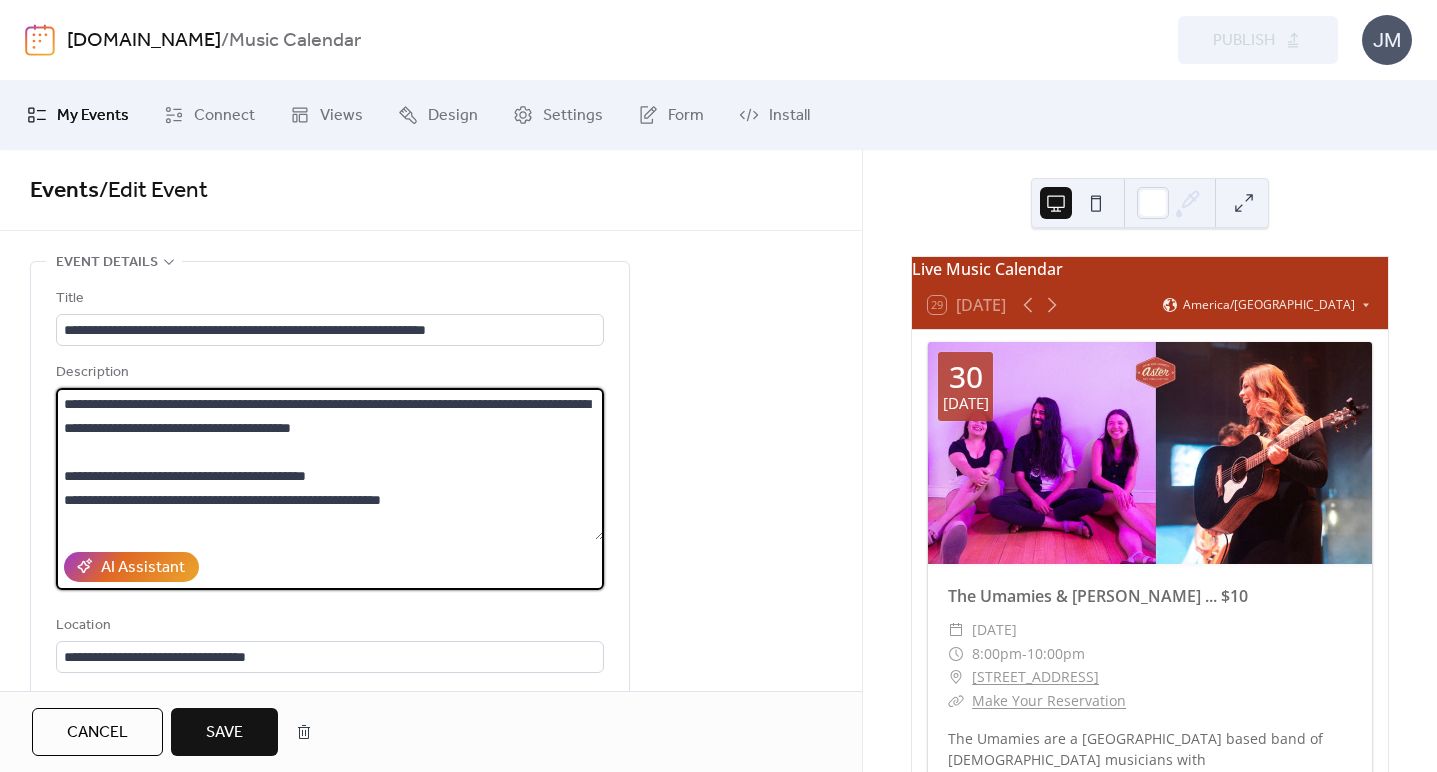 drag, startPoint x: 475, startPoint y: 424, endPoint x: 89, endPoint y: 382, distance: 388.27826 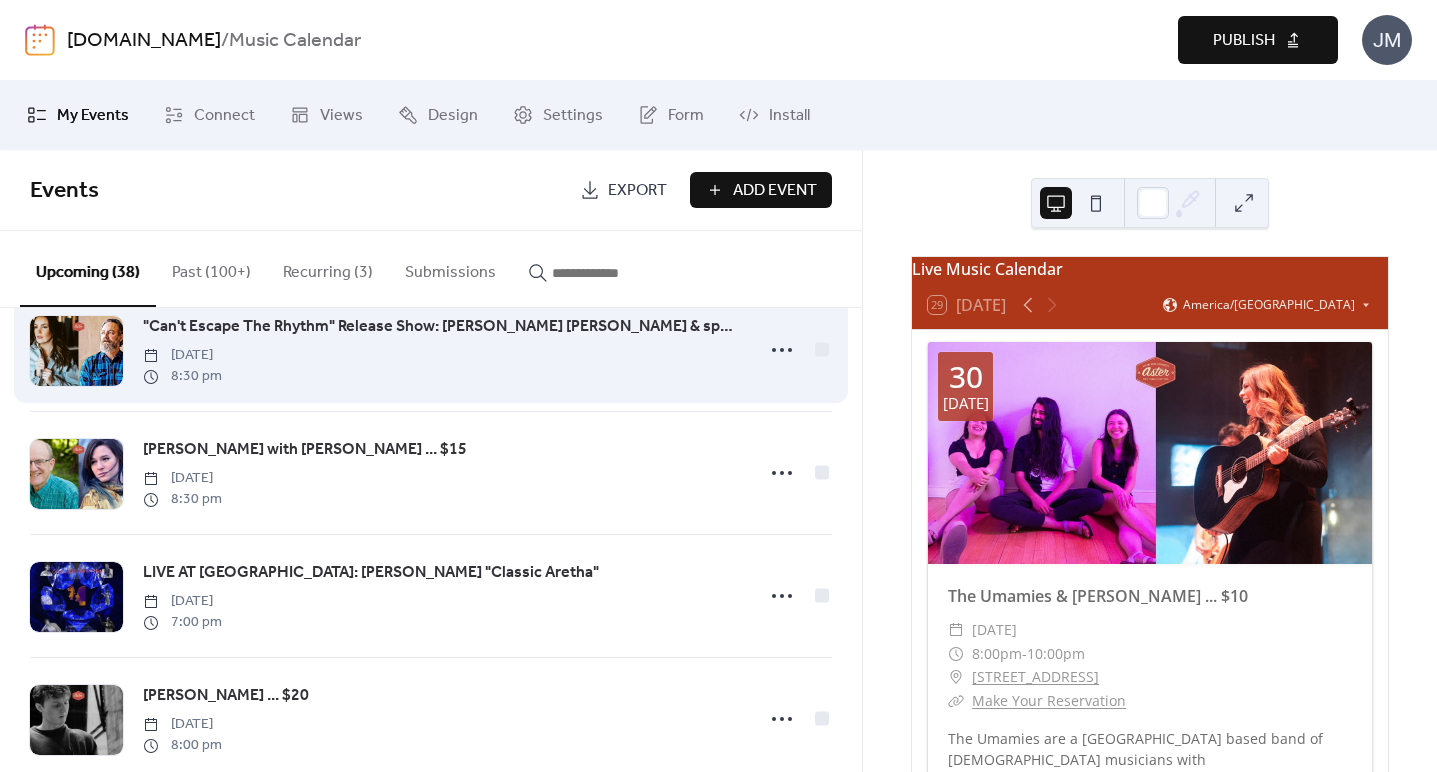 scroll, scrollTop: 1493, scrollLeft: 0, axis: vertical 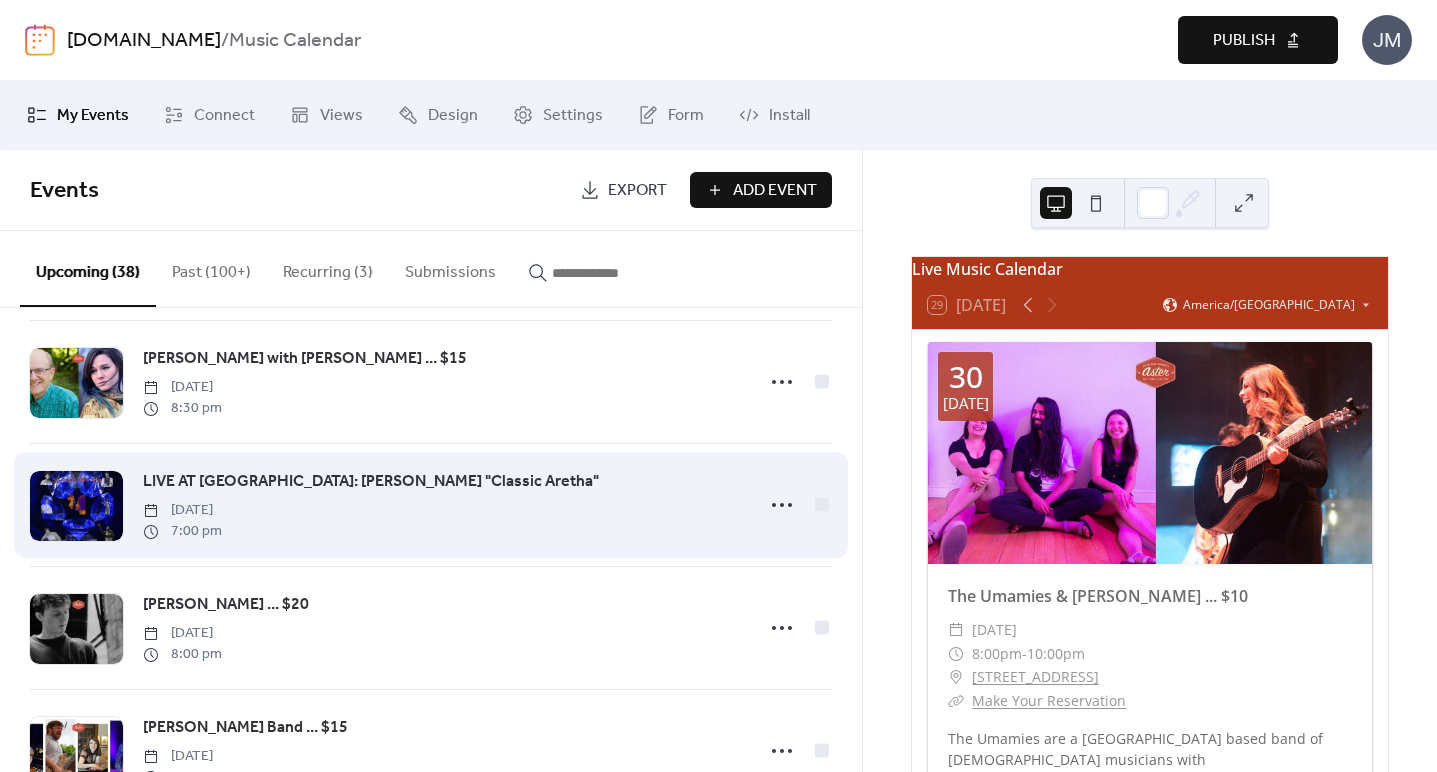 click on "LIVE AT [GEOGRAPHIC_DATA]: [PERSON_NAME] "Classic Aretha"" at bounding box center [371, 482] 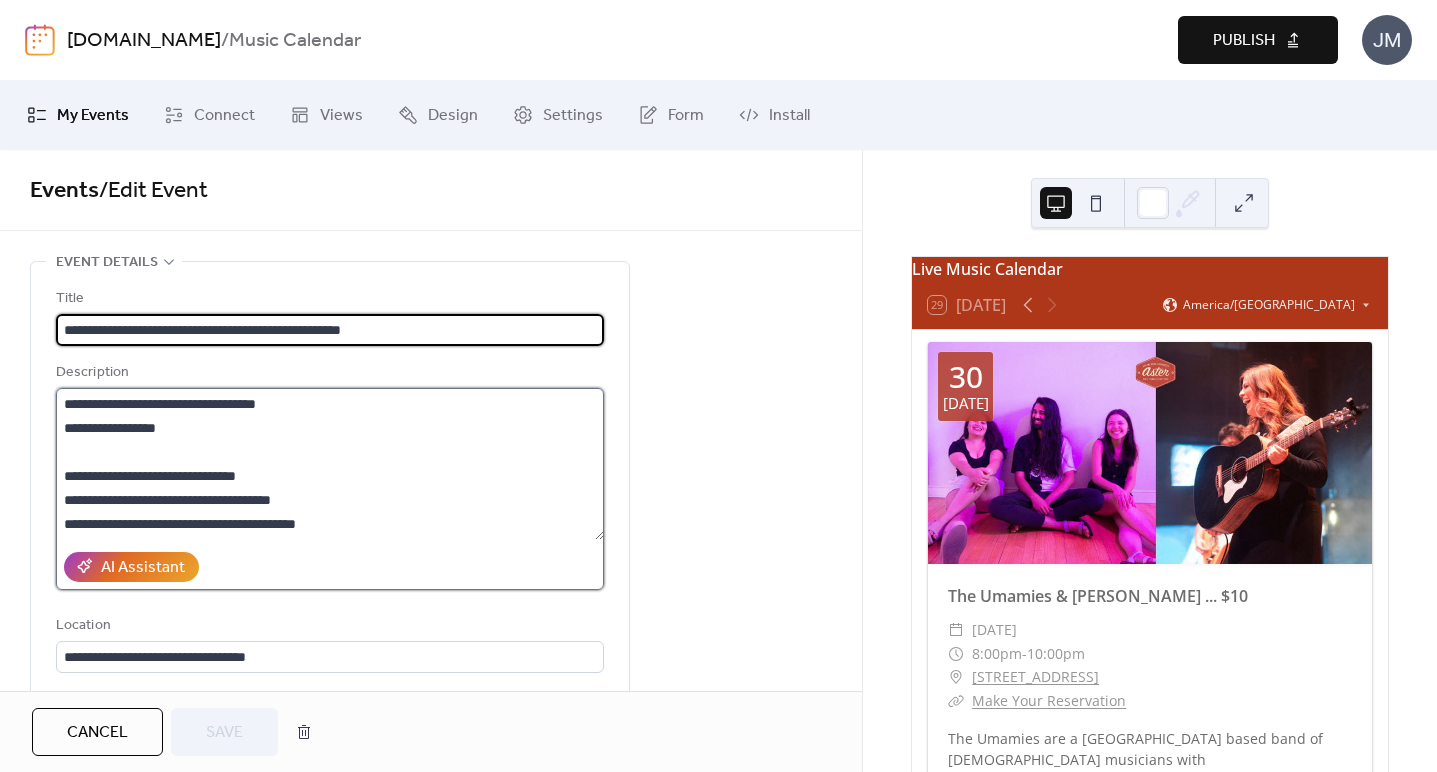click at bounding box center (330, 464) 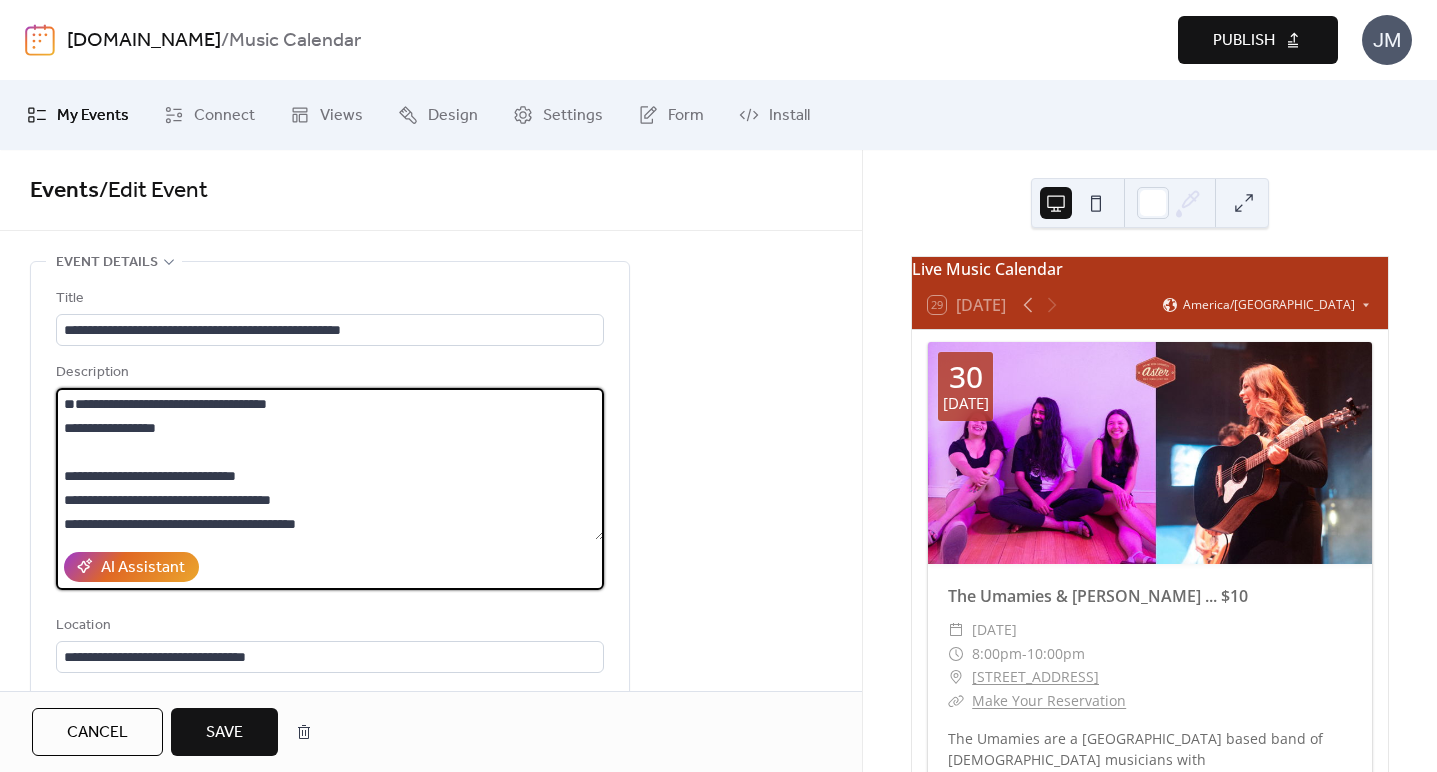 click at bounding box center (330, 464) 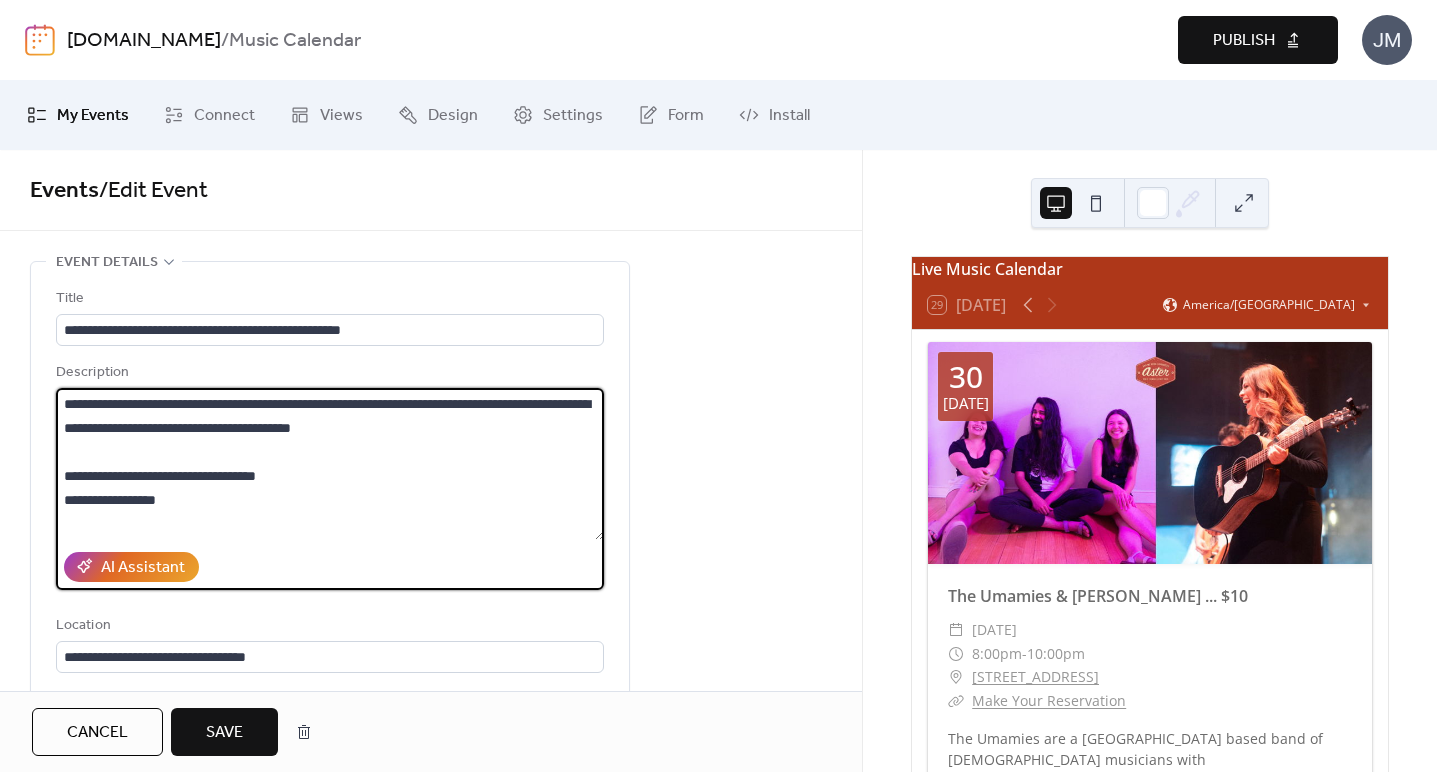 type on "**********" 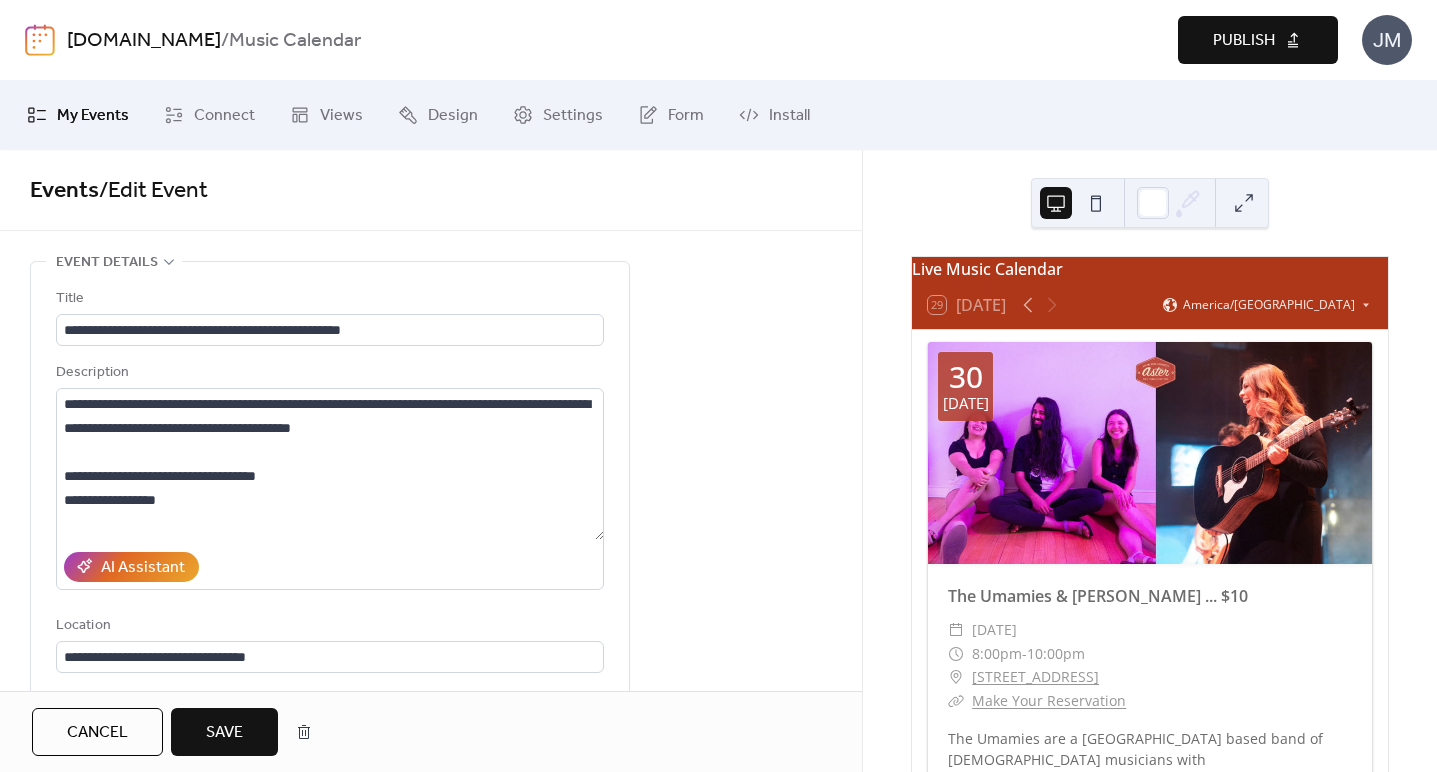 click on "Save" at bounding box center (224, 733) 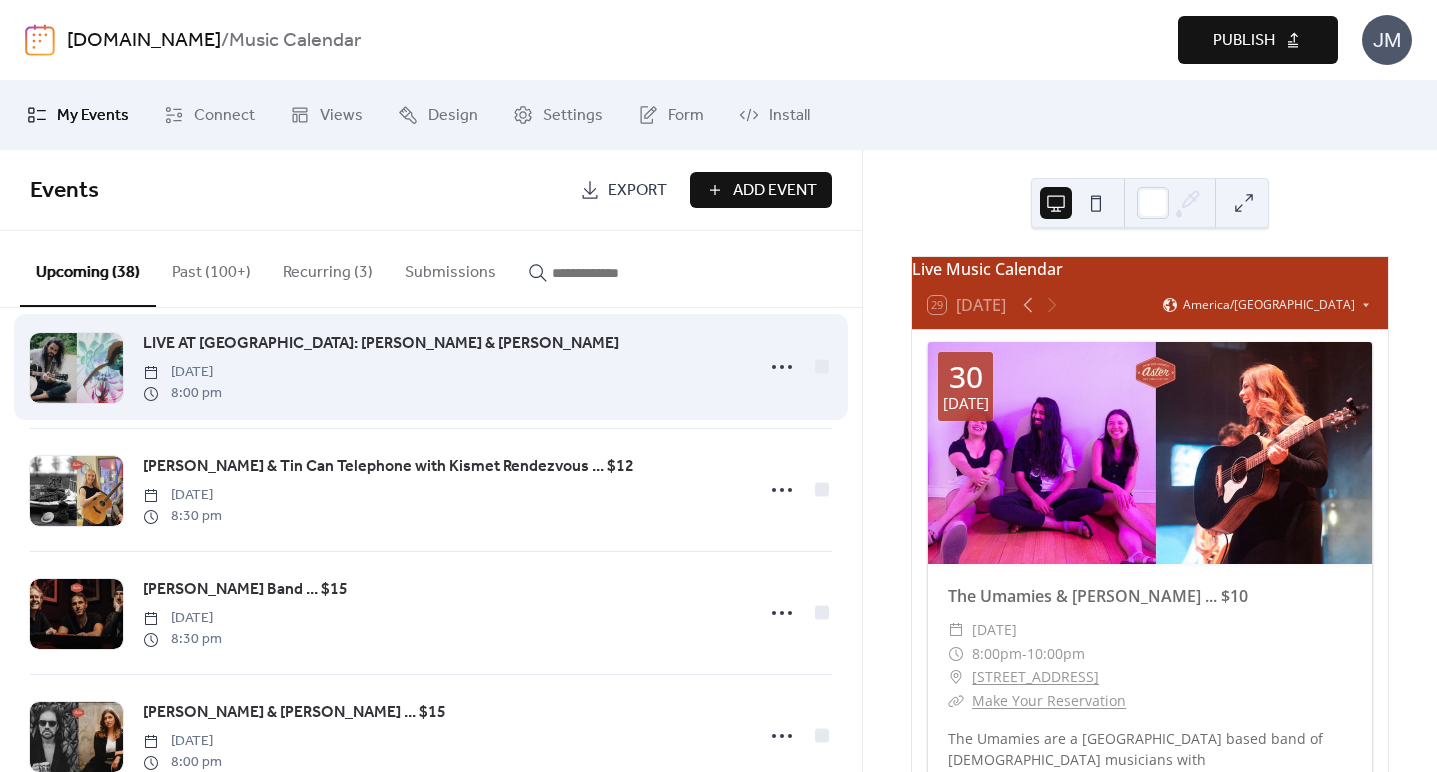 scroll, scrollTop: 3367, scrollLeft: 0, axis: vertical 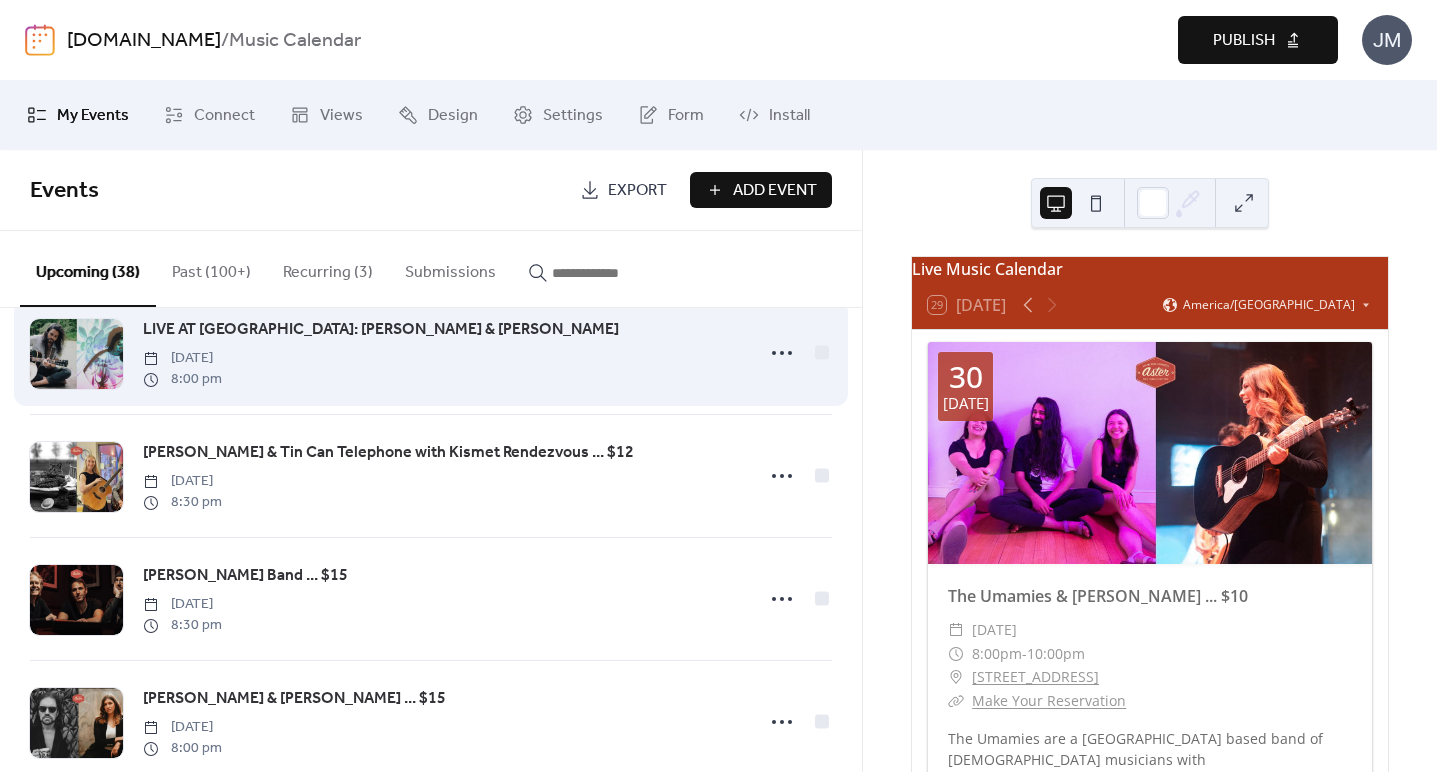 click on "LIVE AT [GEOGRAPHIC_DATA]: [PERSON_NAME] & [PERSON_NAME]" at bounding box center [381, 330] 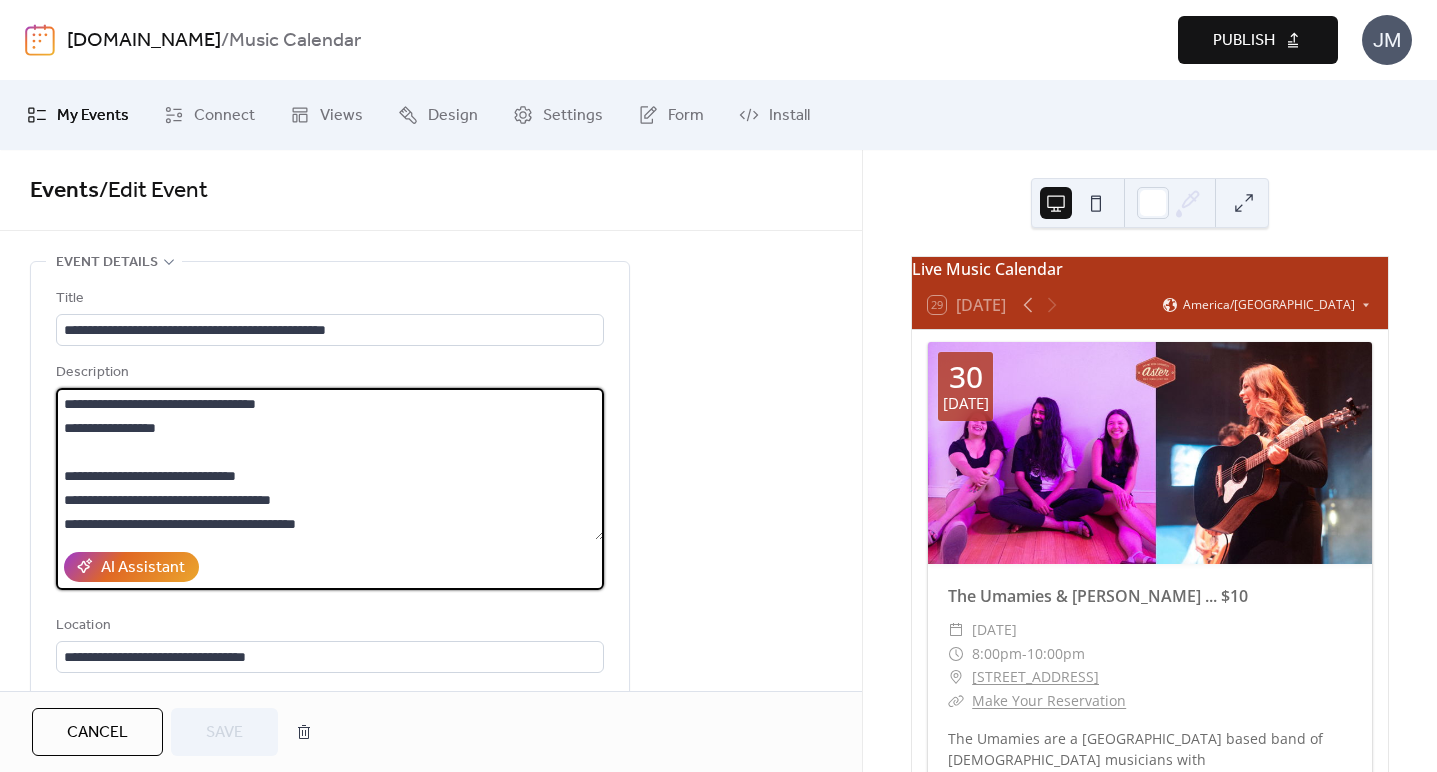 click at bounding box center (330, 464) 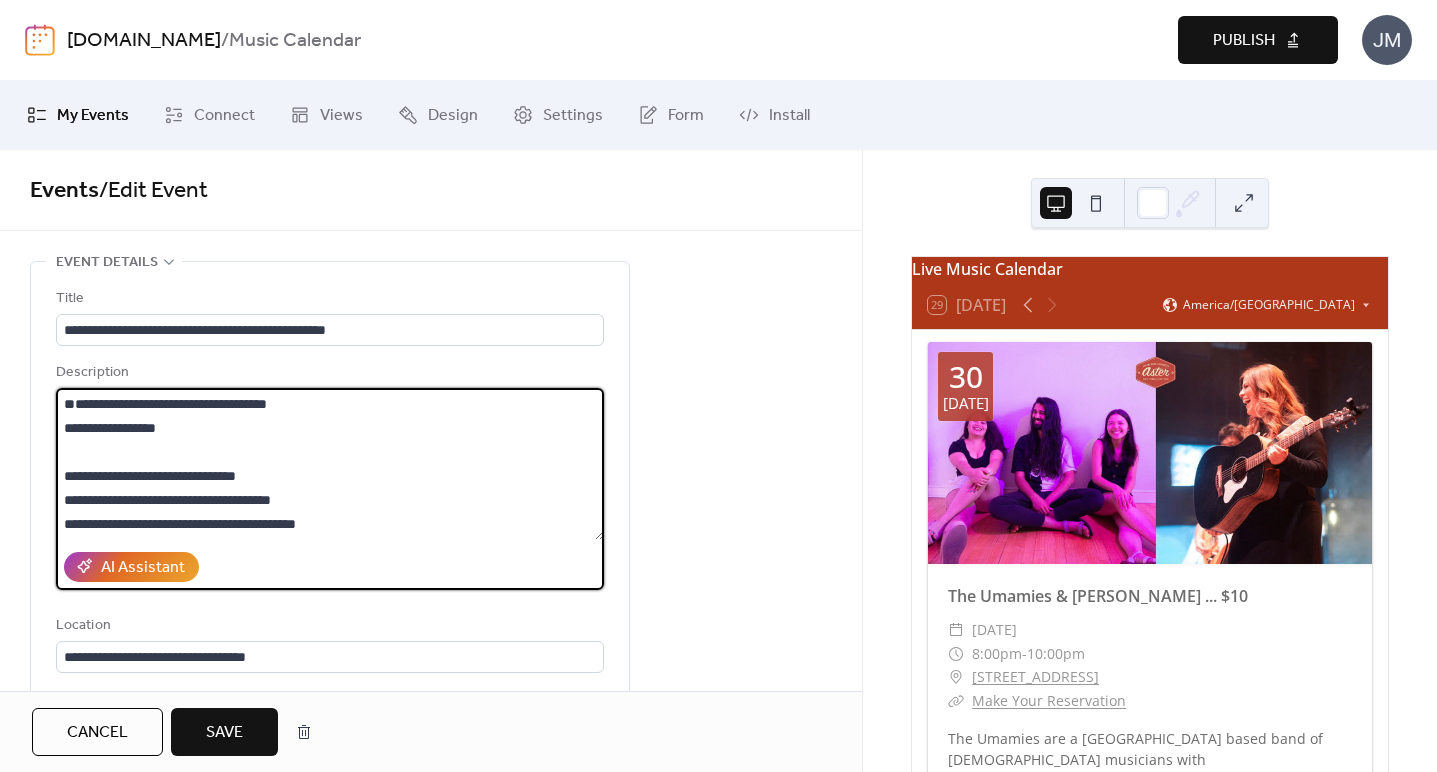 click at bounding box center [330, 464] 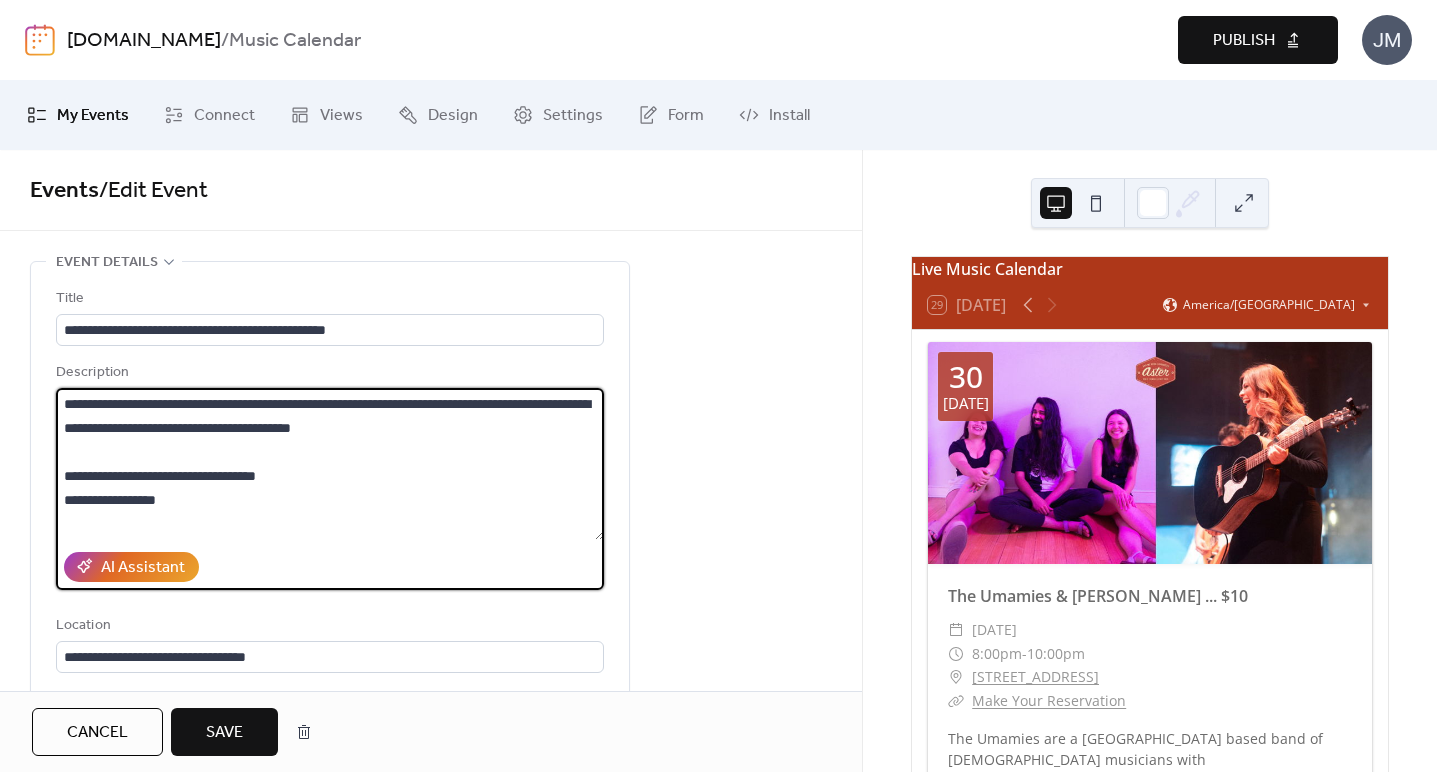 type on "**********" 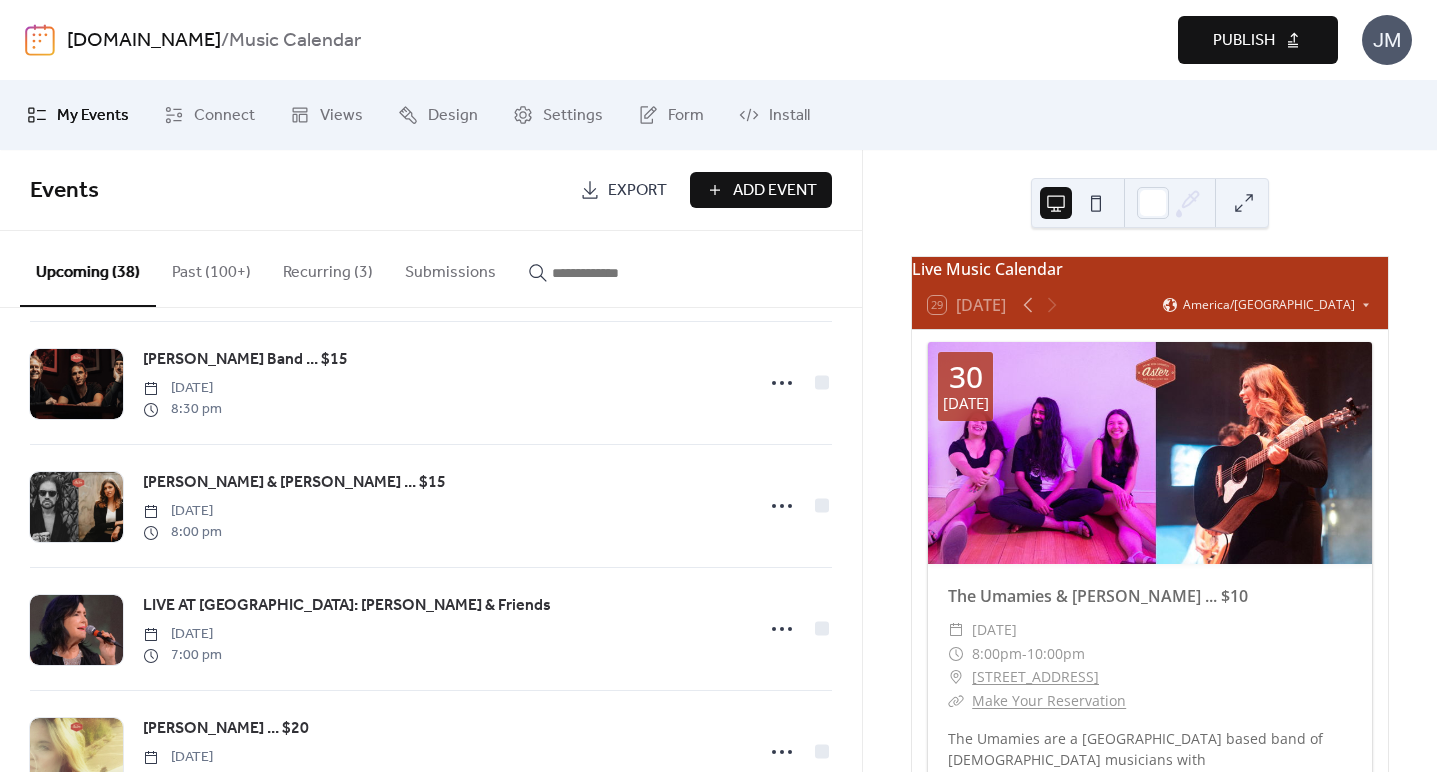 scroll, scrollTop: 3683, scrollLeft: 0, axis: vertical 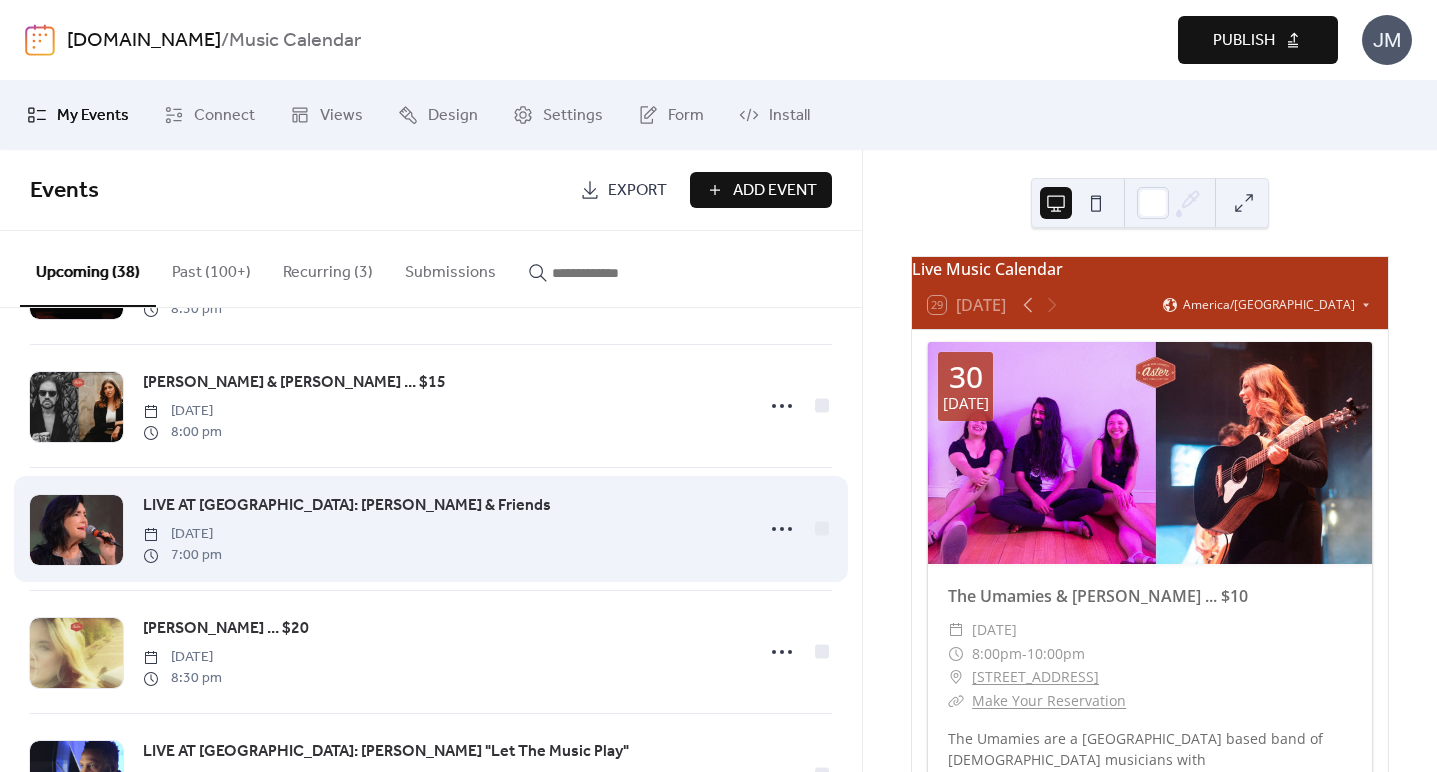 click on "LIVE AT [GEOGRAPHIC_DATA]: [PERSON_NAME] & Friends" at bounding box center (347, 506) 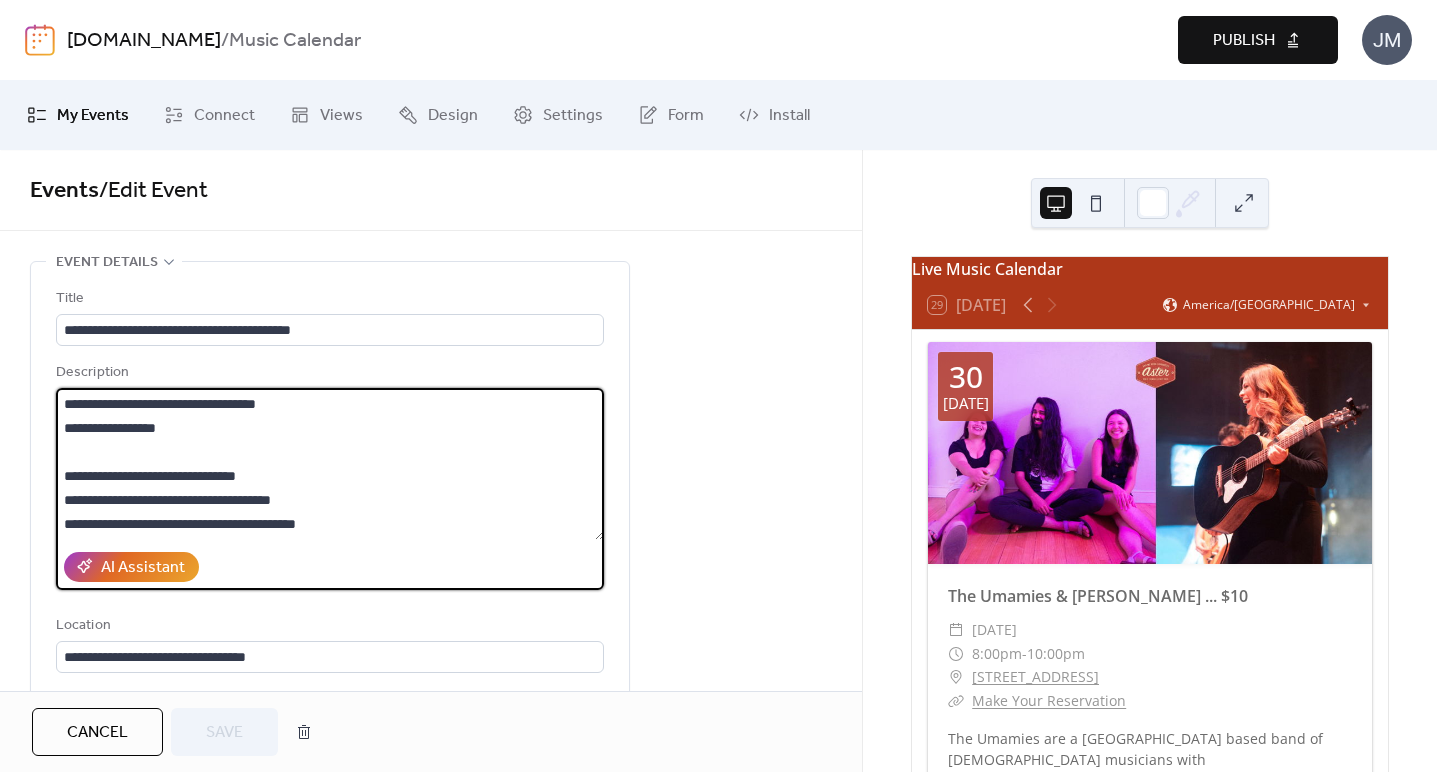 click at bounding box center (330, 464) 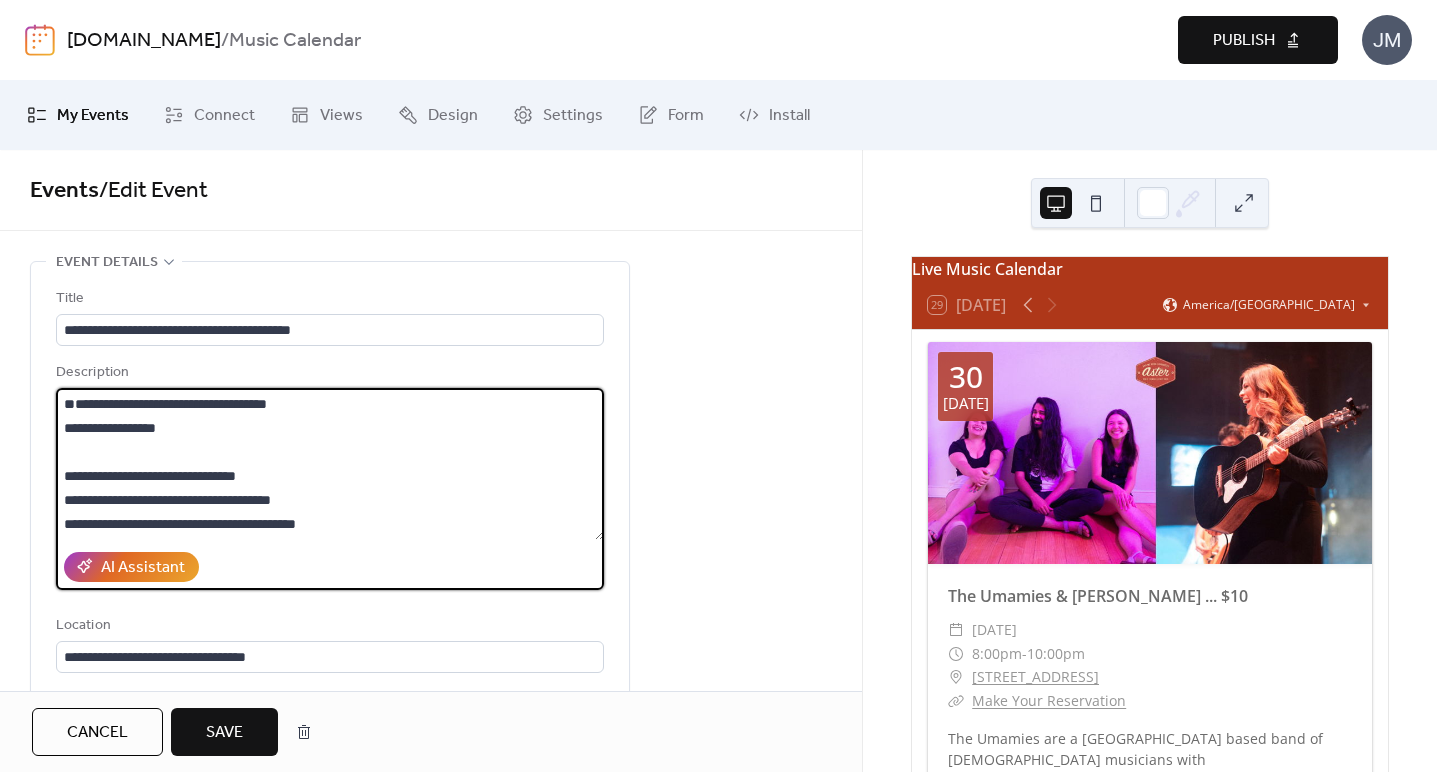 click at bounding box center (330, 464) 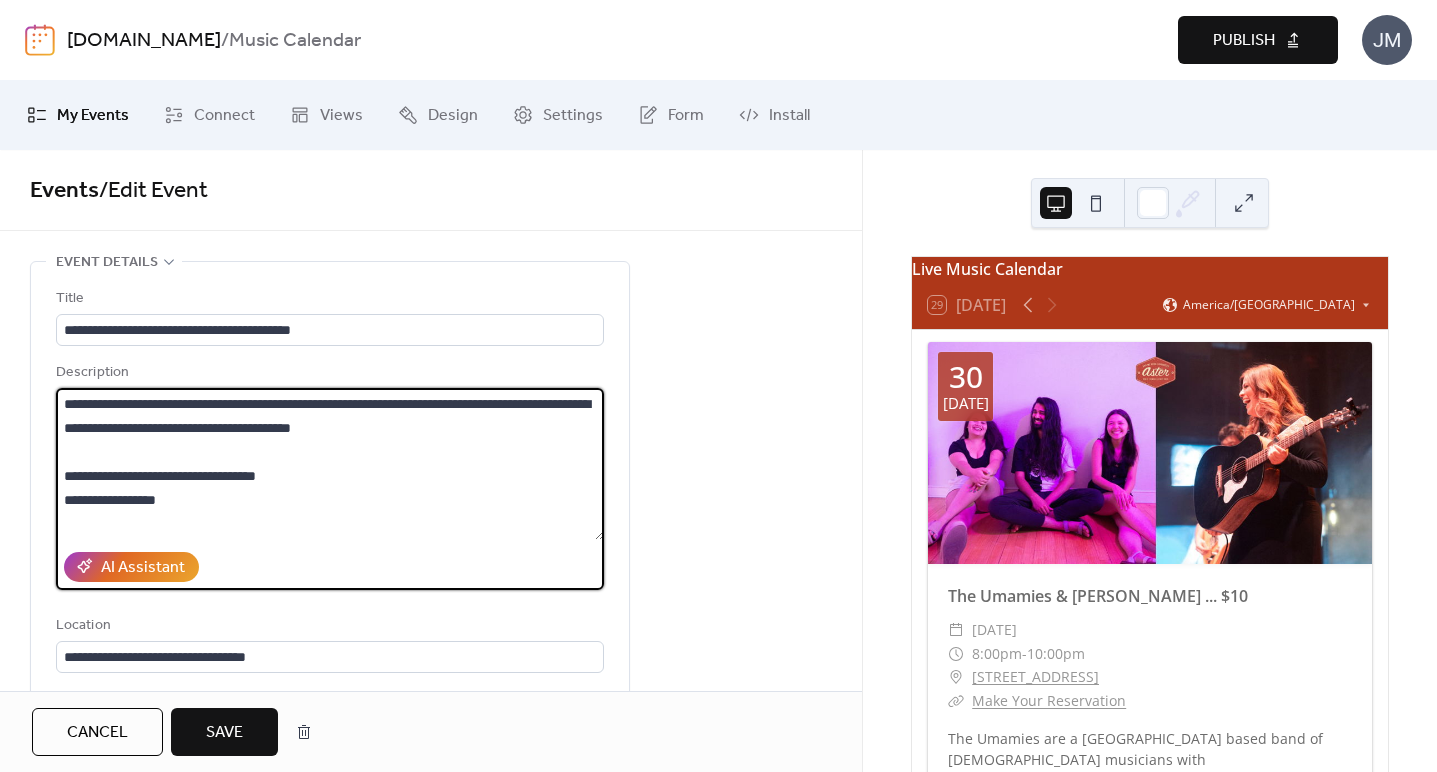 type on "**********" 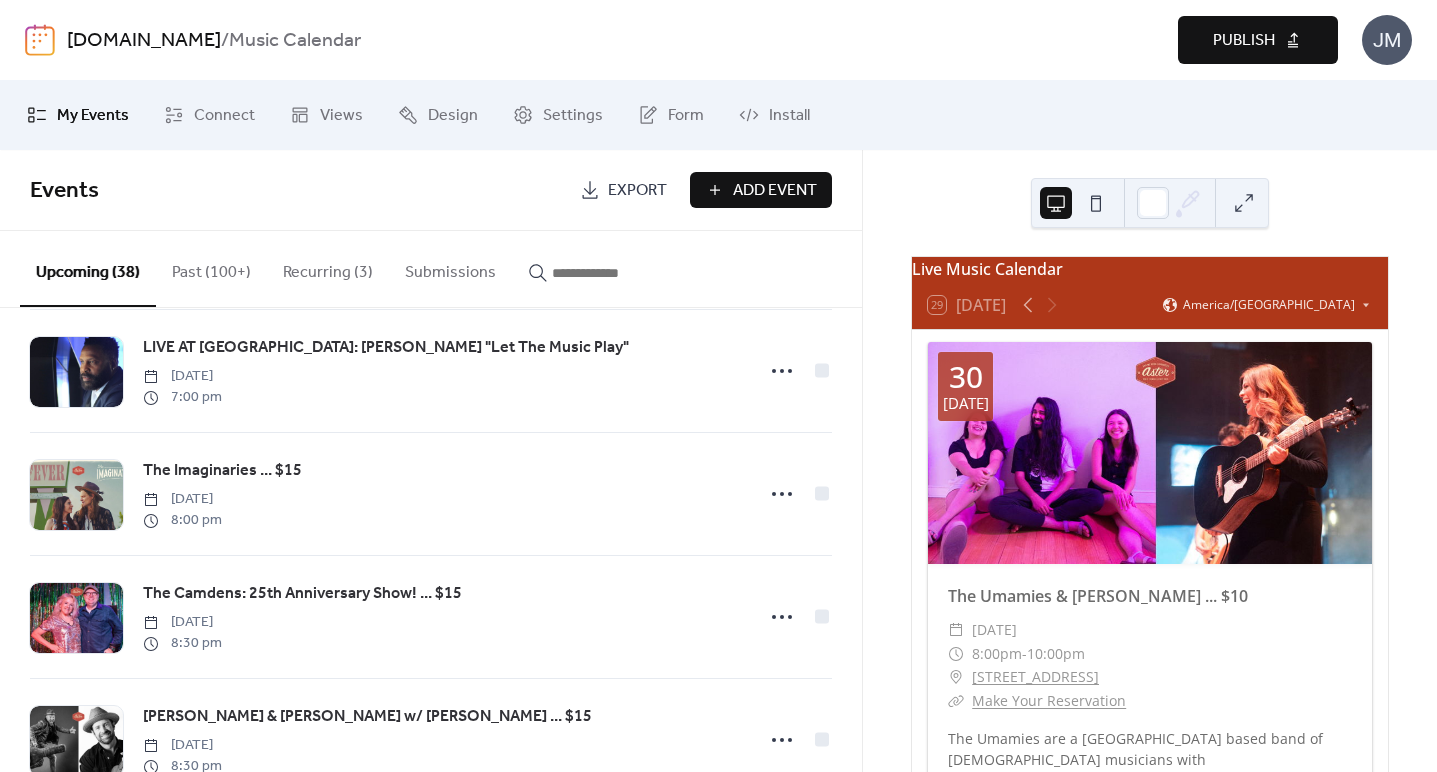 scroll, scrollTop: 4088, scrollLeft: 0, axis: vertical 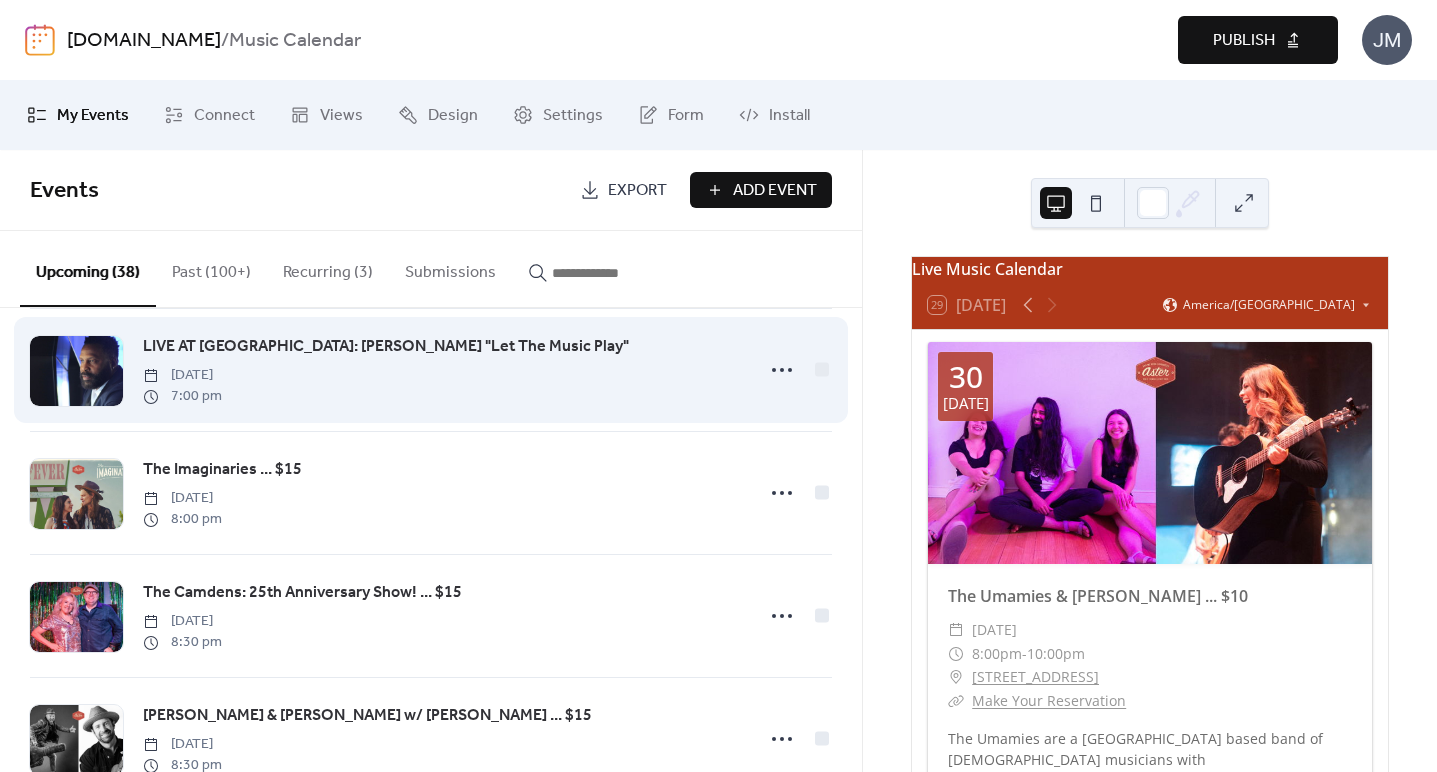 click on "LIVE AT [GEOGRAPHIC_DATA]: [PERSON_NAME] "Let The Music Play"" at bounding box center (386, 347) 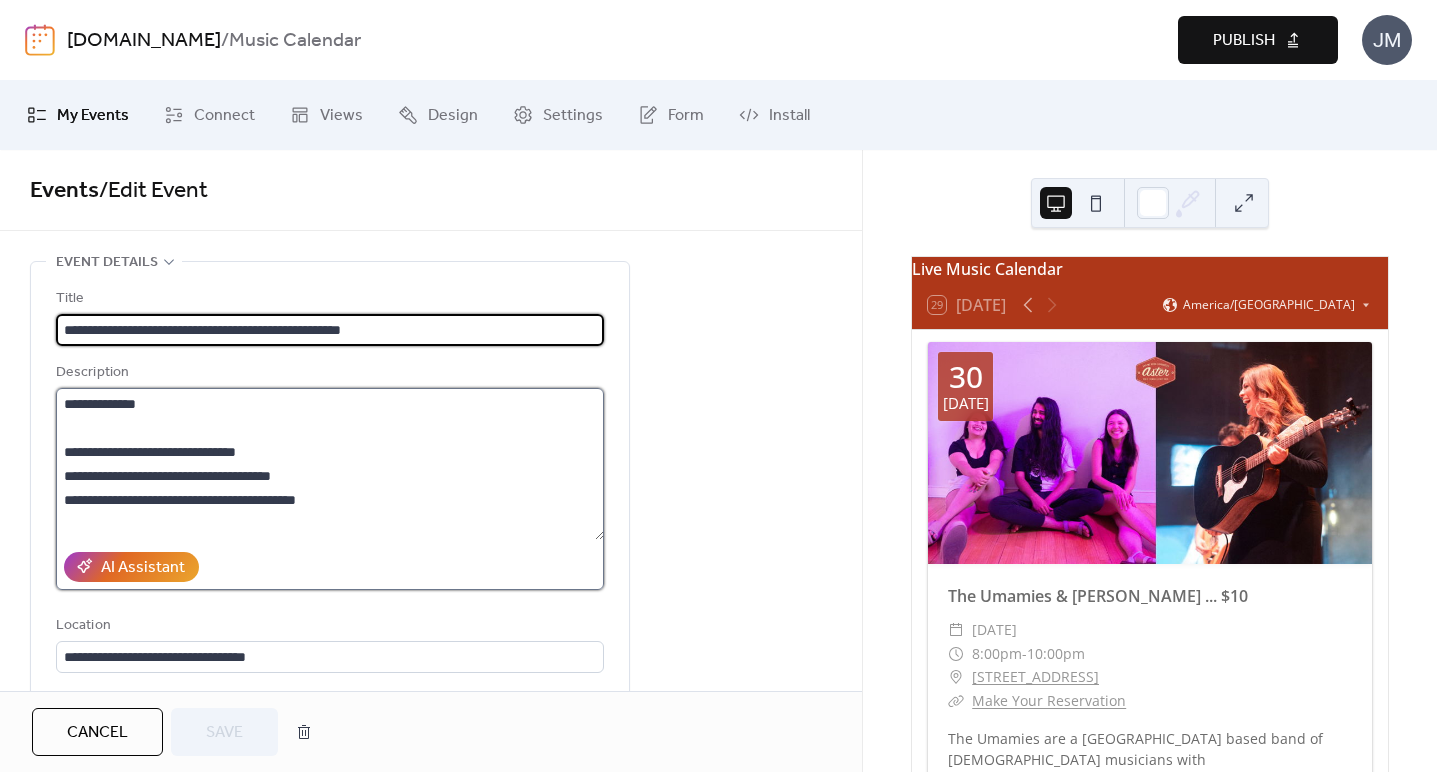 click at bounding box center [330, 464] 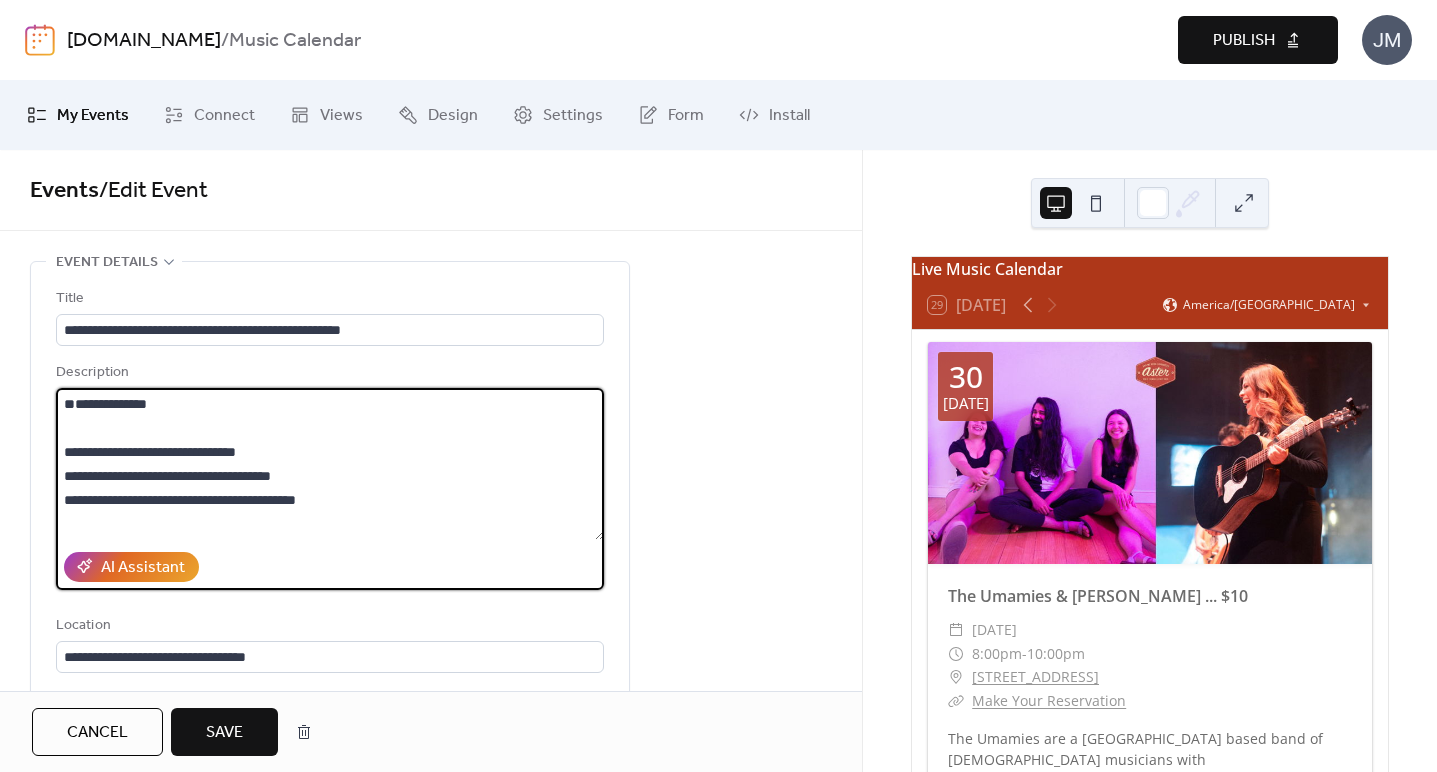 click at bounding box center (330, 464) 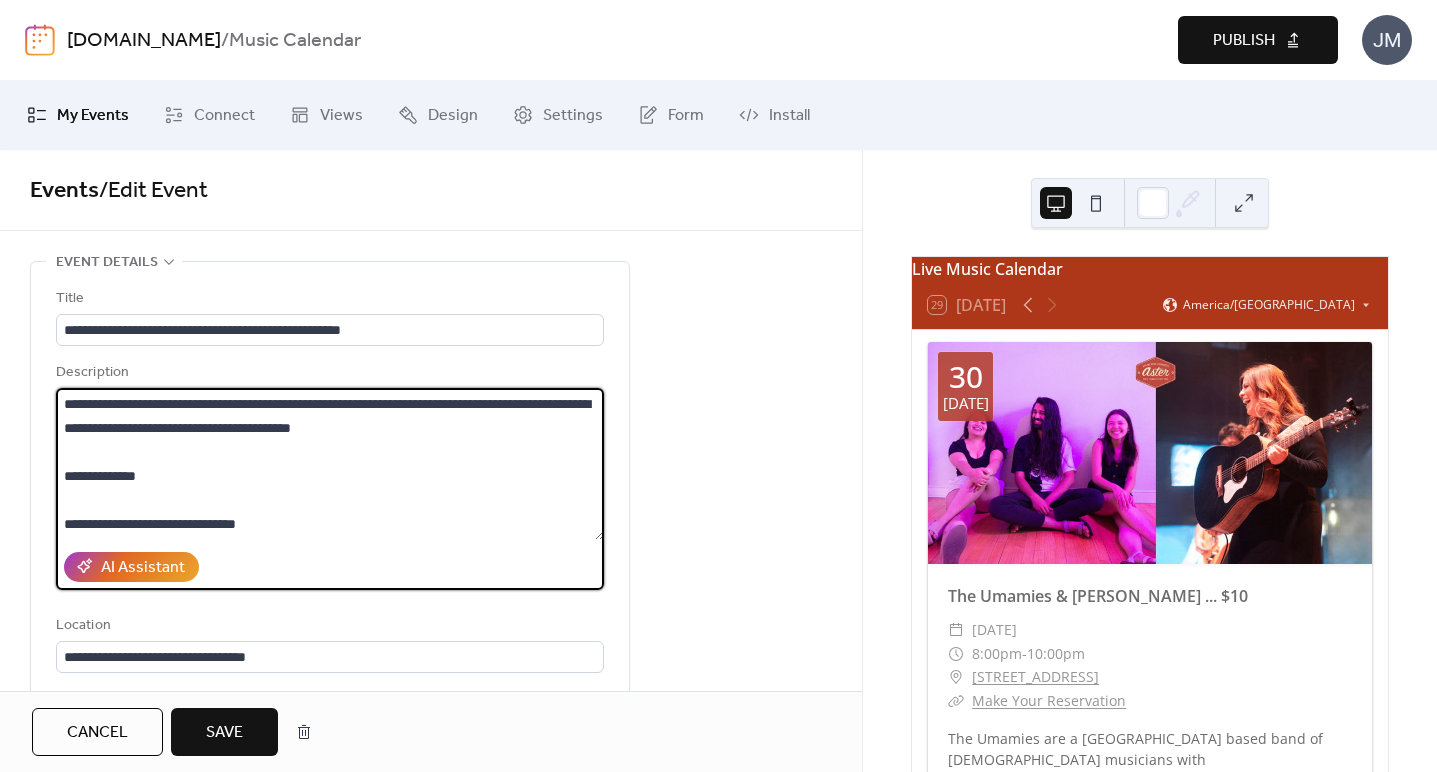 click at bounding box center [330, 464] 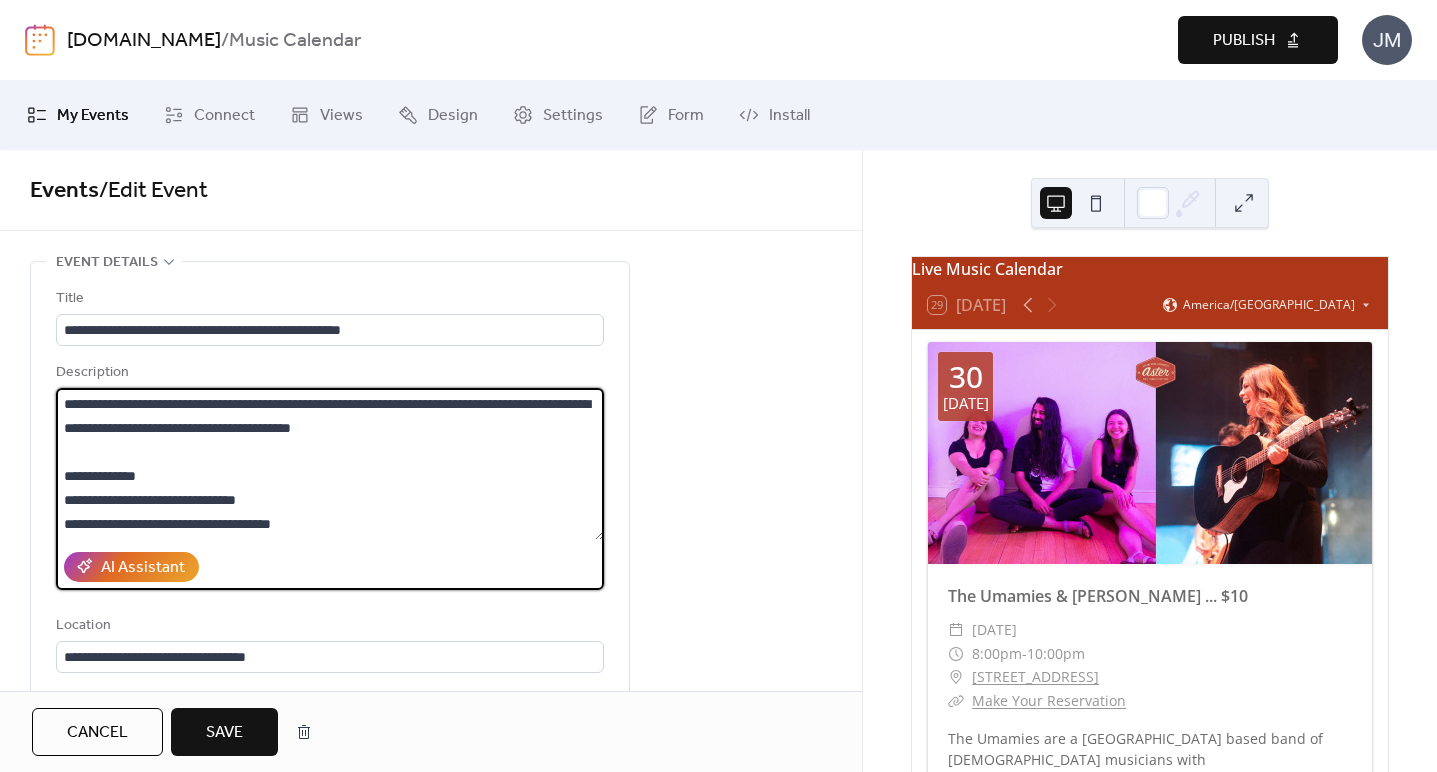 type on "**********" 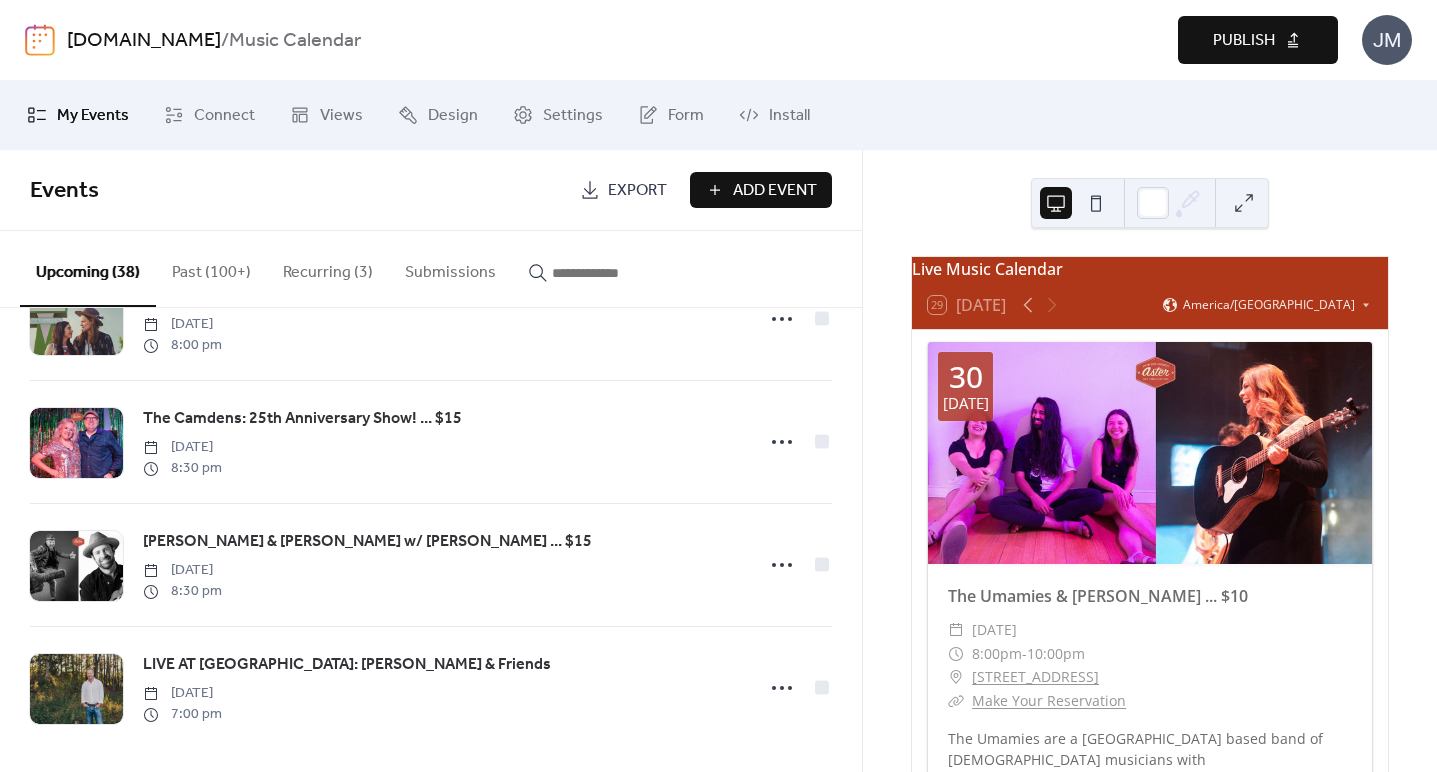 scroll, scrollTop: 4288, scrollLeft: 0, axis: vertical 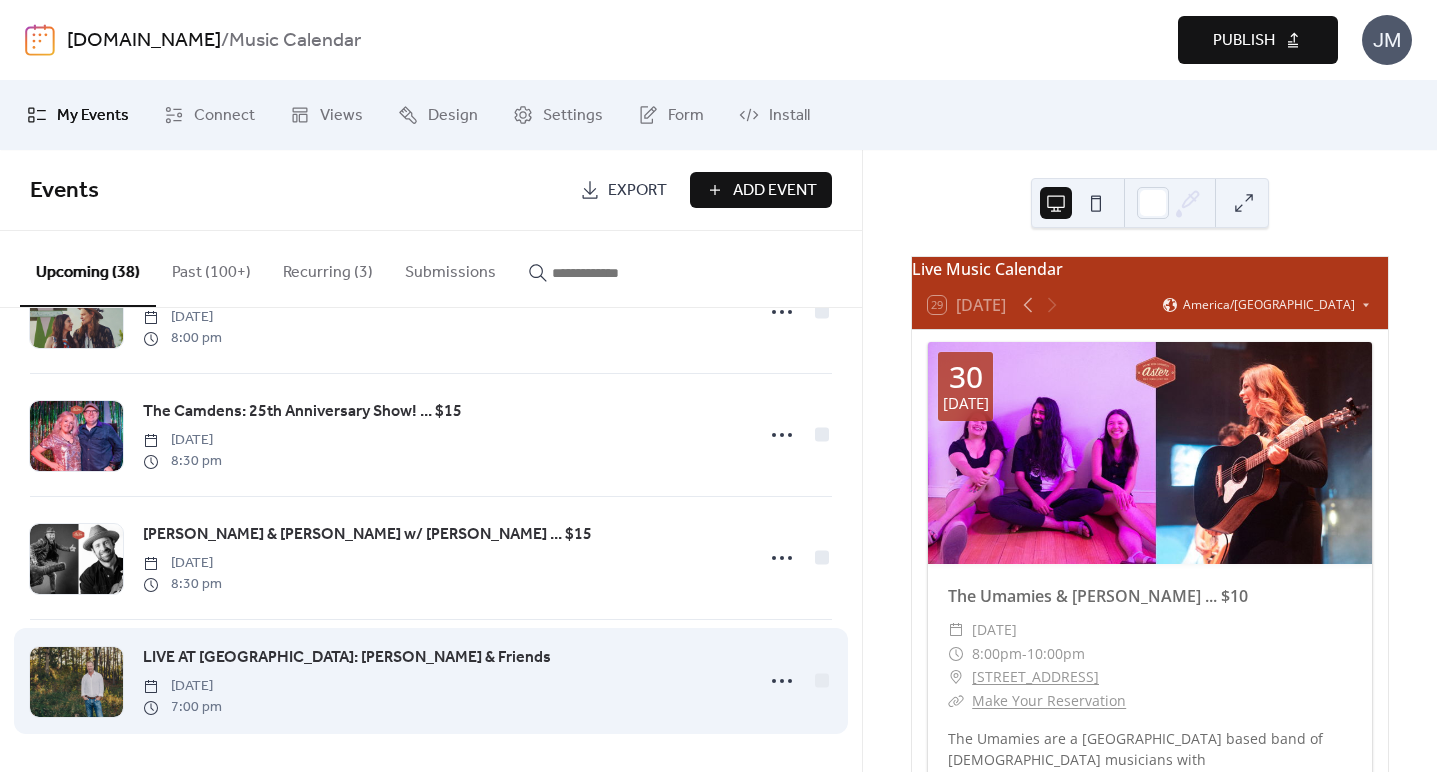 click on "LIVE AT [GEOGRAPHIC_DATA]: [PERSON_NAME] & Friends" at bounding box center [347, 658] 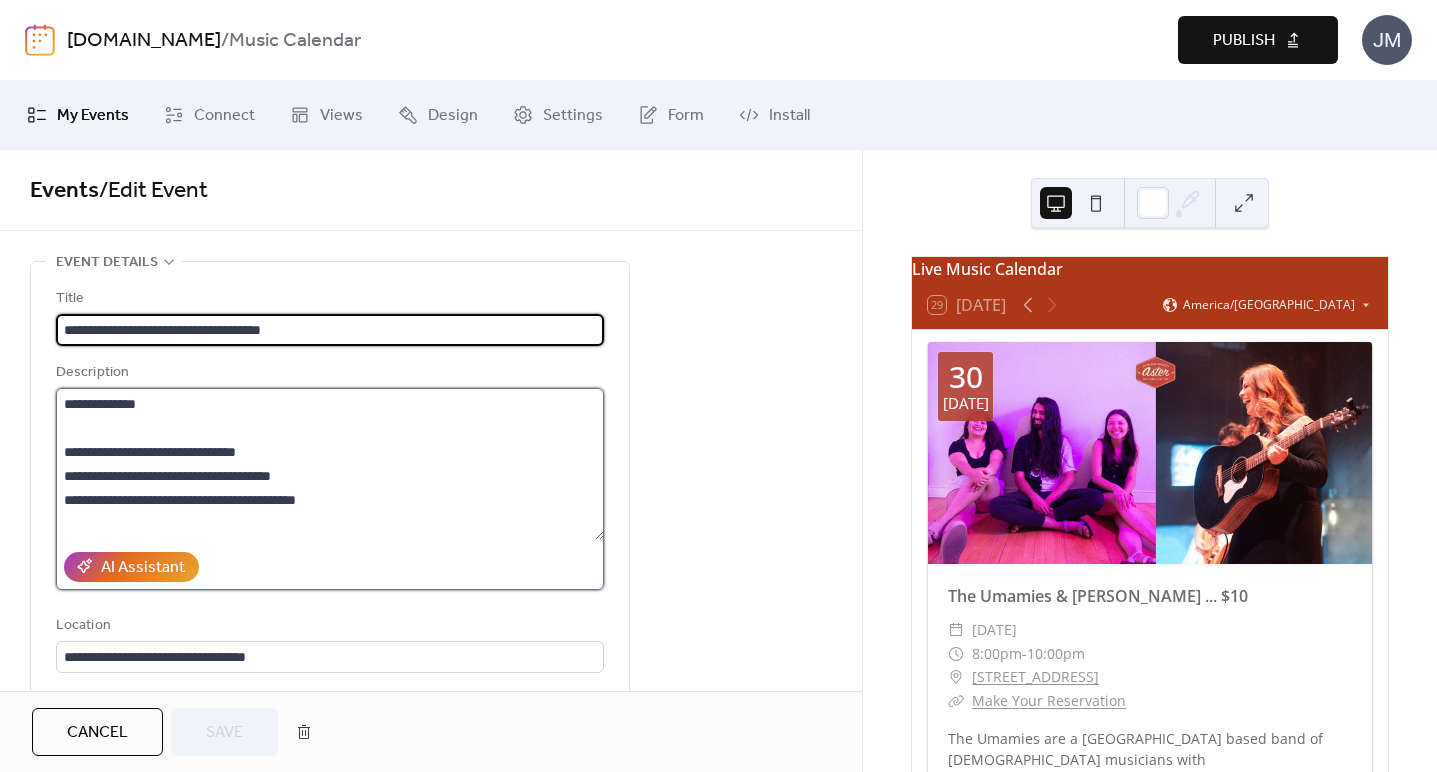 click at bounding box center (330, 464) 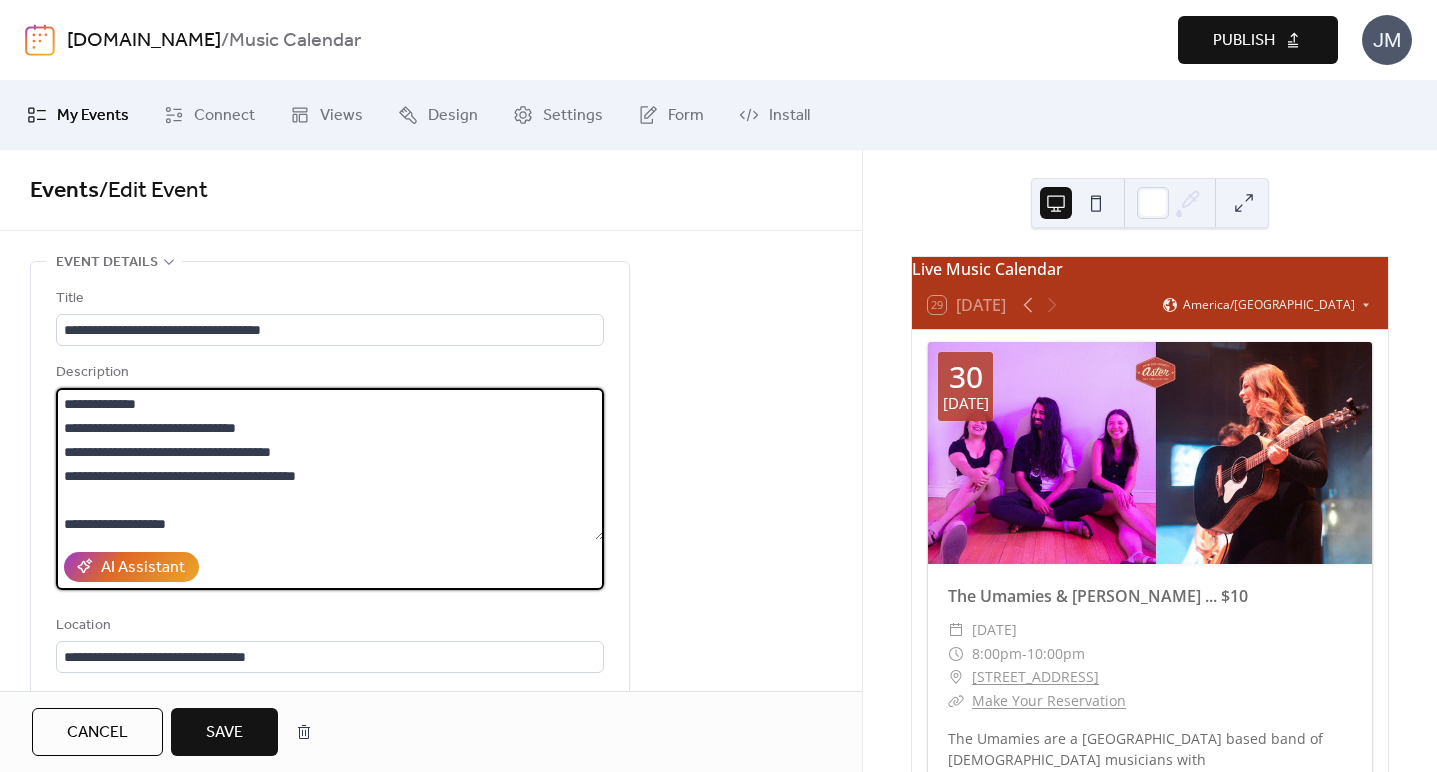 click at bounding box center [330, 464] 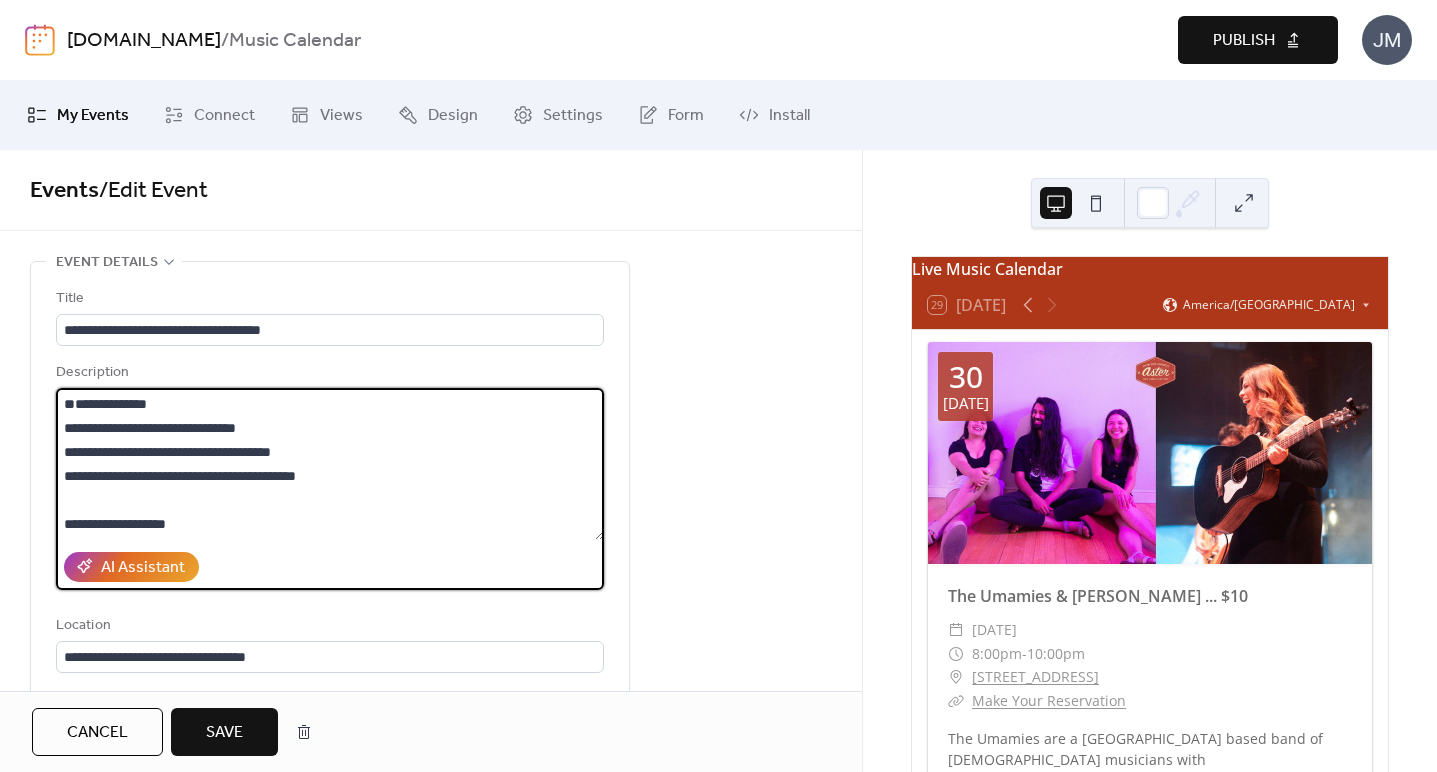 click at bounding box center (330, 464) 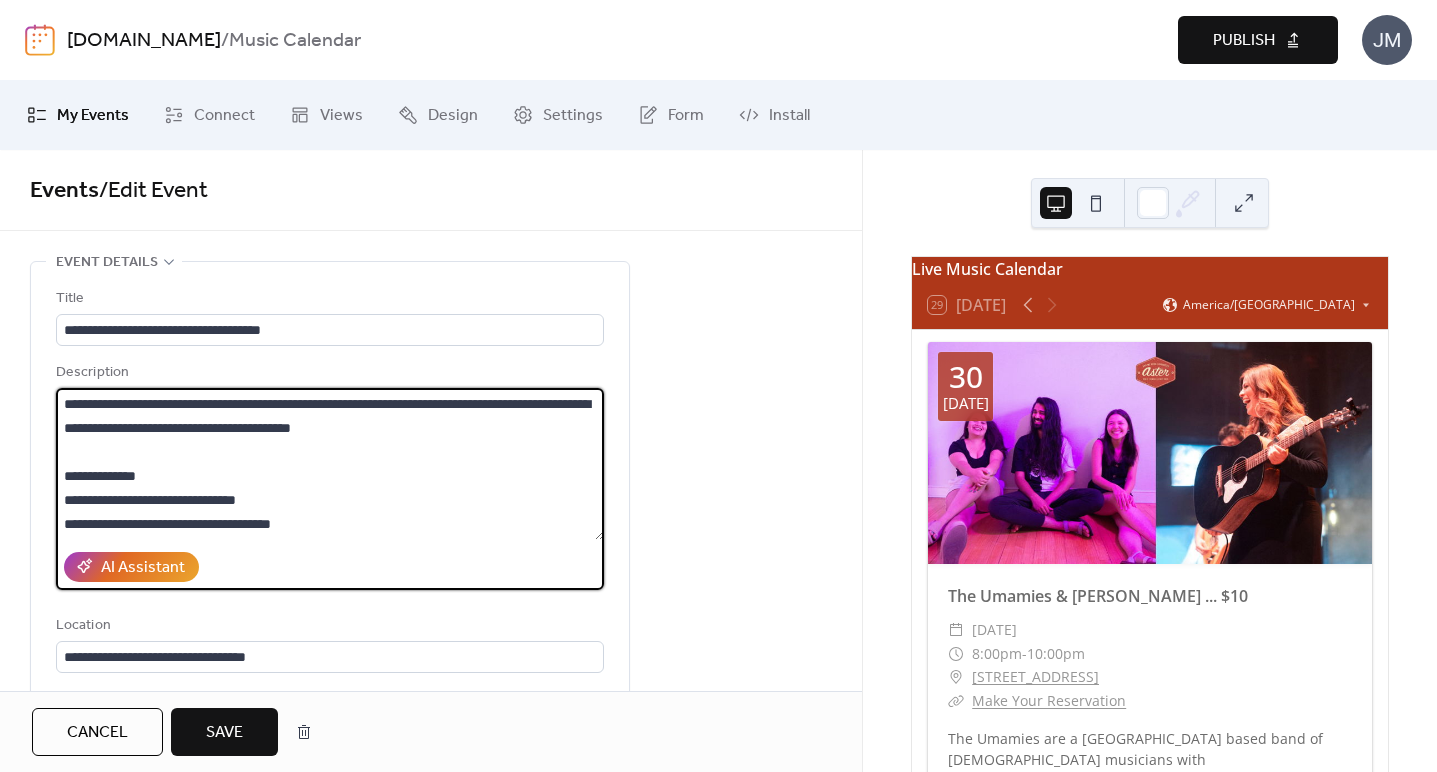type on "**********" 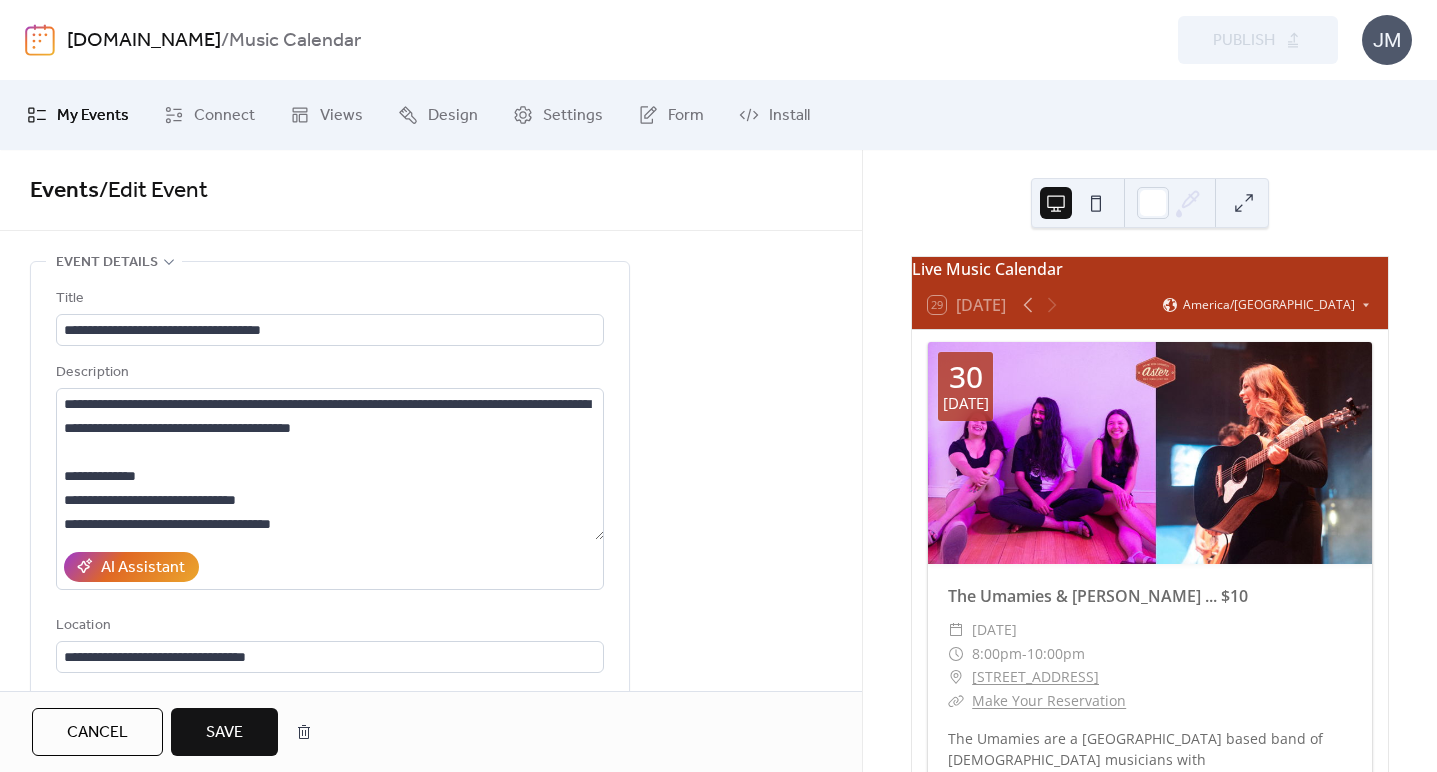 click on "Save" at bounding box center [224, 733] 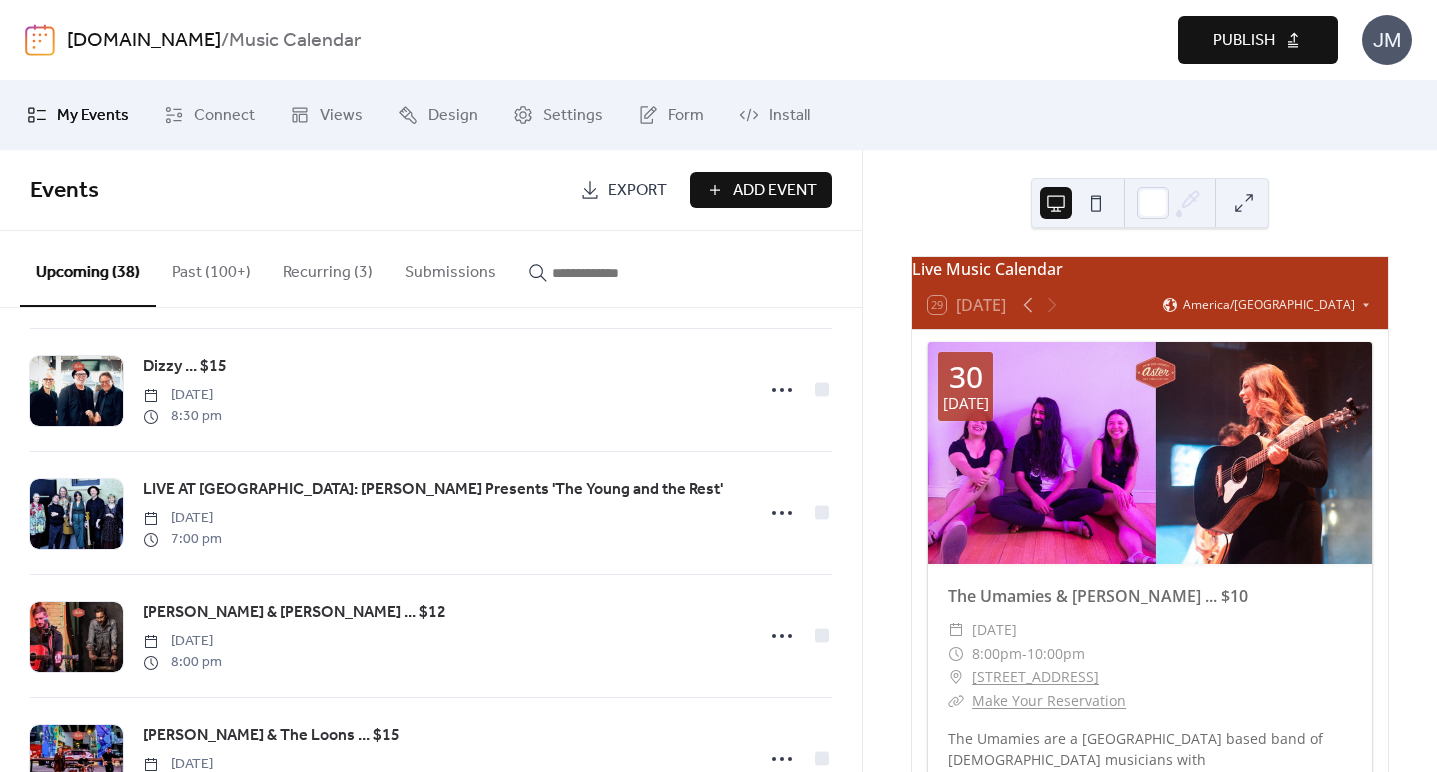 scroll, scrollTop: 936, scrollLeft: 0, axis: vertical 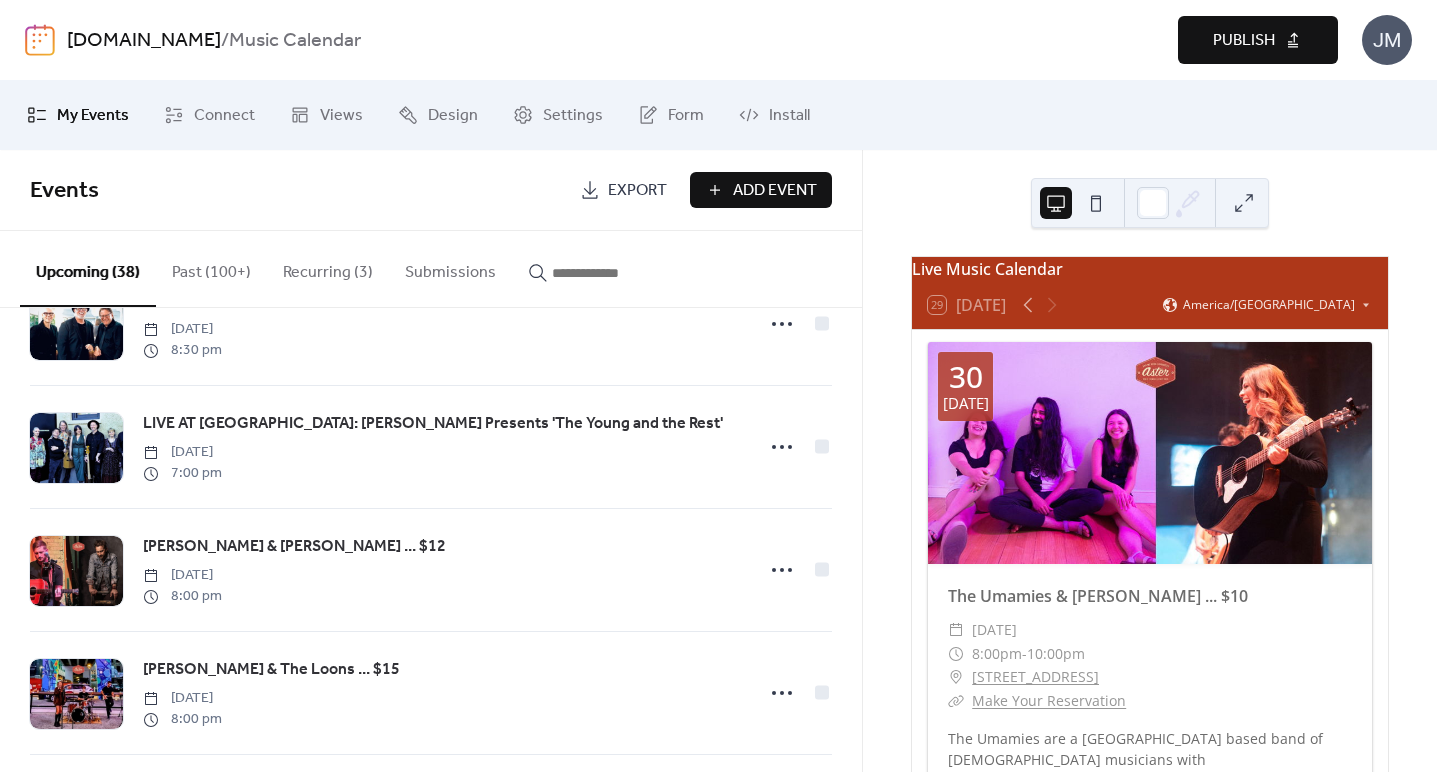 click on "Publish" at bounding box center (1258, 40) 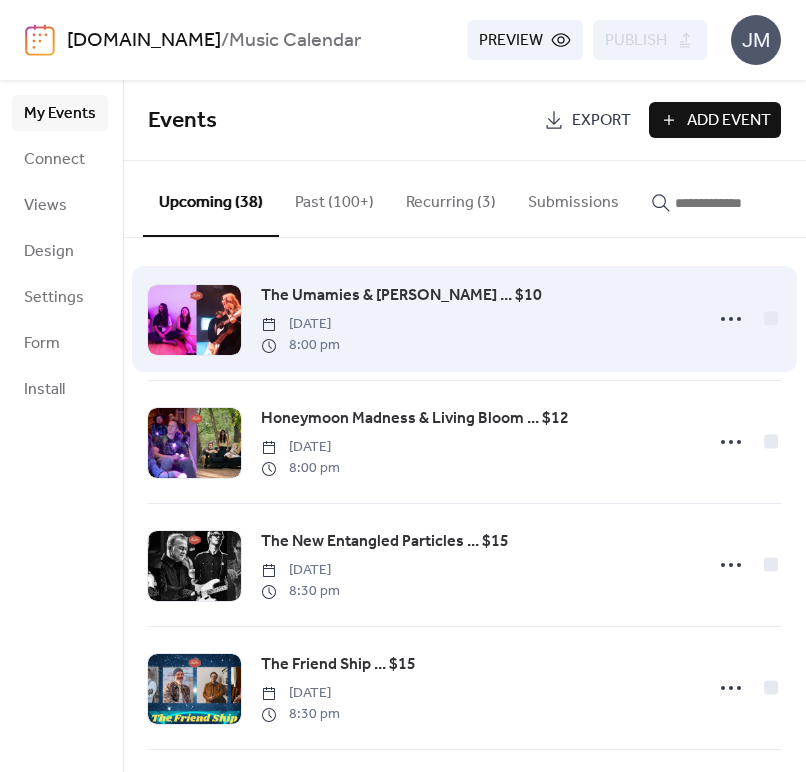 scroll, scrollTop: 0, scrollLeft: 0, axis: both 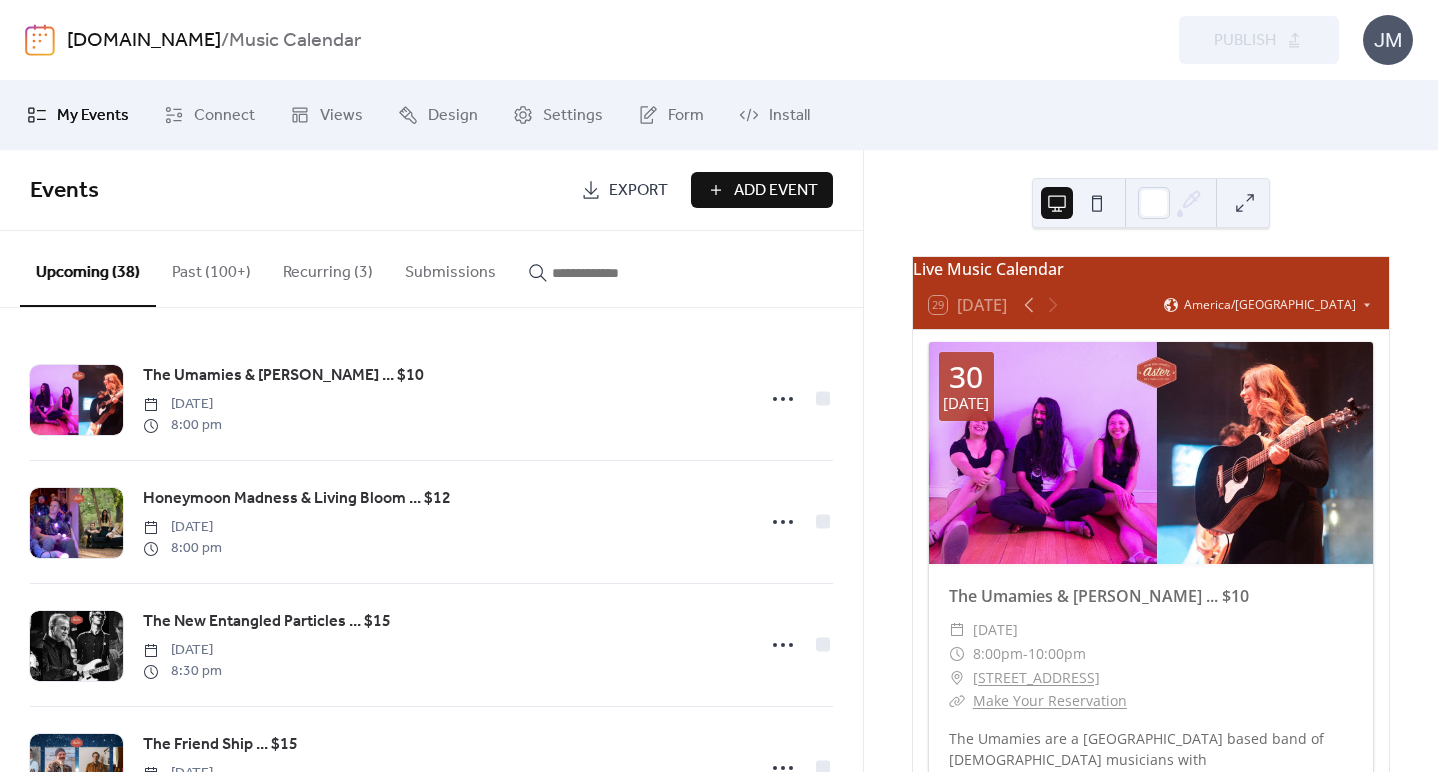click on "Add Event" at bounding box center (762, 190) 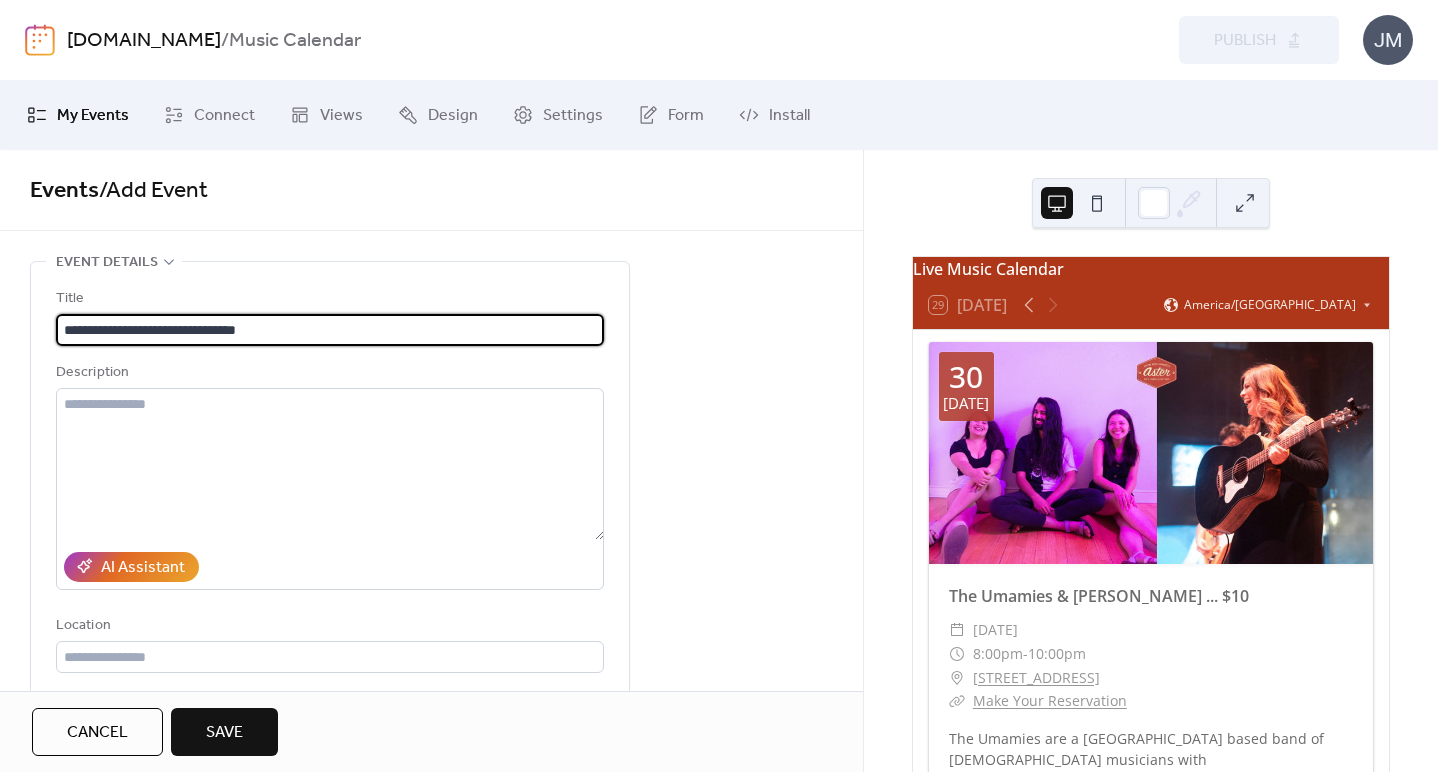 drag, startPoint x: 245, startPoint y: 329, endPoint x: 32, endPoint y: 319, distance: 213.23462 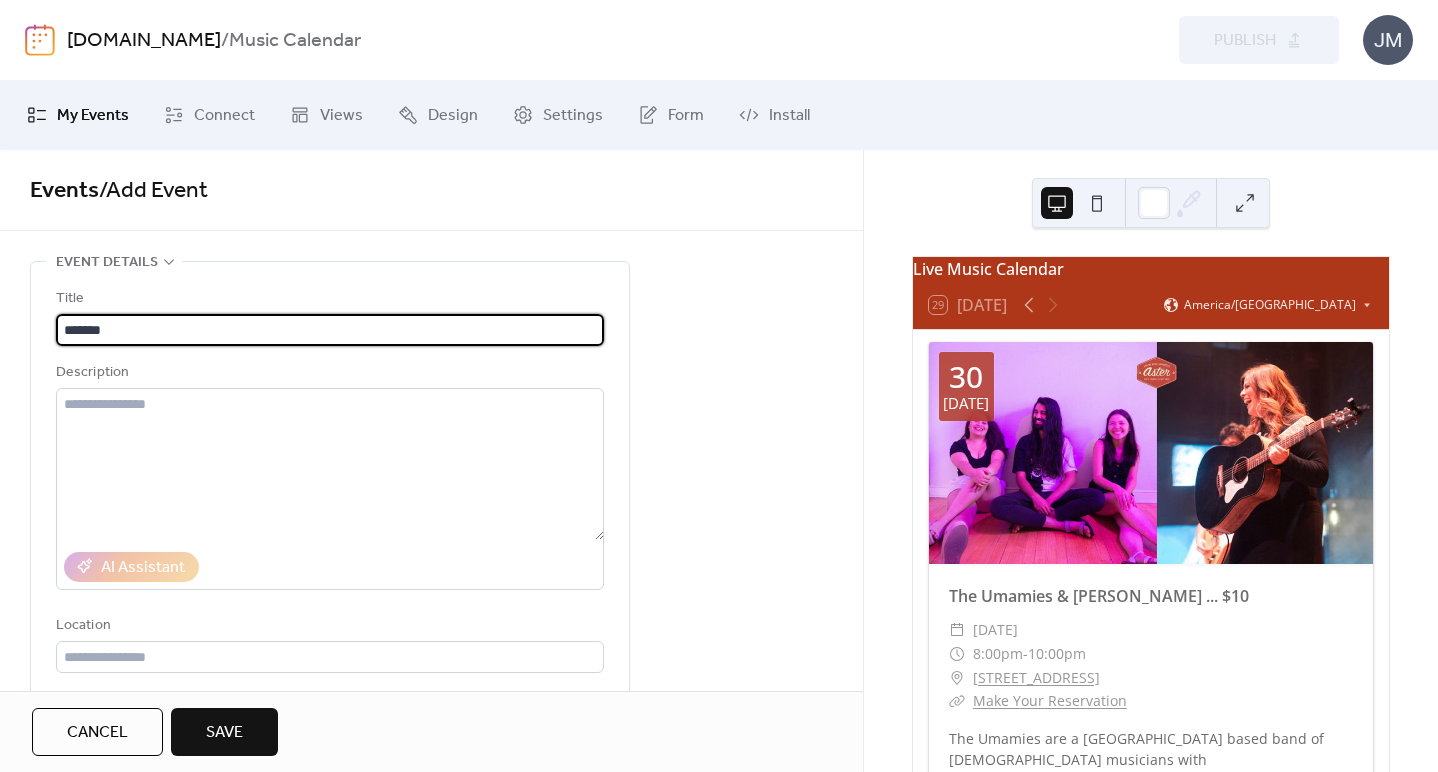 click on "*******" at bounding box center [330, 330] 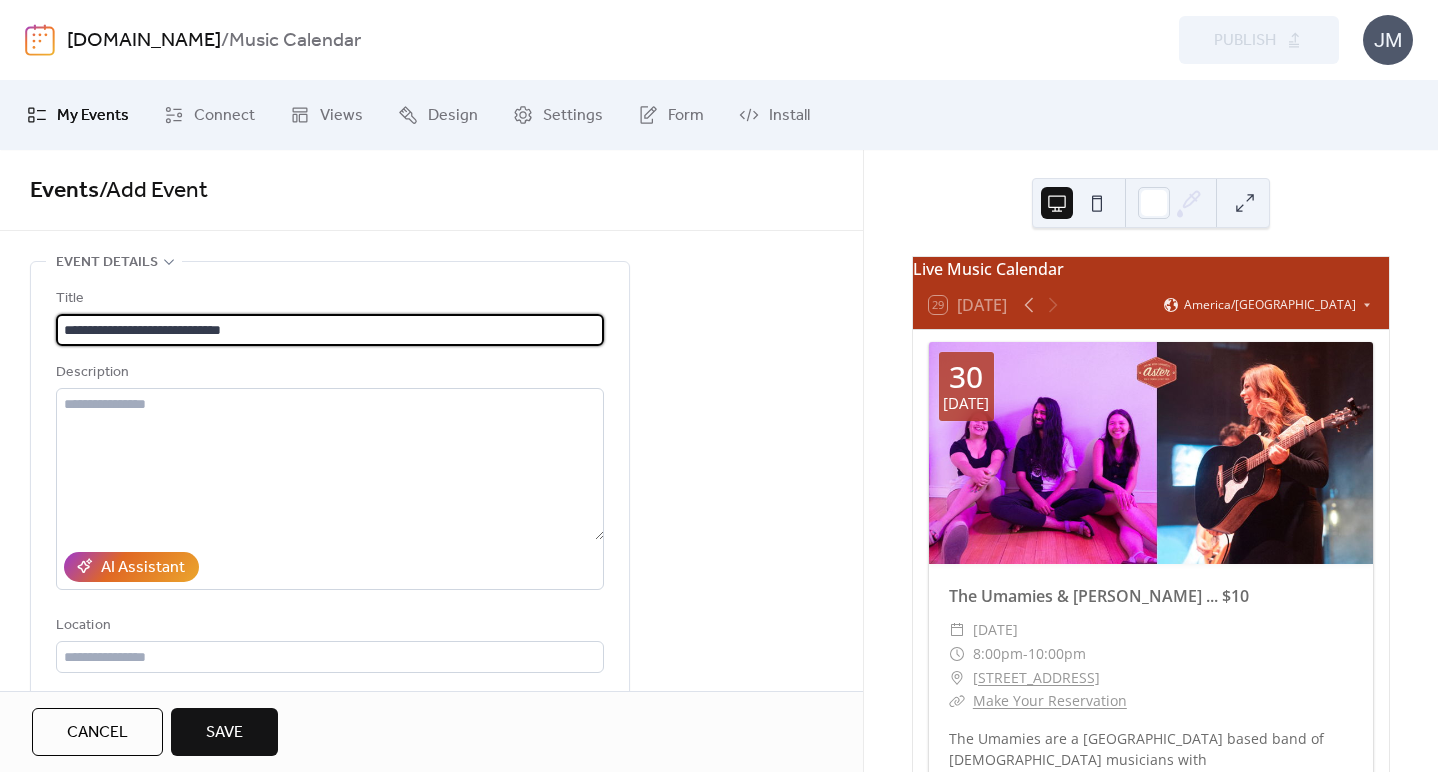 click on "**********" at bounding box center (330, 330) 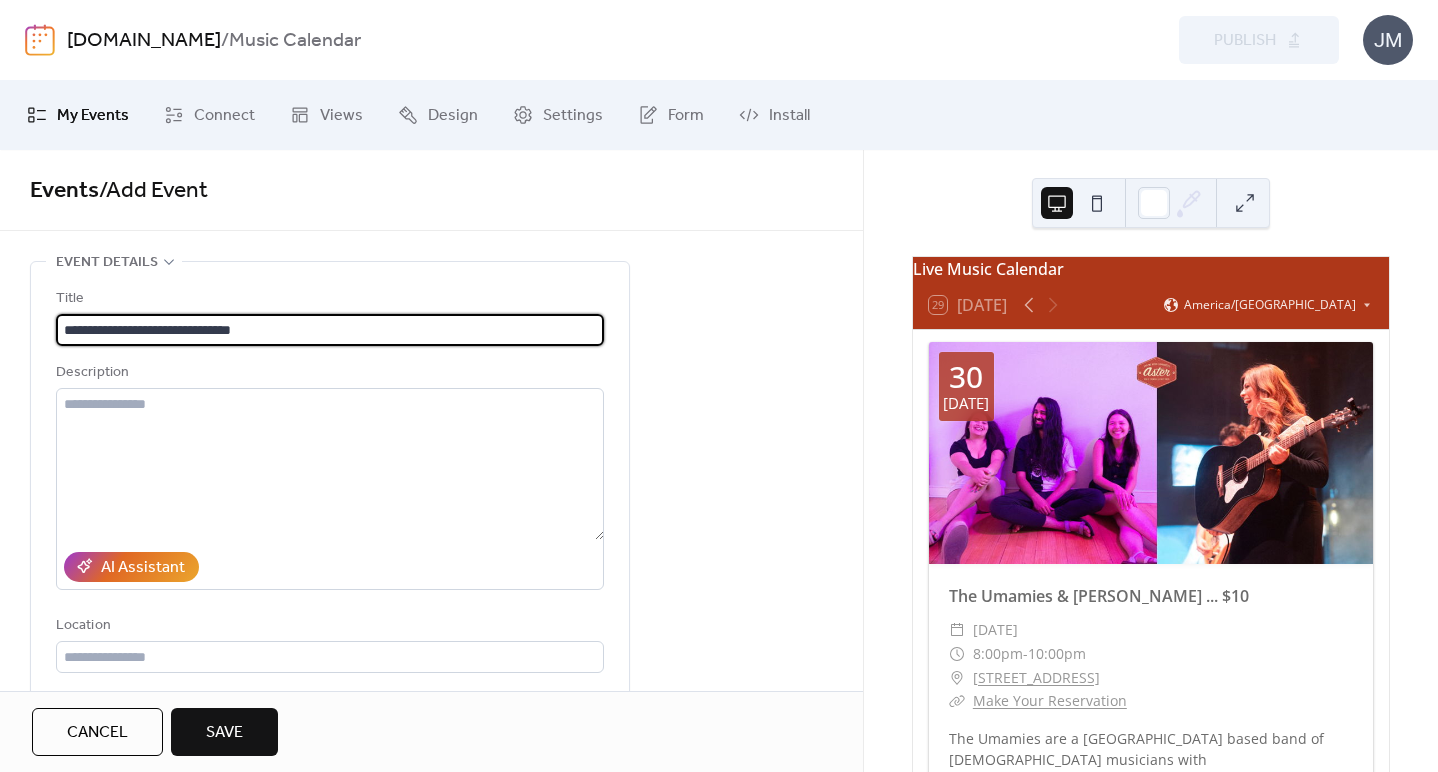 type on "**********" 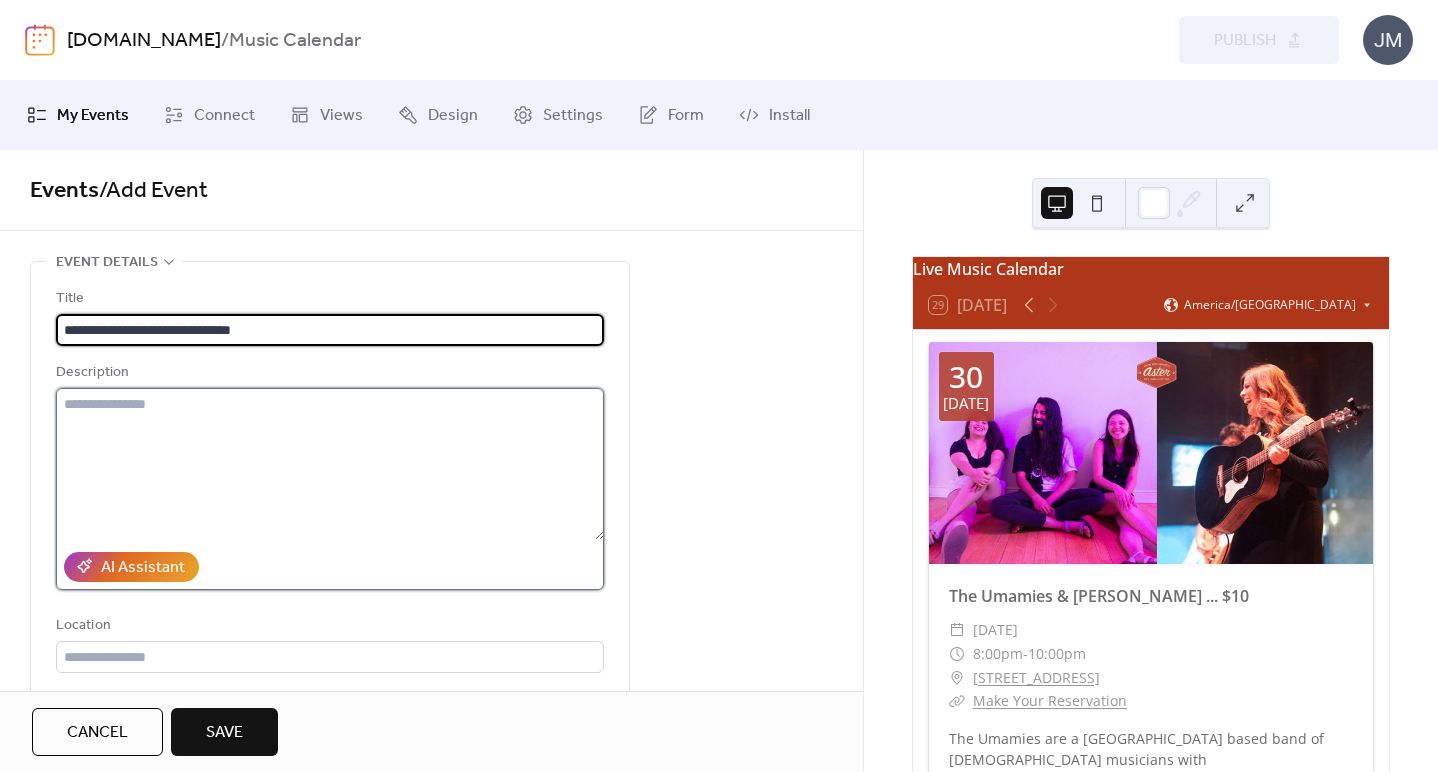 click at bounding box center [330, 464] 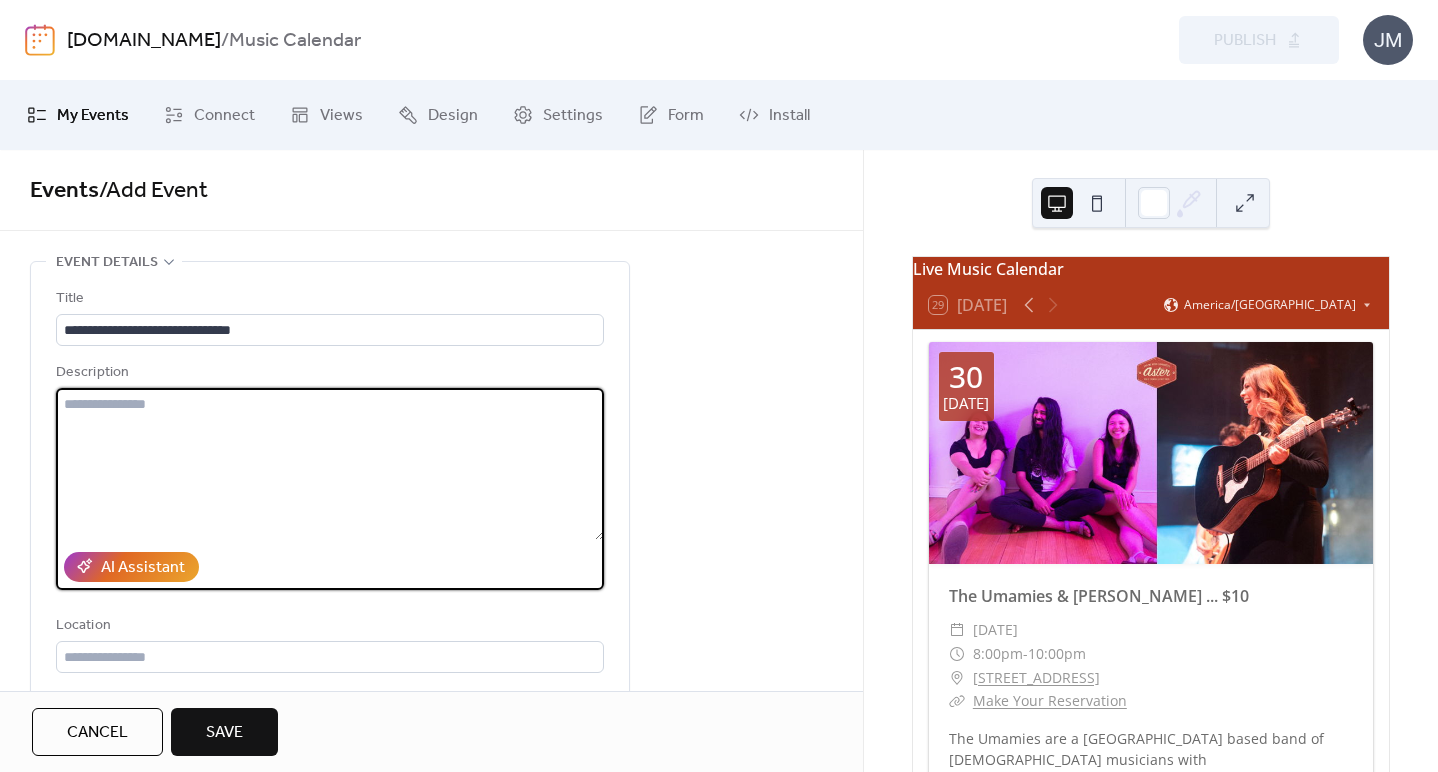 paste on "**********" 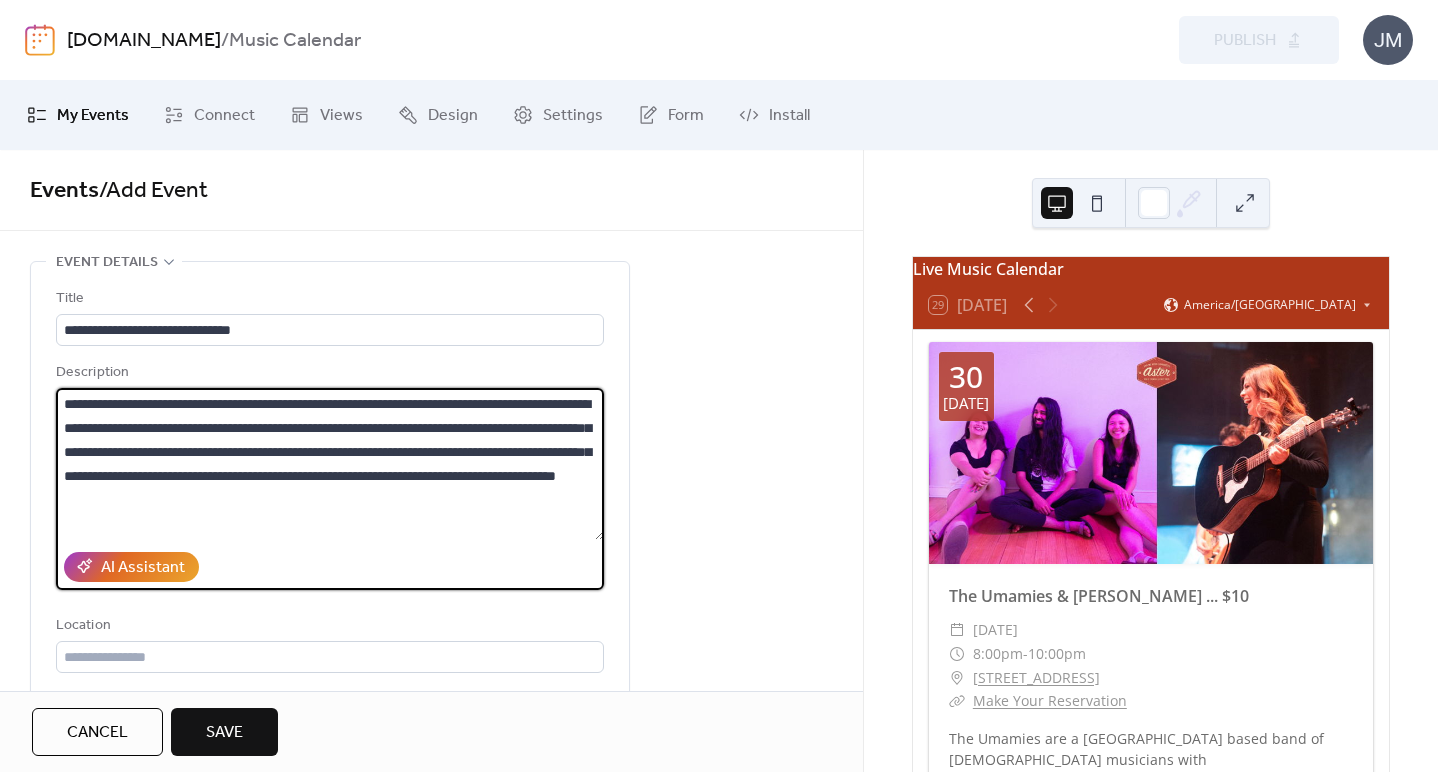 click on "**********" at bounding box center [330, 464] 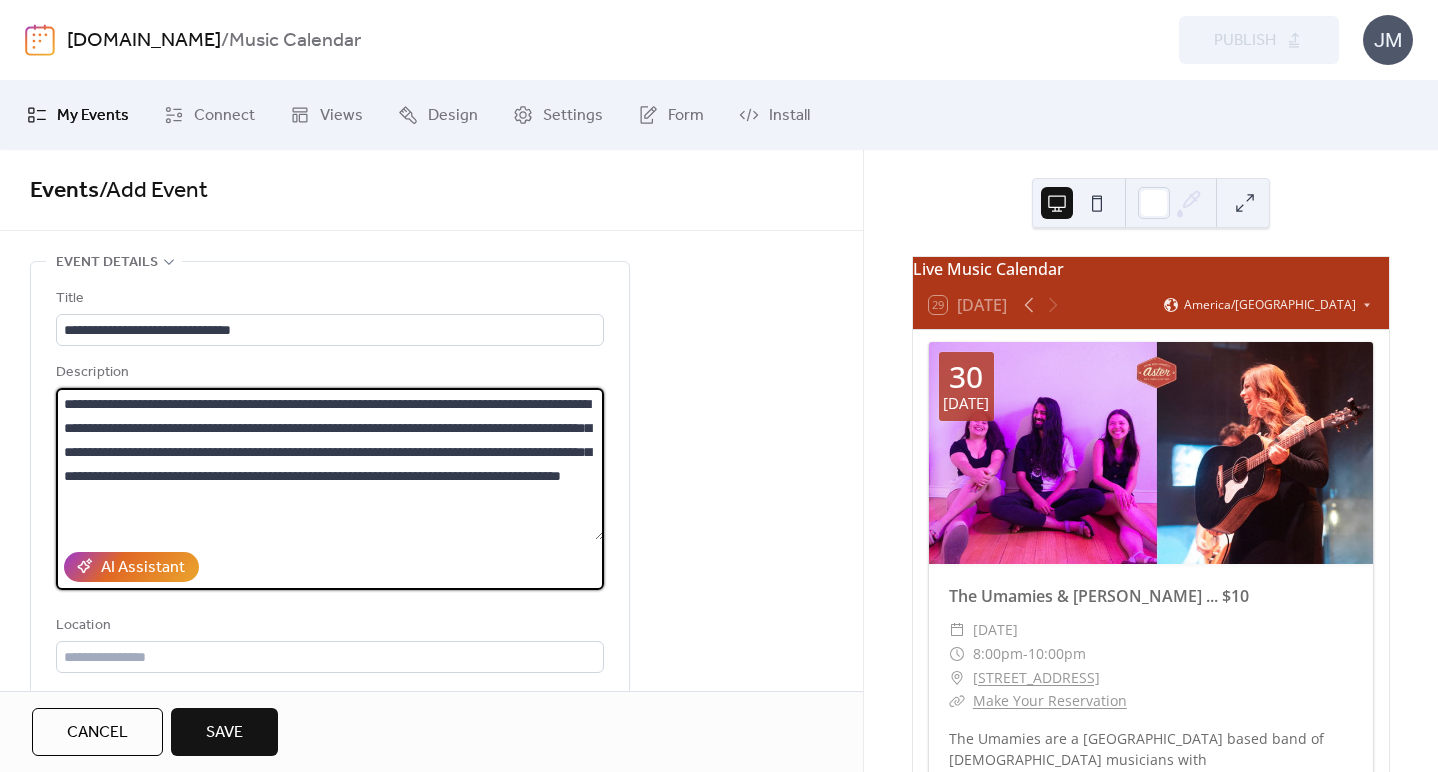 paste on "**********" 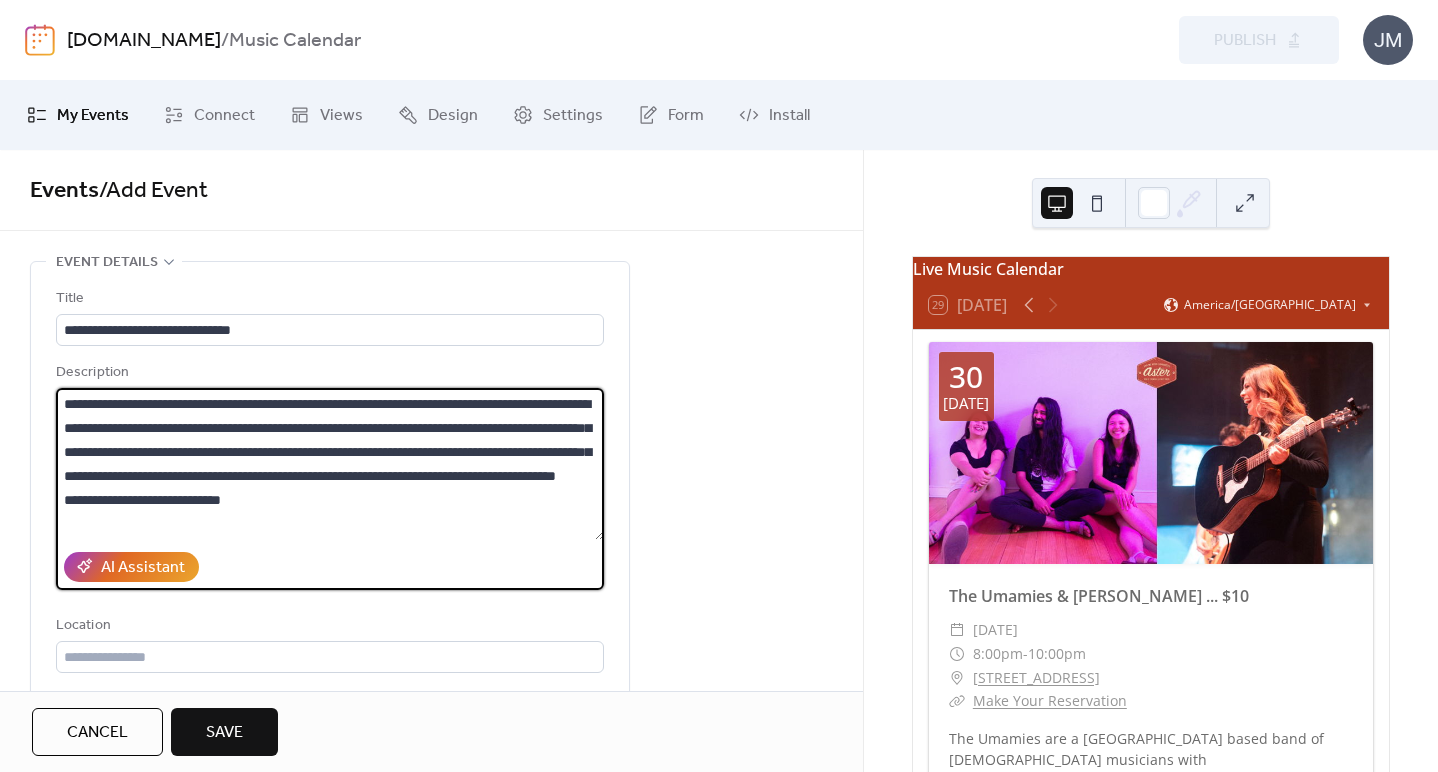 drag, startPoint x: 140, startPoint y: 524, endPoint x: 58, endPoint y: 523, distance: 82.006096 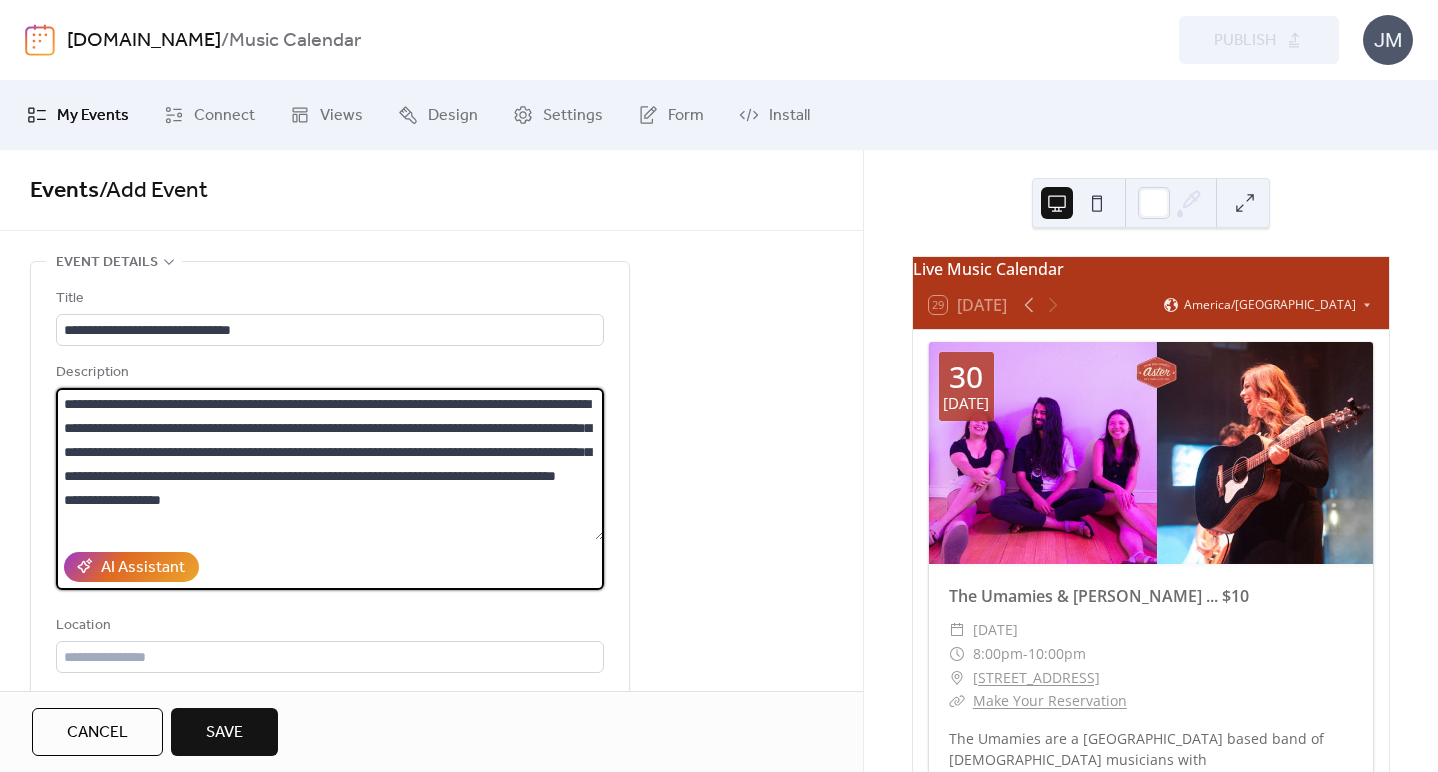 click on "**********" at bounding box center (330, 464) 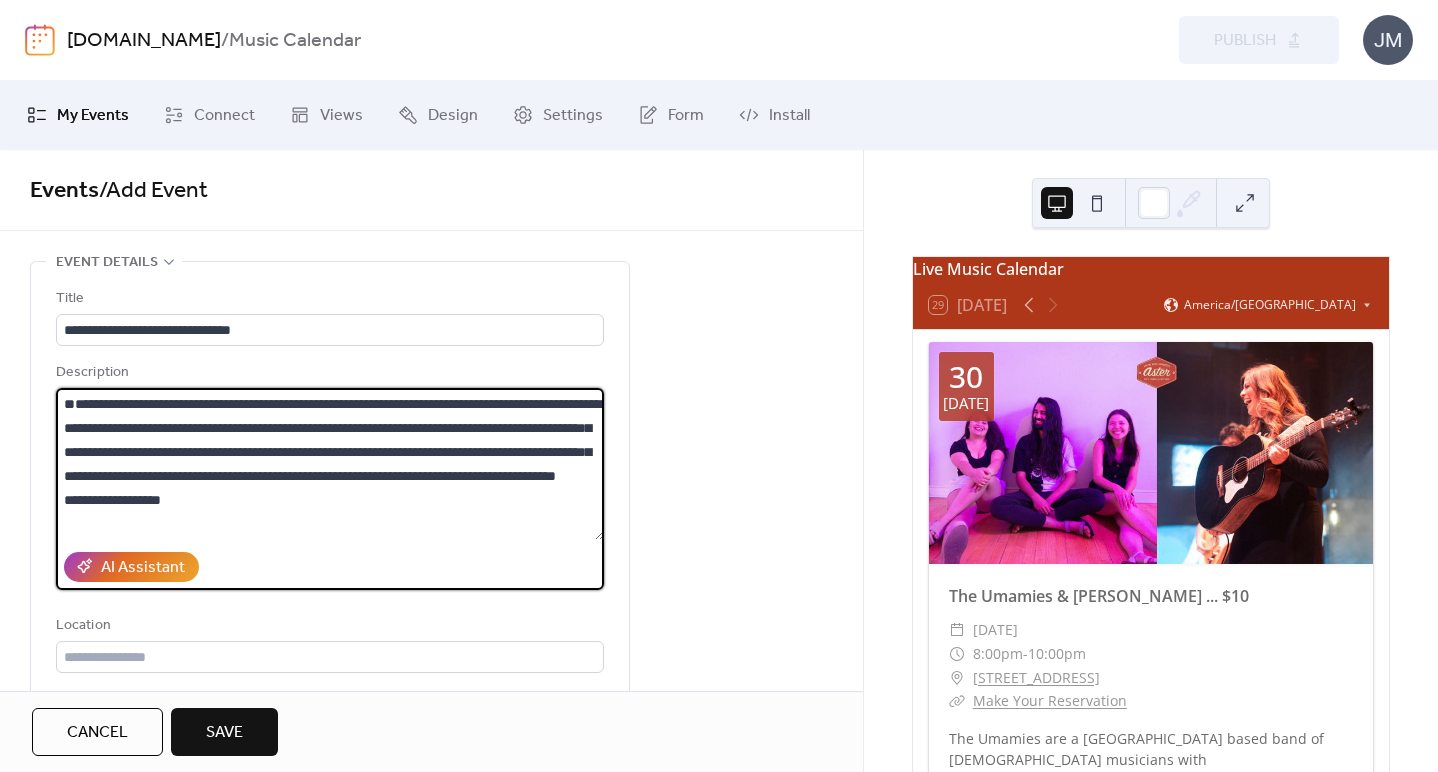 click on "**********" at bounding box center [330, 464] 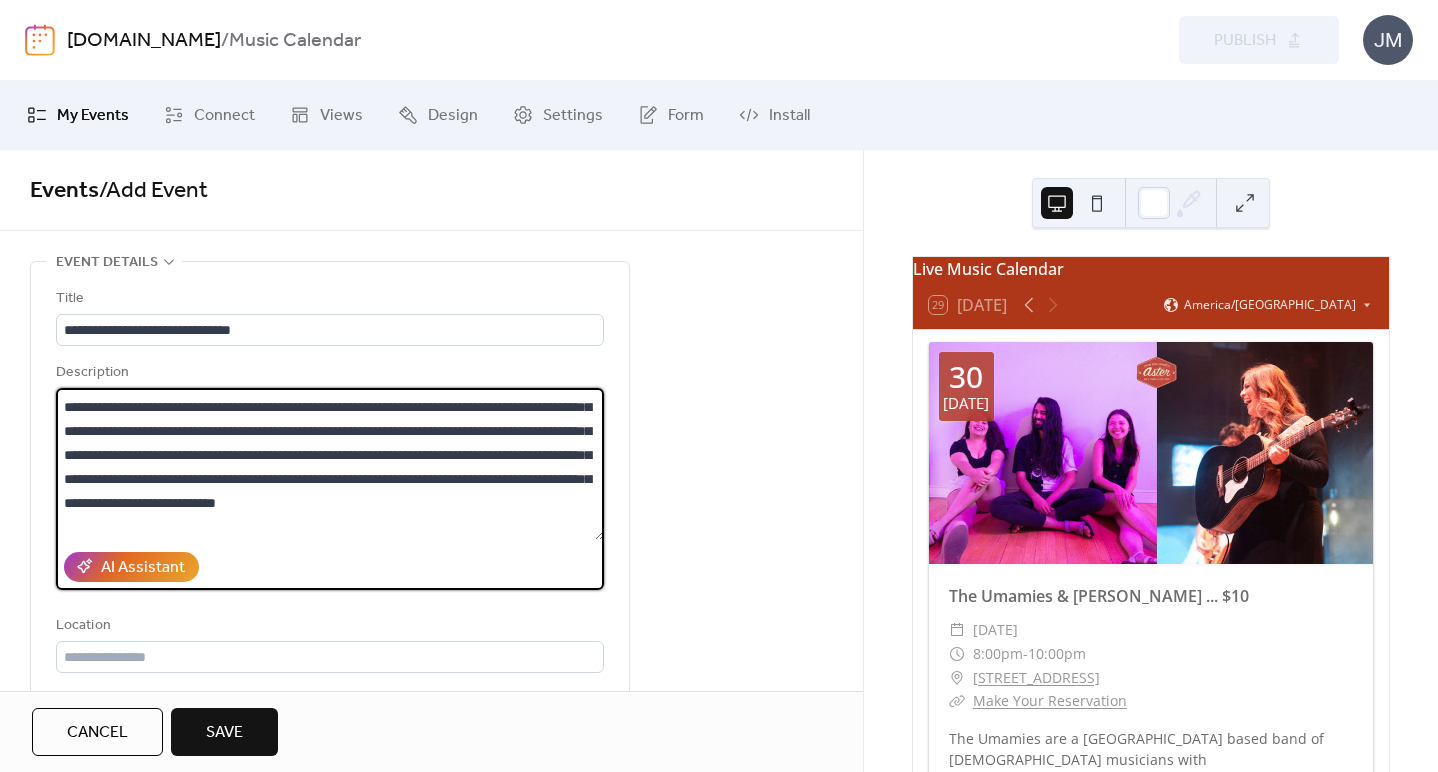 scroll, scrollTop: 45, scrollLeft: 0, axis: vertical 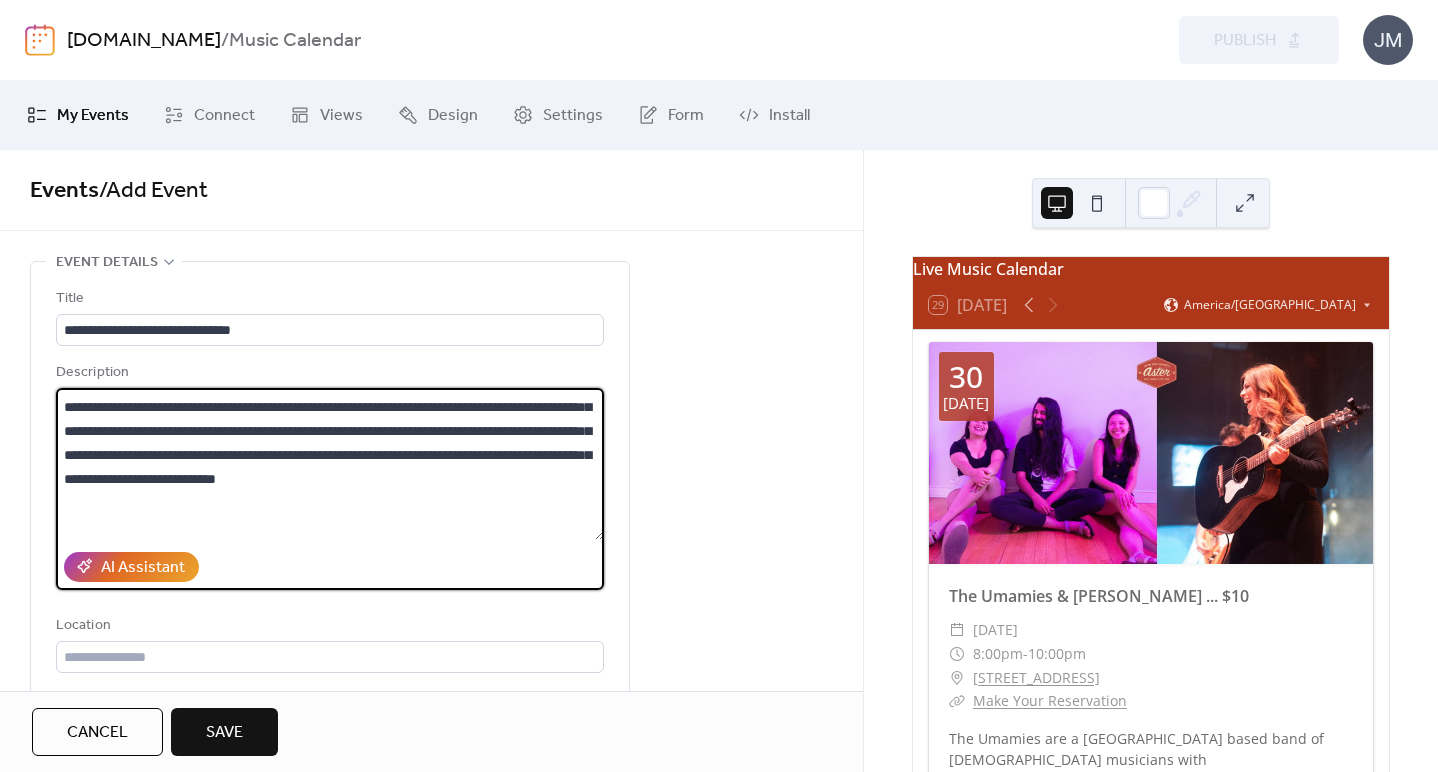 paste on "**********" 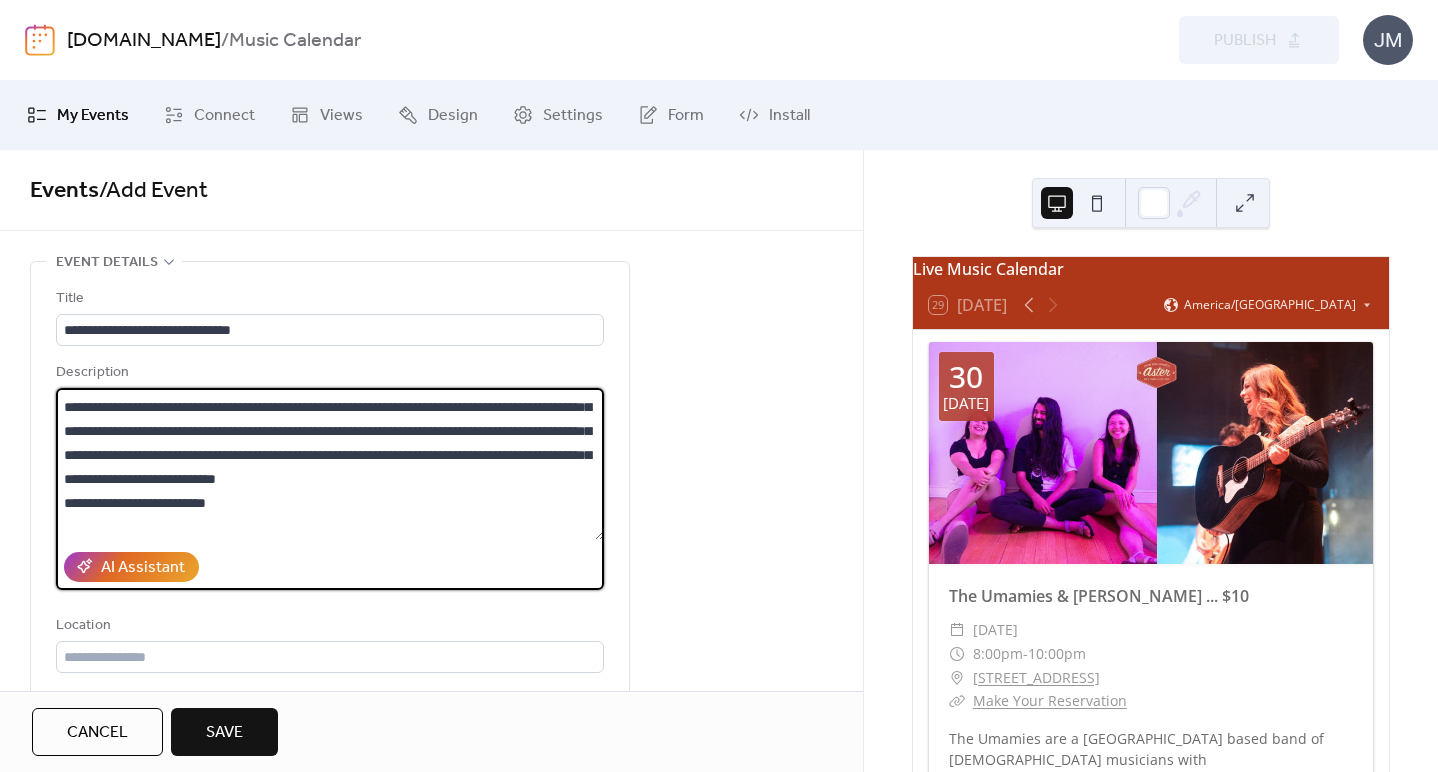 scroll, scrollTop: 54, scrollLeft: 0, axis: vertical 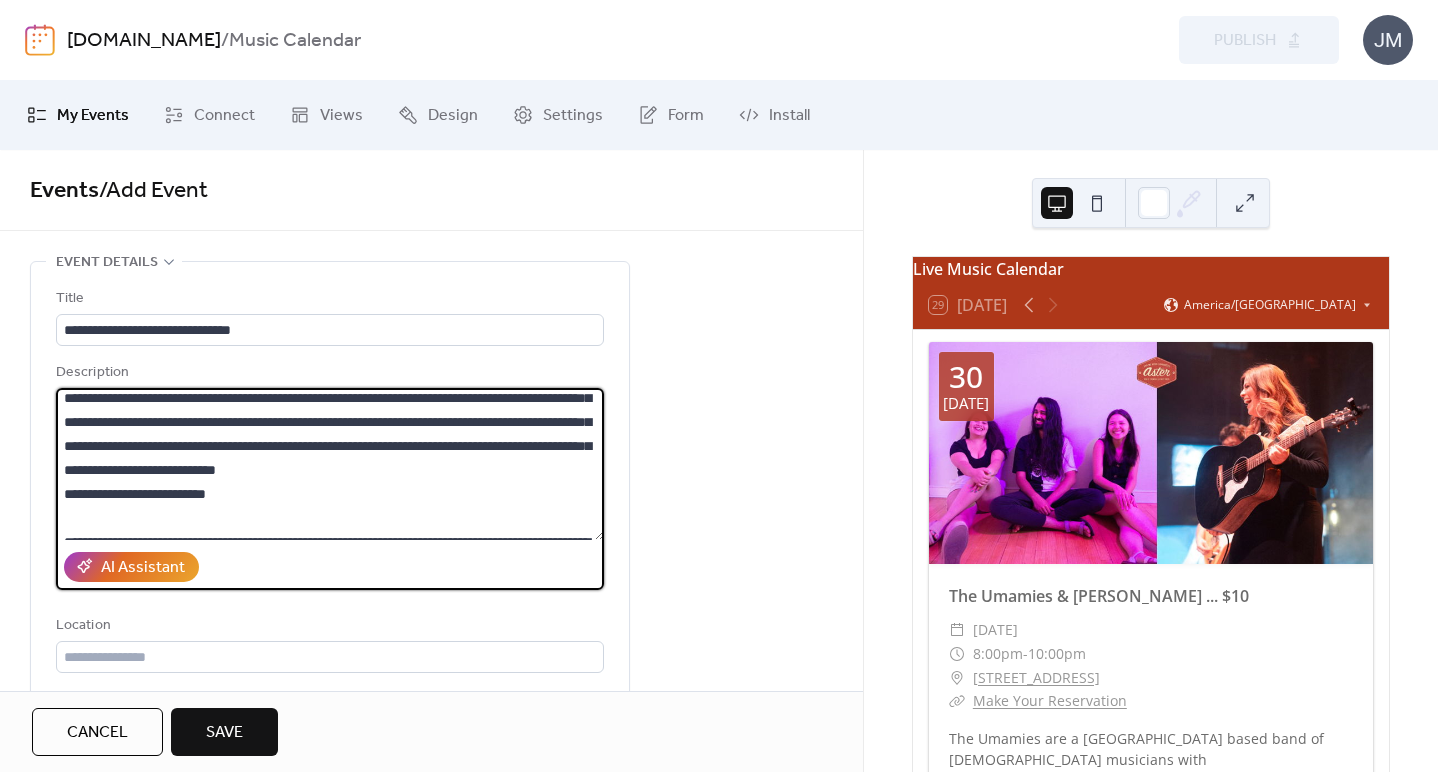 drag, startPoint x: 142, startPoint y: 532, endPoint x: 6, endPoint y: 527, distance: 136.09187 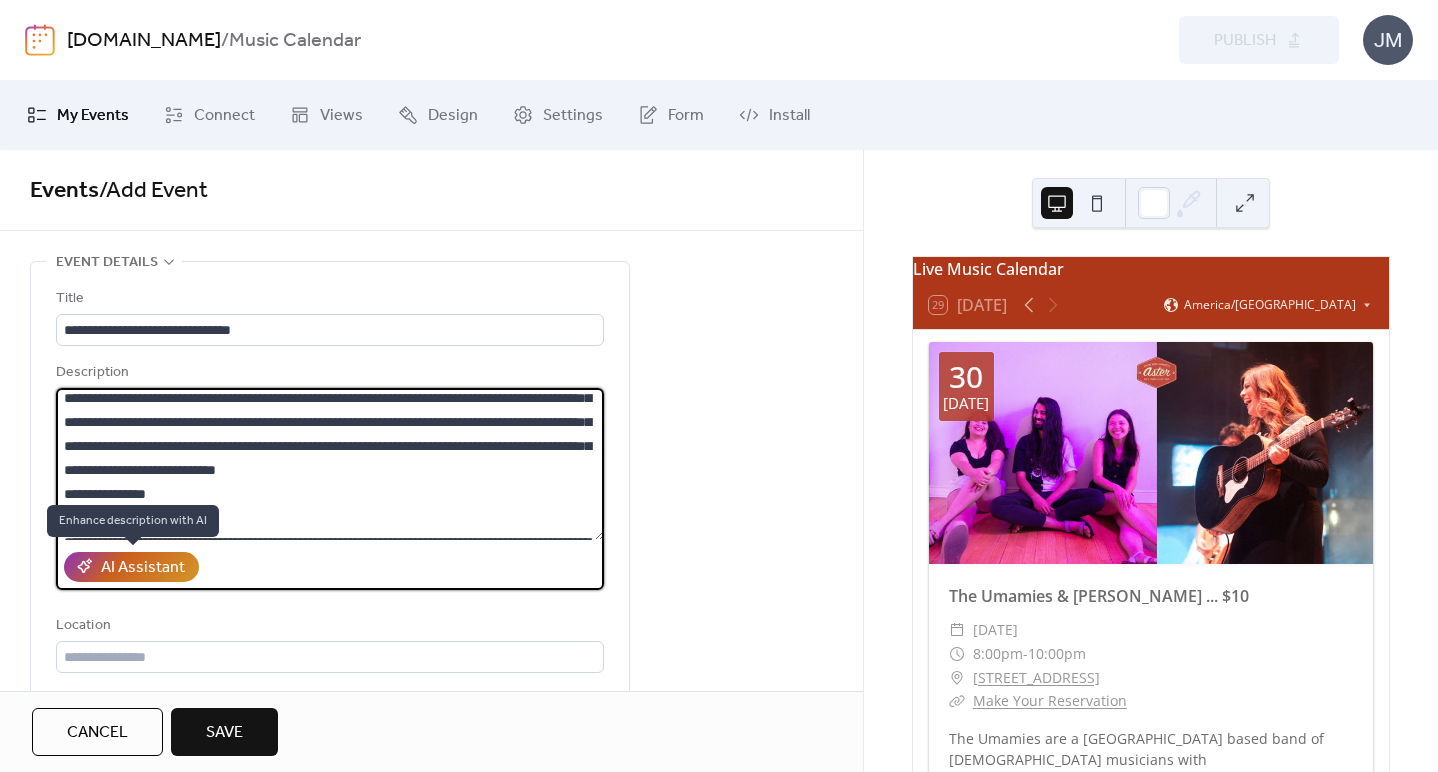 scroll, scrollTop: 262, scrollLeft: 0, axis: vertical 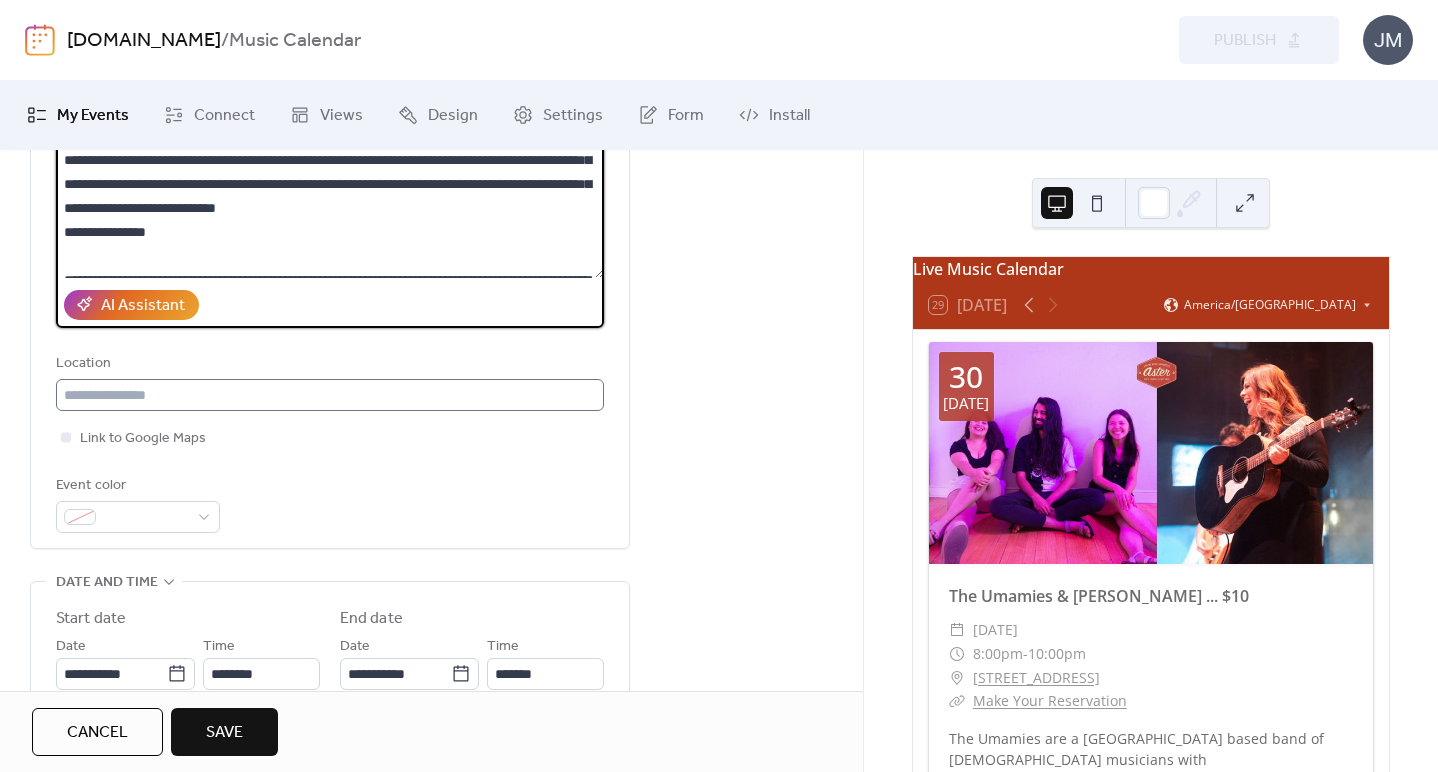 type on "**********" 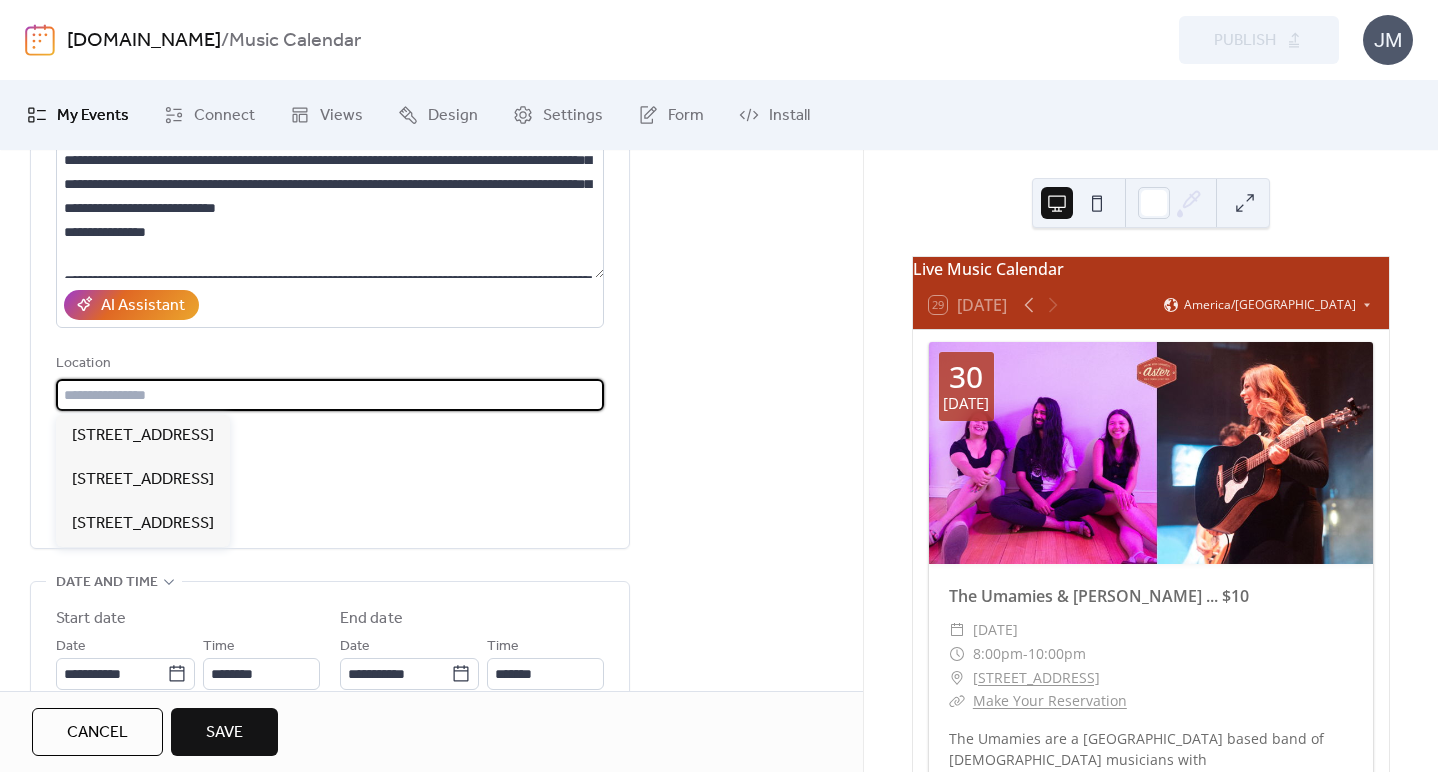 click at bounding box center (330, 395) 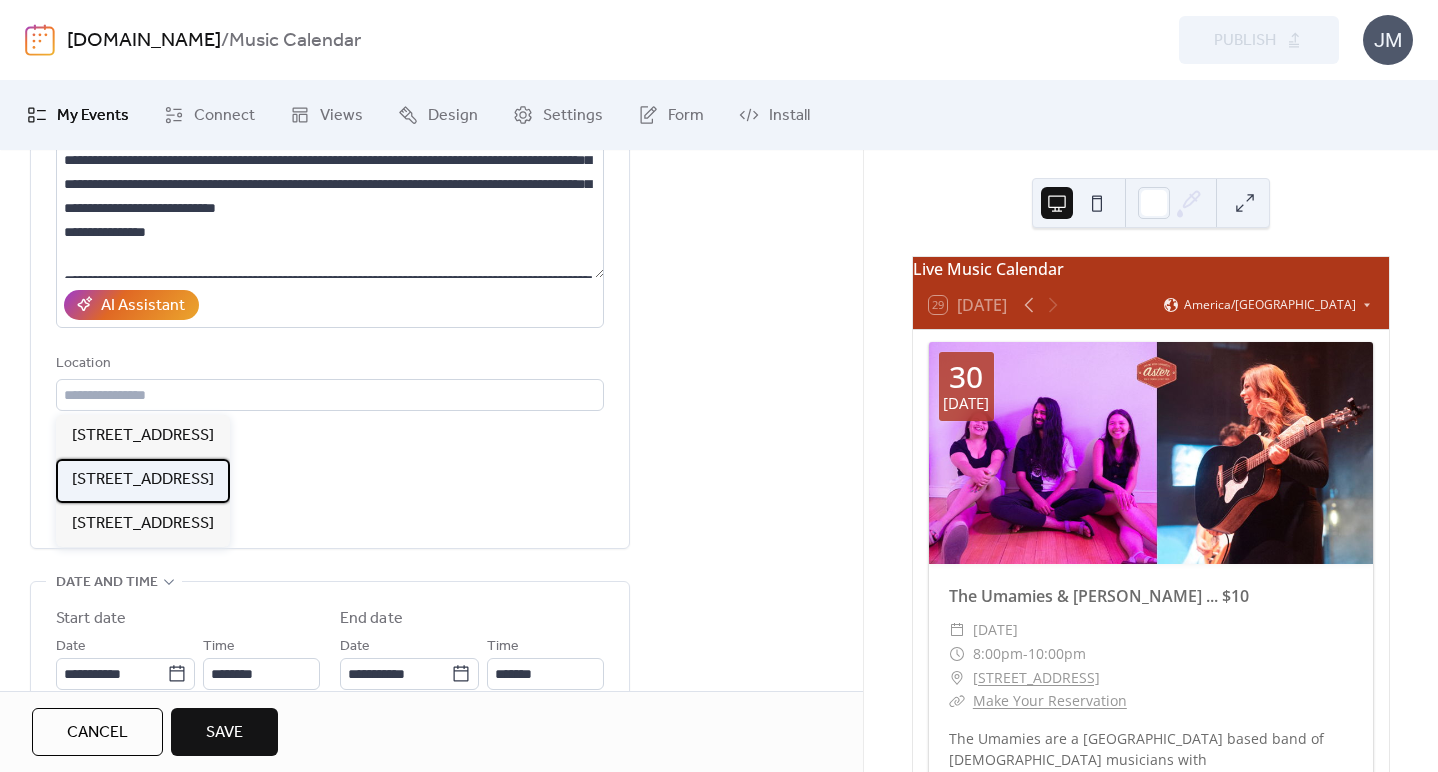 click on "[STREET_ADDRESS]" at bounding box center (143, 480) 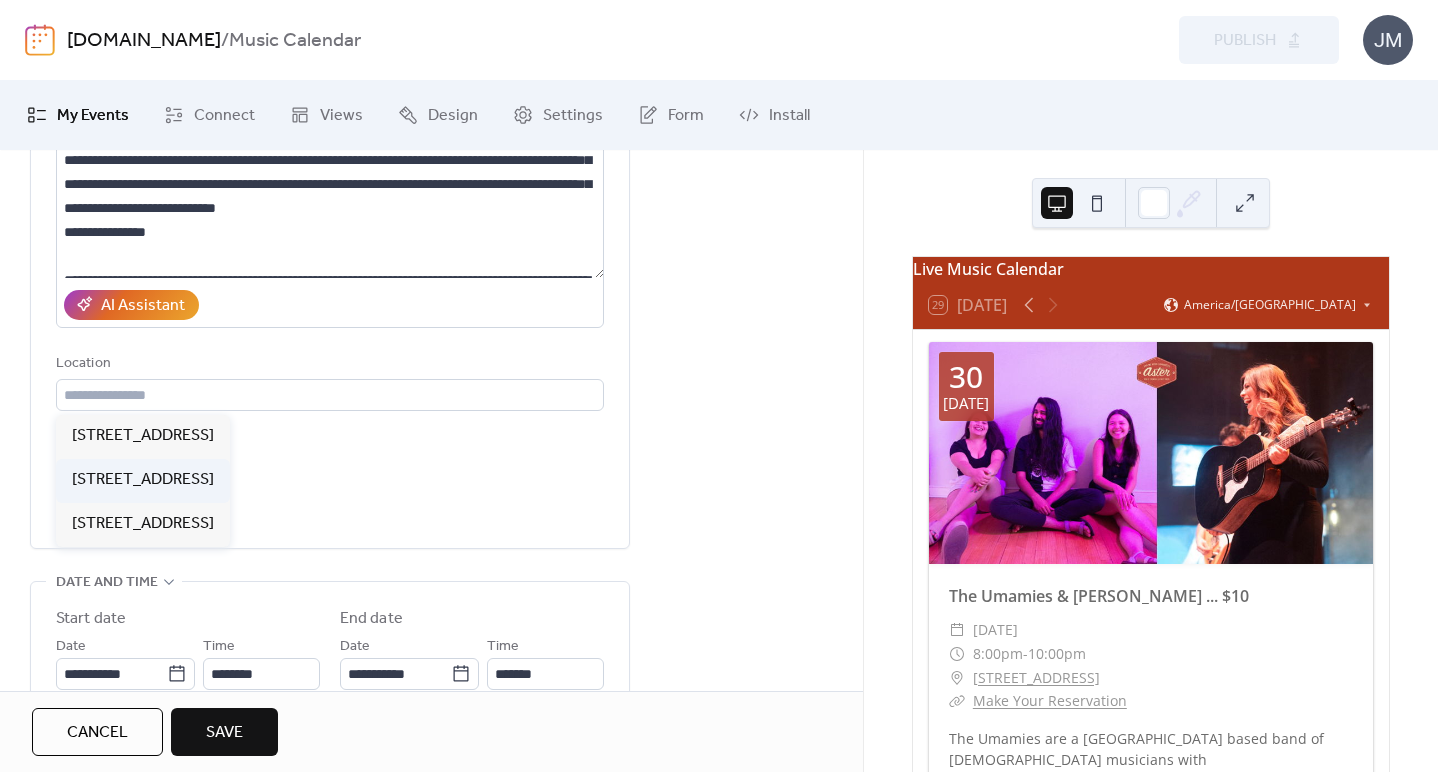 type on "**********" 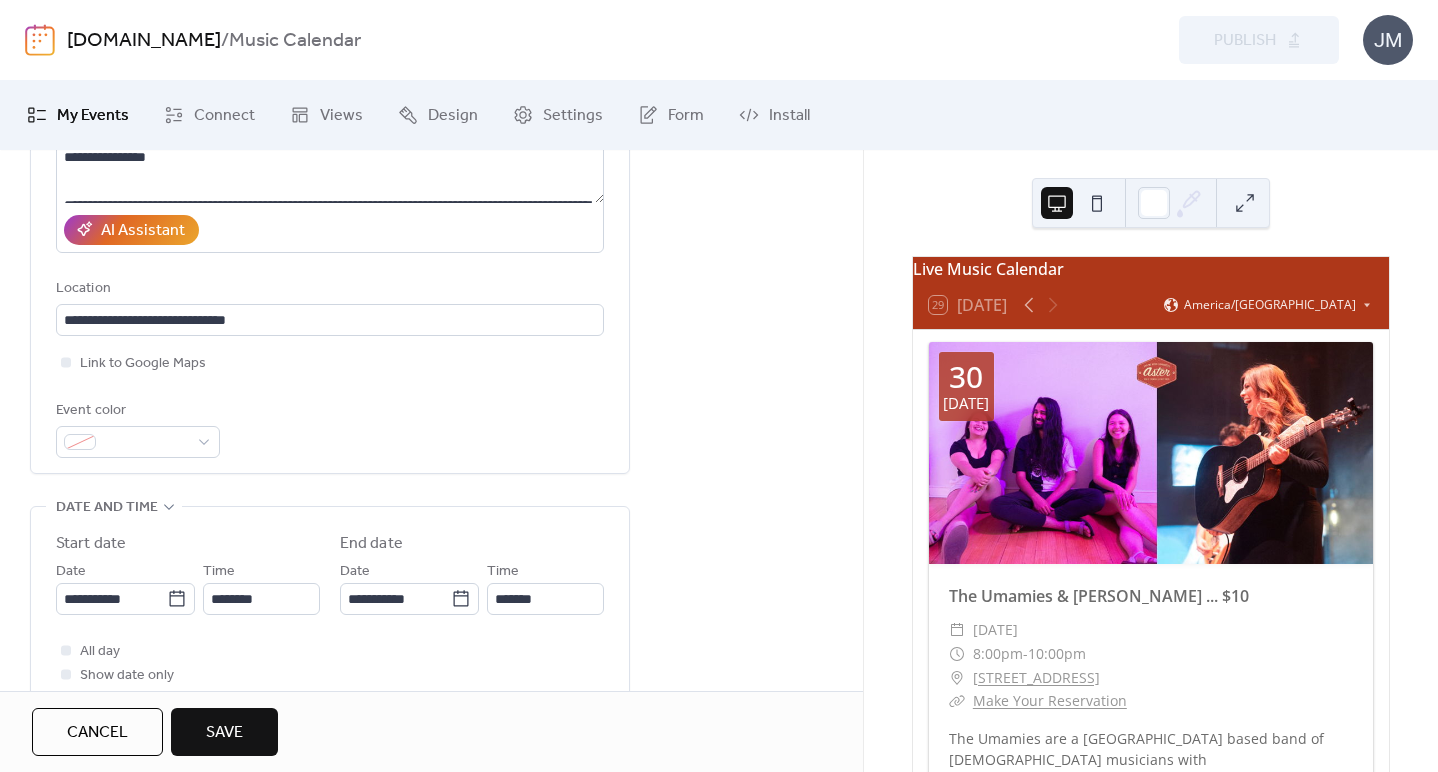scroll, scrollTop: 382, scrollLeft: 0, axis: vertical 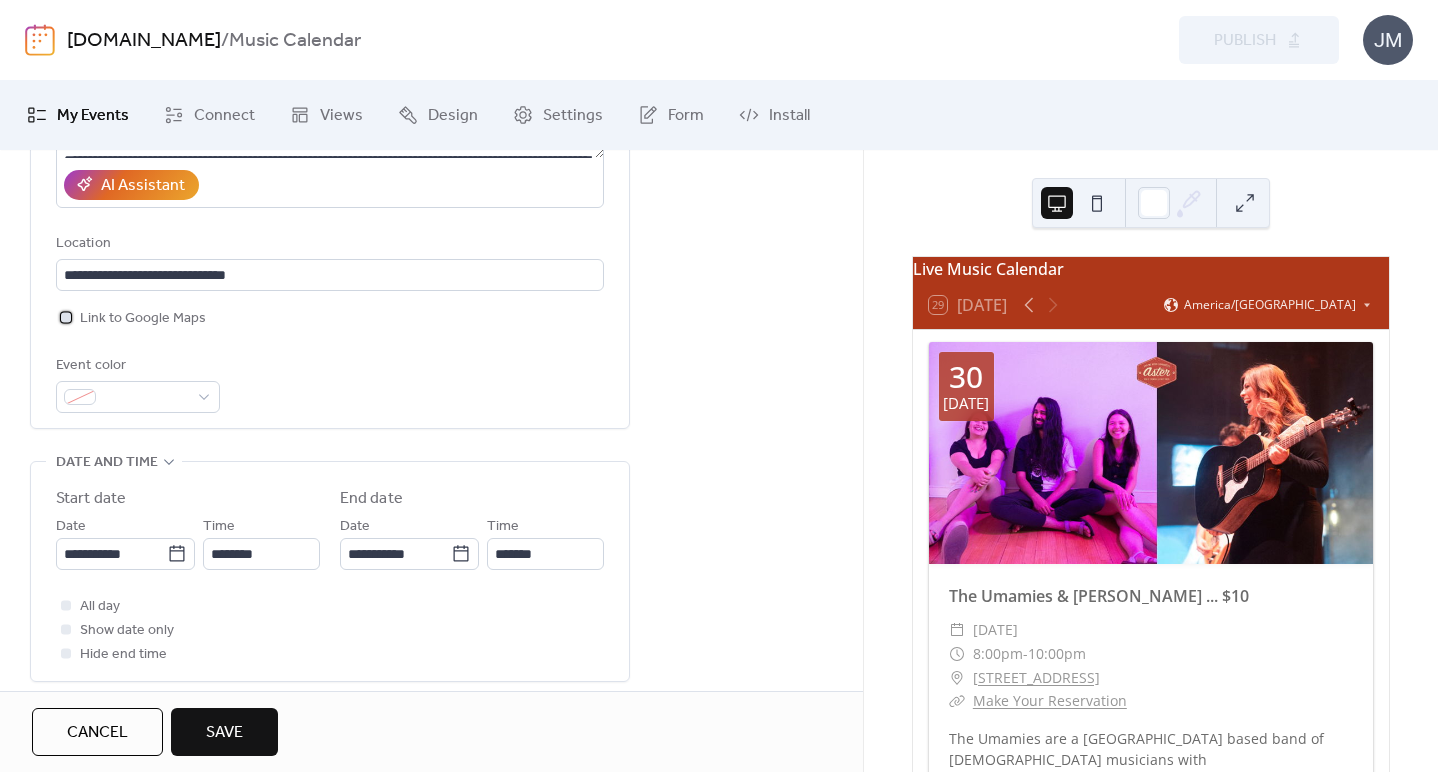click on "Link to Google Maps" at bounding box center [143, 319] 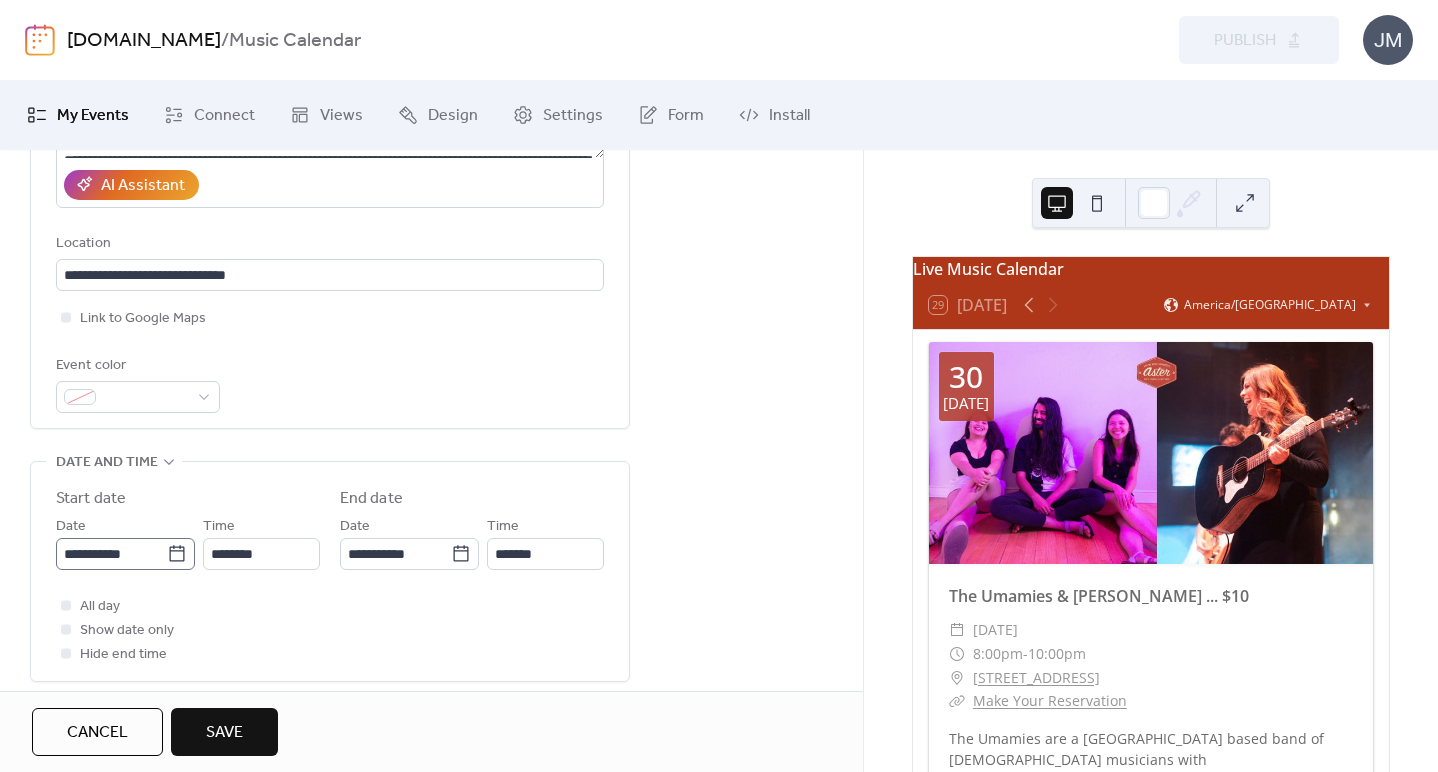 click on "**********" at bounding box center (719, 386) 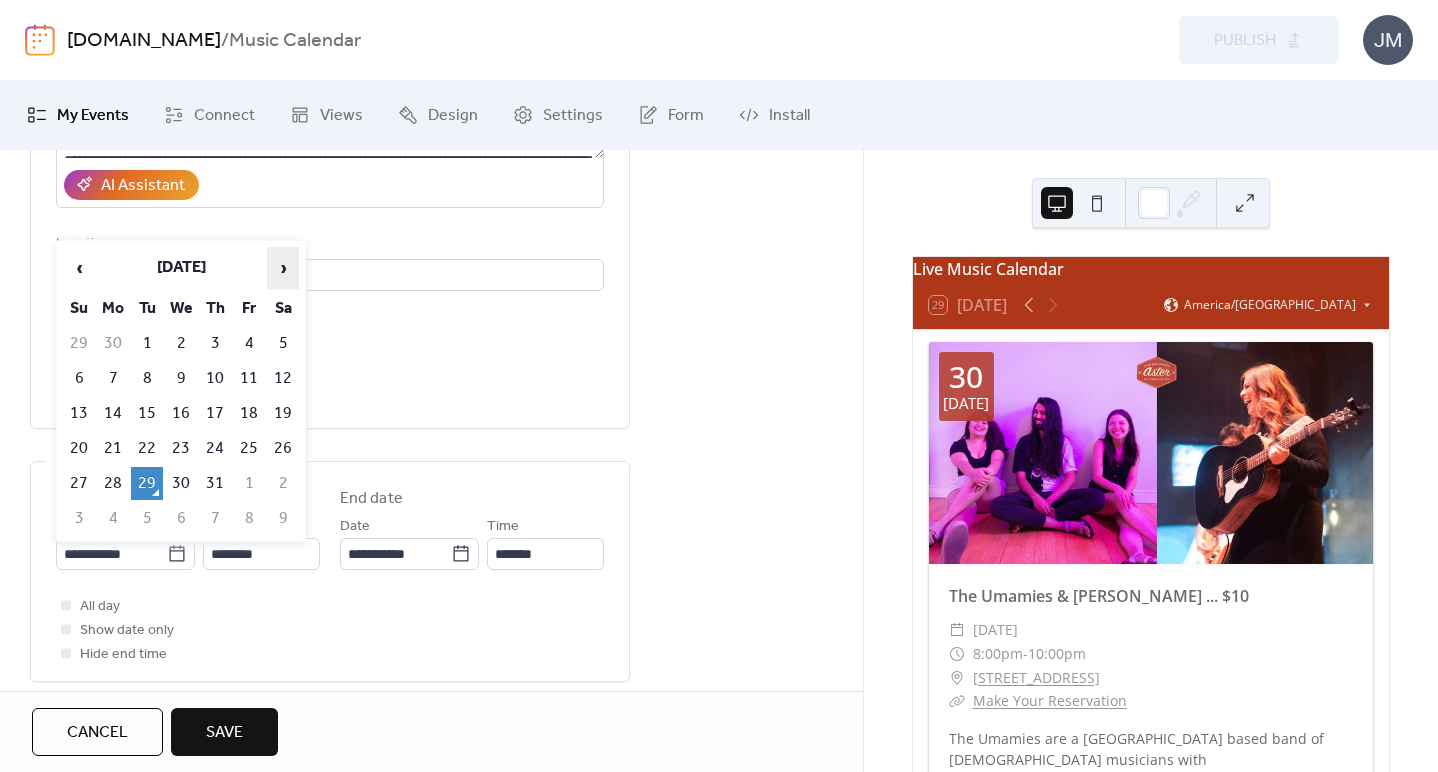 click on "›" at bounding box center [283, 268] 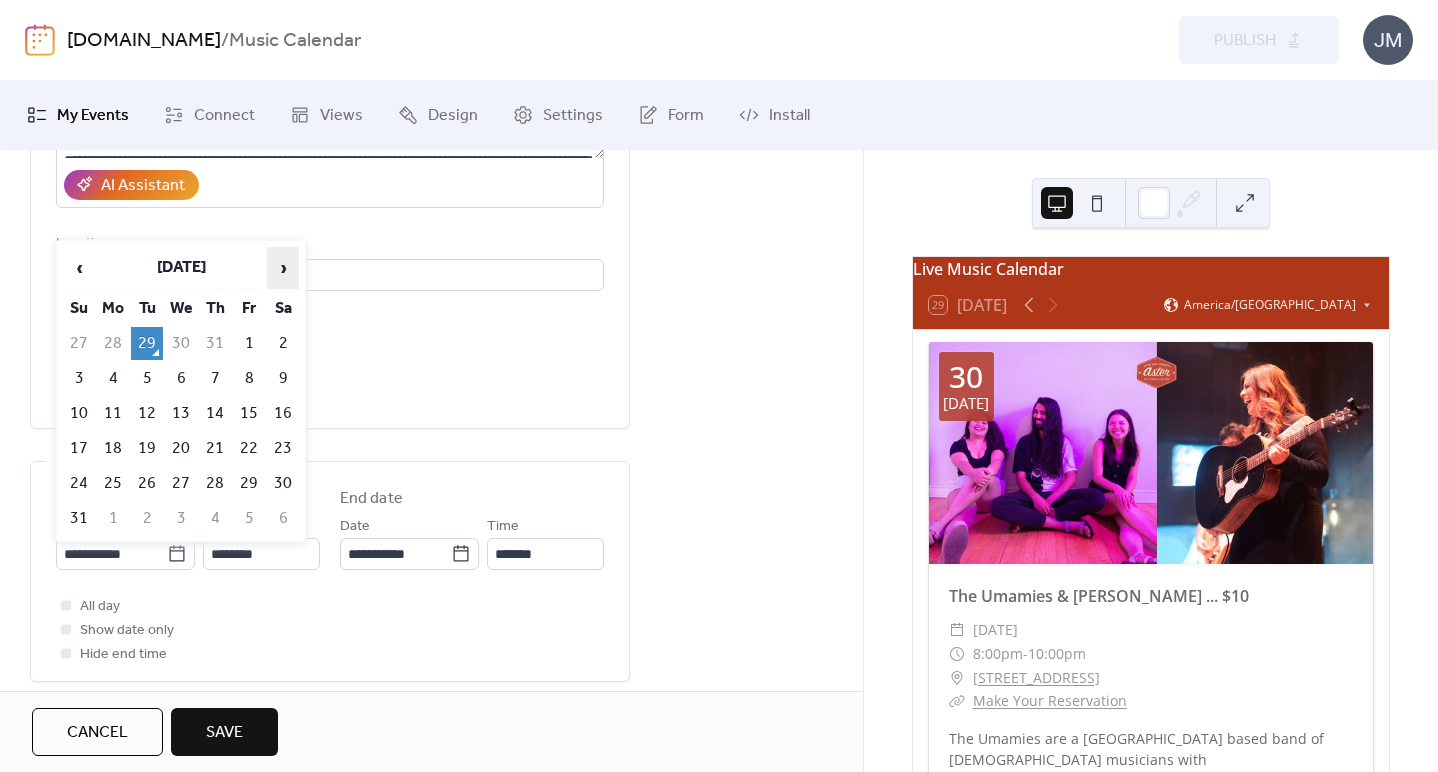 click on "›" at bounding box center [283, 268] 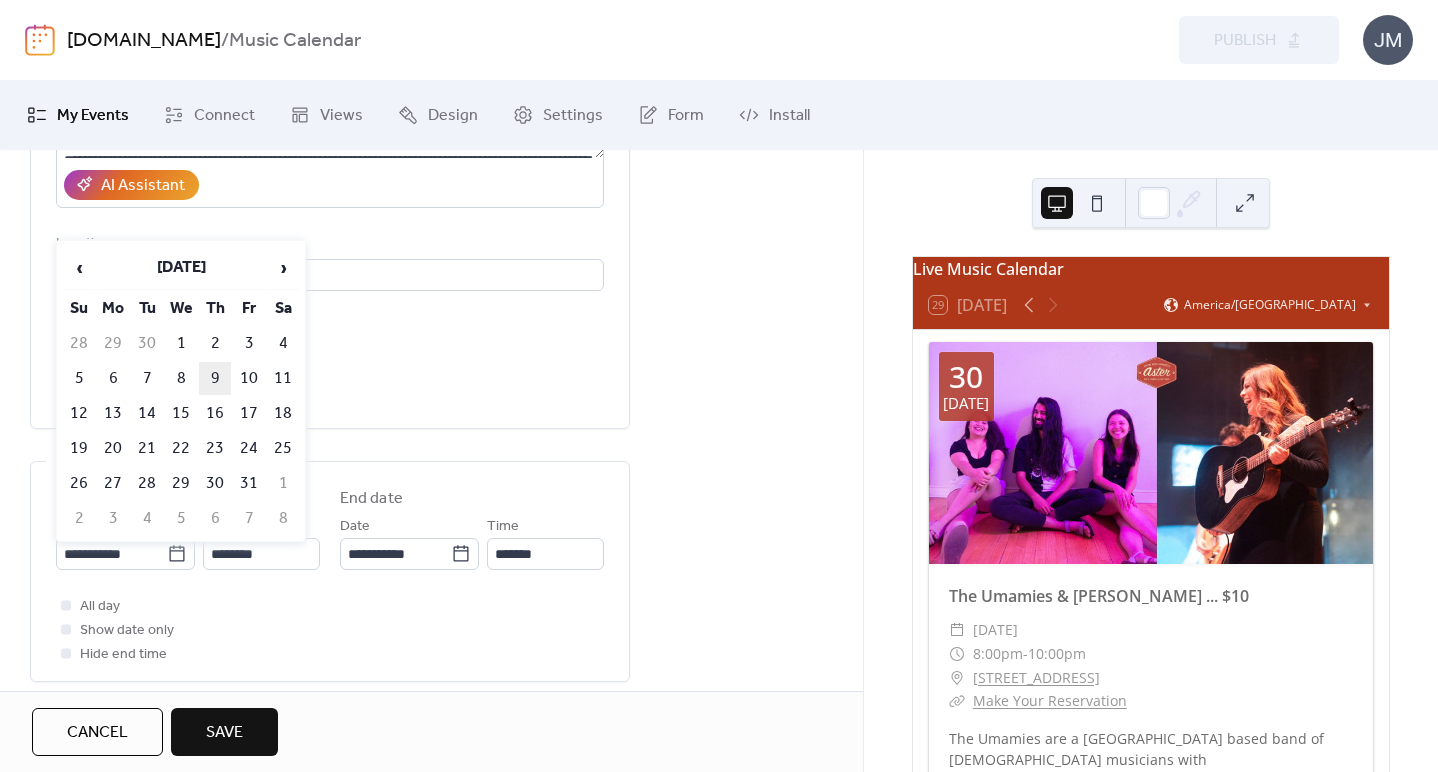 click on "9" at bounding box center (215, 378) 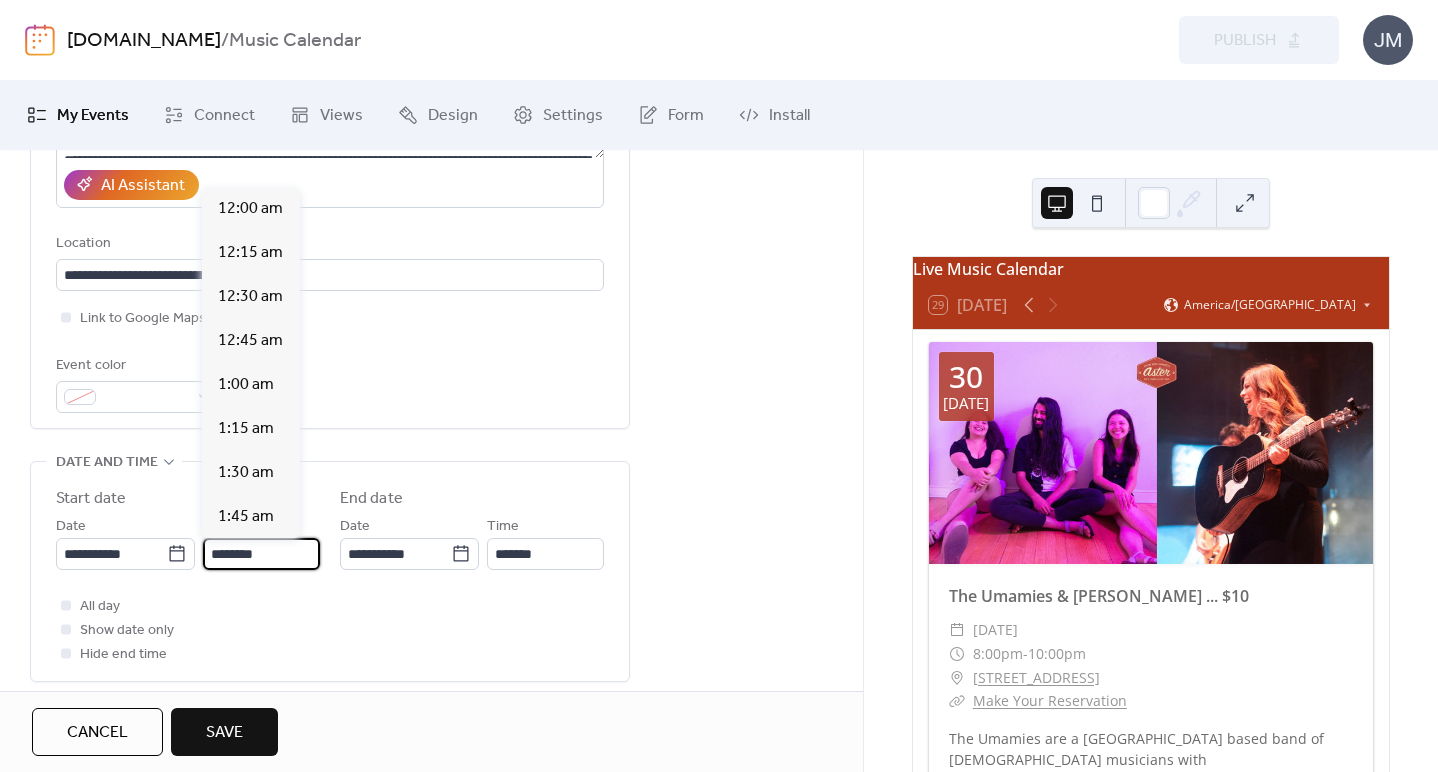scroll, scrollTop: 2112, scrollLeft: 0, axis: vertical 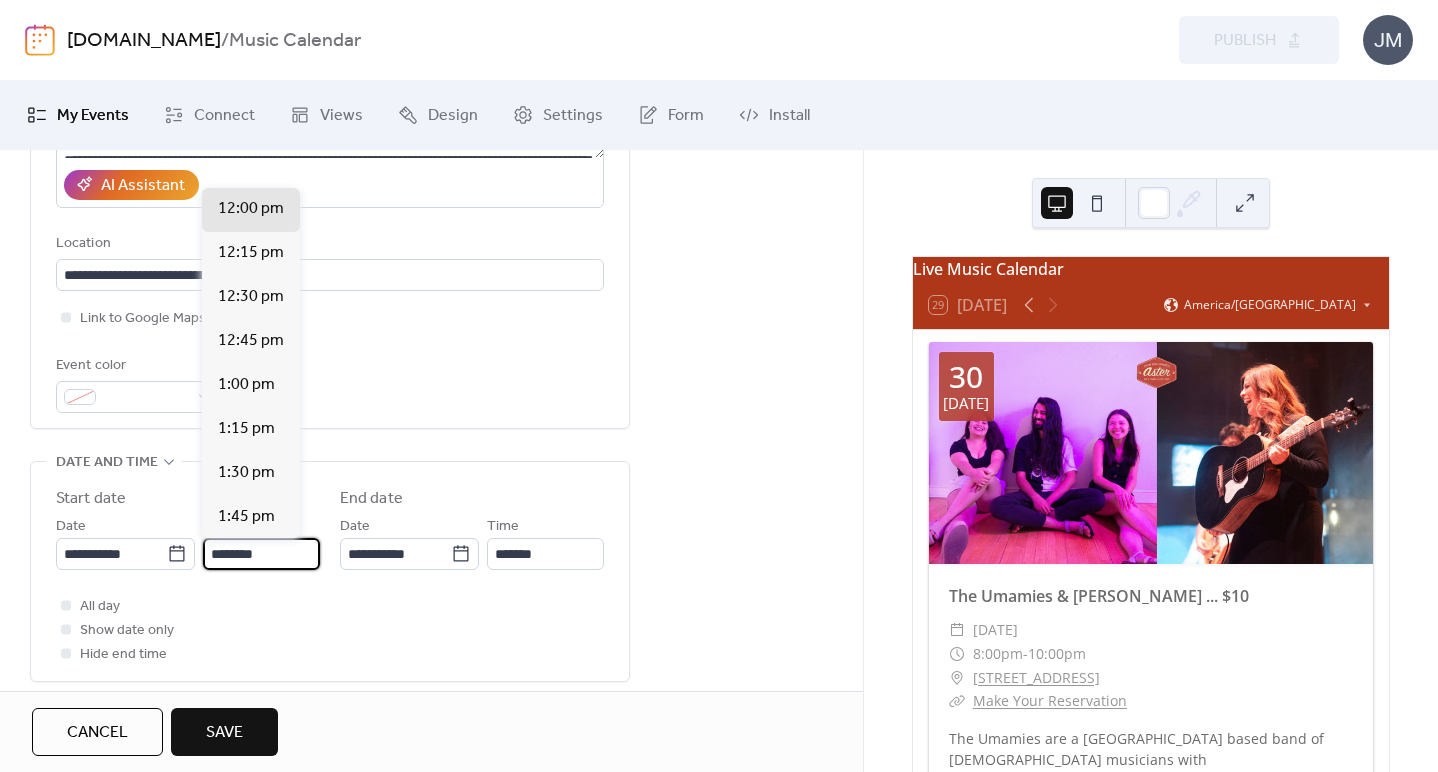 drag, startPoint x: 222, startPoint y: 553, endPoint x: 197, endPoint y: 552, distance: 25.019993 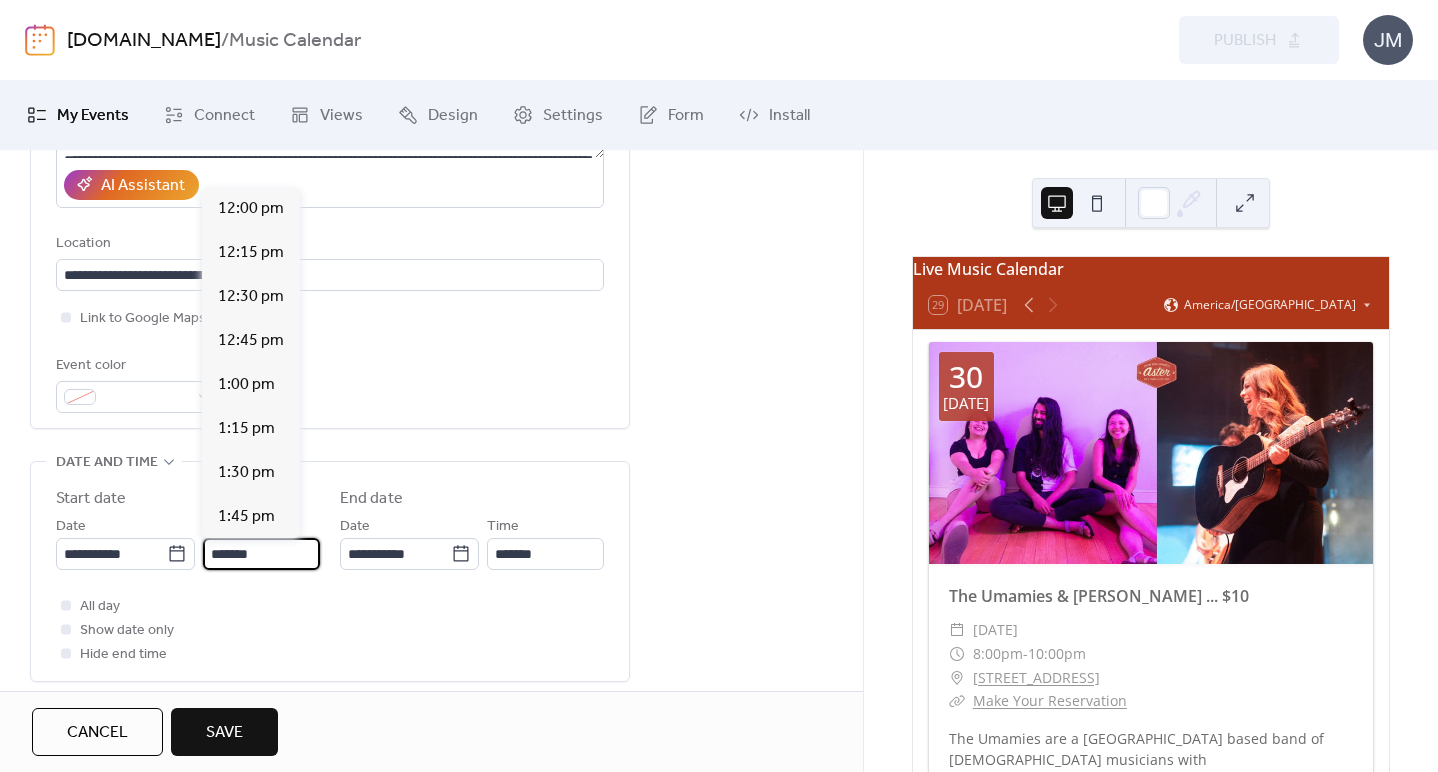 scroll, scrollTop: 3520, scrollLeft: 0, axis: vertical 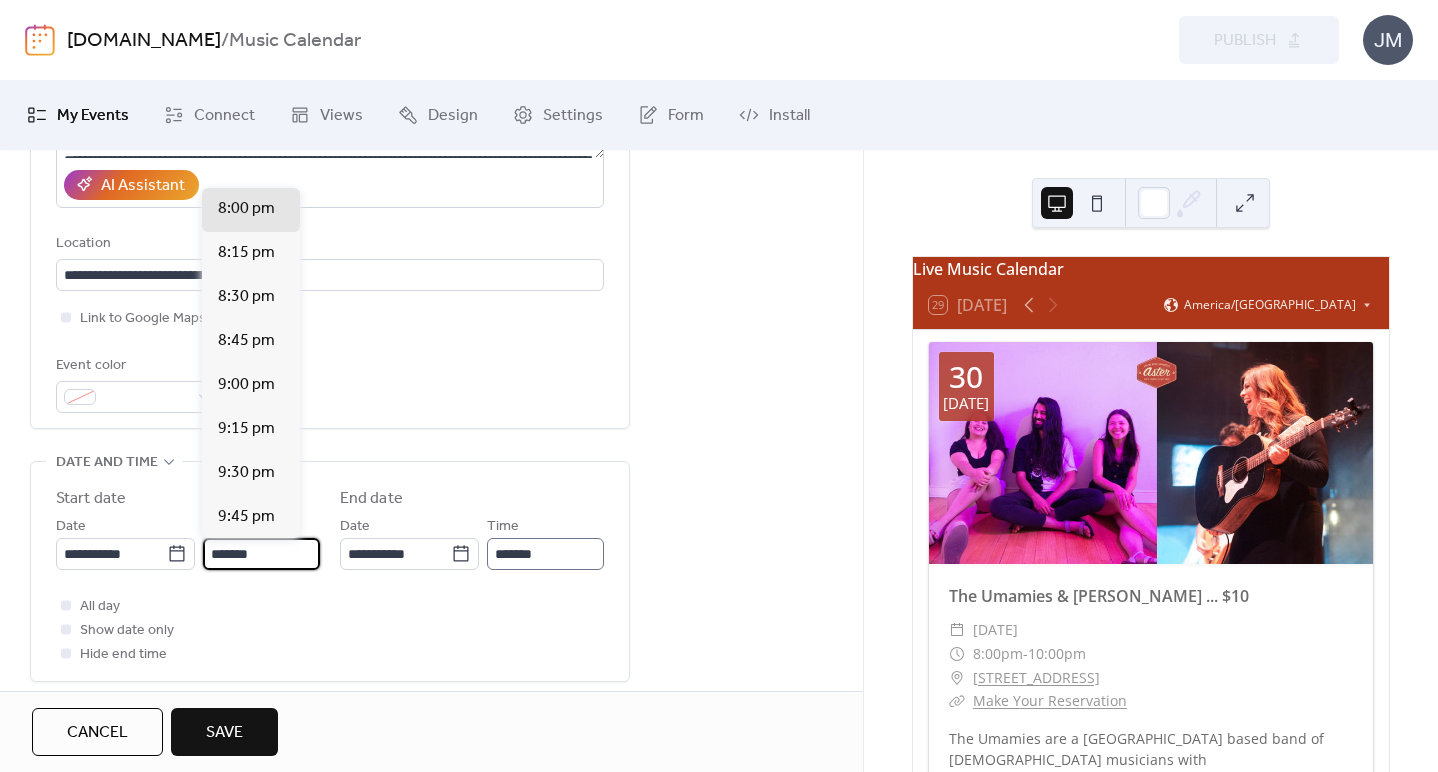 type on "*******" 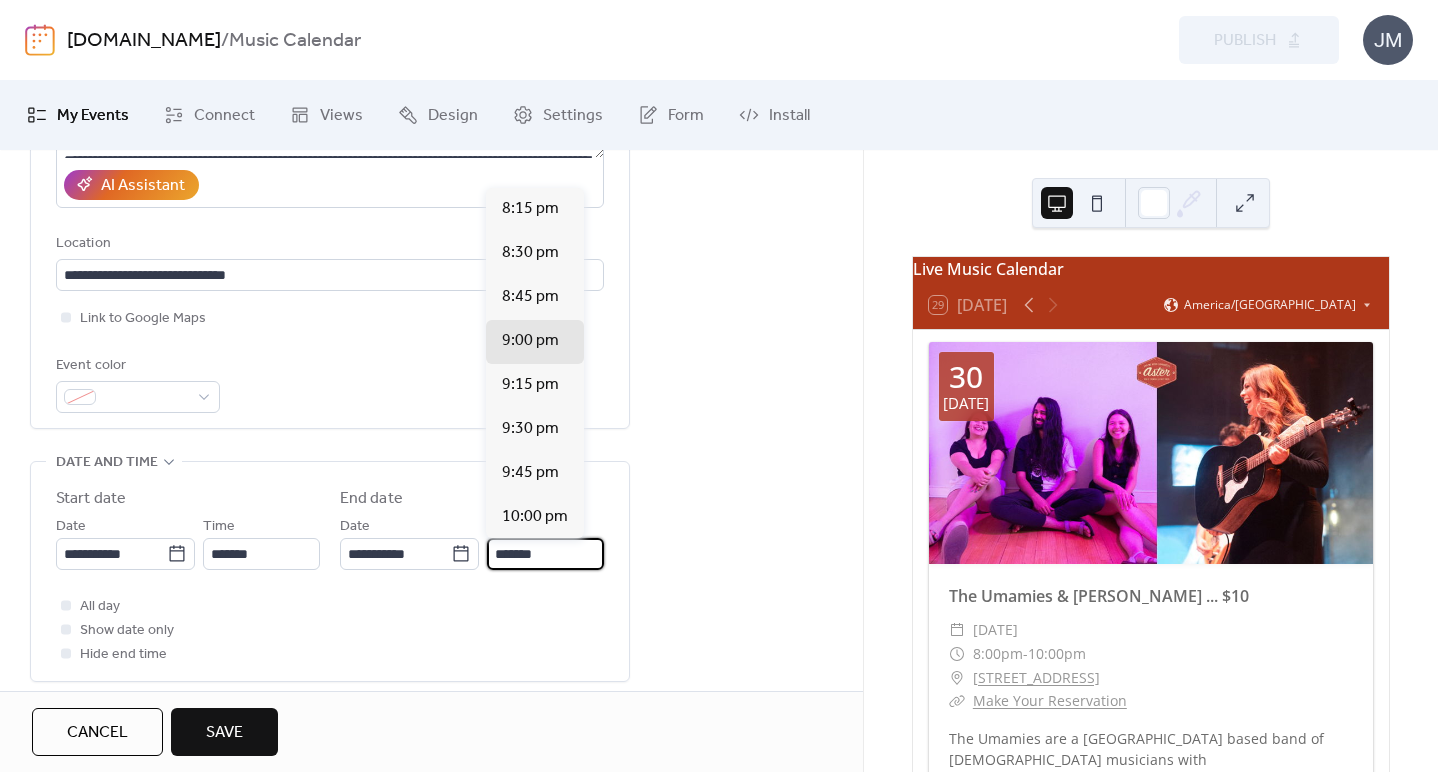 click on "*******" at bounding box center [545, 554] 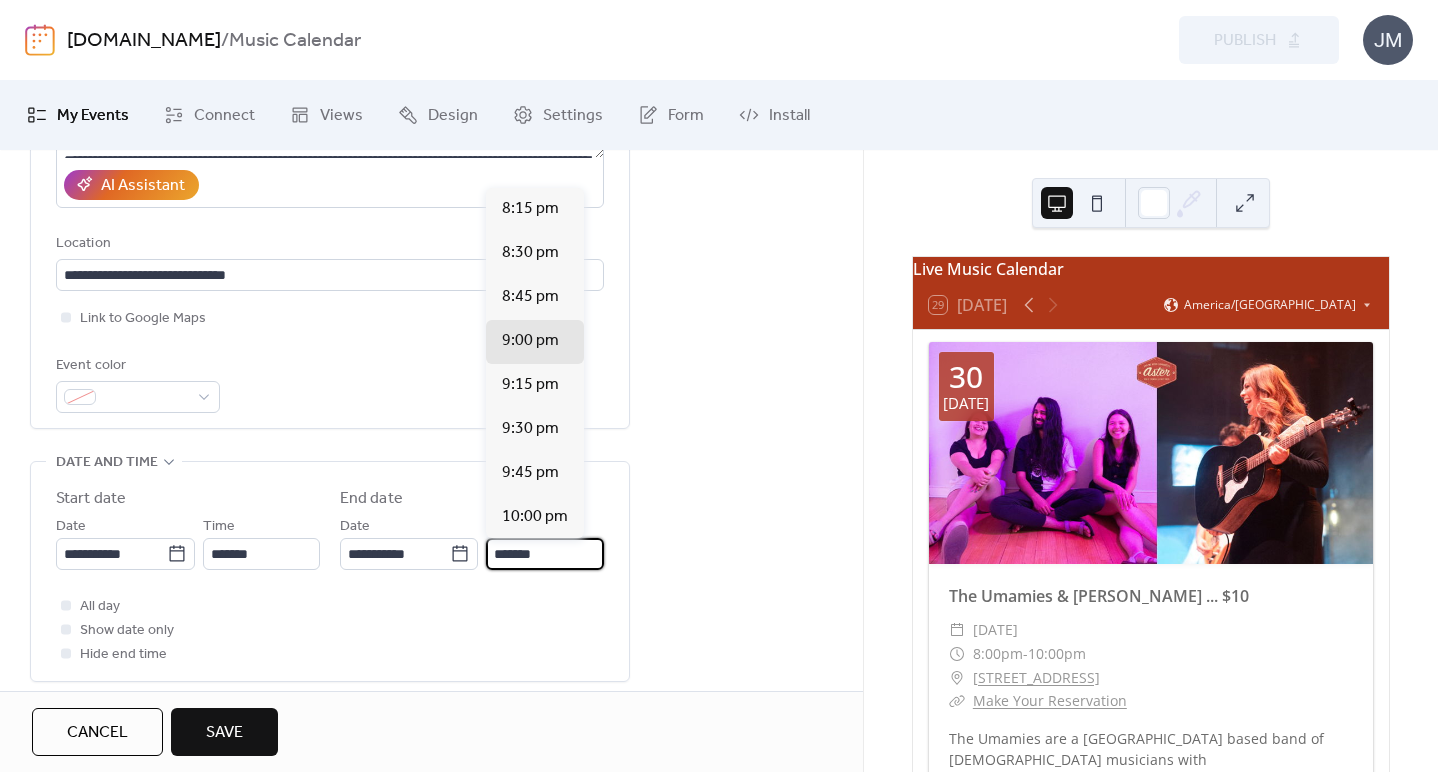 drag, startPoint x: 499, startPoint y: 556, endPoint x: 487, endPoint y: 555, distance: 12.0415945 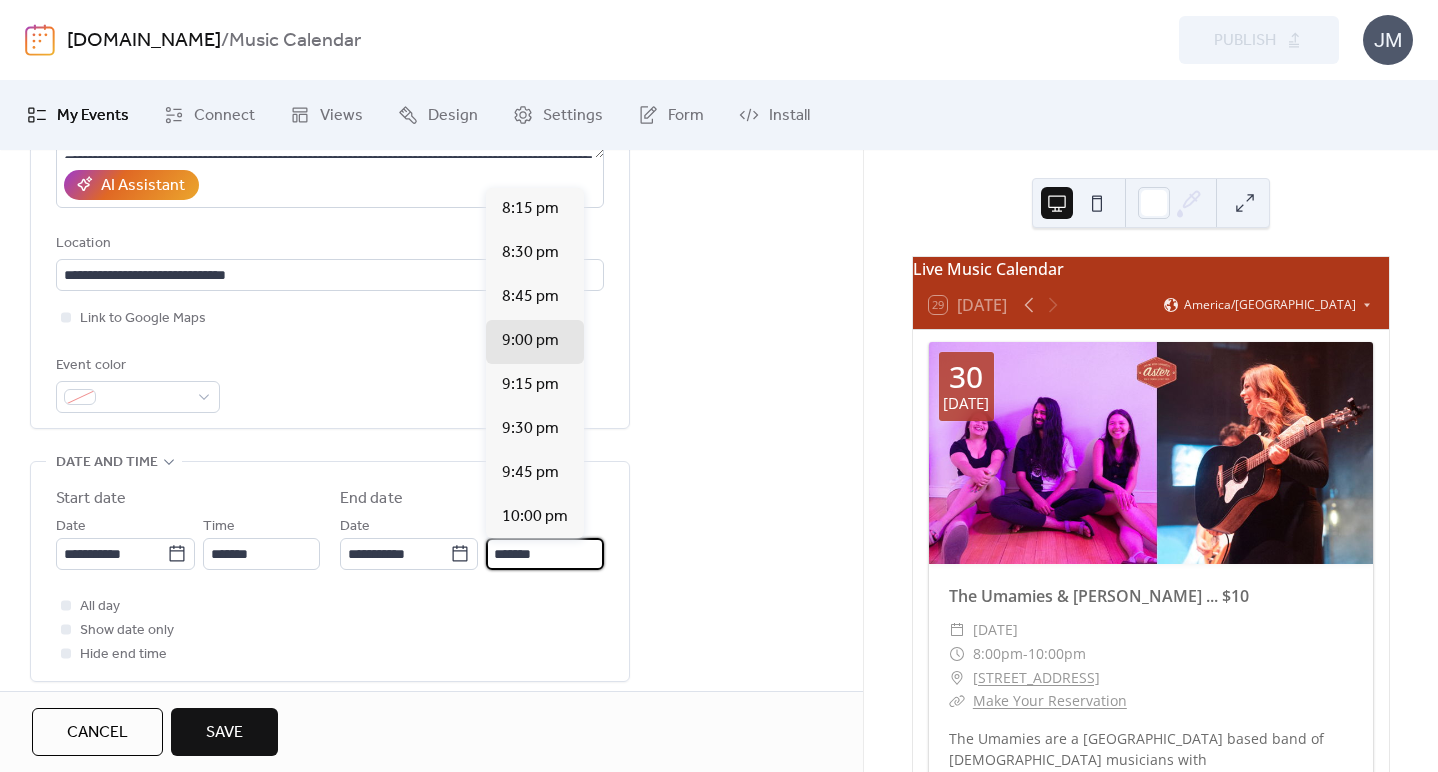 click on "*******" at bounding box center [545, 554] 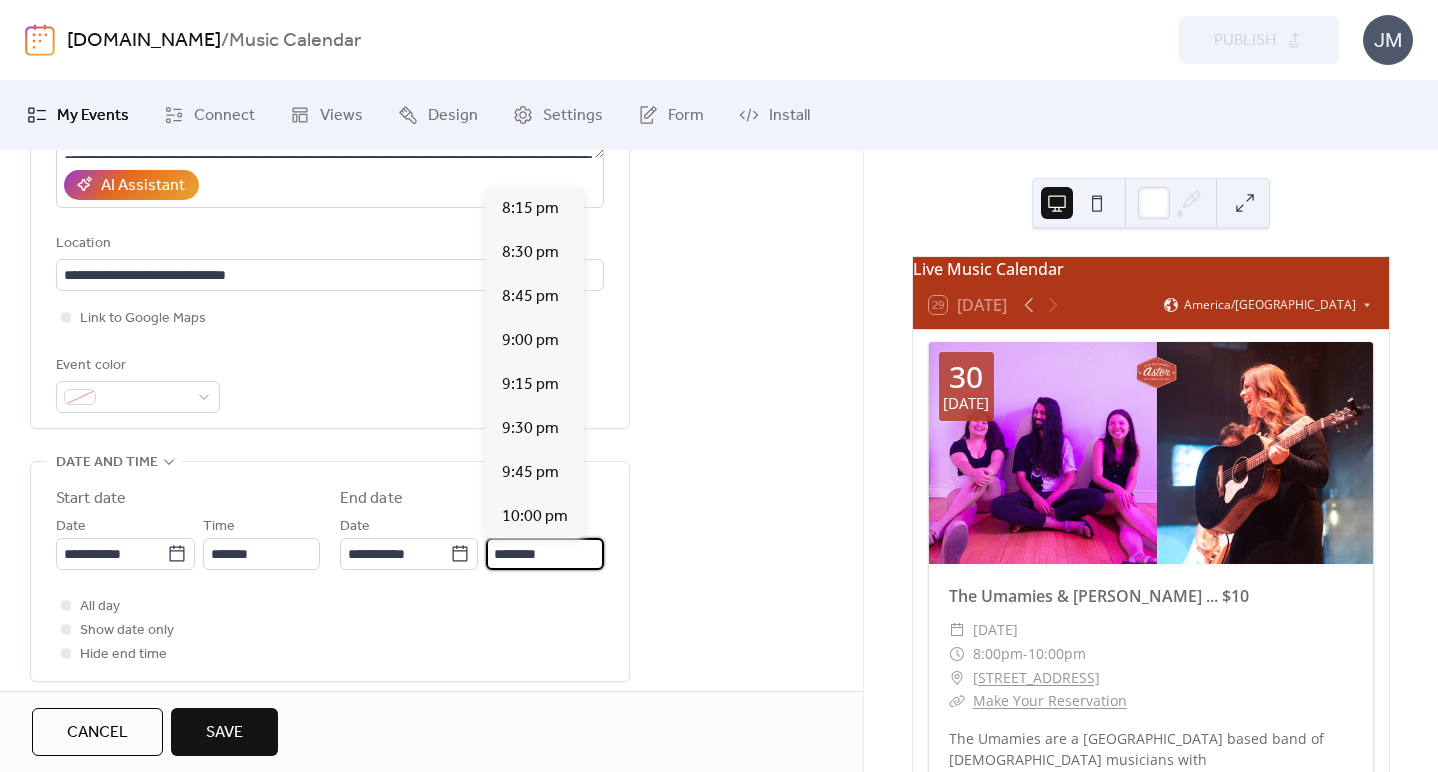 scroll, scrollTop: 308, scrollLeft: 0, axis: vertical 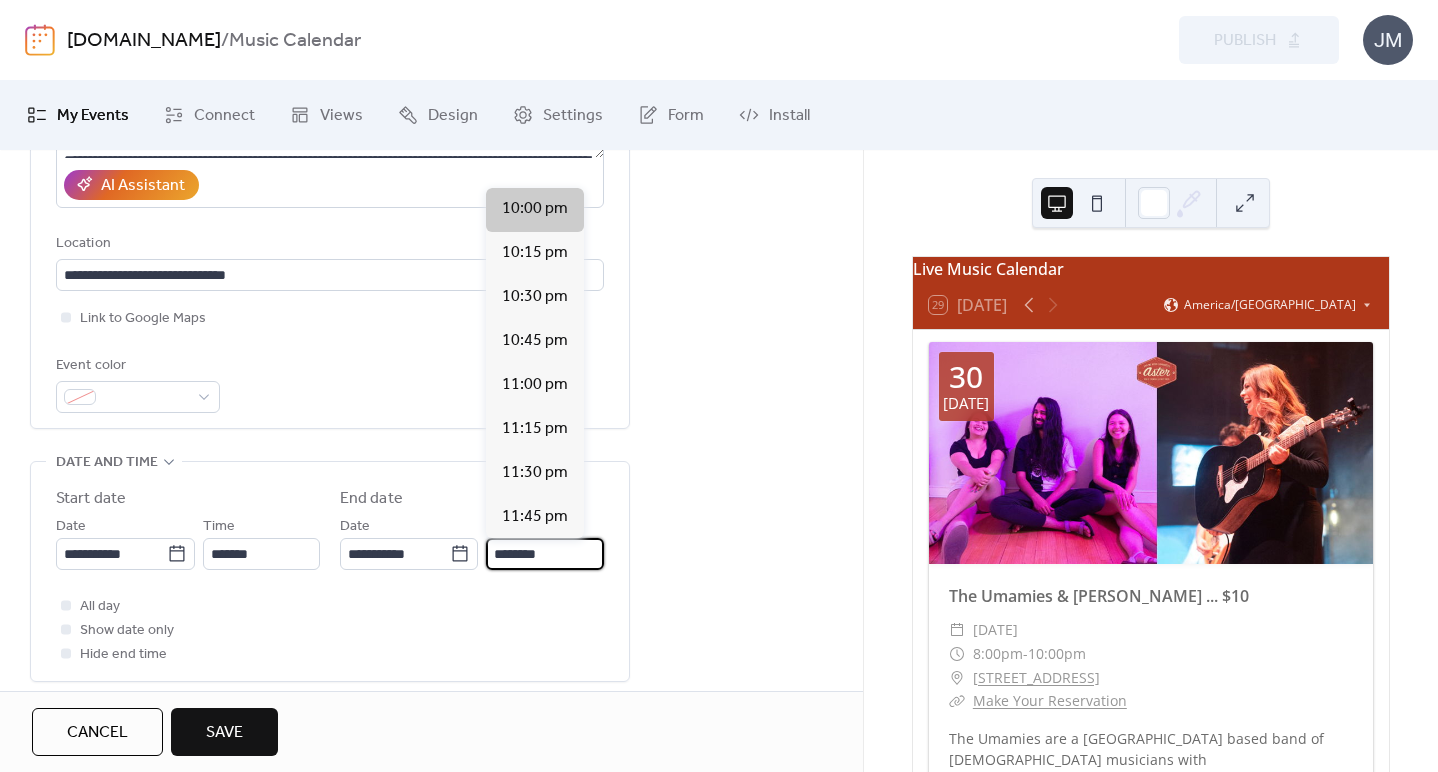 type on "********" 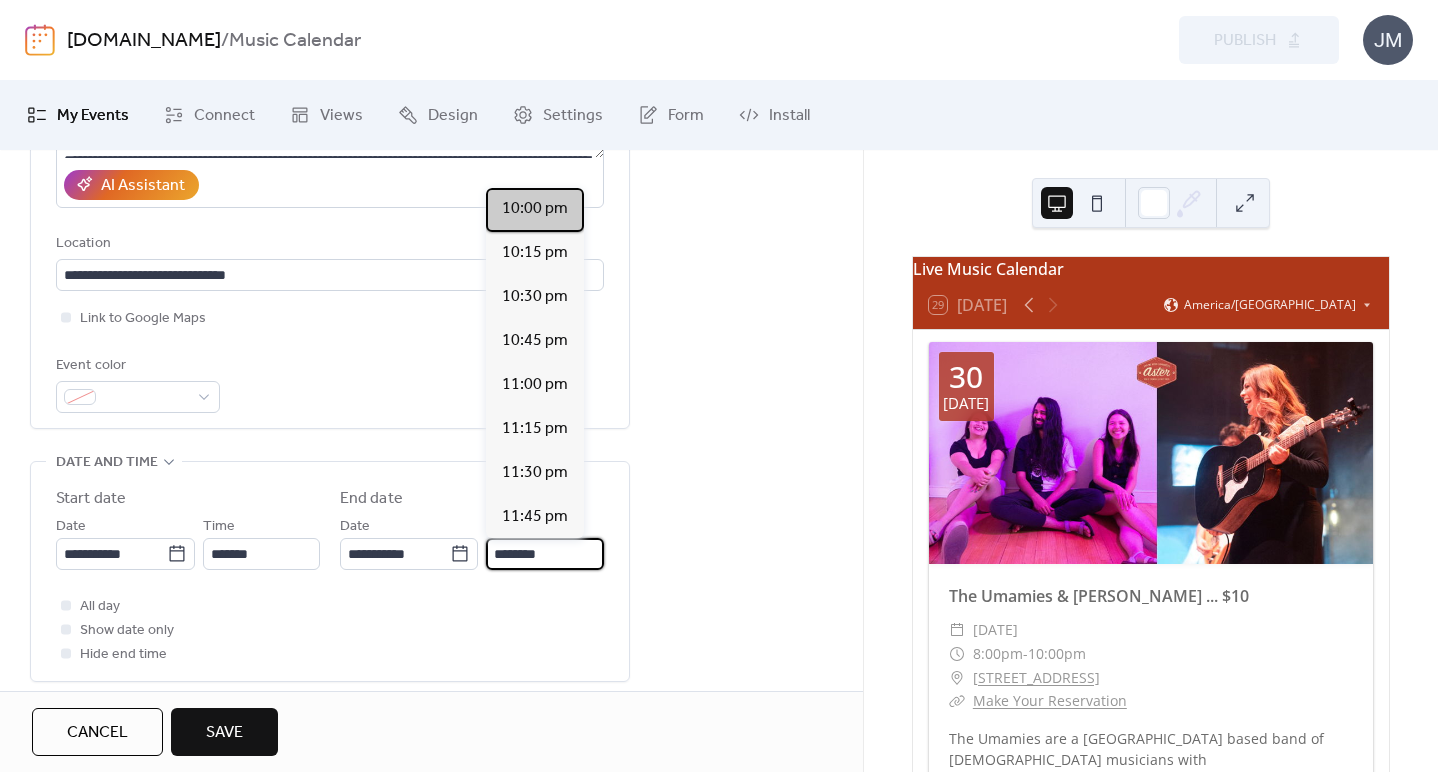 click on "10:00 pm" at bounding box center [535, 209] 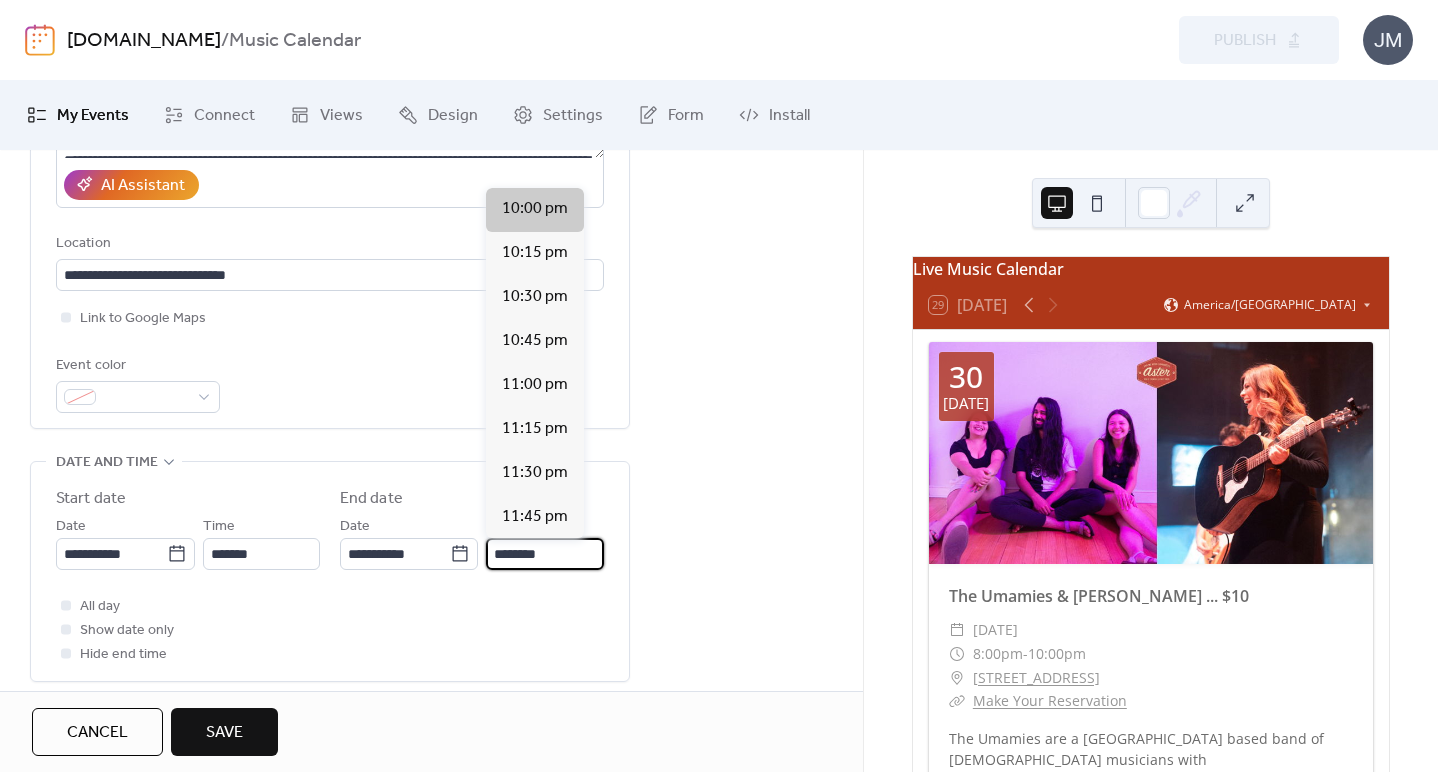 scroll, scrollTop: 0, scrollLeft: 0, axis: both 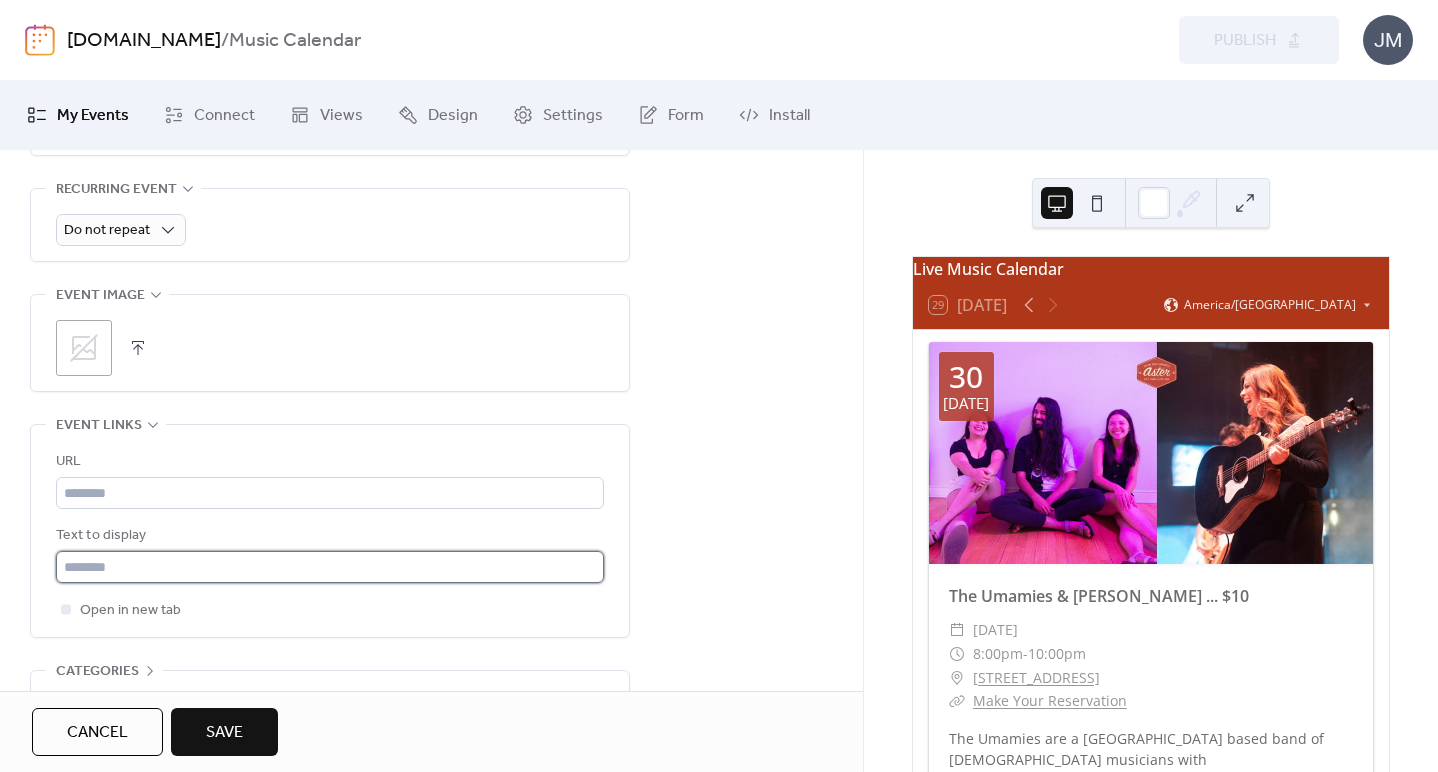 click at bounding box center [330, 567] 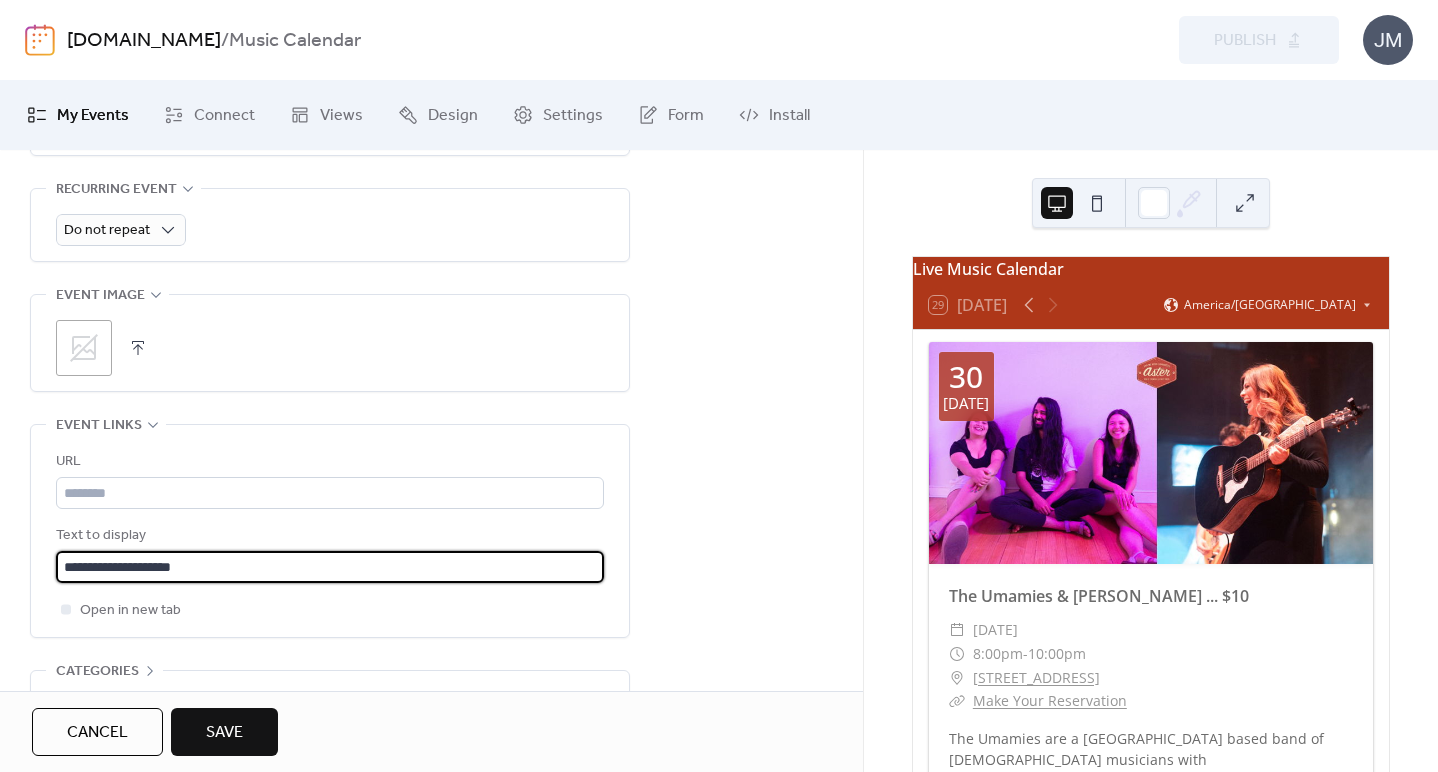 type on "**********" 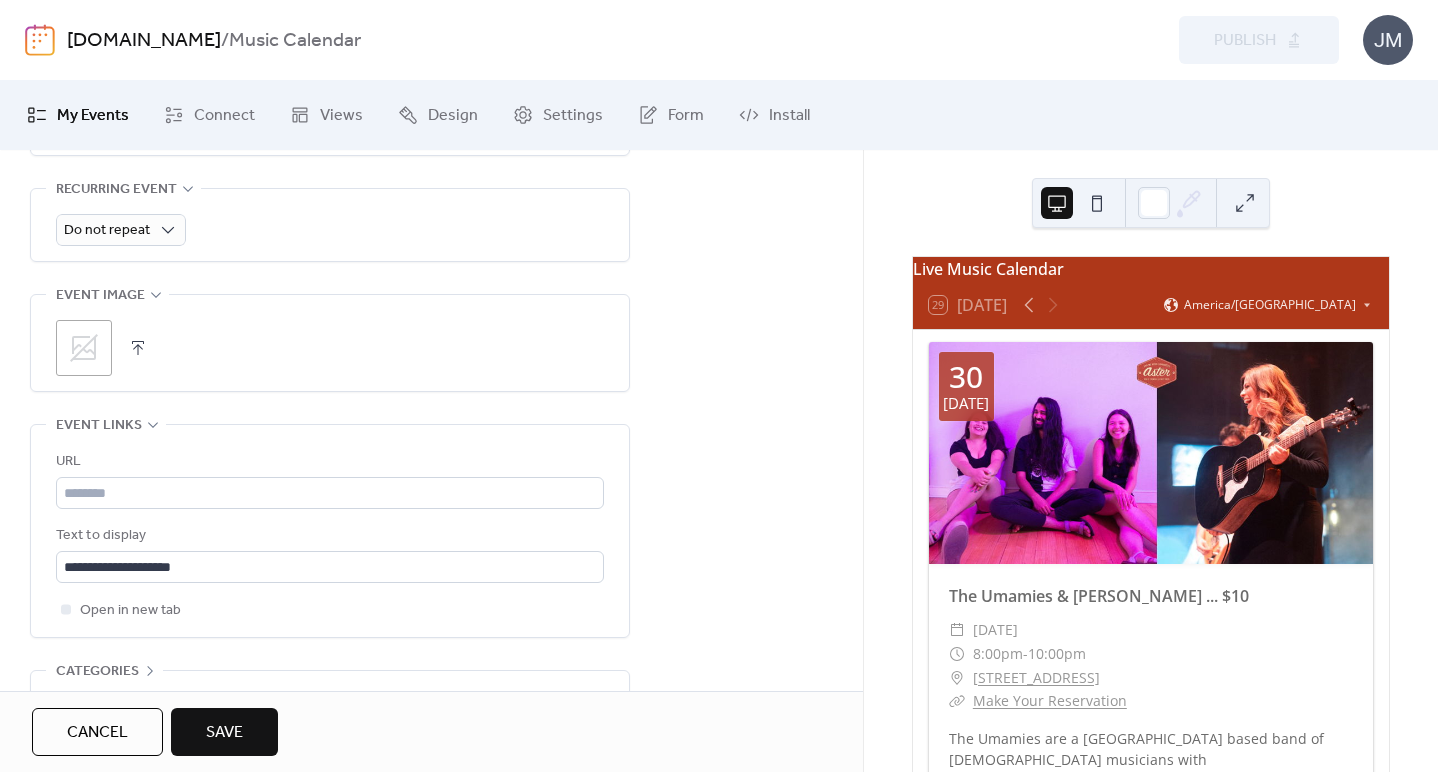 click 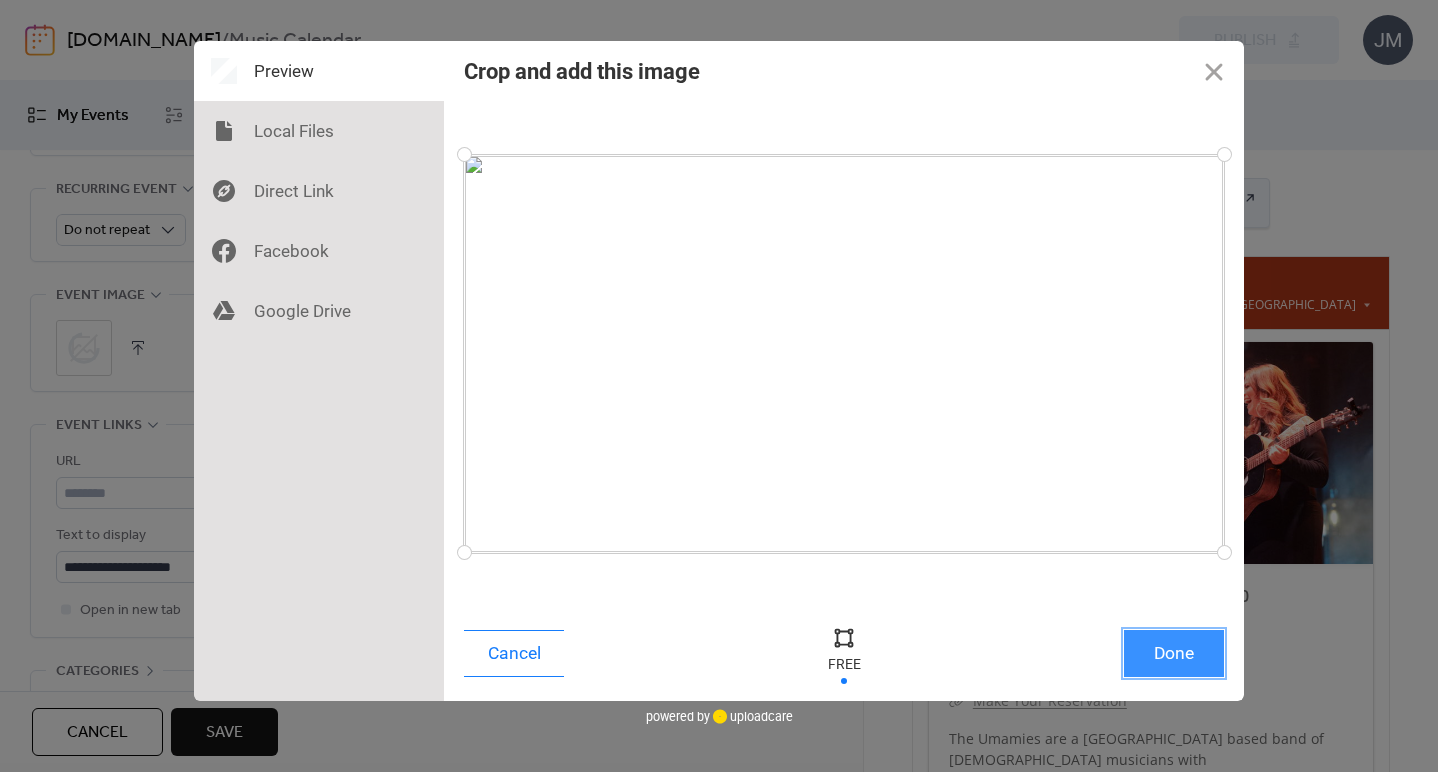 click on "Done" at bounding box center [1174, 653] 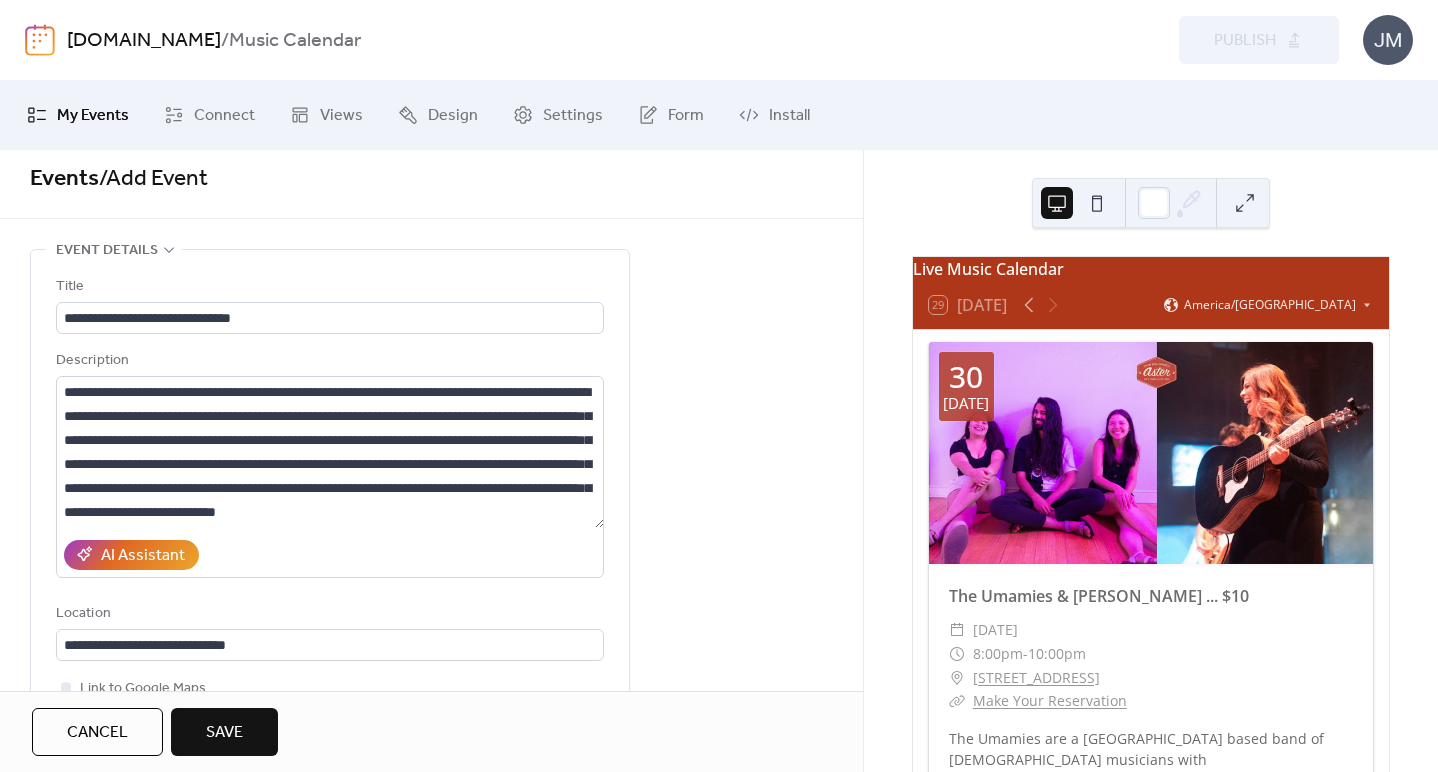 scroll, scrollTop: 0, scrollLeft: 0, axis: both 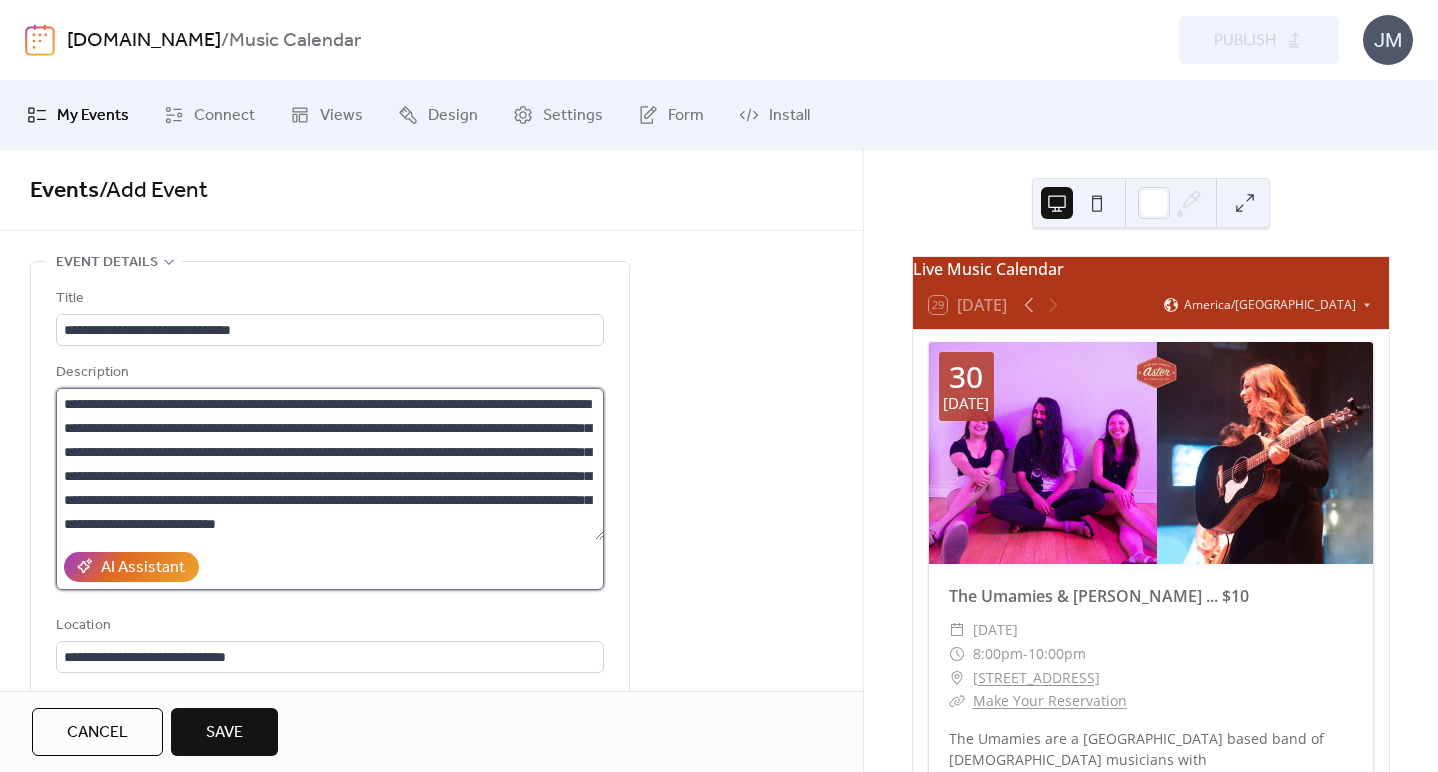 click on "**********" at bounding box center [330, 464] 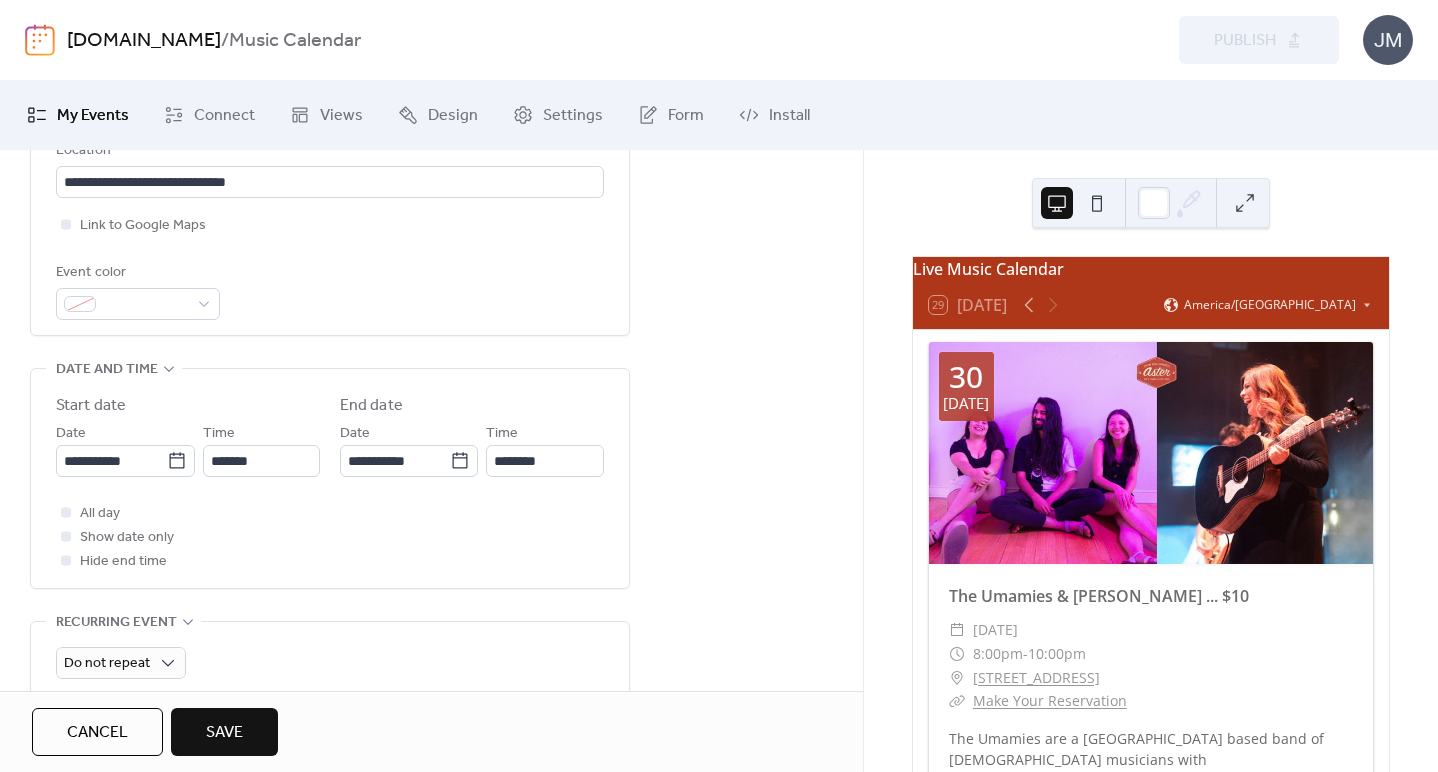 scroll, scrollTop: 1027, scrollLeft: 0, axis: vertical 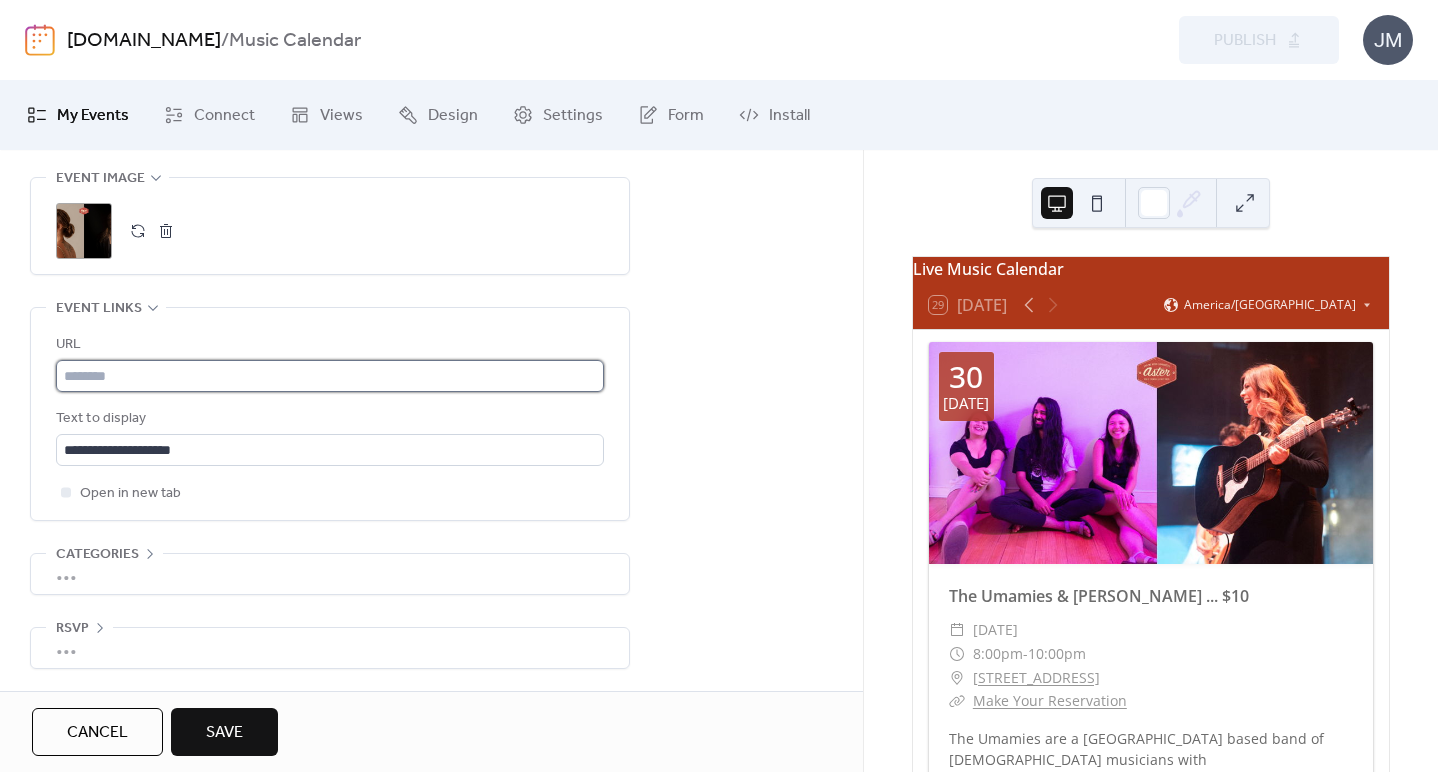 click at bounding box center [330, 376] 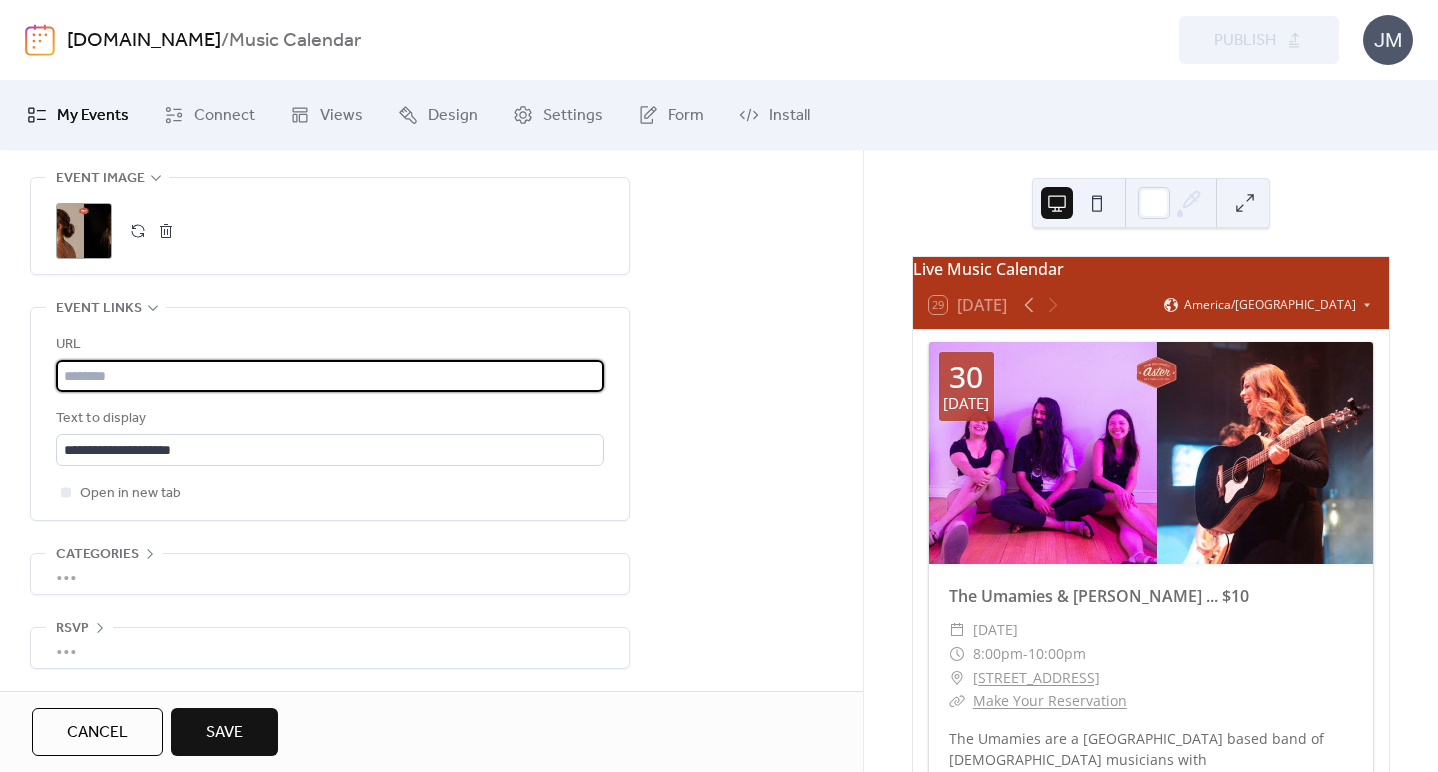 paste on "**********" 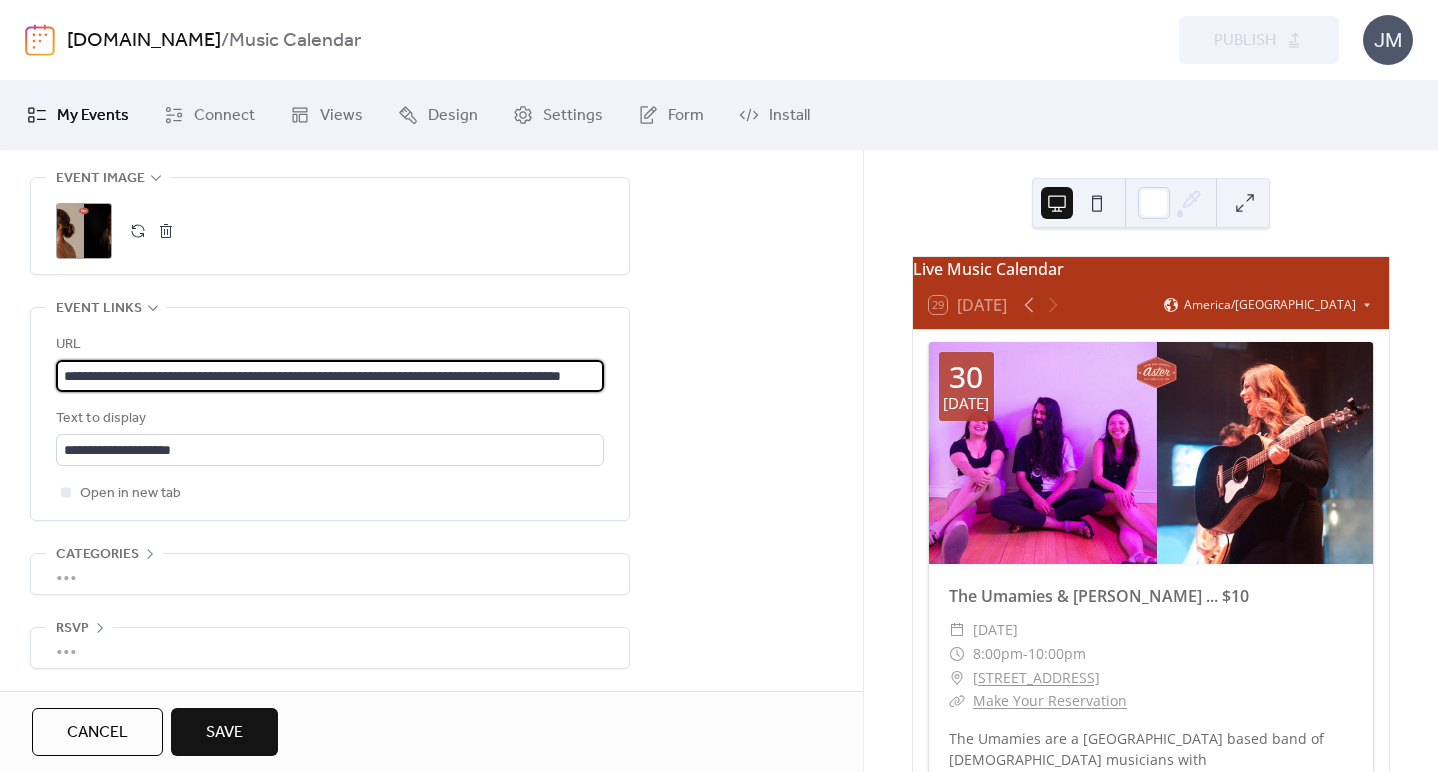 scroll, scrollTop: 0, scrollLeft: 130, axis: horizontal 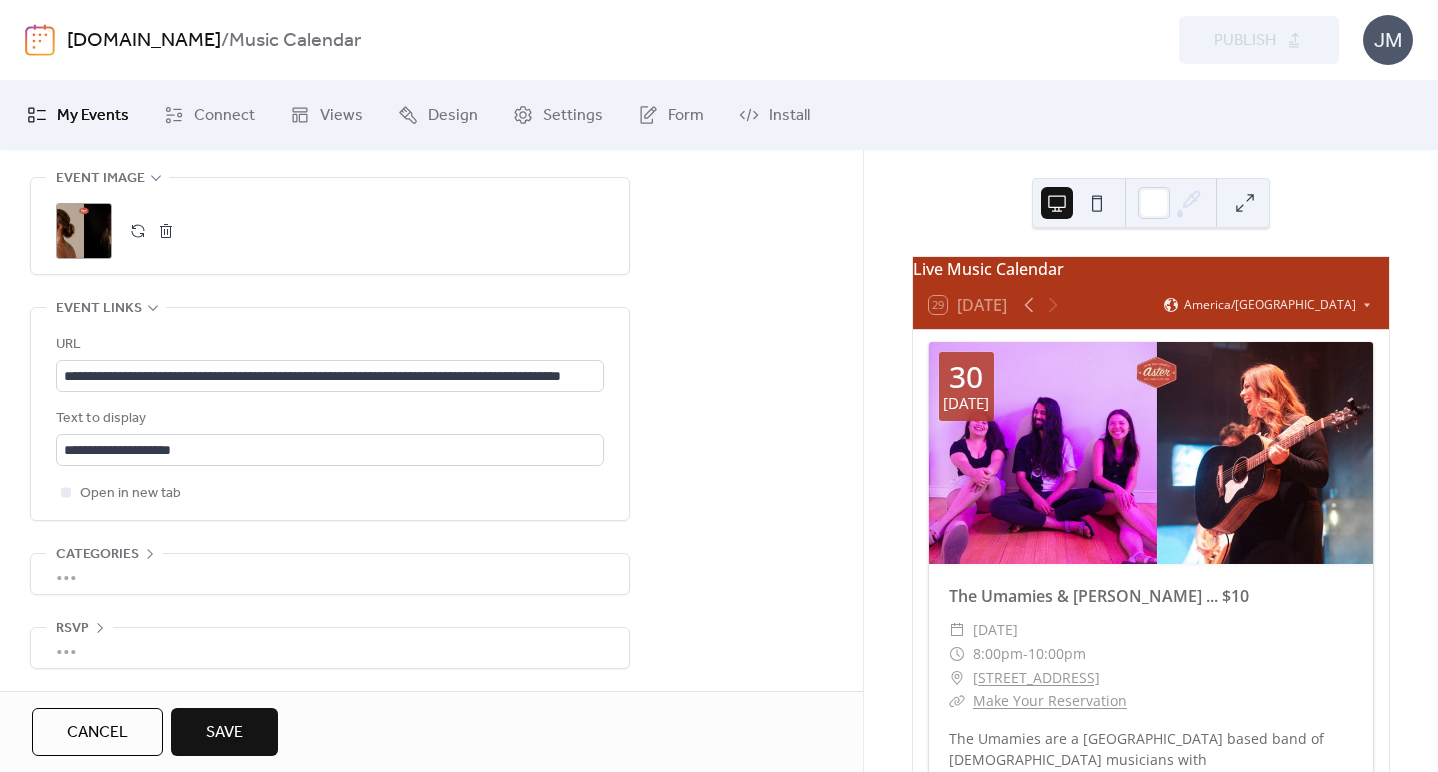 click on "Save" at bounding box center (224, 733) 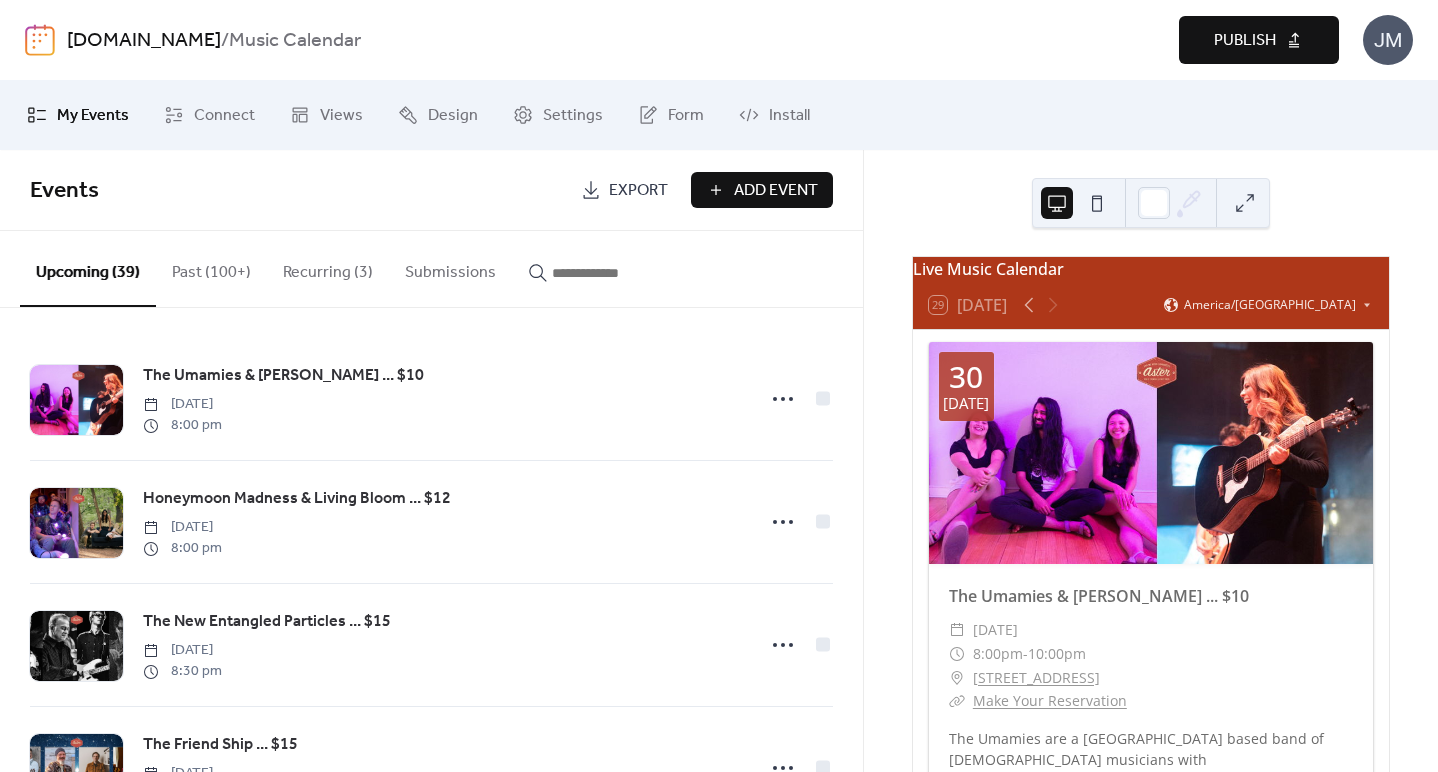 click on "Publish" at bounding box center (1245, 41) 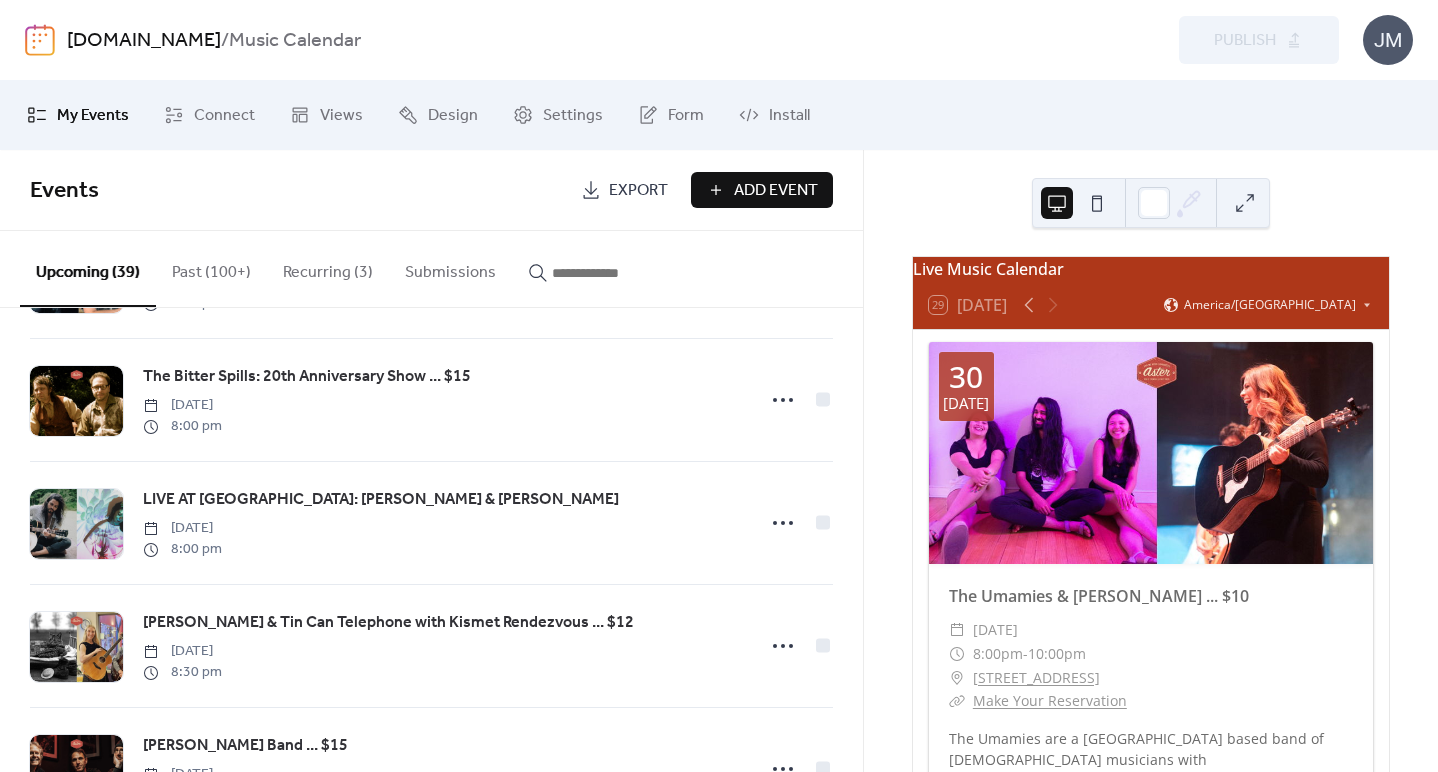 scroll, scrollTop: 3392, scrollLeft: 0, axis: vertical 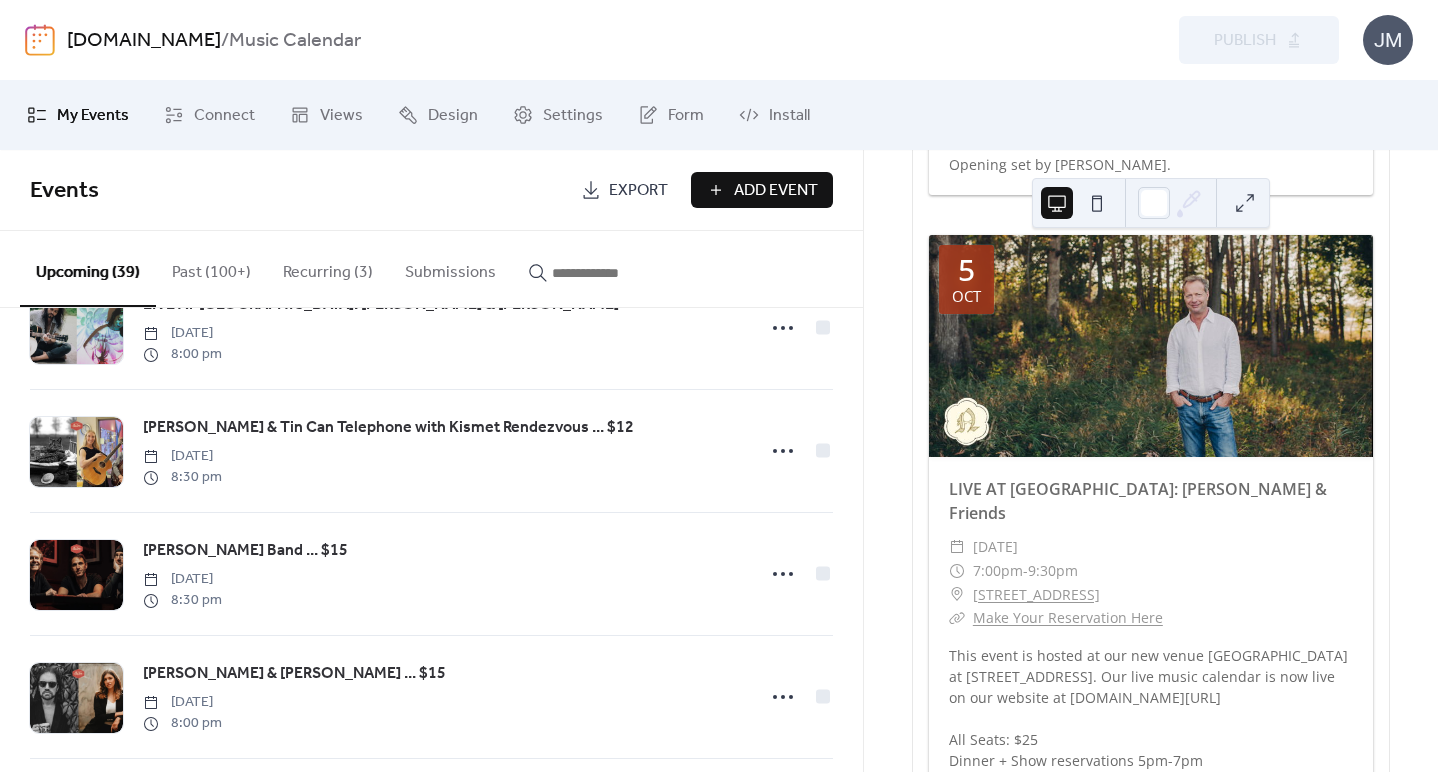 click on "Make Your Reservation" at bounding box center [1050, 2261] 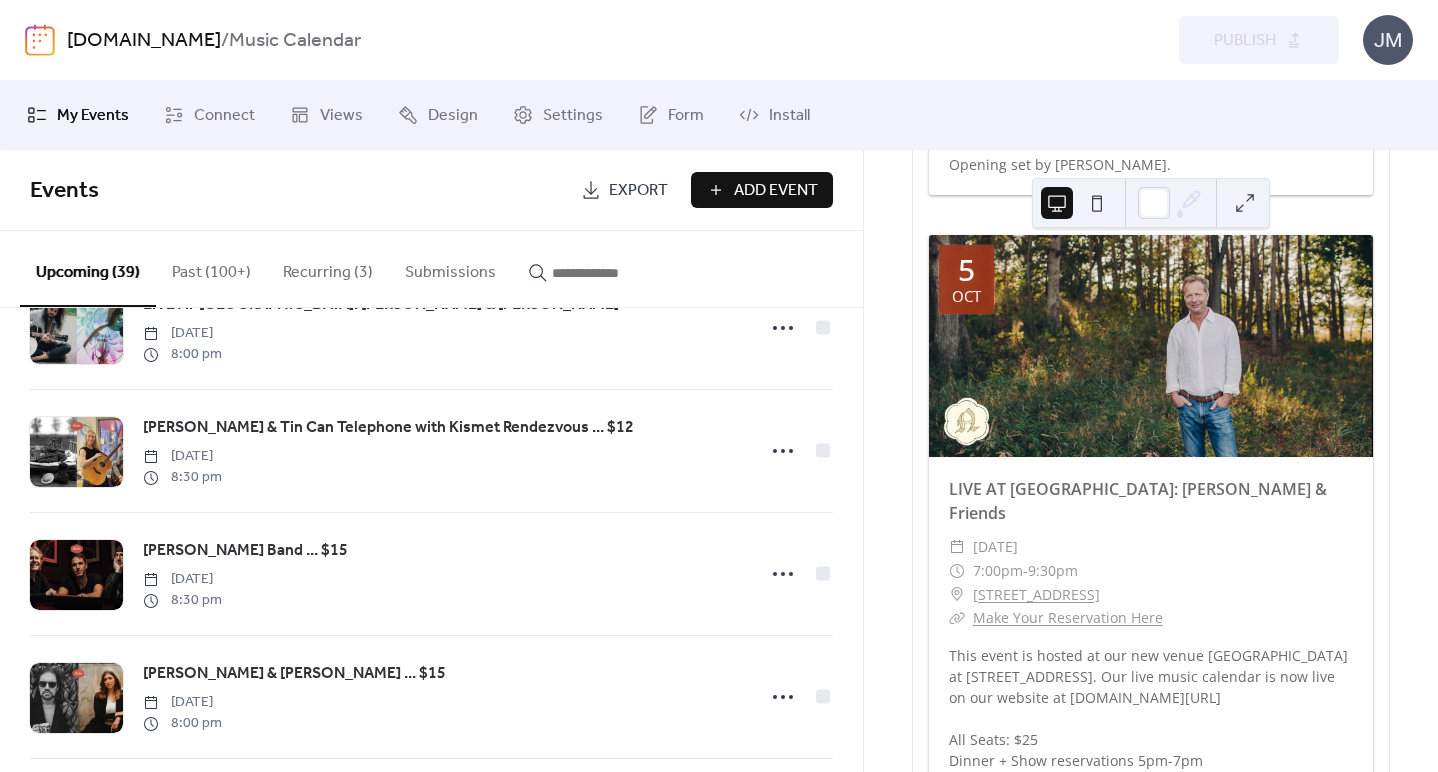 click on "Add Event" at bounding box center [776, 191] 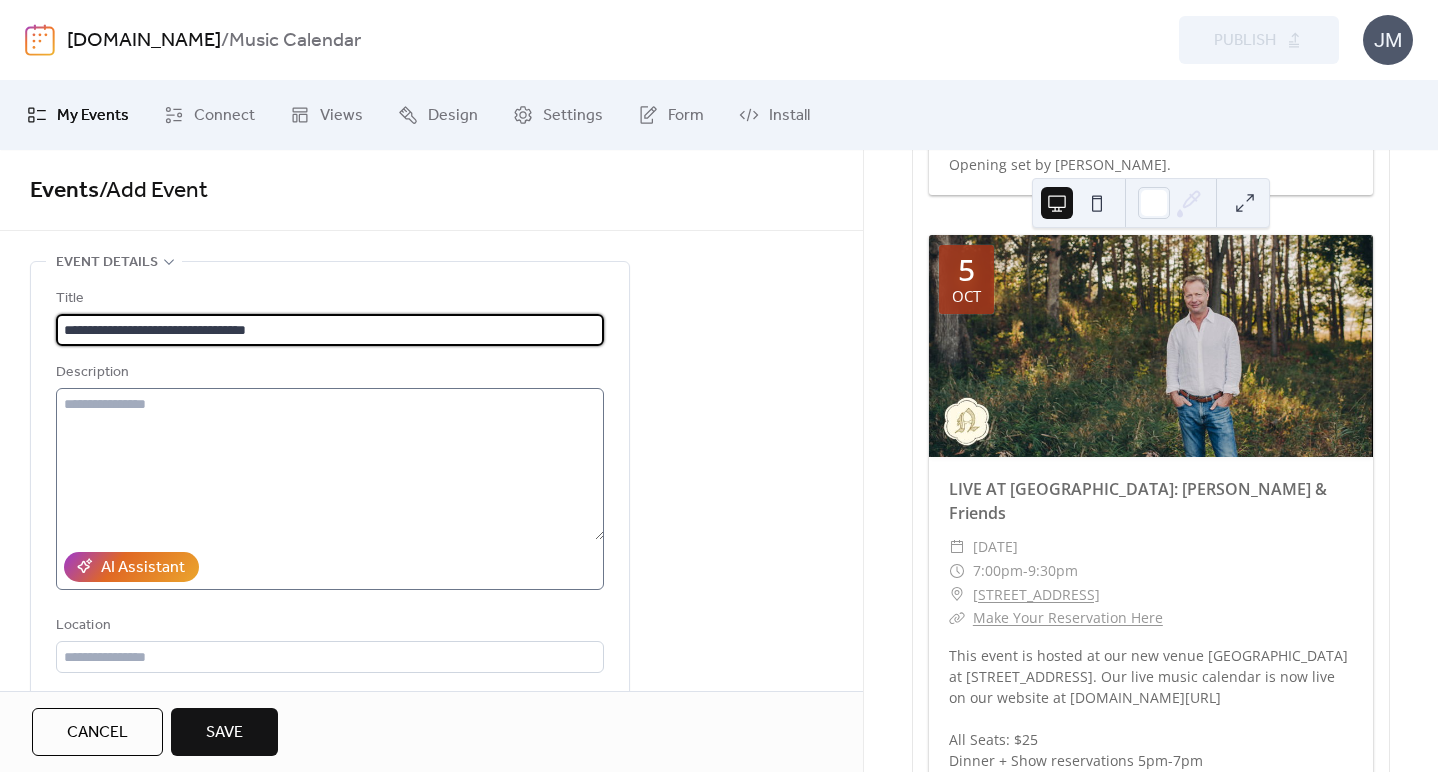 type on "**********" 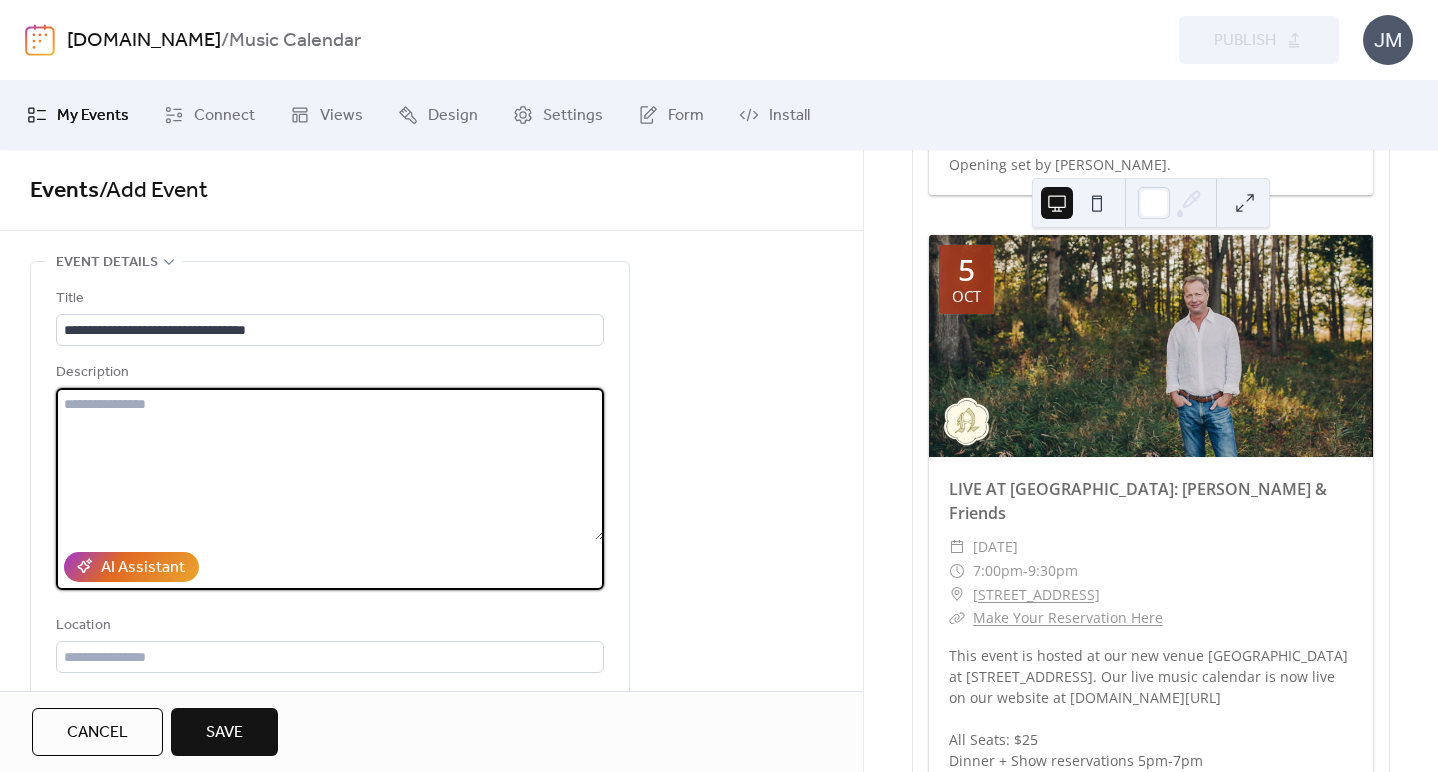 click at bounding box center (330, 464) 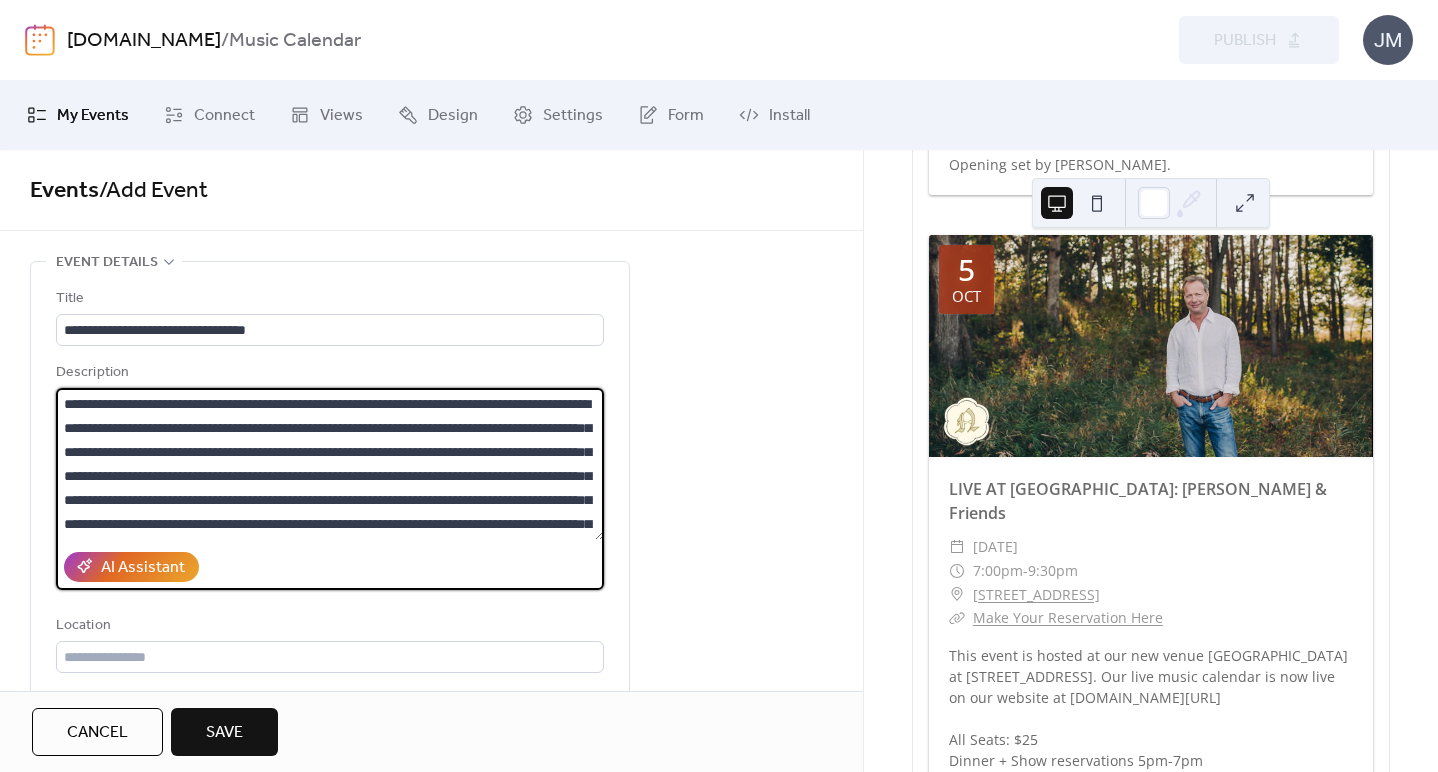 scroll, scrollTop: 93, scrollLeft: 0, axis: vertical 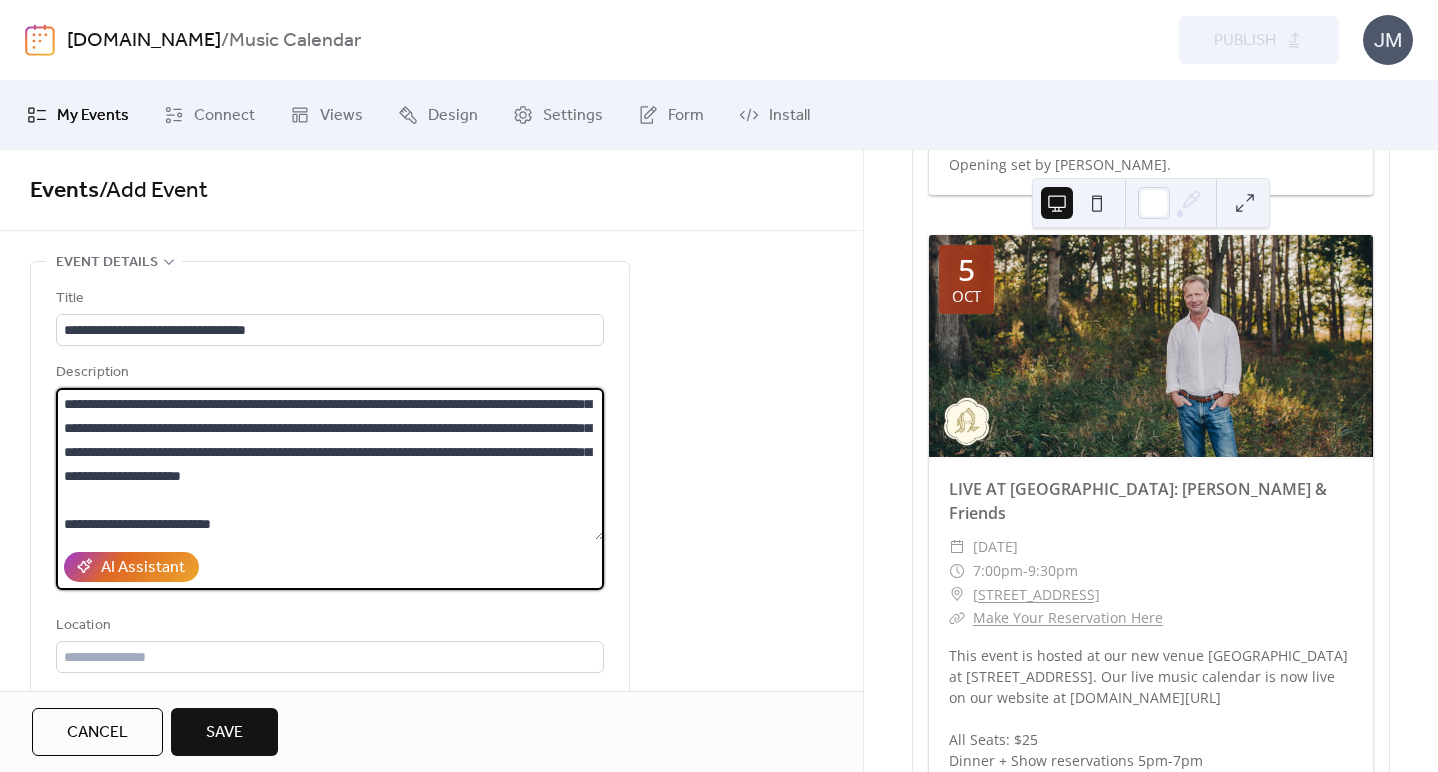 drag, startPoint x: 107, startPoint y: 529, endPoint x: 49, endPoint y: 529, distance: 58 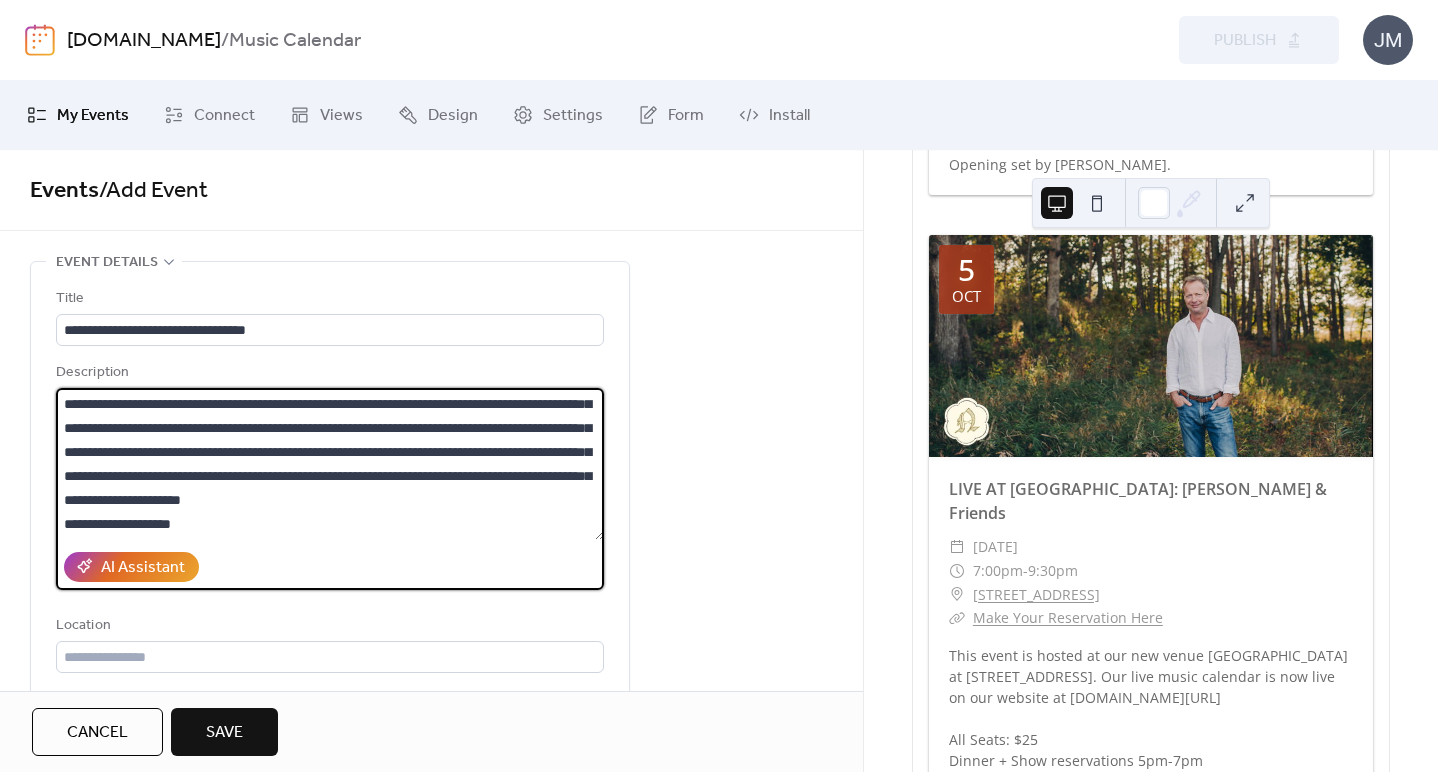 scroll, scrollTop: 0, scrollLeft: 0, axis: both 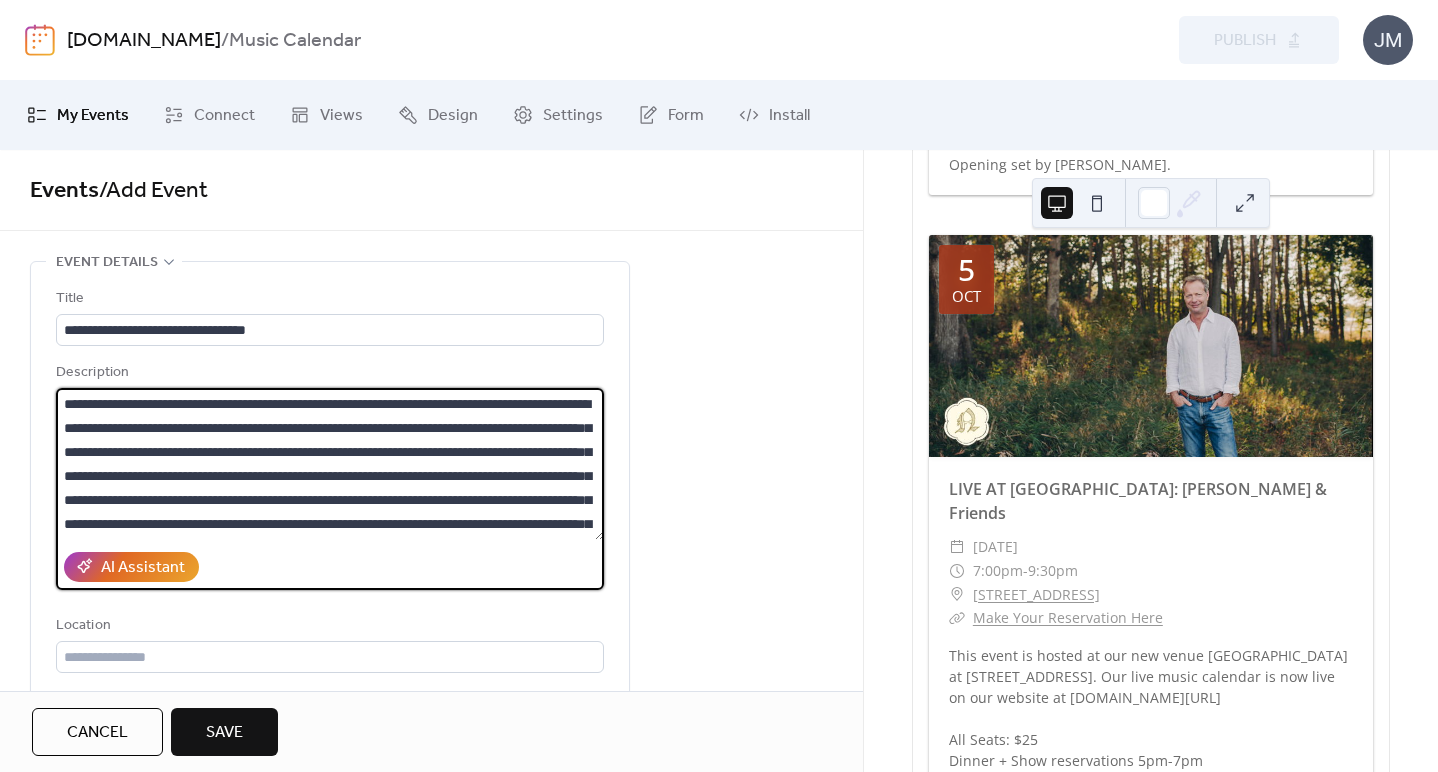 click on "**********" at bounding box center [330, 464] 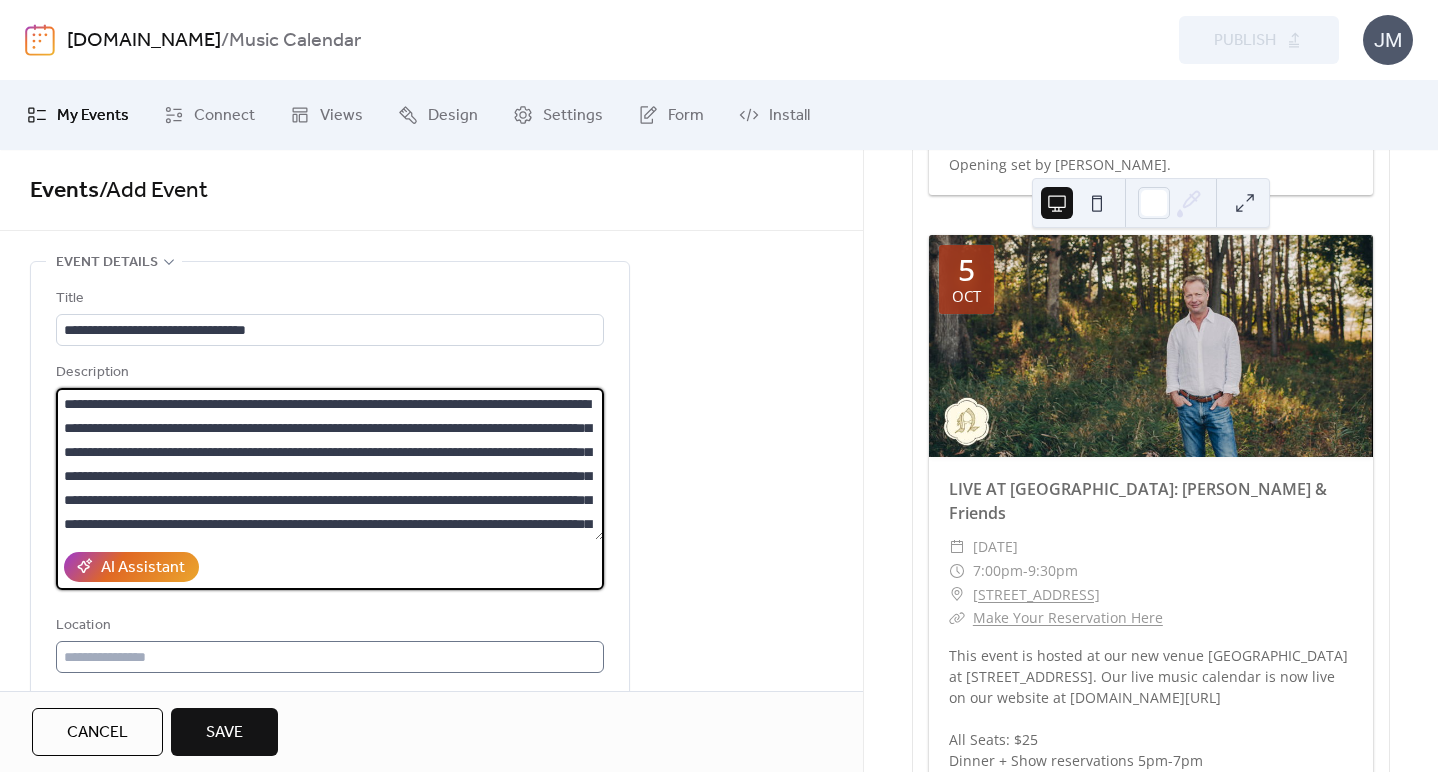 type on "**********" 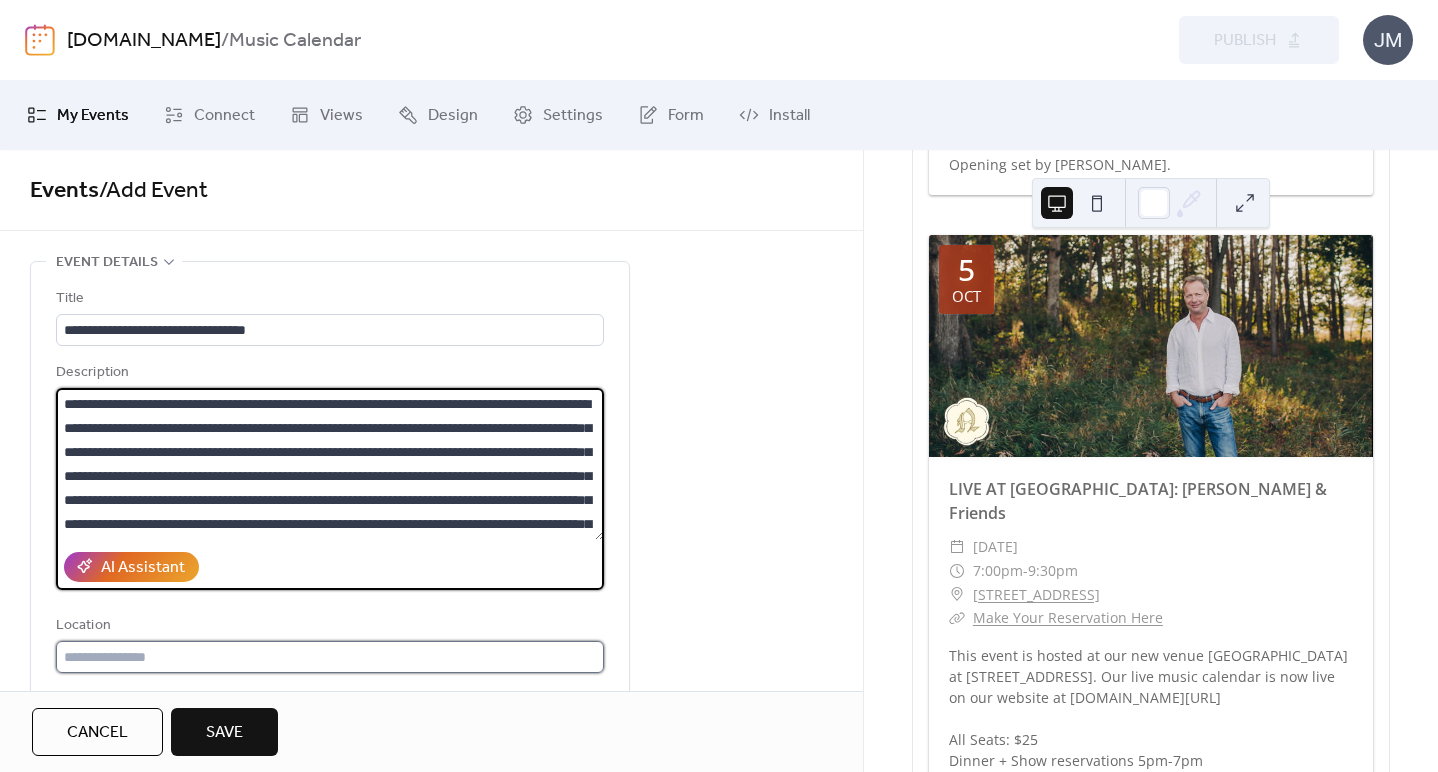 click at bounding box center (330, 657) 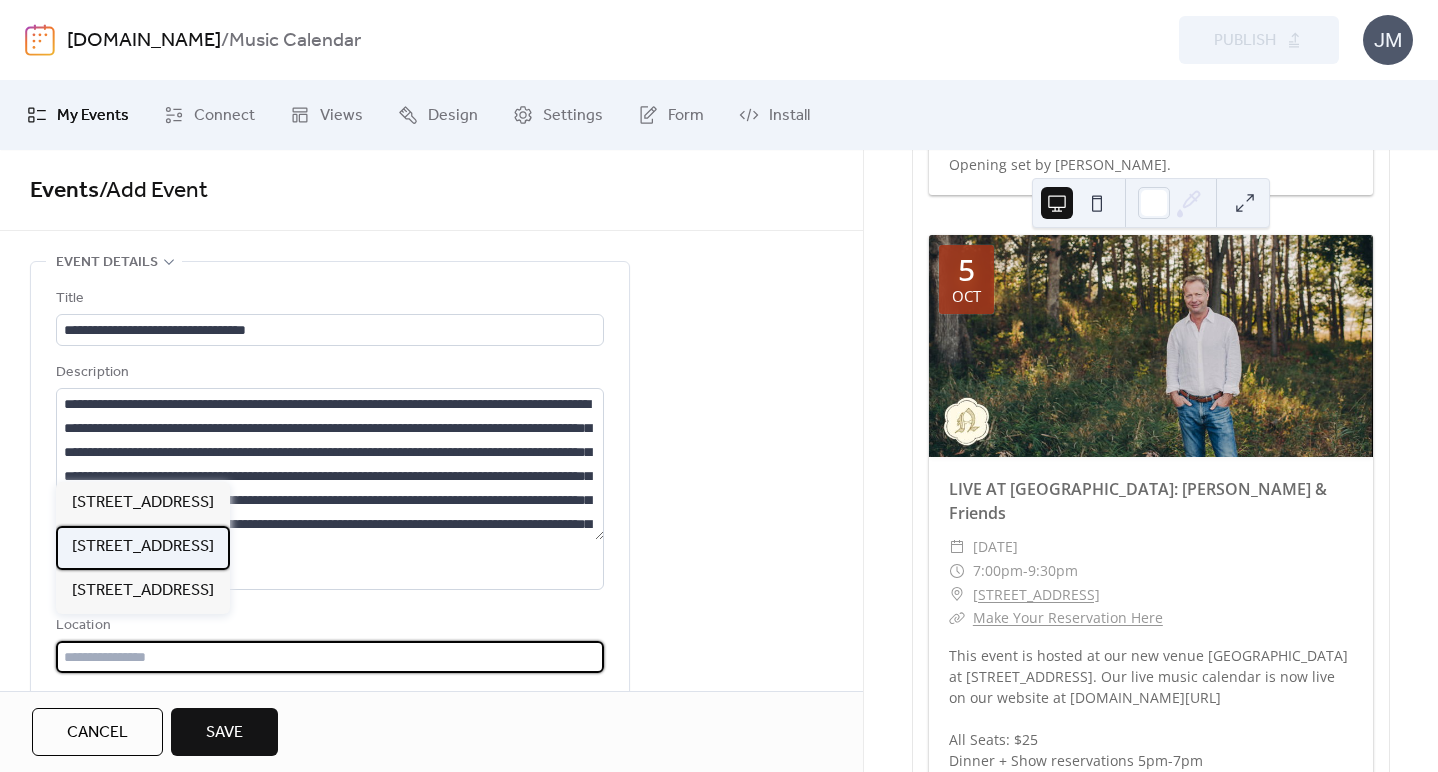 click on "[STREET_ADDRESS]" at bounding box center [143, 547] 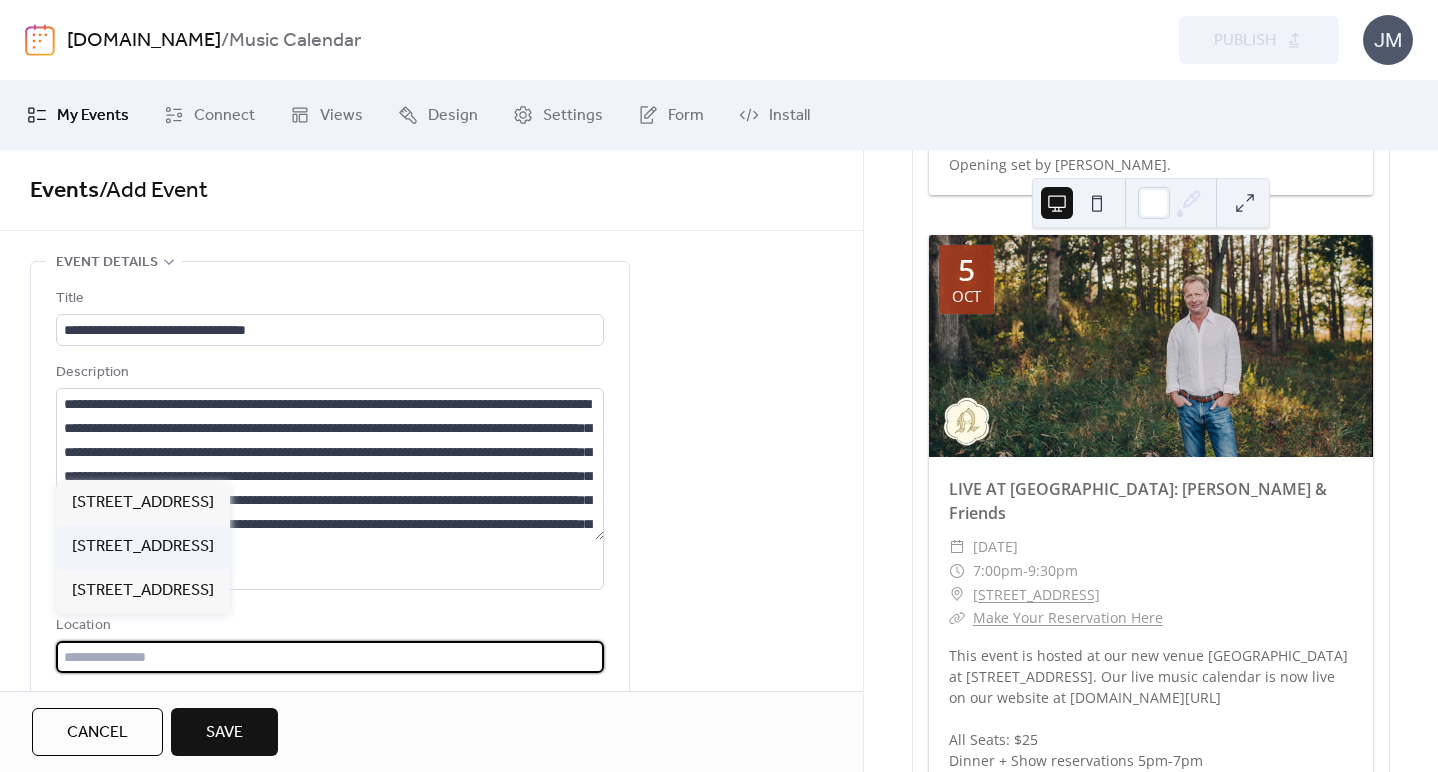 type on "**********" 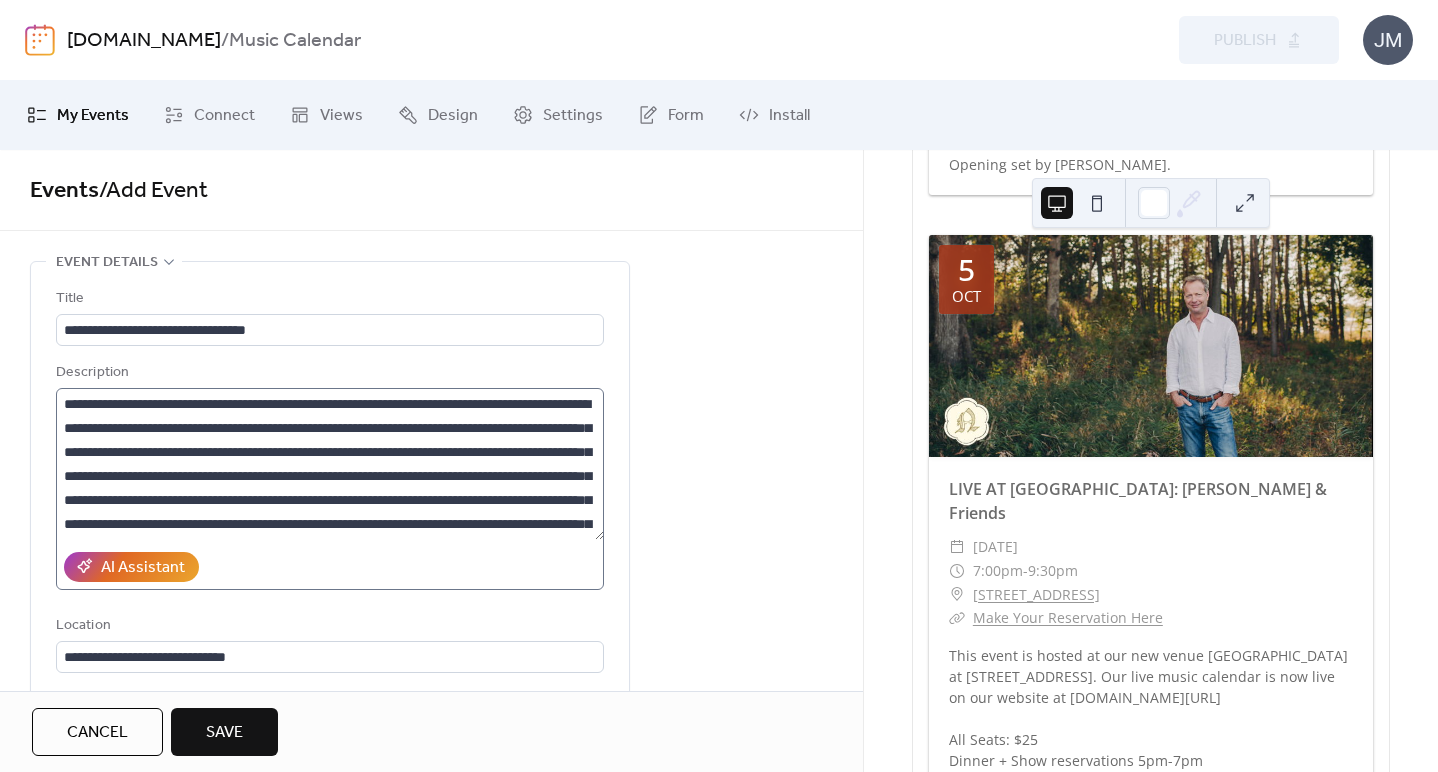 scroll, scrollTop: 72, scrollLeft: 0, axis: vertical 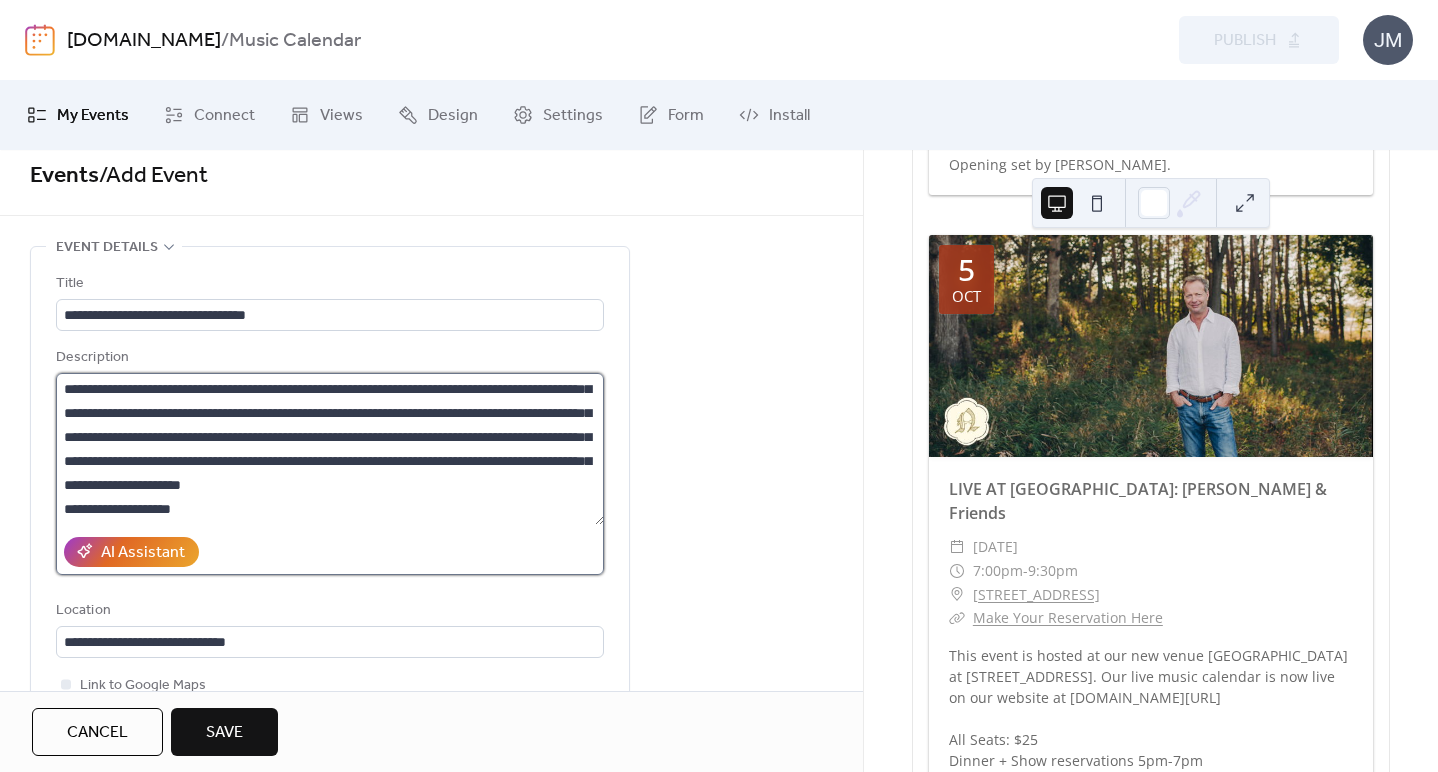 click on "**********" at bounding box center [330, 449] 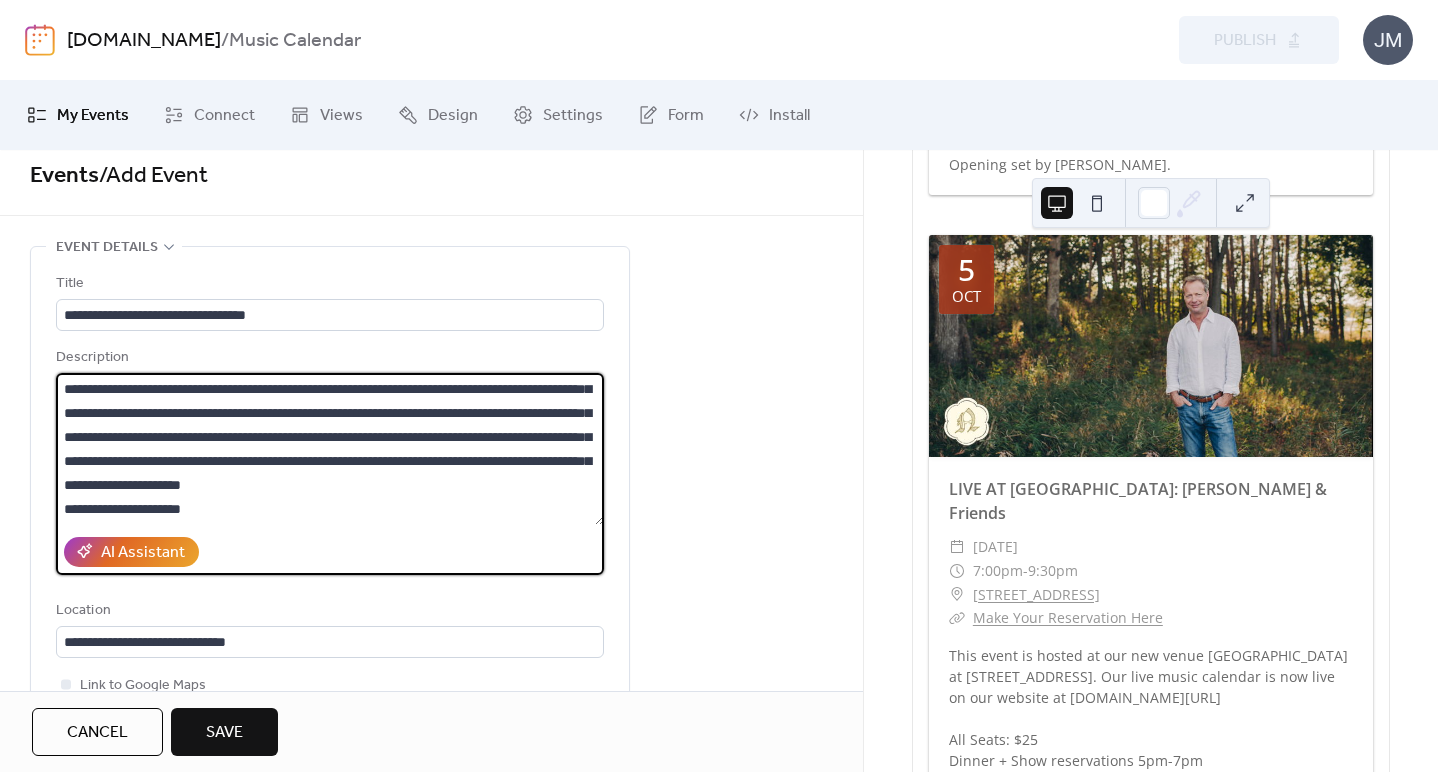 scroll, scrollTop: 117, scrollLeft: 0, axis: vertical 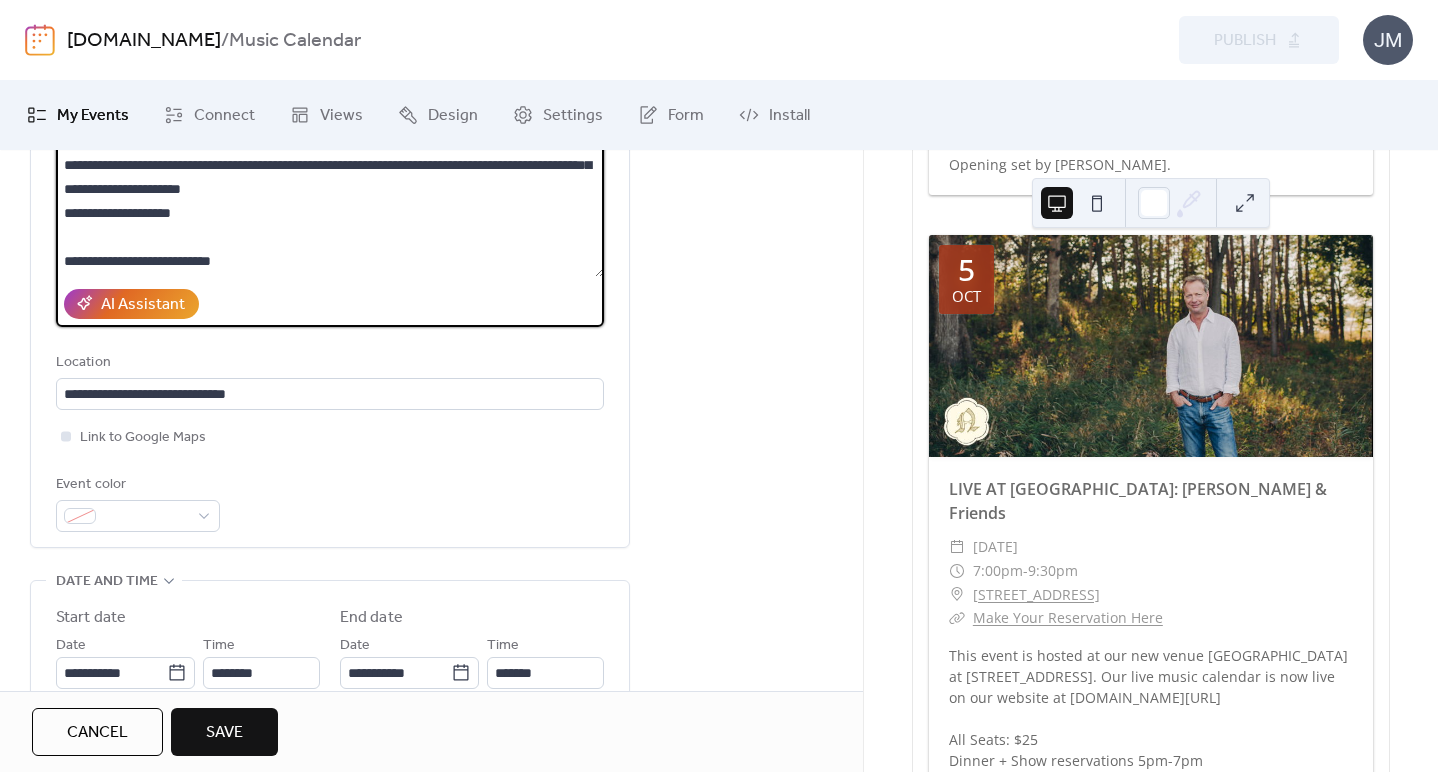type on "**********" 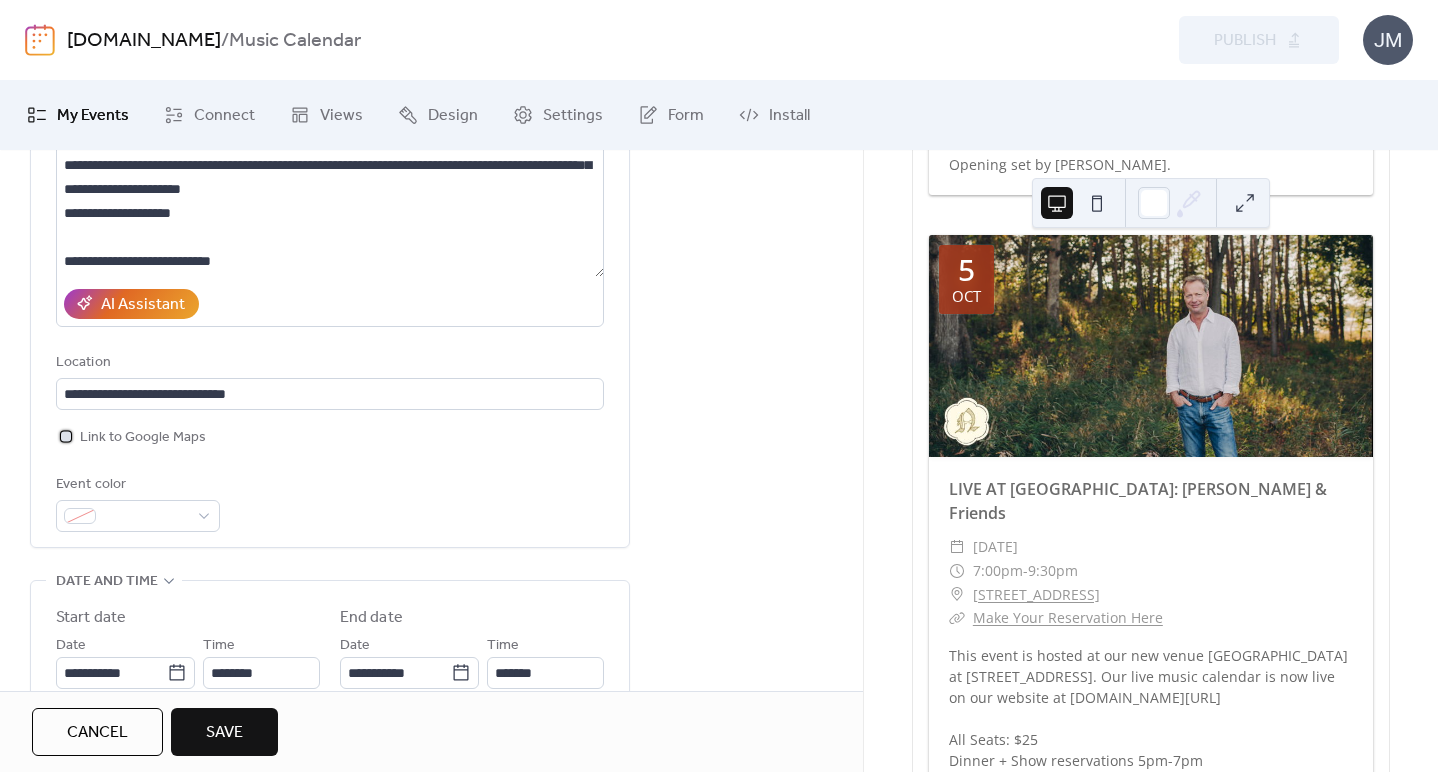 click at bounding box center (66, 436) 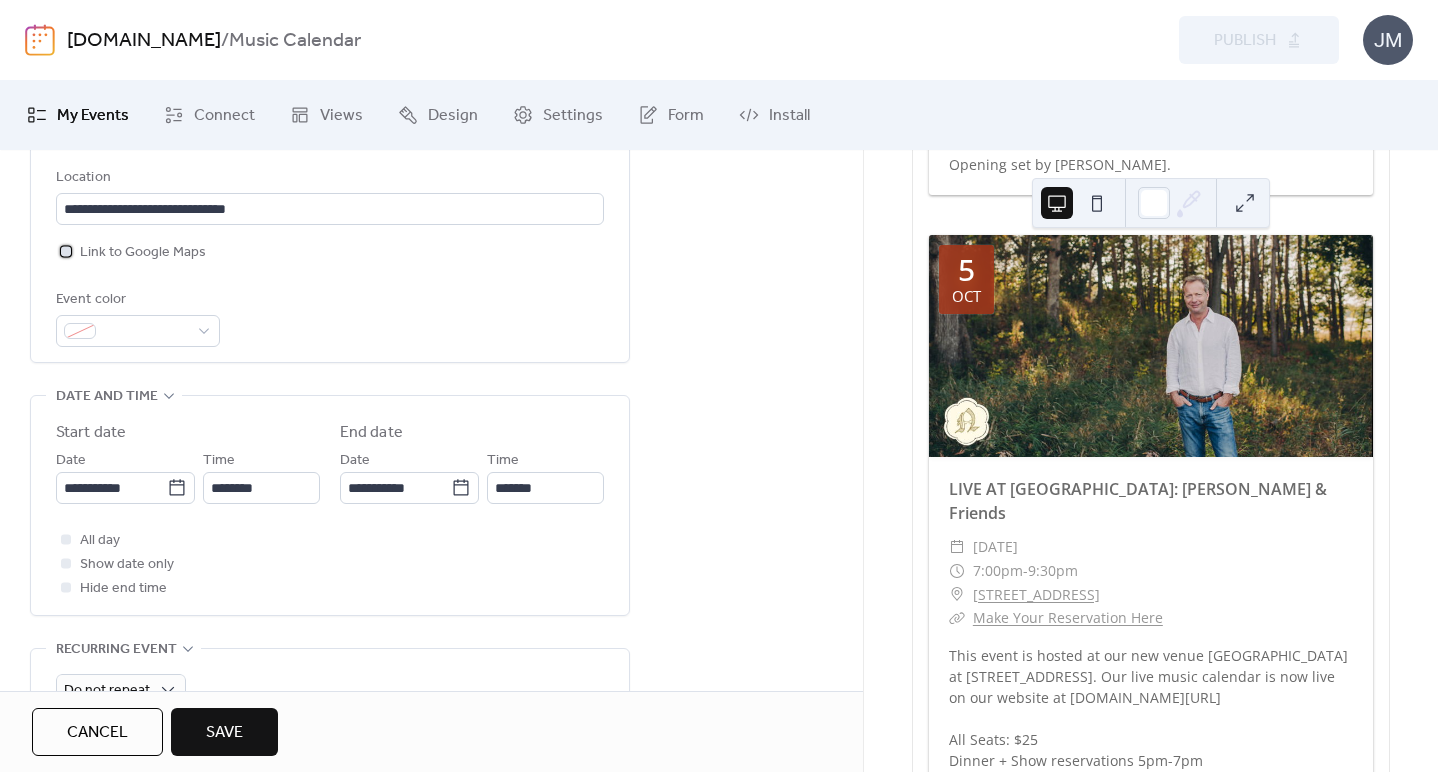 scroll, scrollTop: 461, scrollLeft: 0, axis: vertical 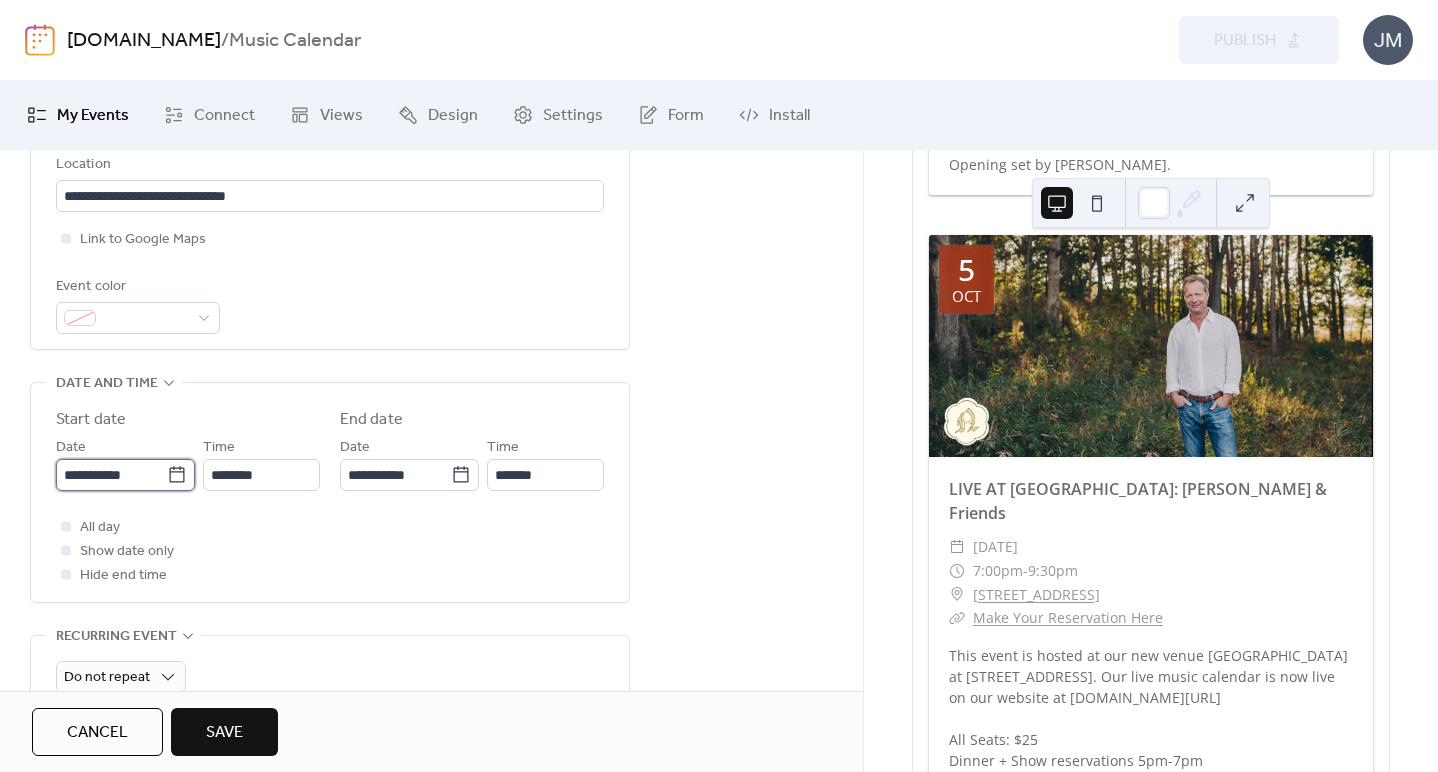 click on "**********" at bounding box center (111, 475) 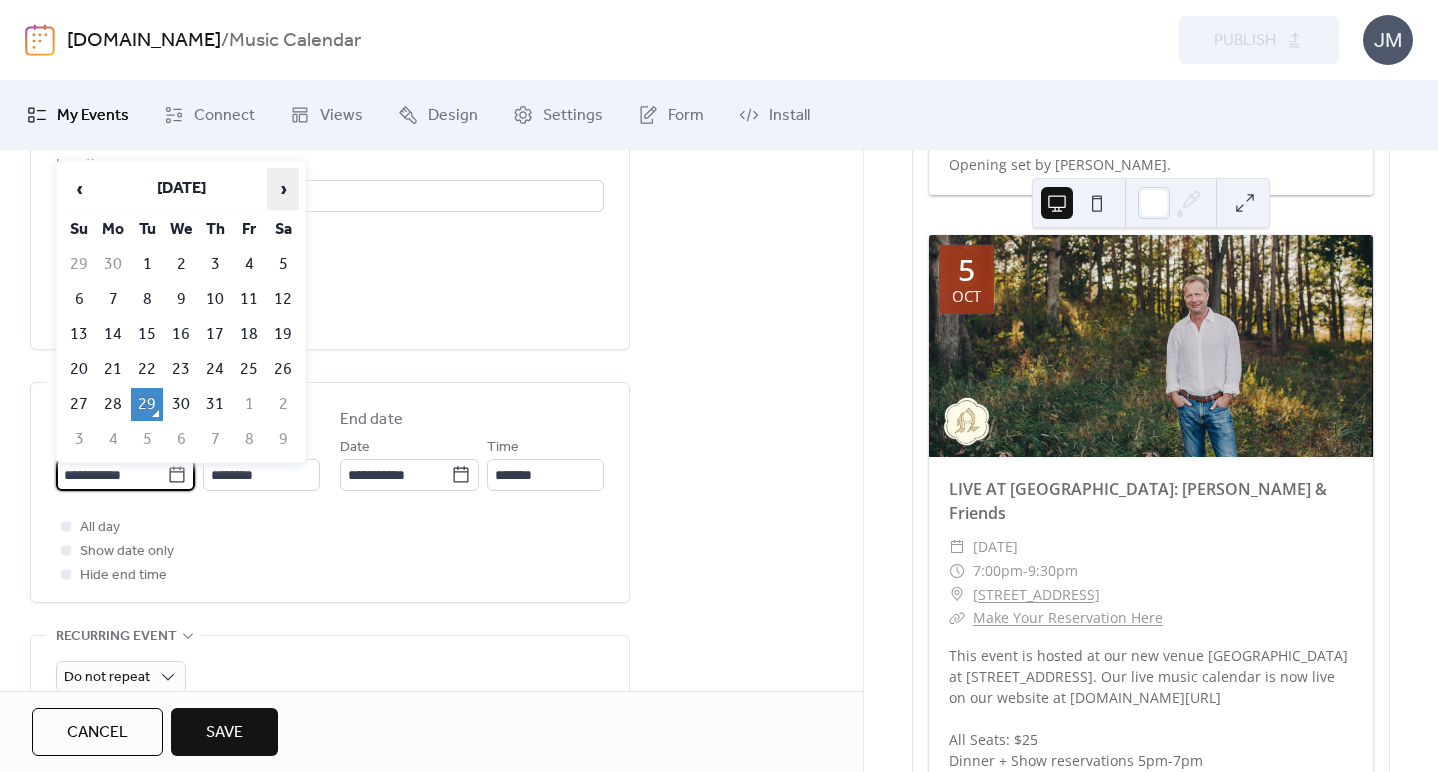 click on "›" at bounding box center (283, 189) 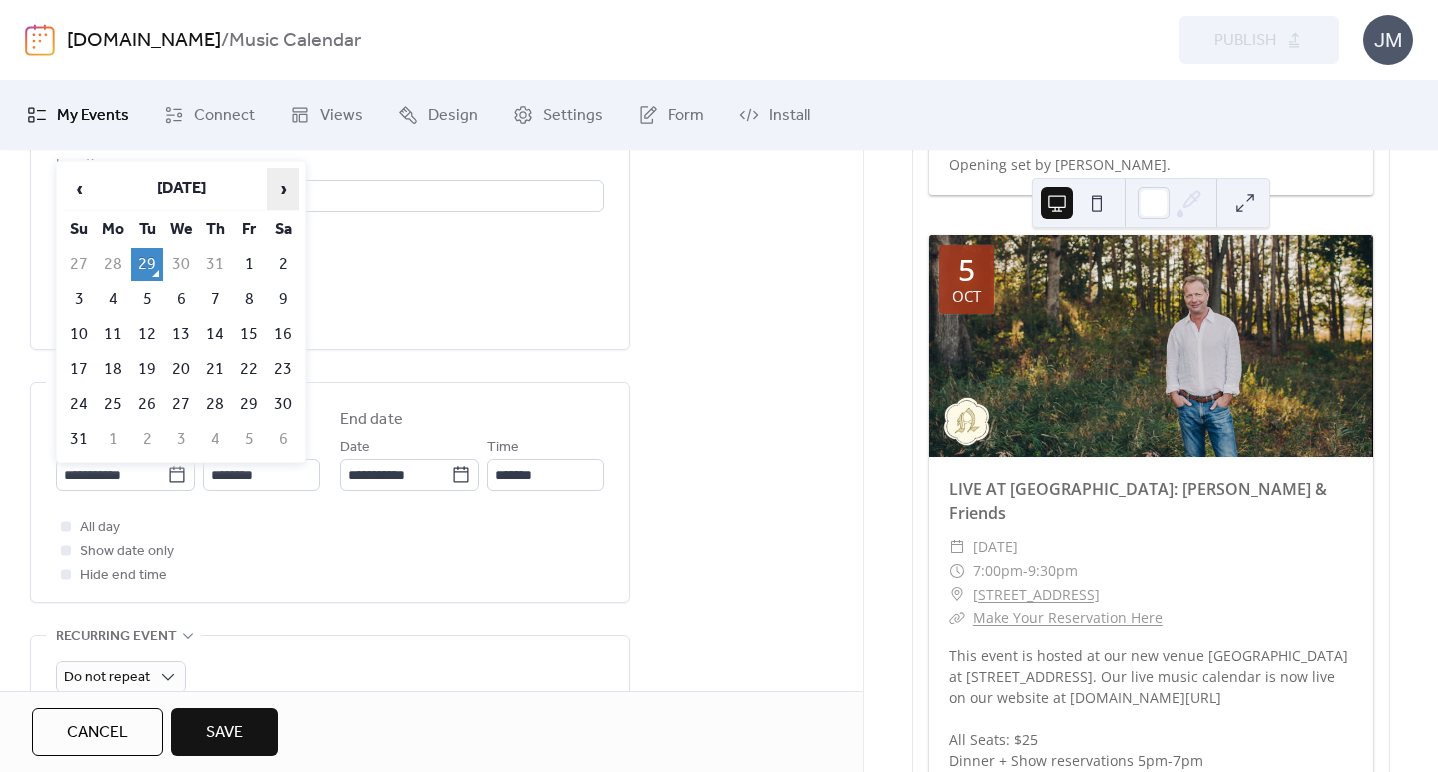 click on "›" at bounding box center (283, 189) 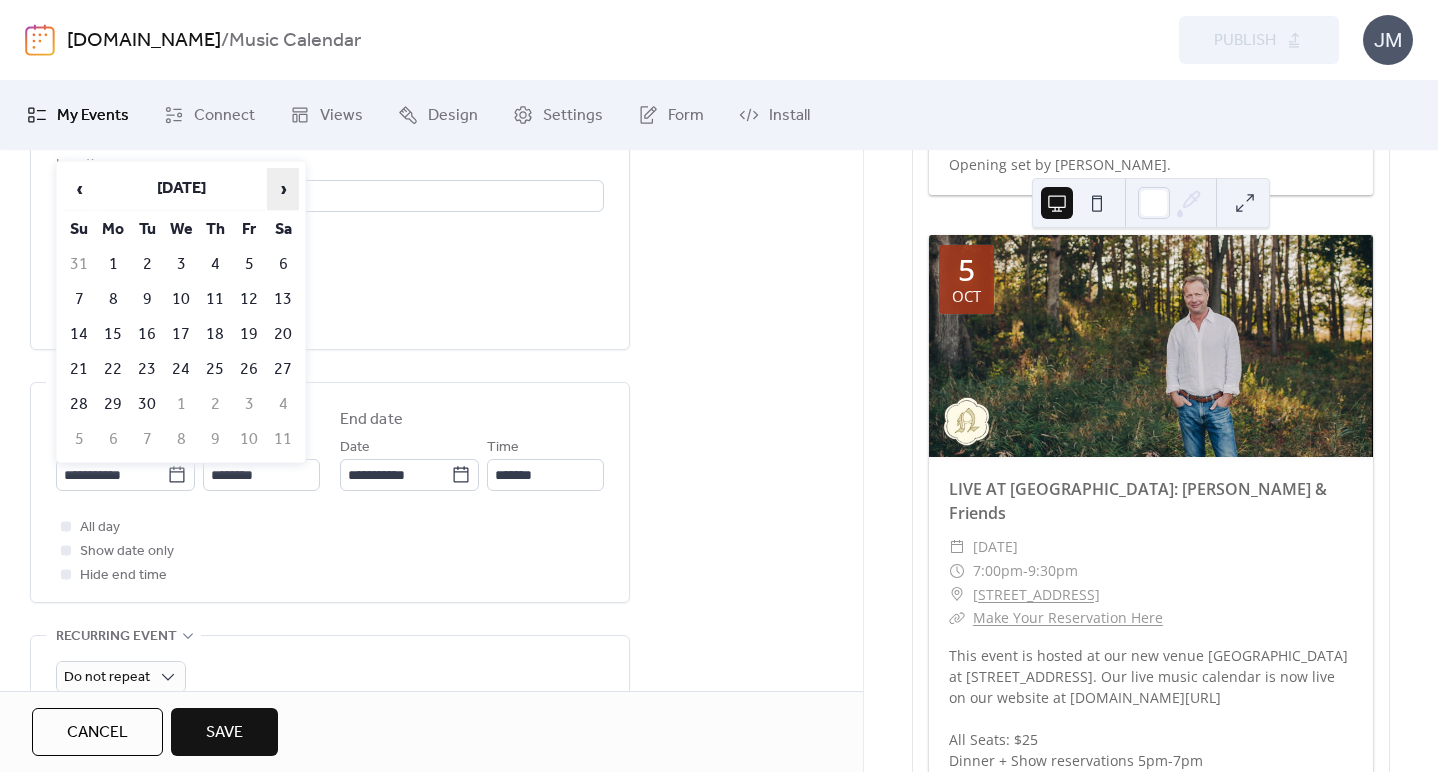 click on "›" at bounding box center (283, 189) 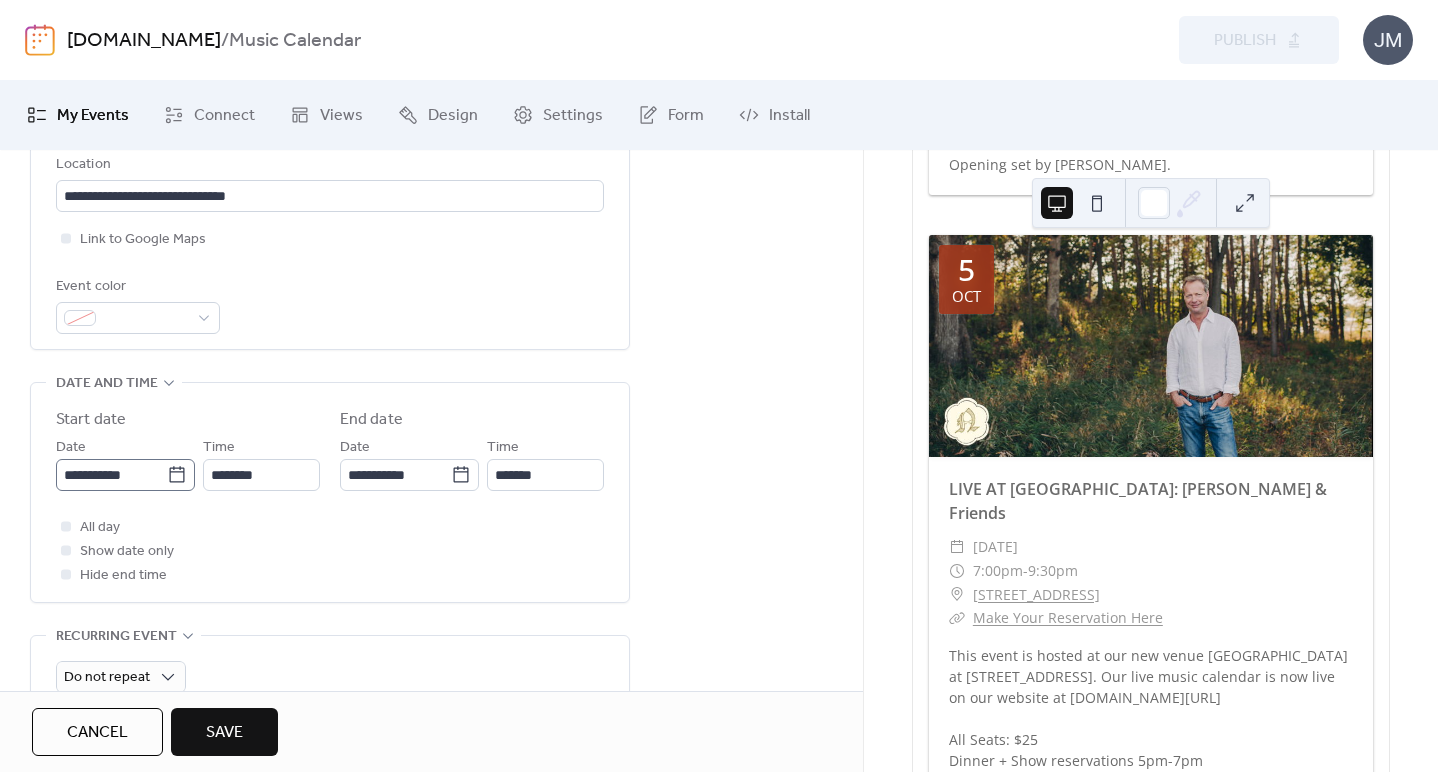 click 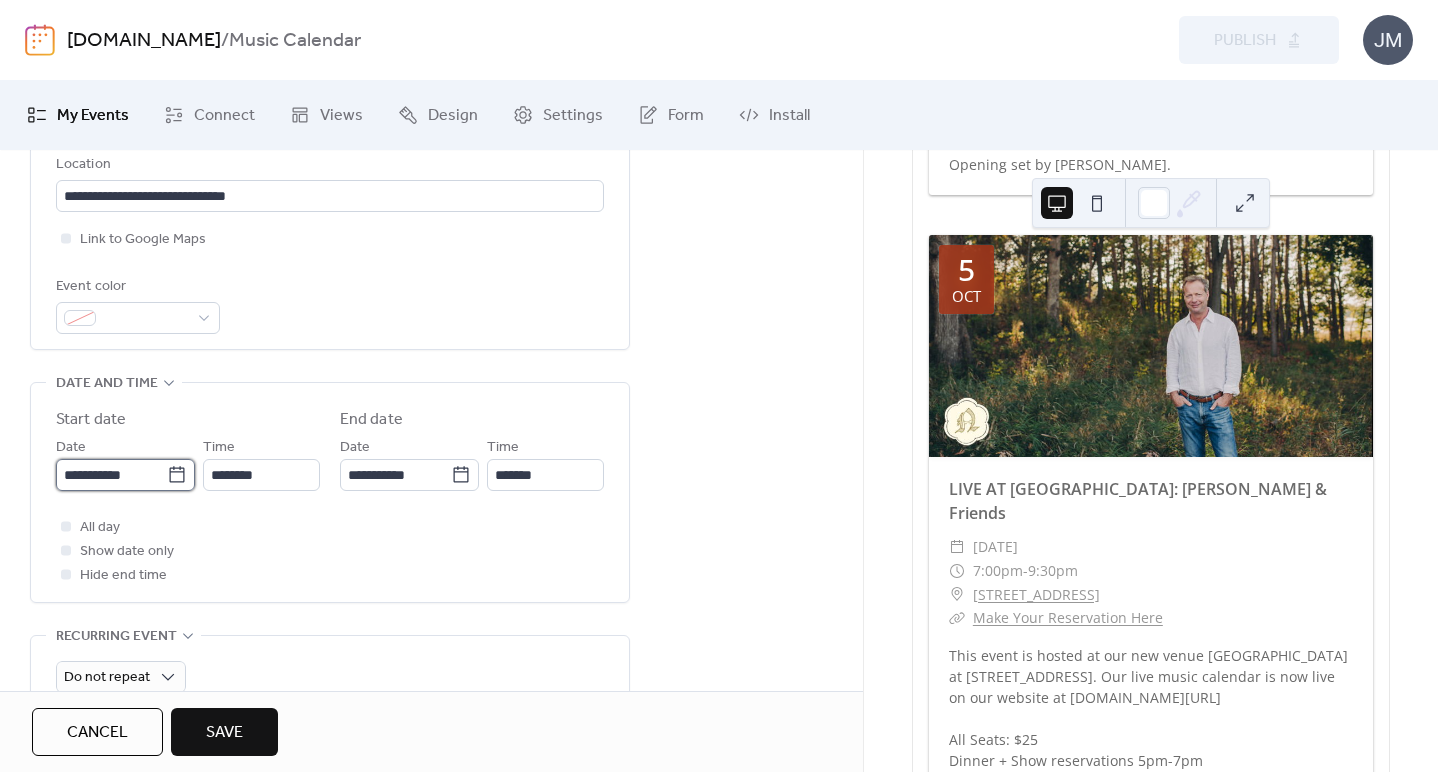 click on "**********" at bounding box center (111, 475) 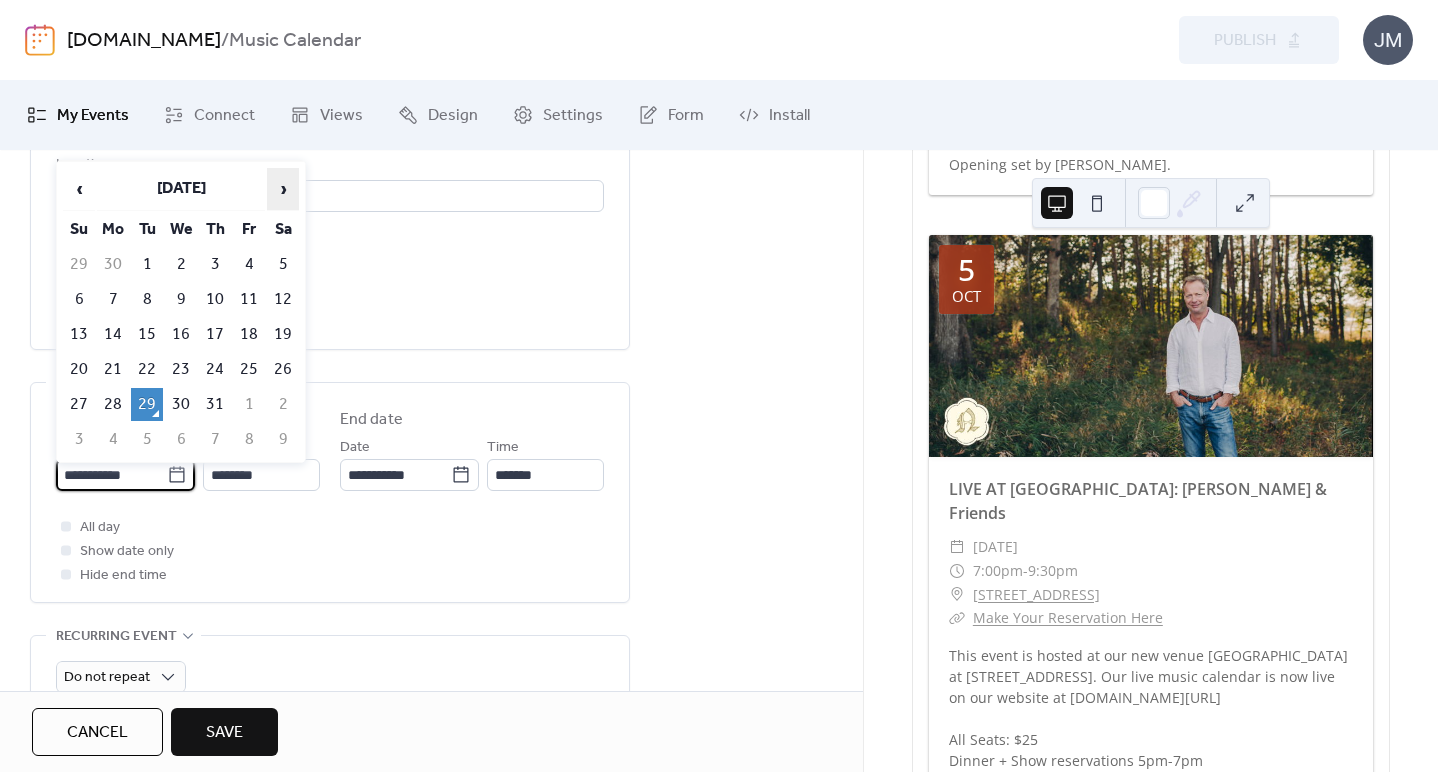 click on "›" at bounding box center (283, 189) 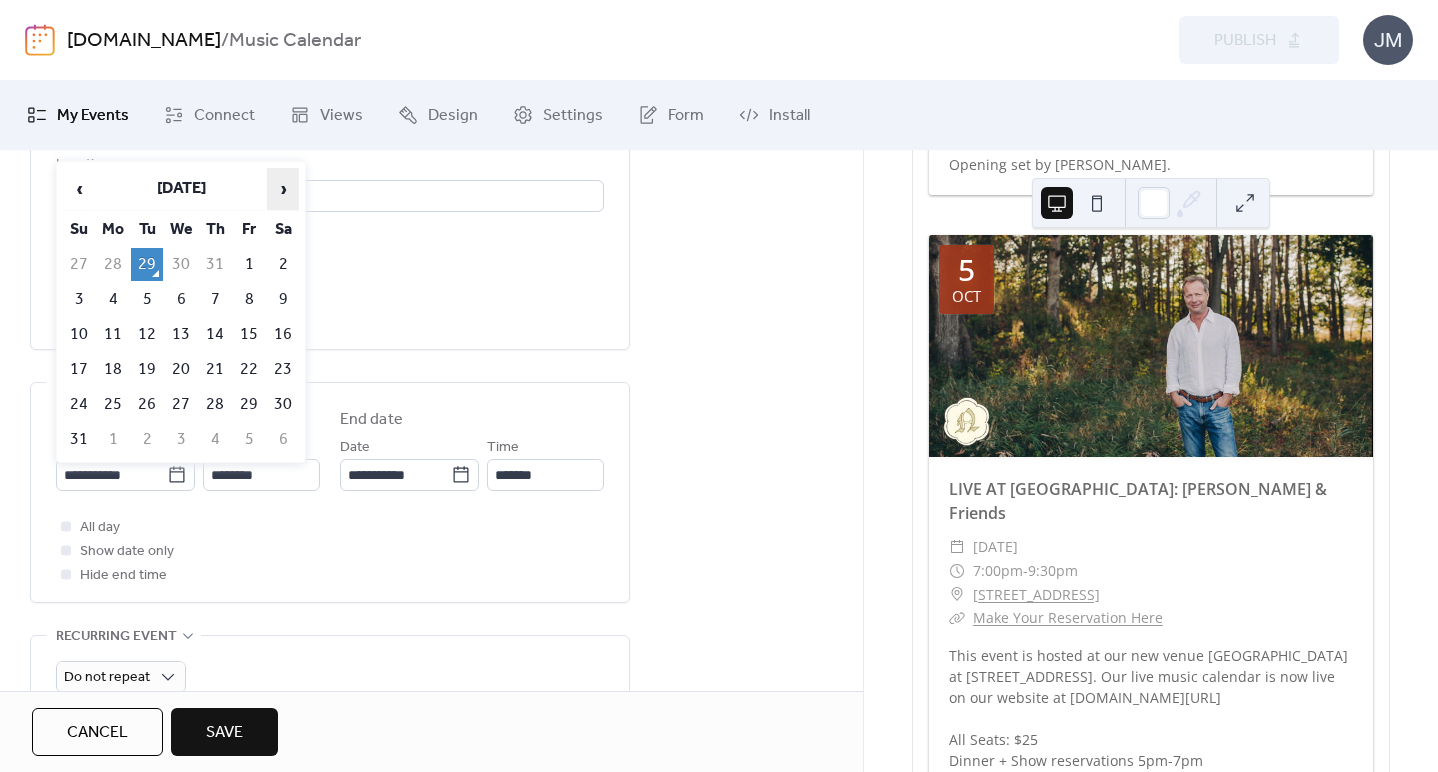 click on "›" at bounding box center (283, 189) 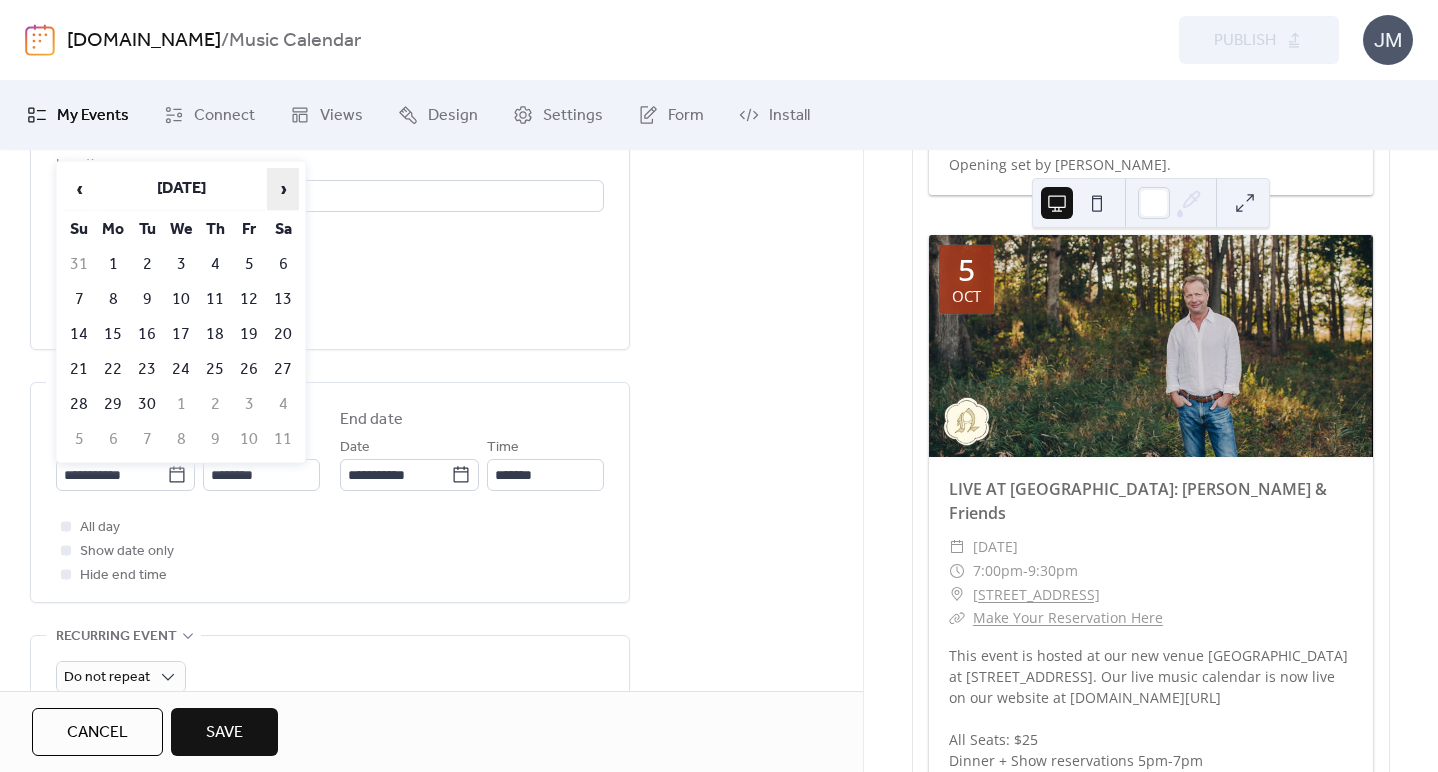 click on "›" at bounding box center [283, 189] 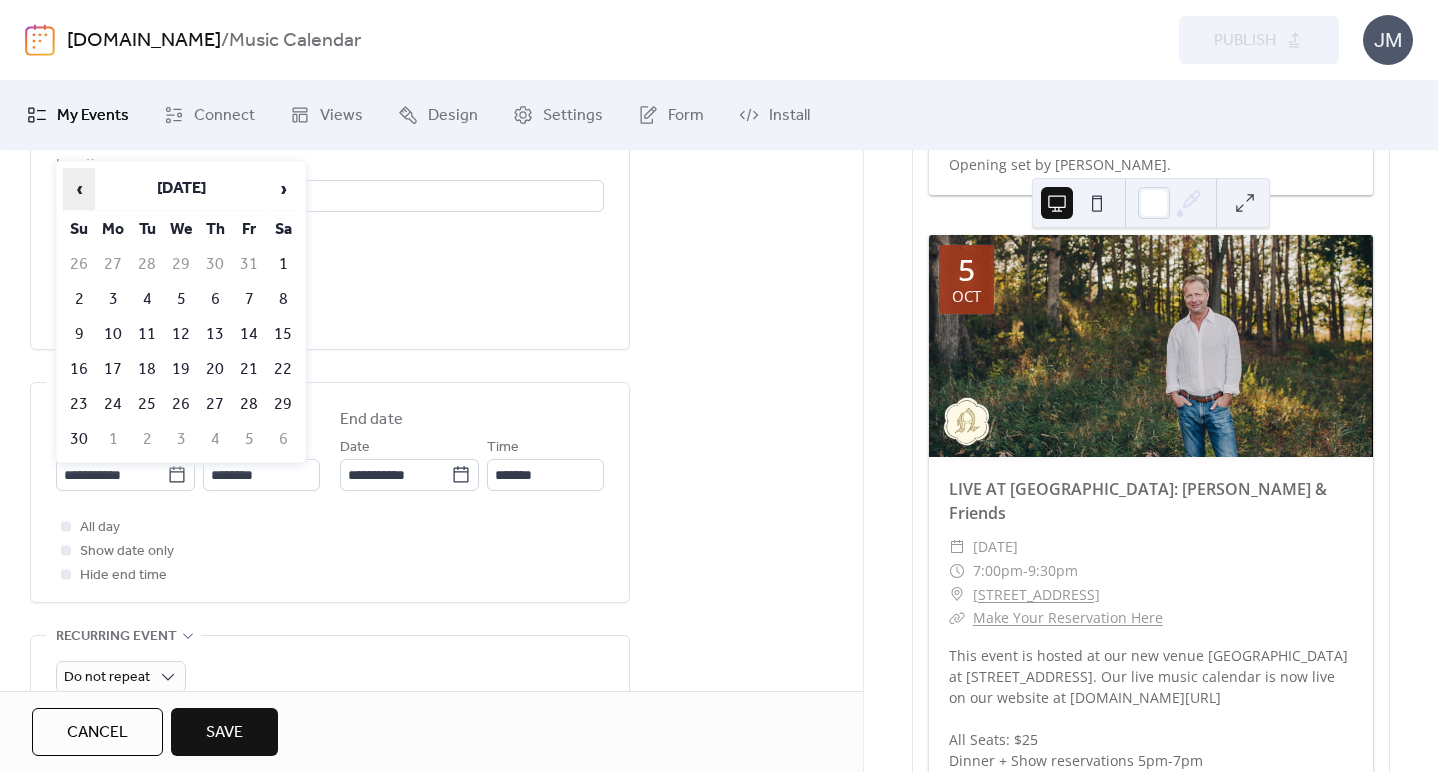 click on "‹" at bounding box center (79, 189) 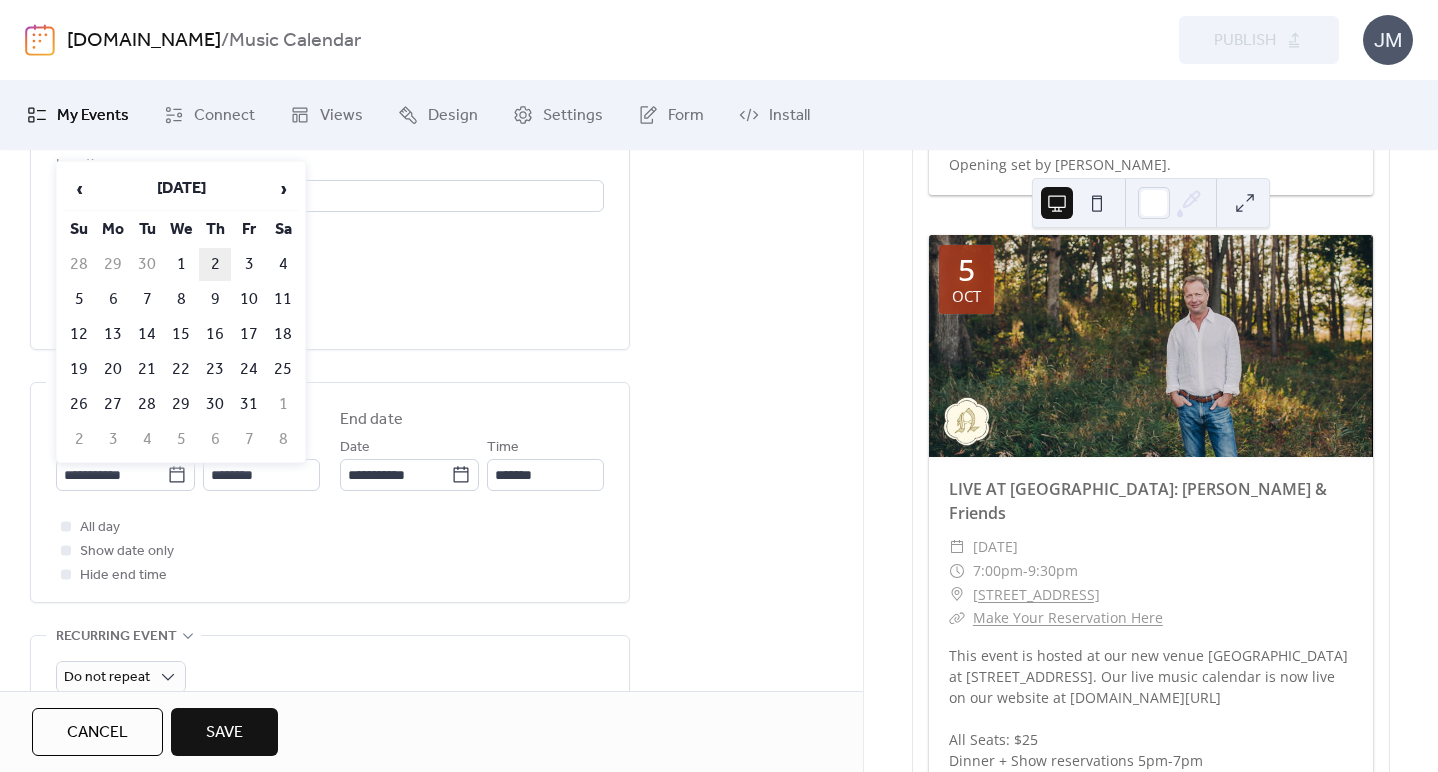 click on "2" at bounding box center (215, 264) 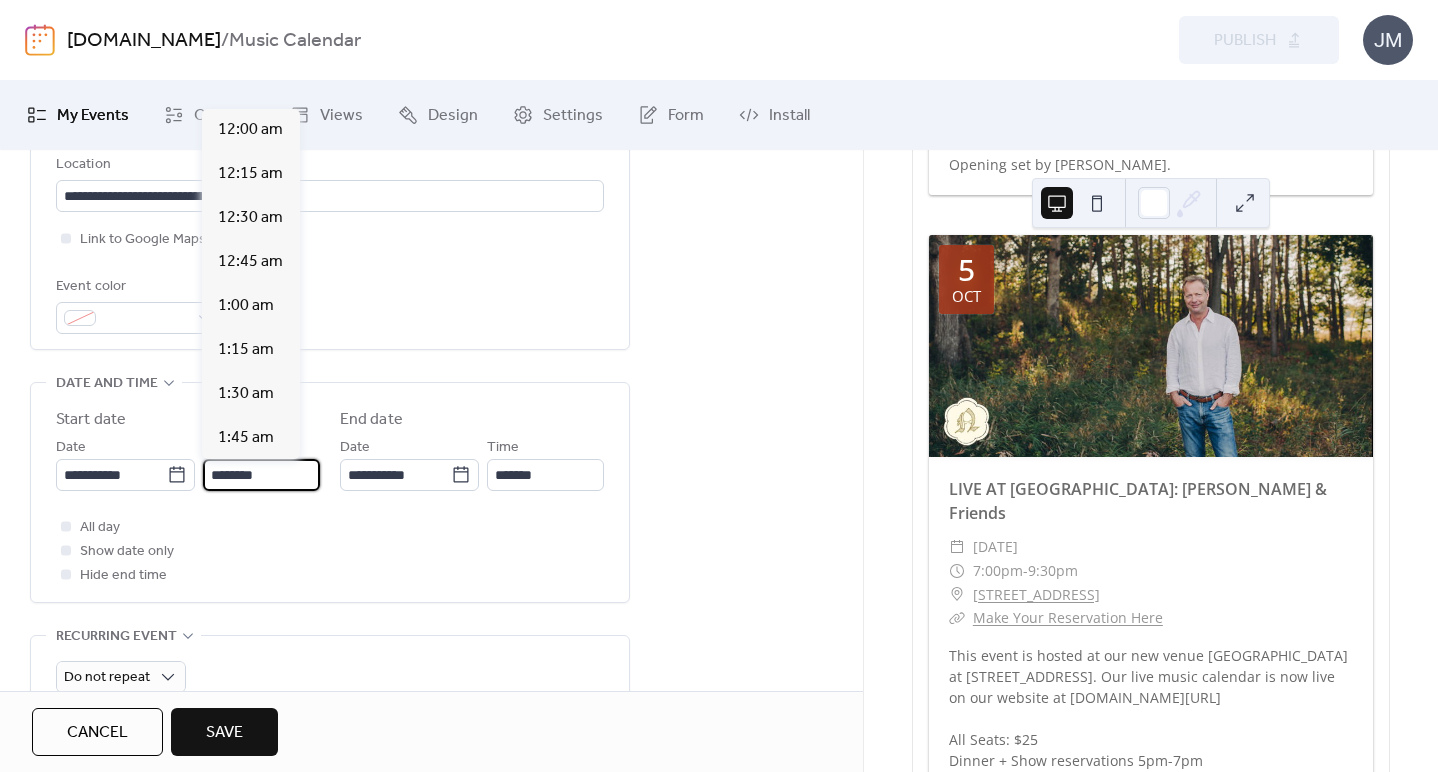 scroll, scrollTop: 2112, scrollLeft: 0, axis: vertical 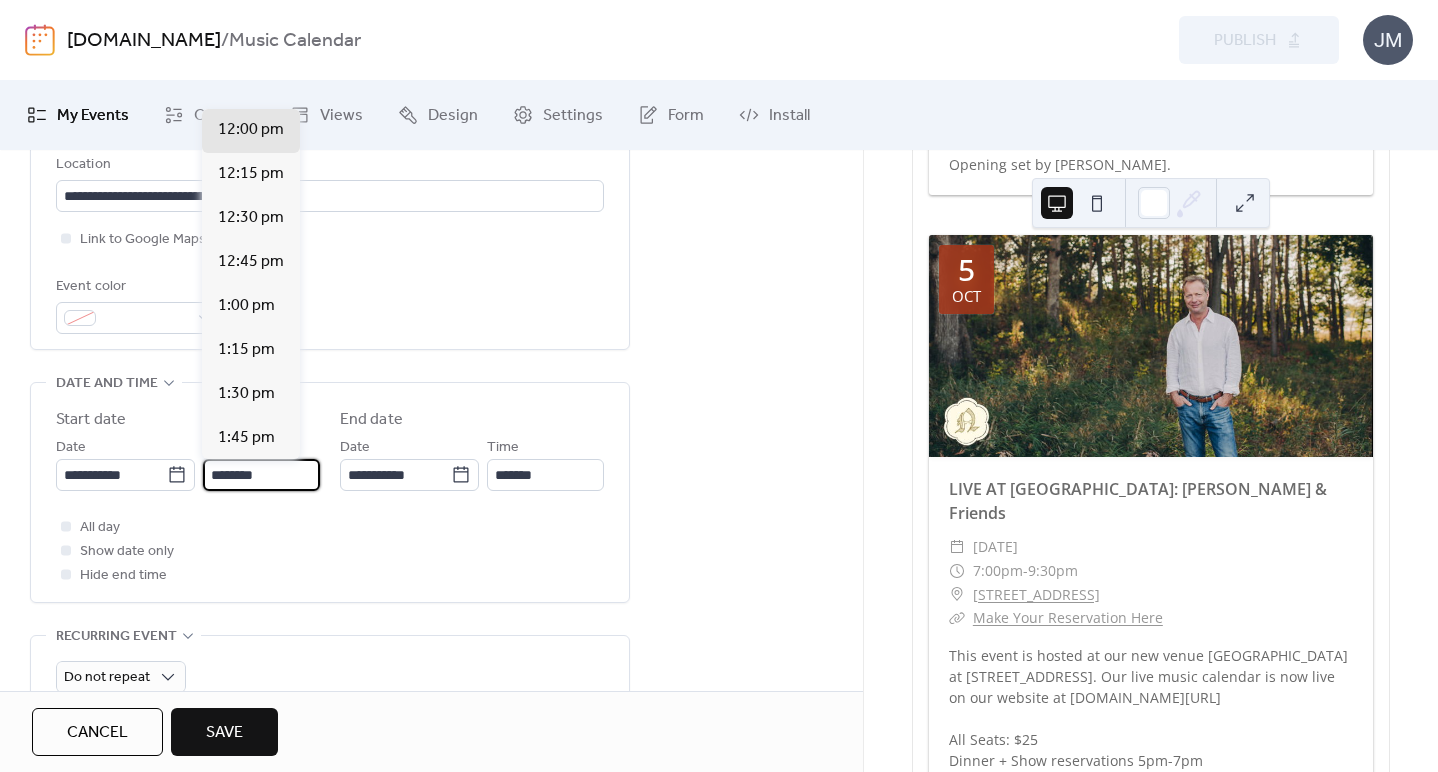 drag, startPoint x: 224, startPoint y: 473, endPoint x: 209, endPoint y: 473, distance: 15 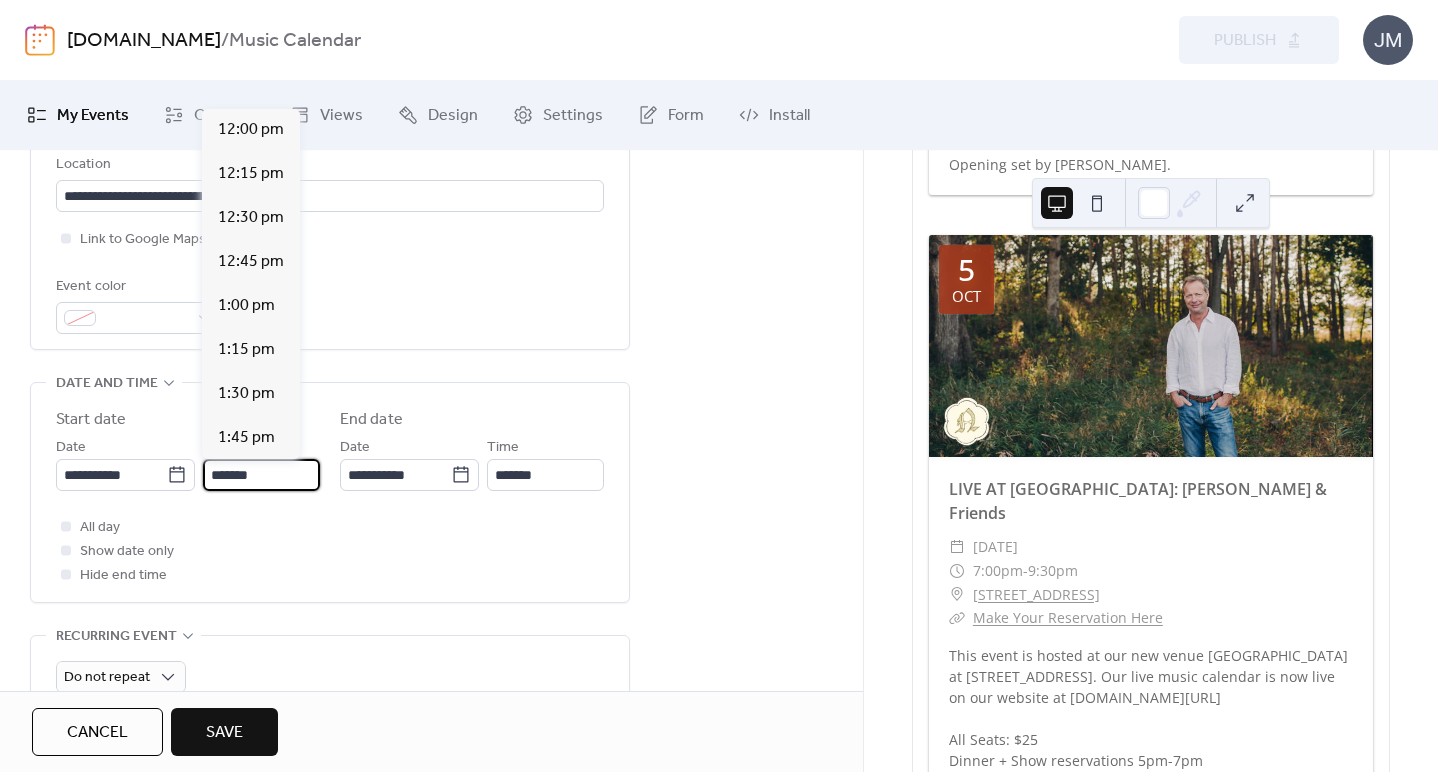 scroll, scrollTop: 3520, scrollLeft: 0, axis: vertical 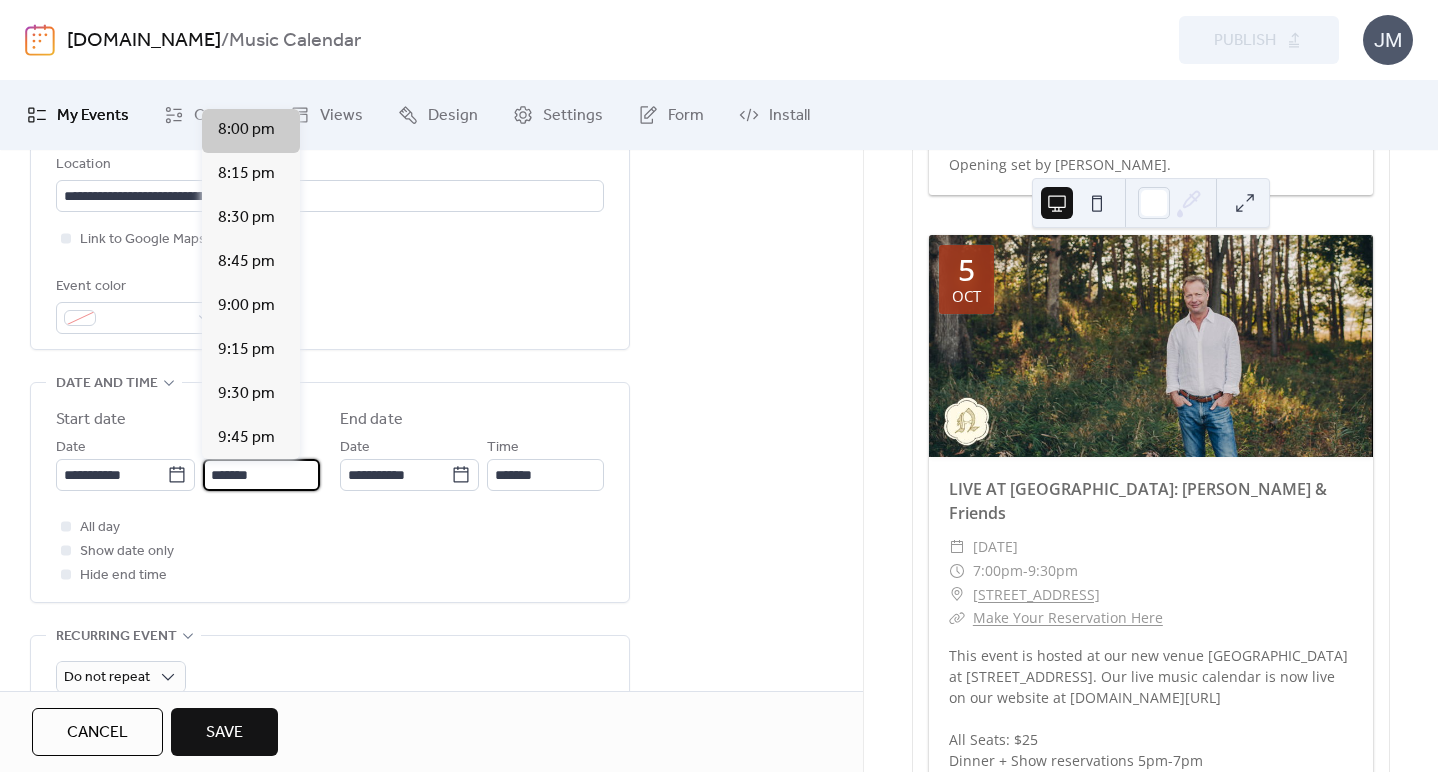 type on "*******" 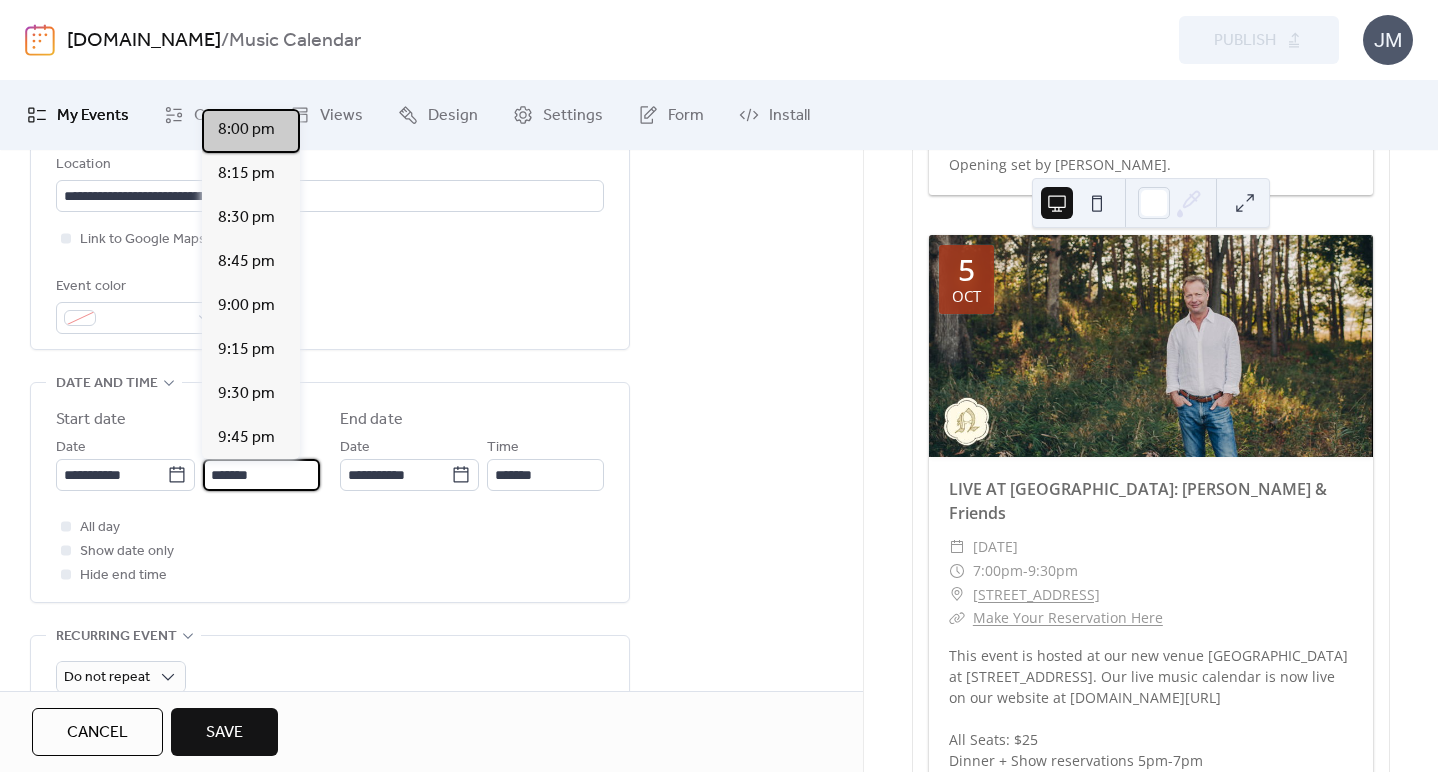 click on "8:00 pm" at bounding box center (246, 130) 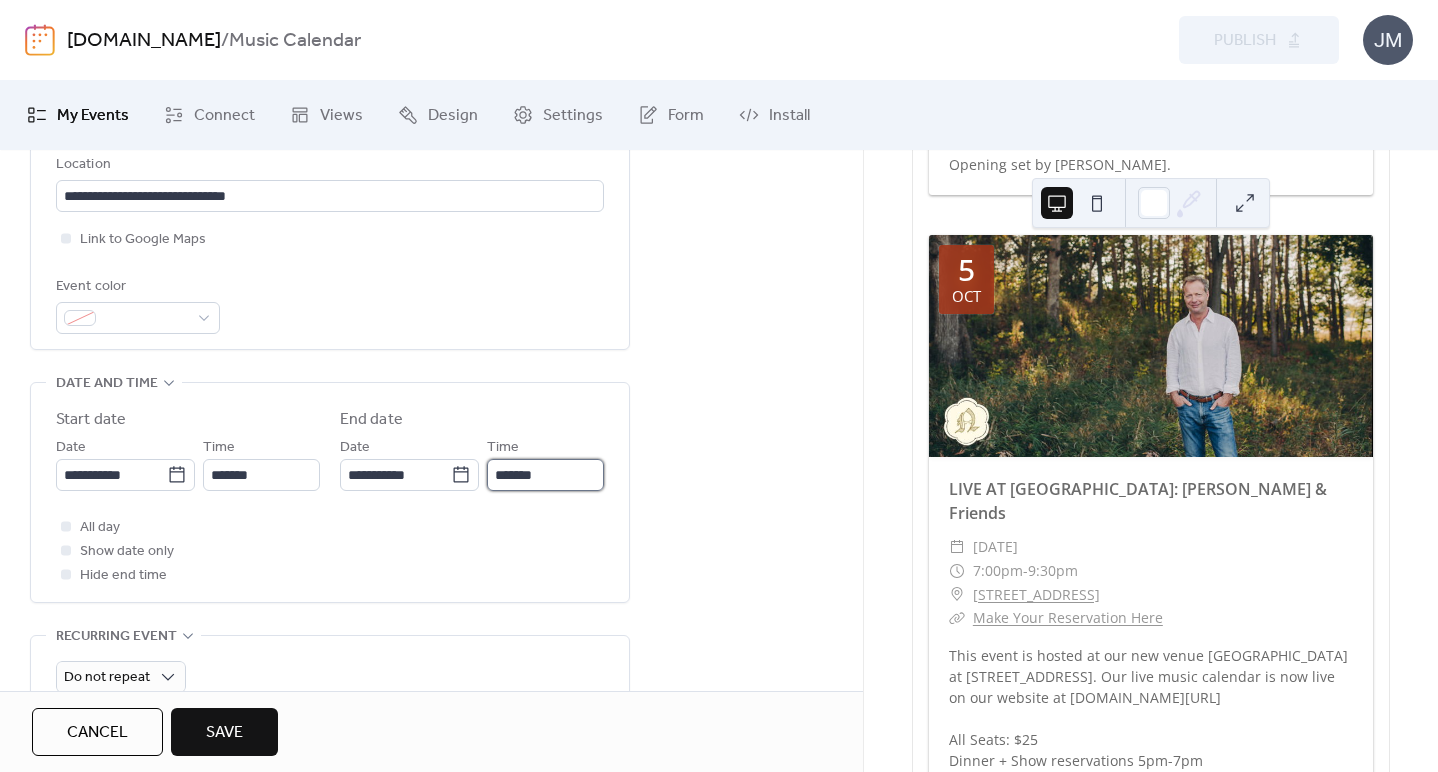 click on "*******" at bounding box center (545, 475) 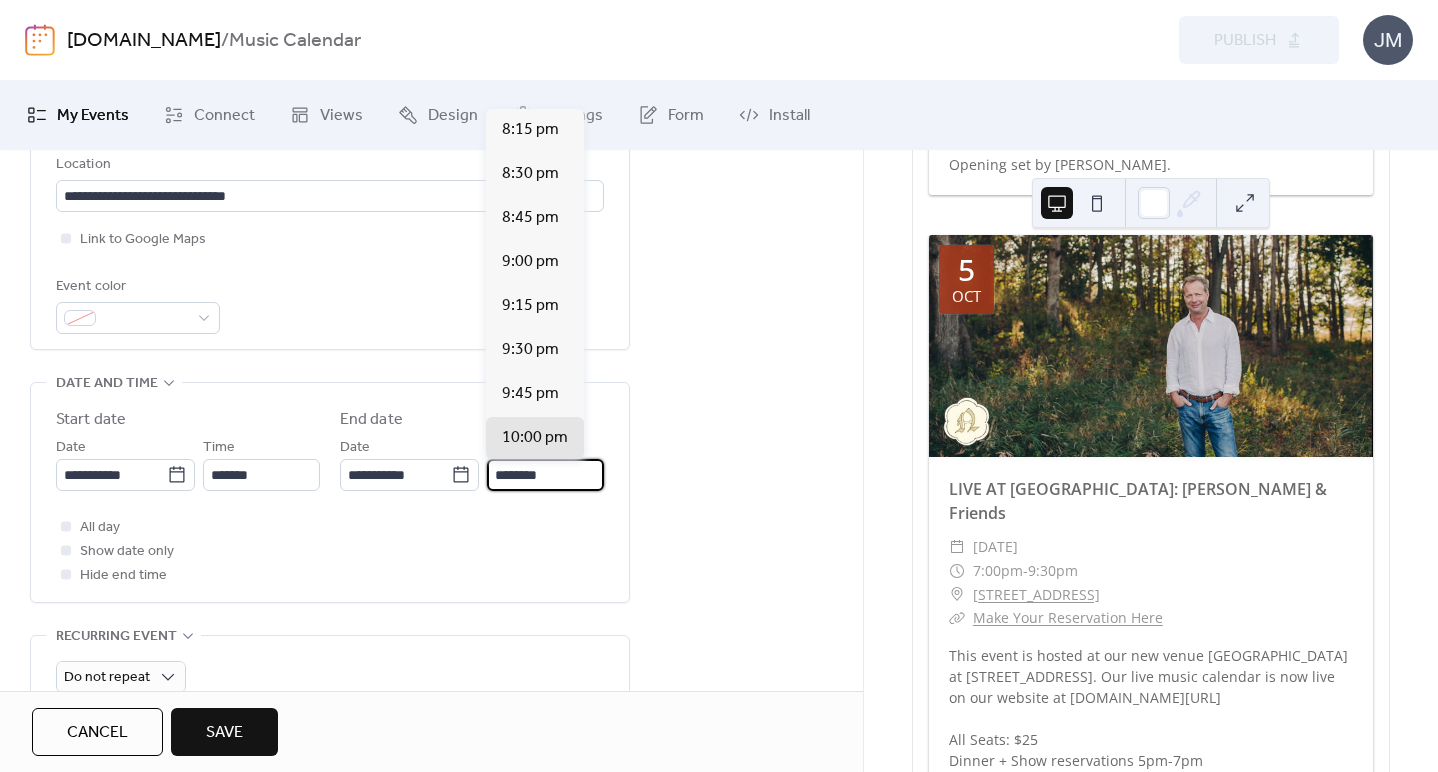 scroll, scrollTop: 308, scrollLeft: 0, axis: vertical 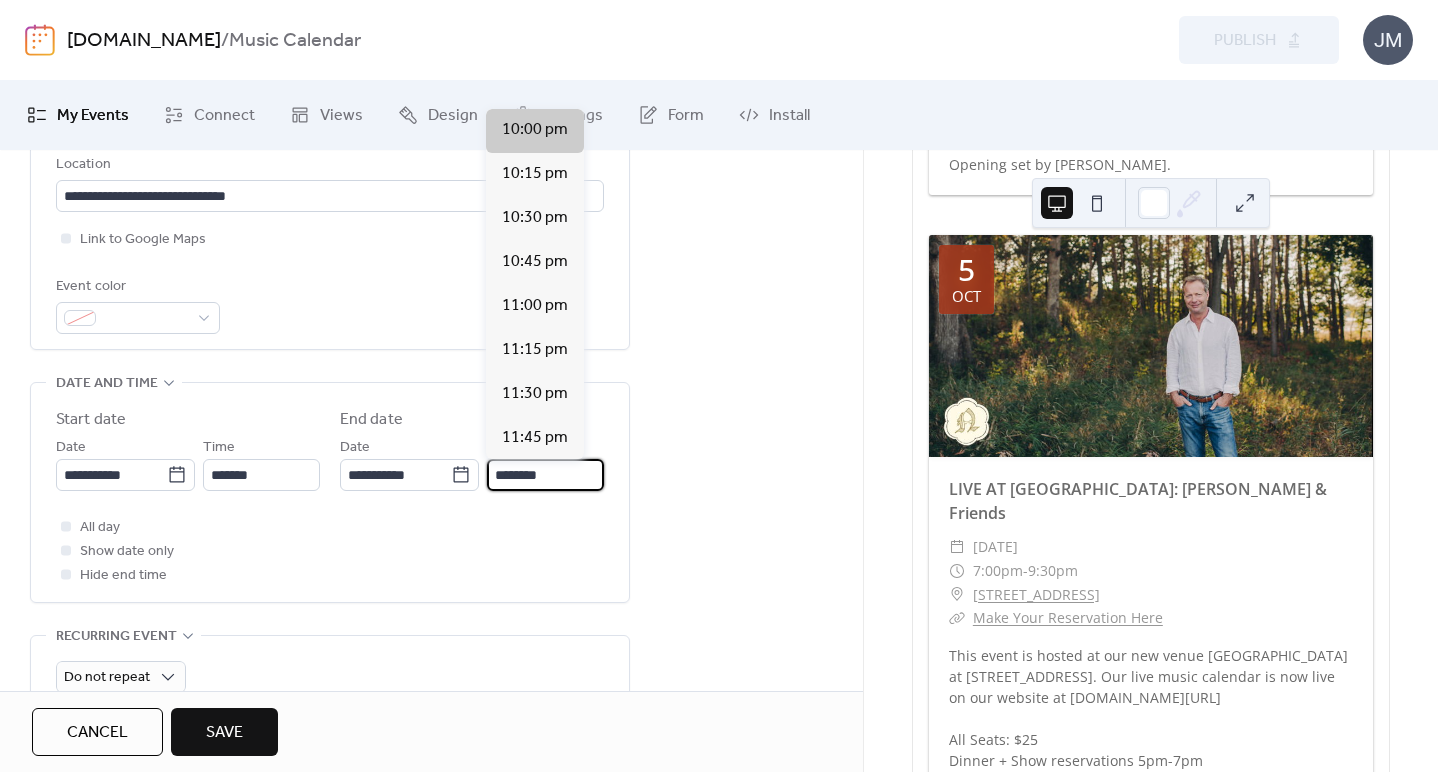 type on "********" 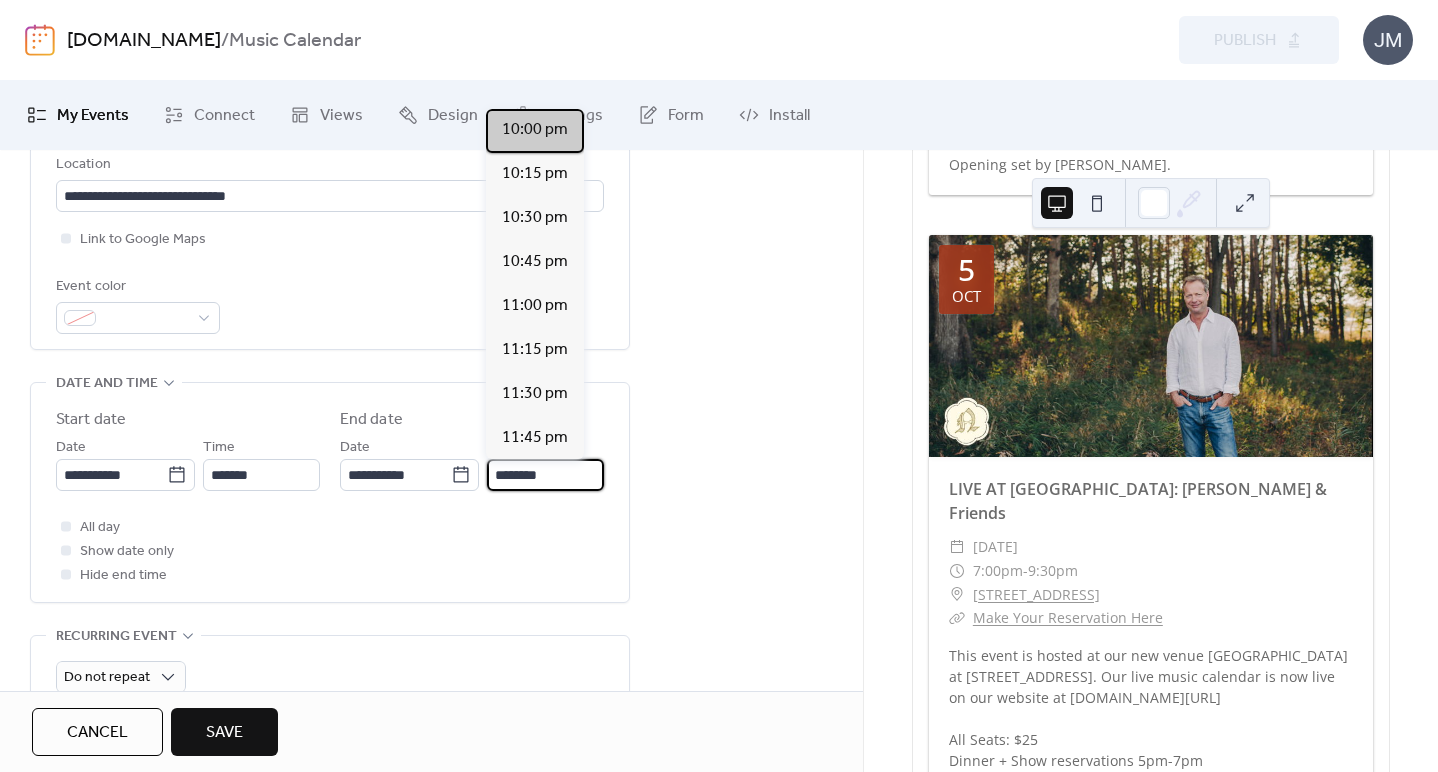 click on "10:00 pm" at bounding box center (535, 130) 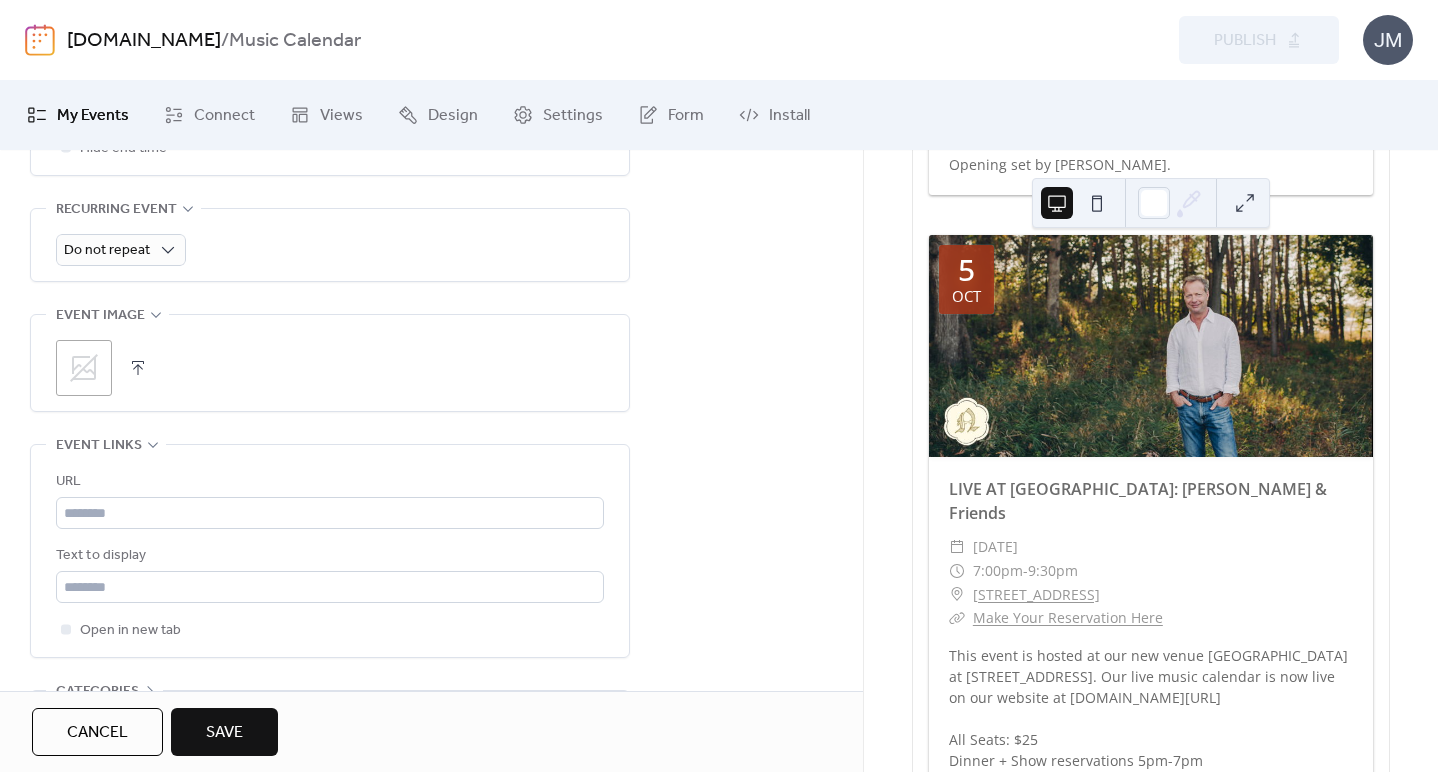 scroll, scrollTop: 906, scrollLeft: 0, axis: vertical 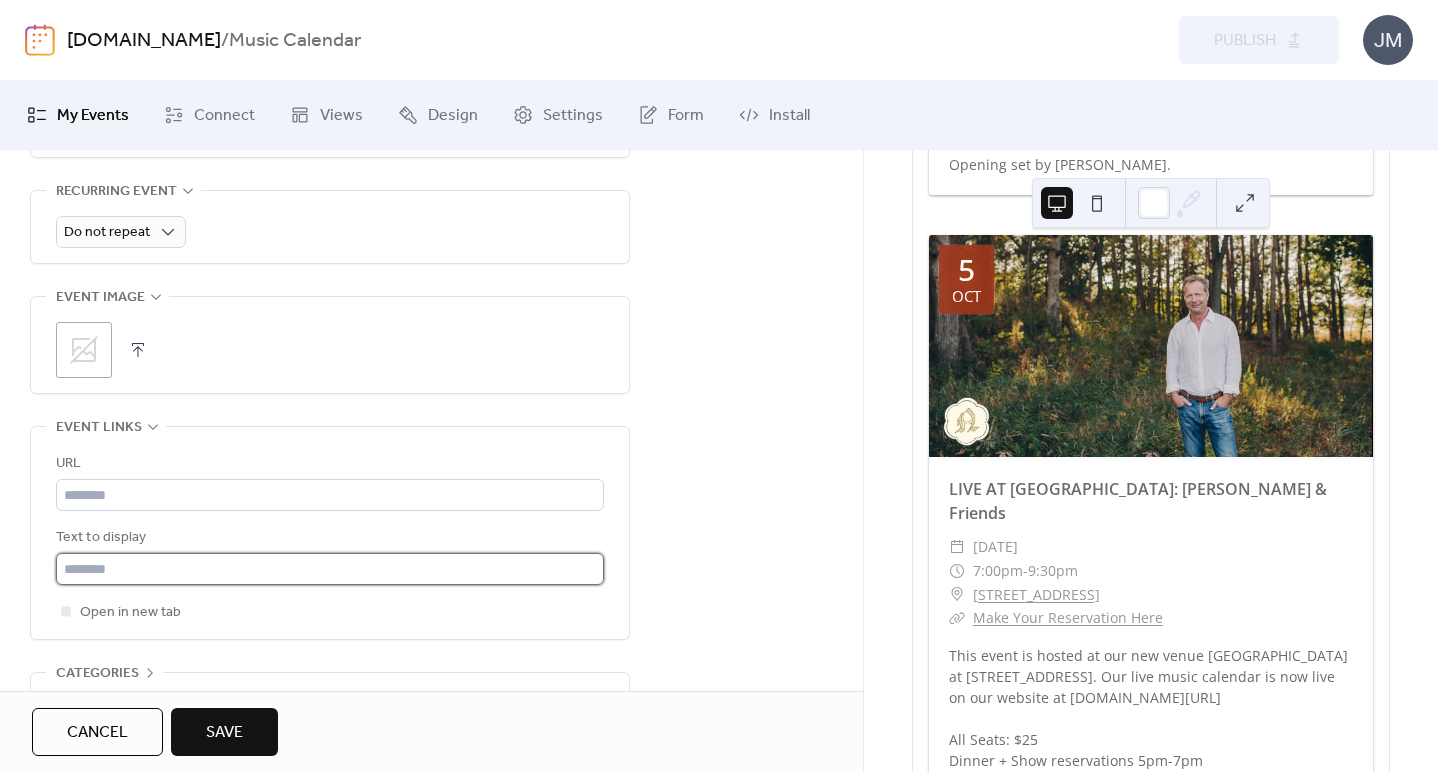 click at bounding box center (330, 569) 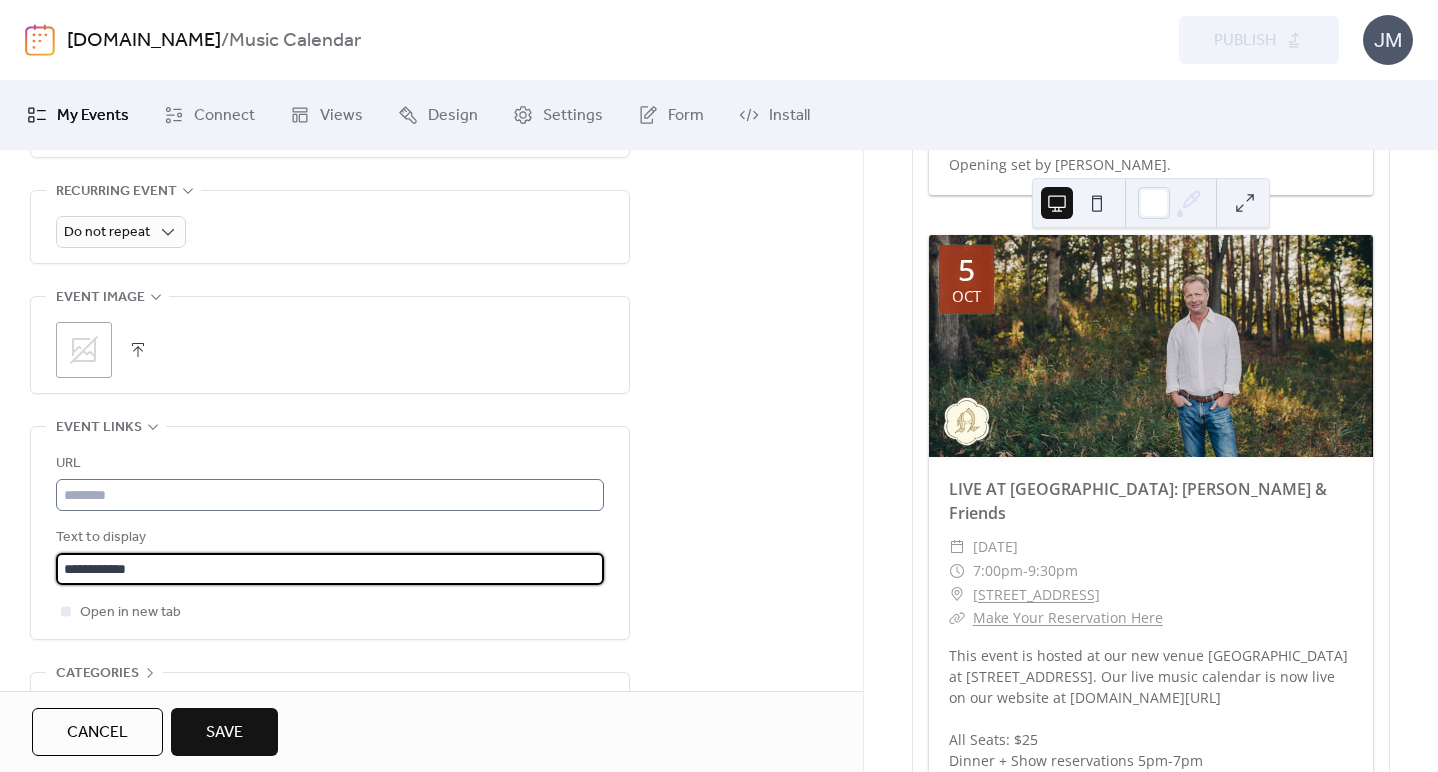 type on "**********" 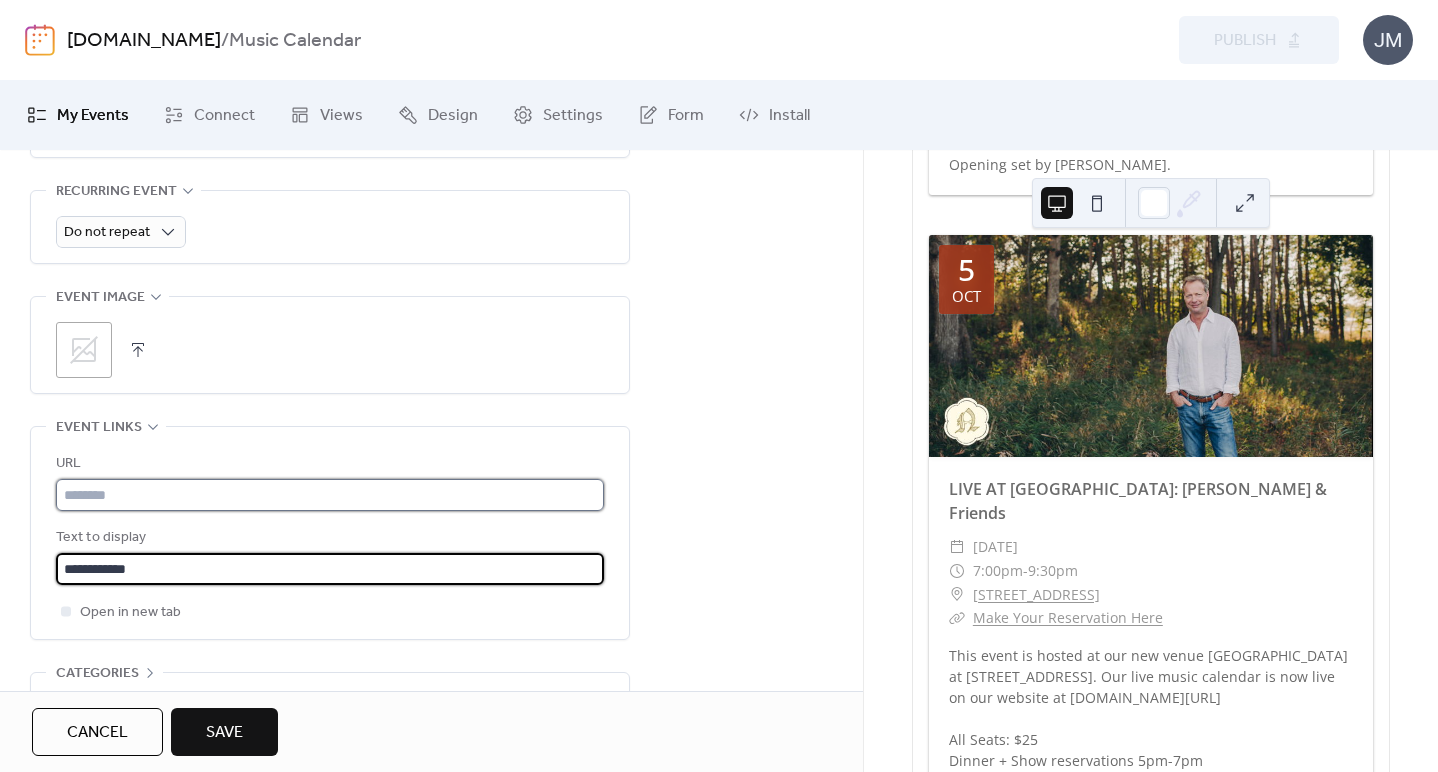 click at bounding box center (330, 495) 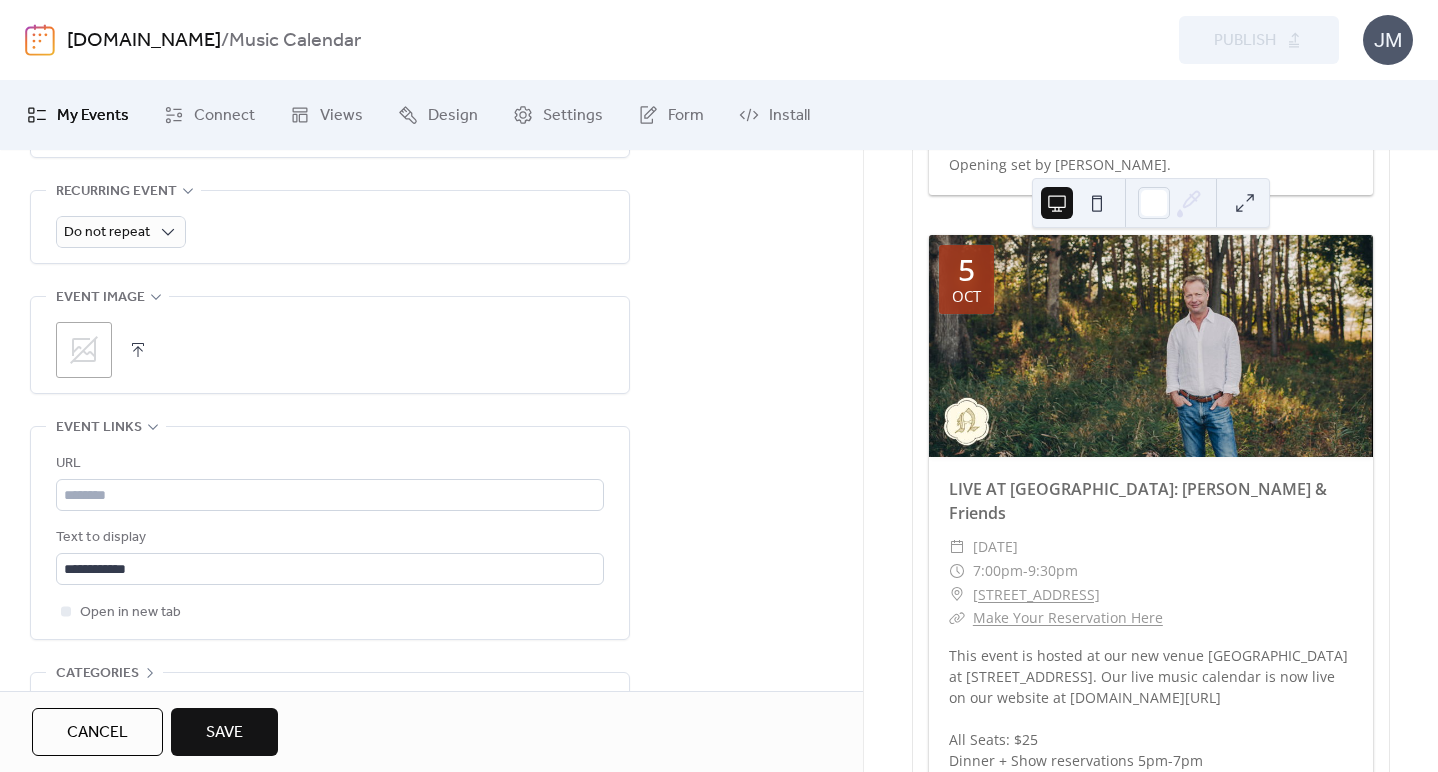 click 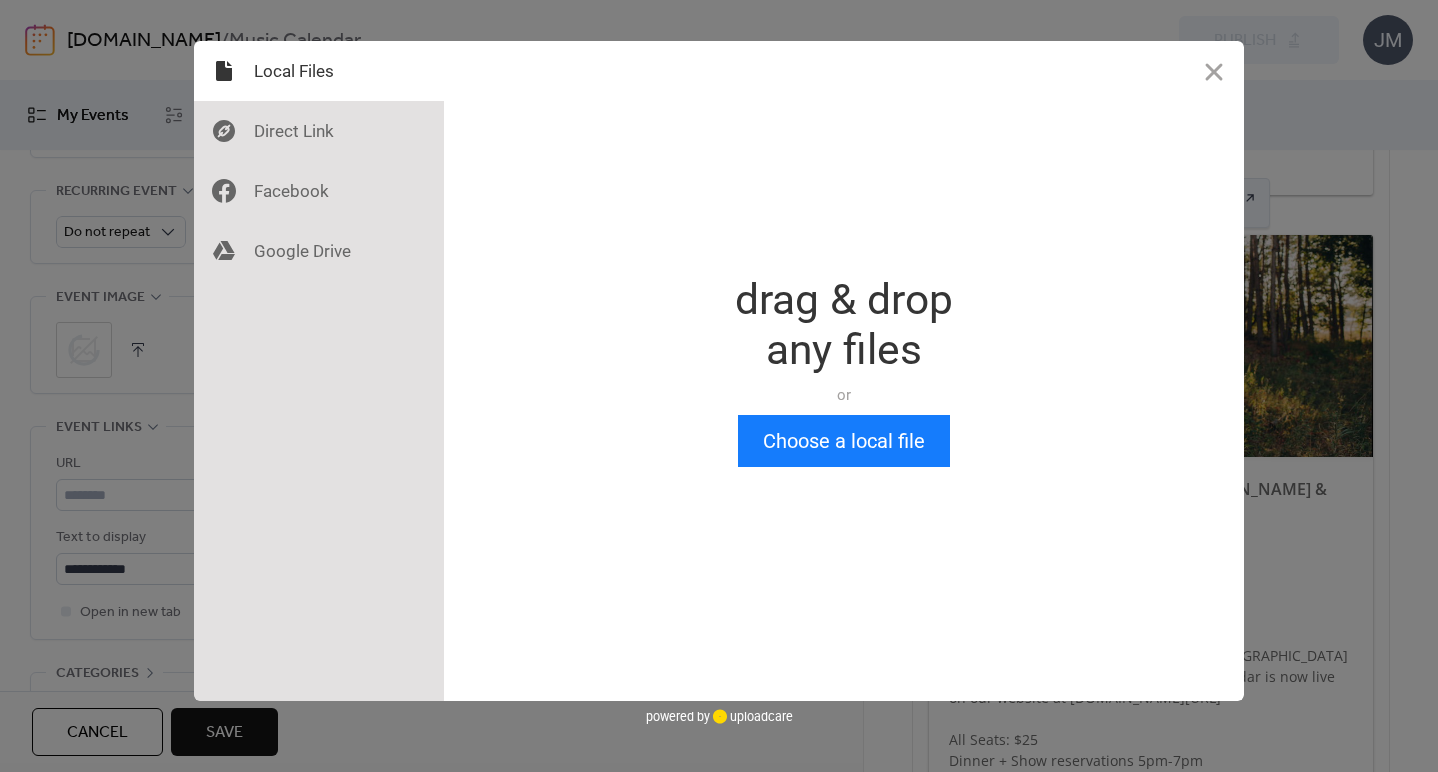 click on "Drop a file here drag & drop any files or Upload files from your computer Choose a local file or choose from     Files from the Web Grab any file off the web. Just provide the link.   Upload You’ve chosen 0 files. Show files   Done powered by   uploadcare powered by   uploadcare" at bounding box center (719, 386) 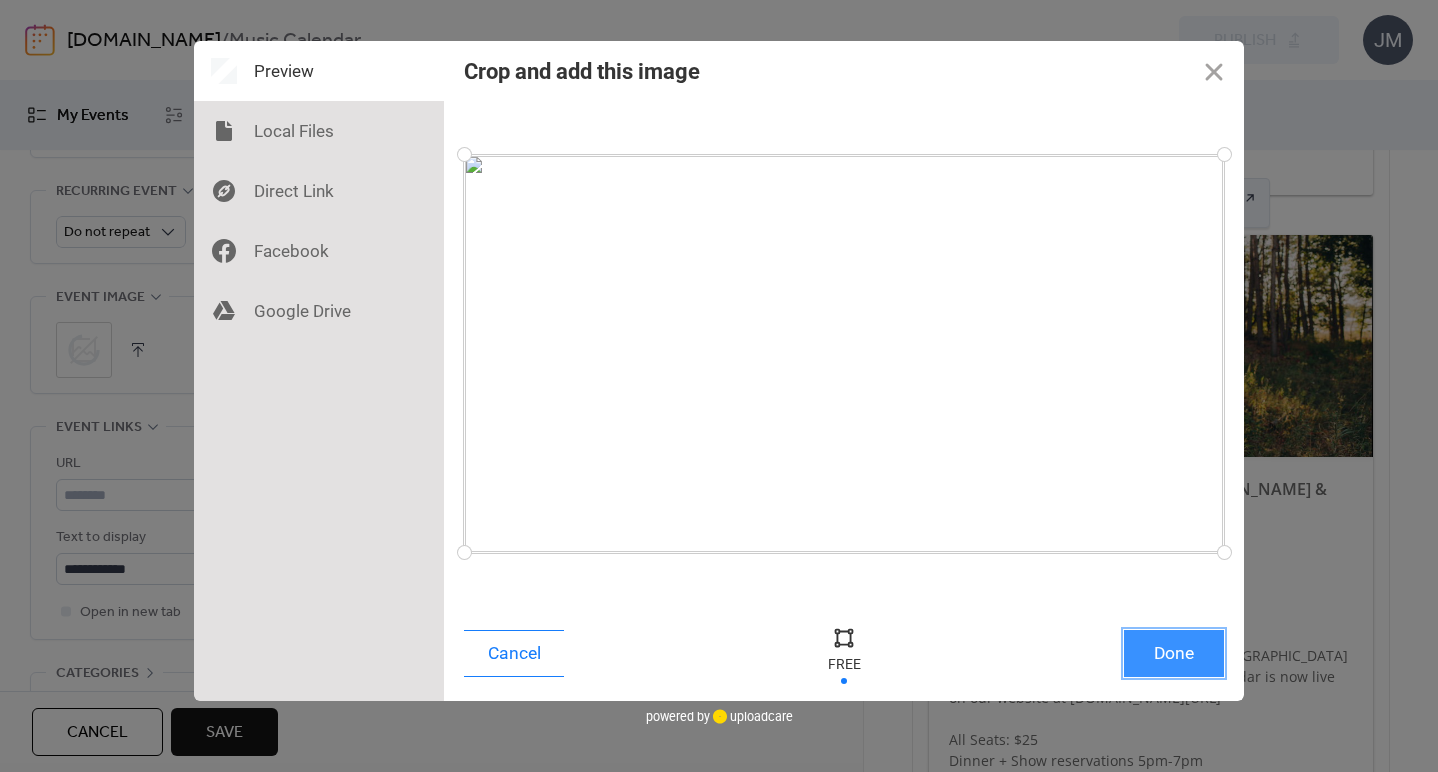 click on "Done" at bounding box center [1174, 653] 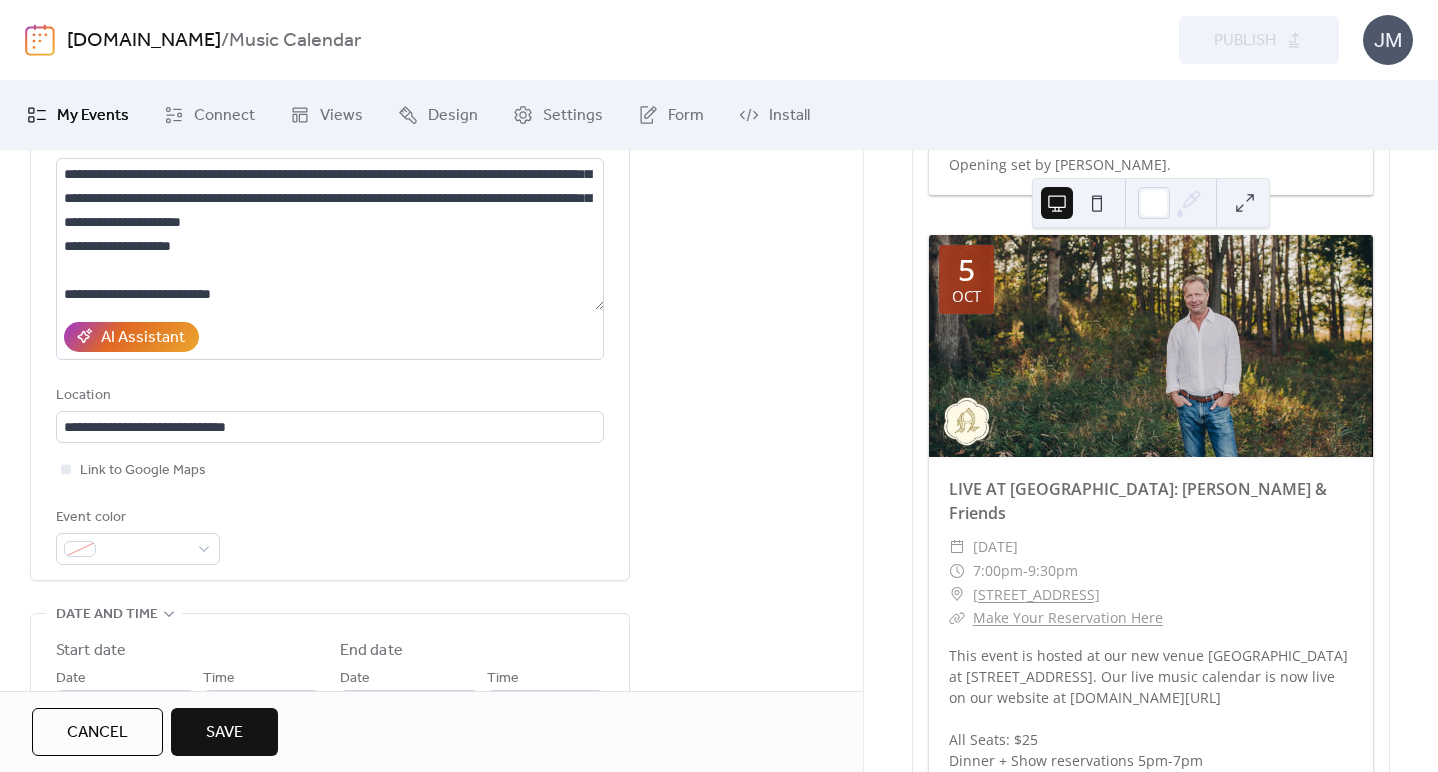 scroll, scrollTop: 71, scrollLeft: 0, axis: vertical 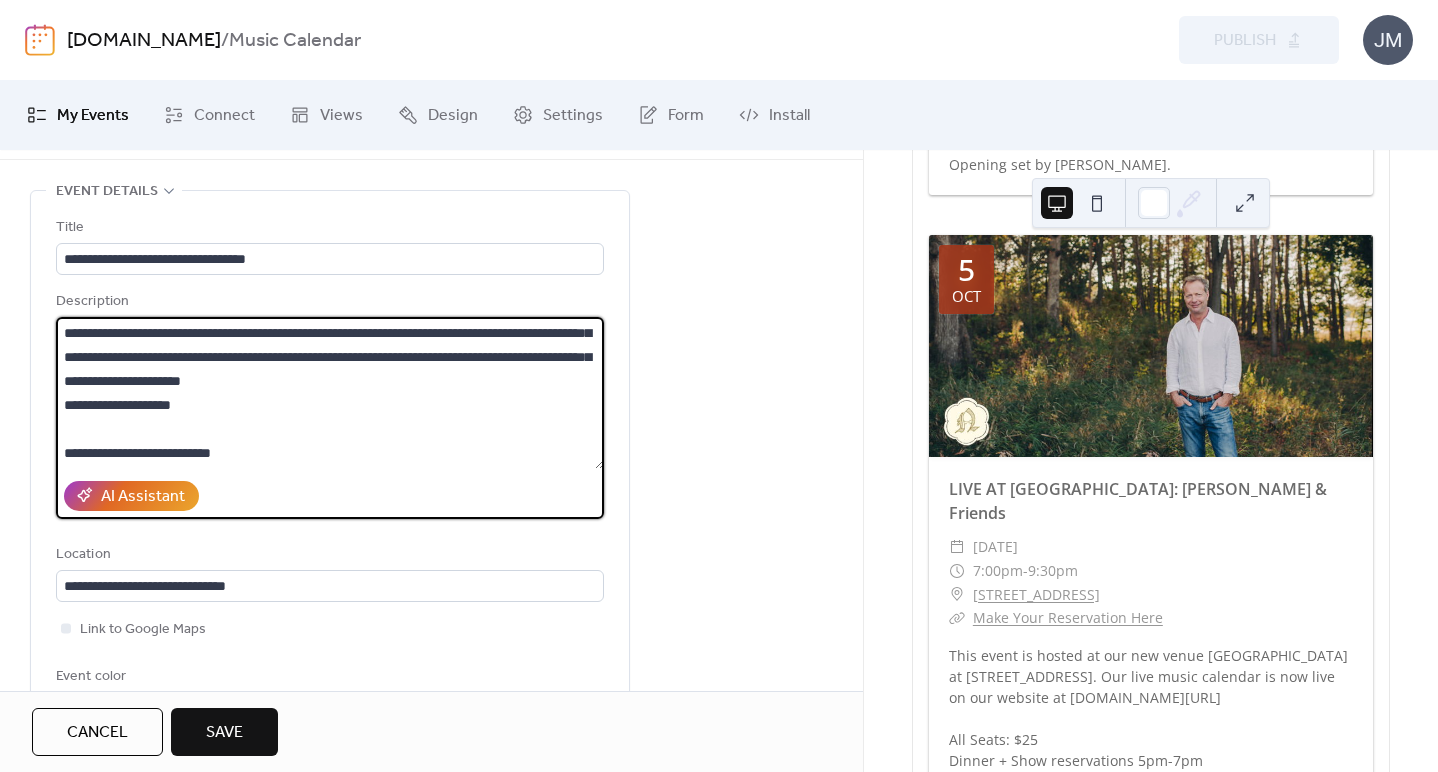 click on "**********" at bounding box center (330, 393) 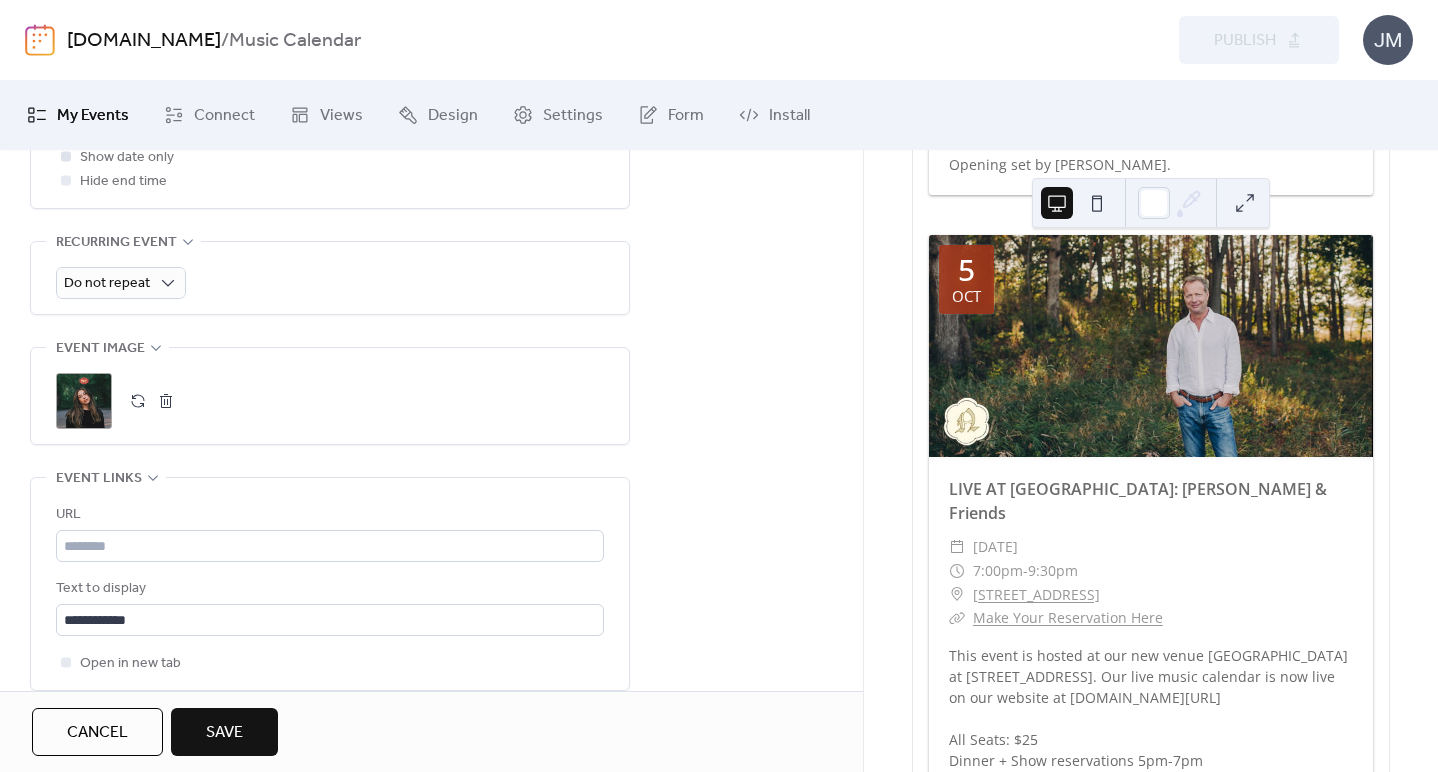 scroll, scrollTop: 1027, scrollLeft: 0, axis: vertical 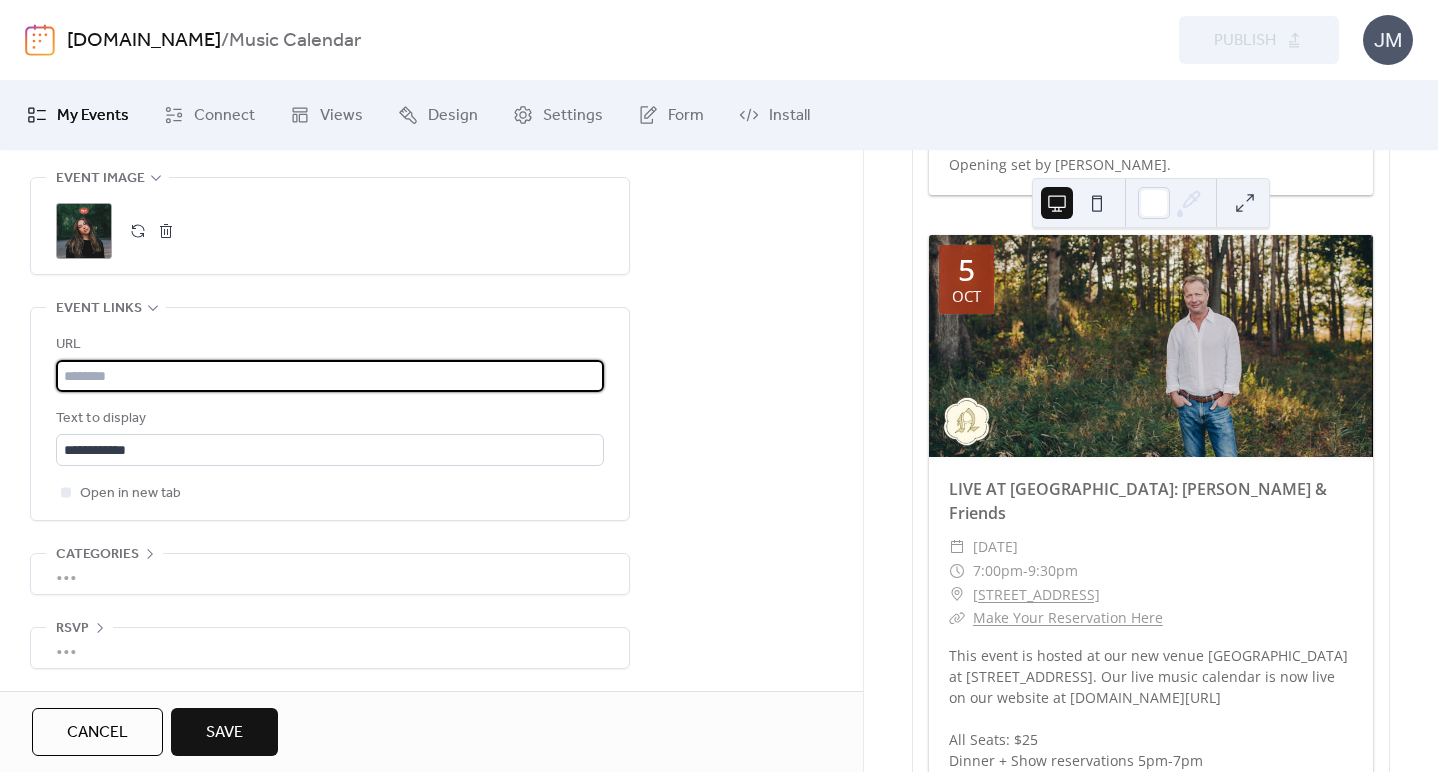 click at bounding box center (330, 376) 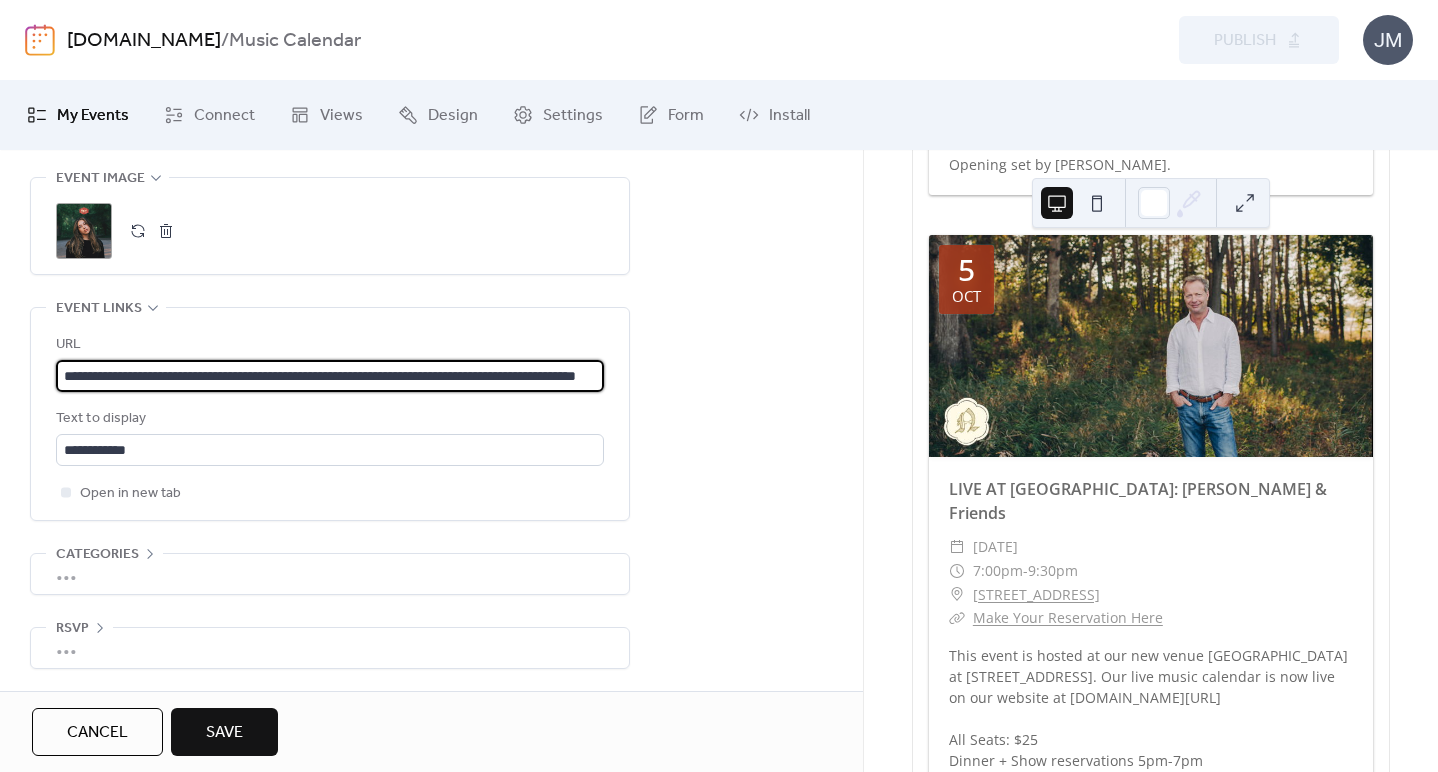 scroll, scrollTop: 0, scrollLeft: 143, axis: horizontal 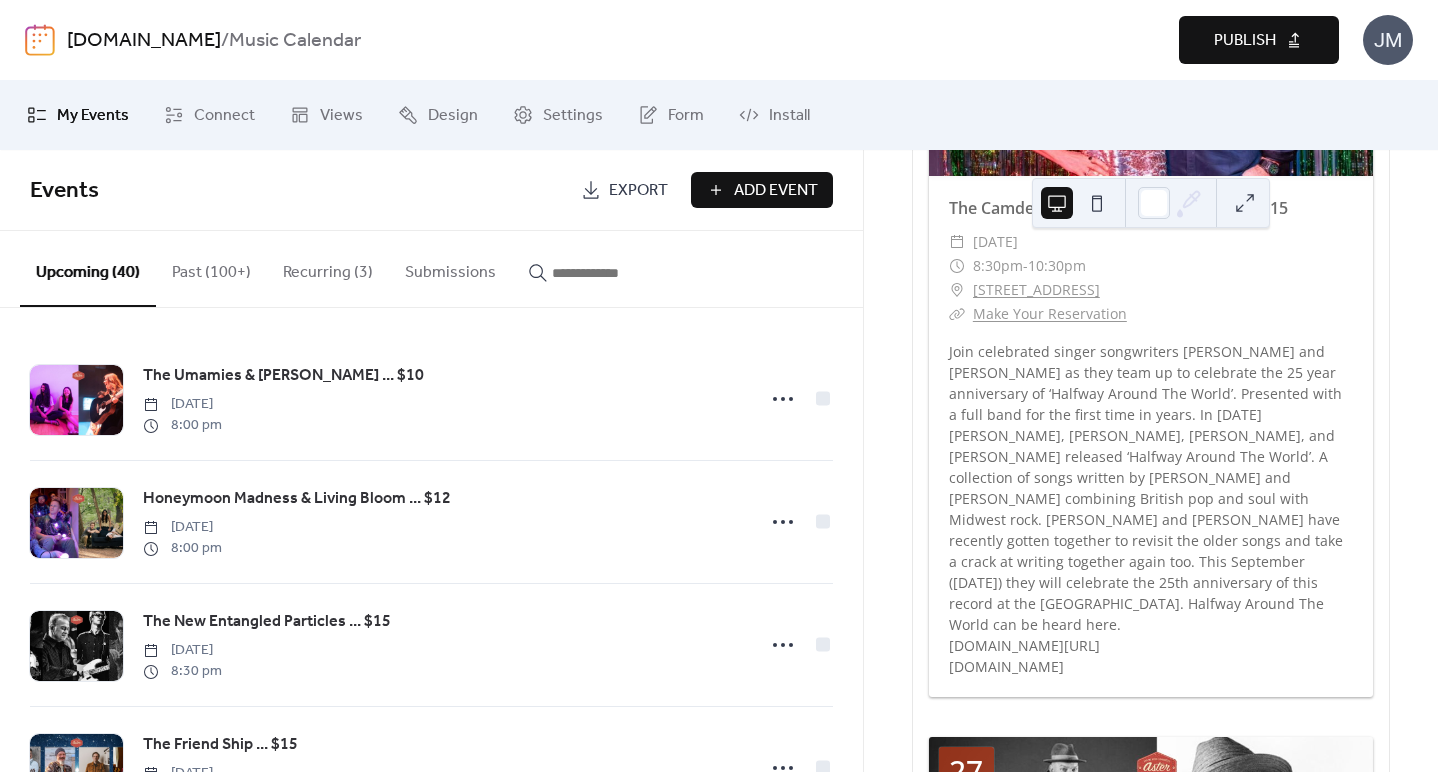 click on "Buy Tickets!" at bounding box center [1012, 2069] 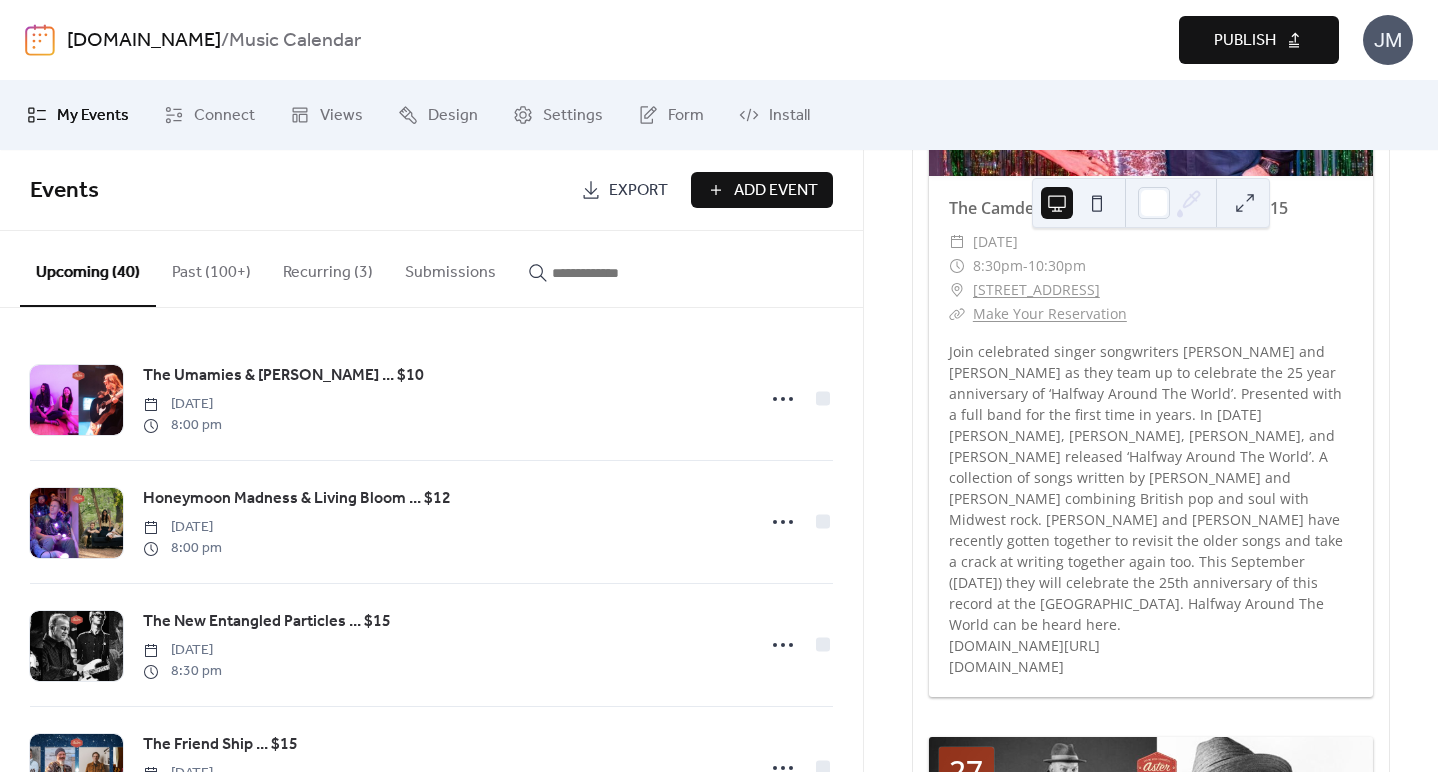 click on "Add Event" at bounding box center [776, 191] 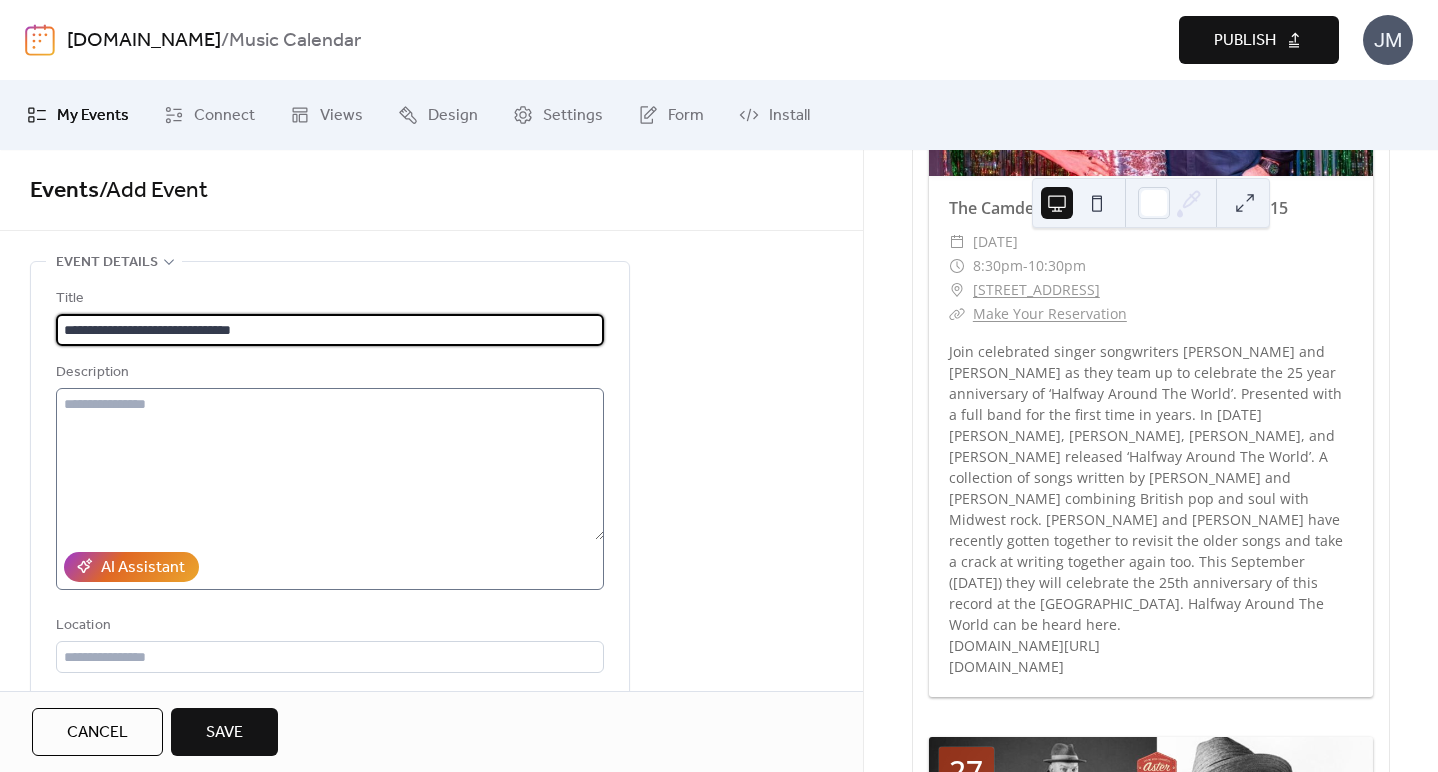 type on "**********" 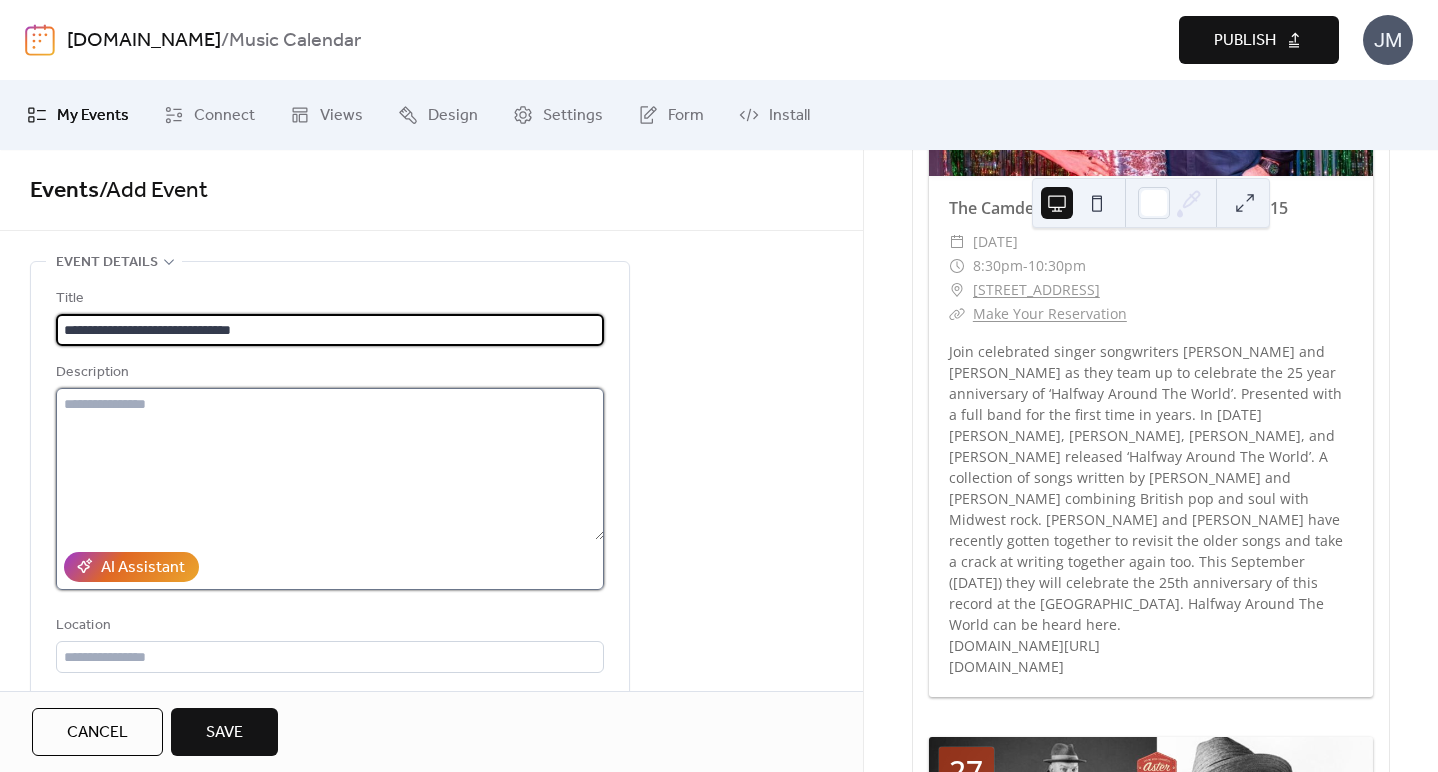 click at bounding box center [330, 464] 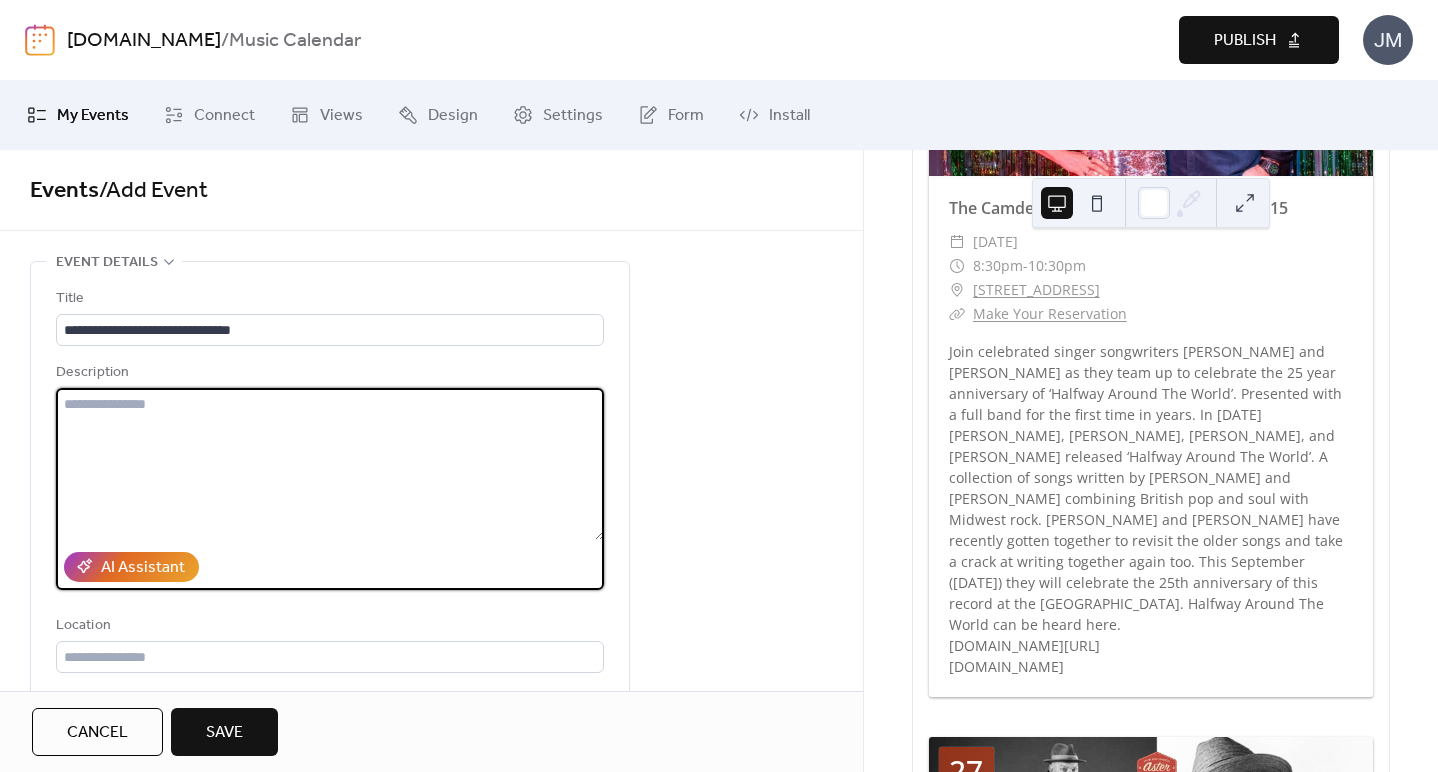 paste on "**********" 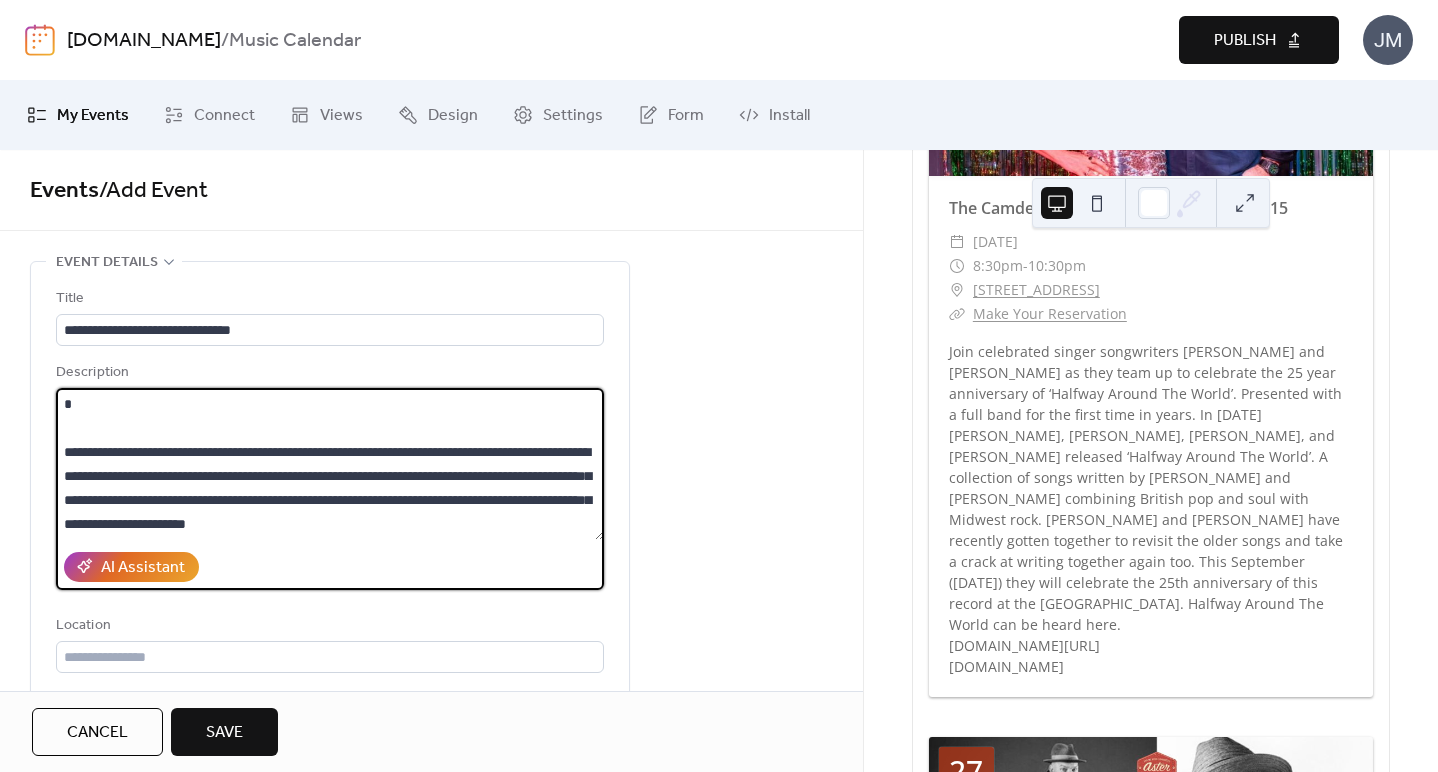 click on "**********" at bounding box center (330, 464) 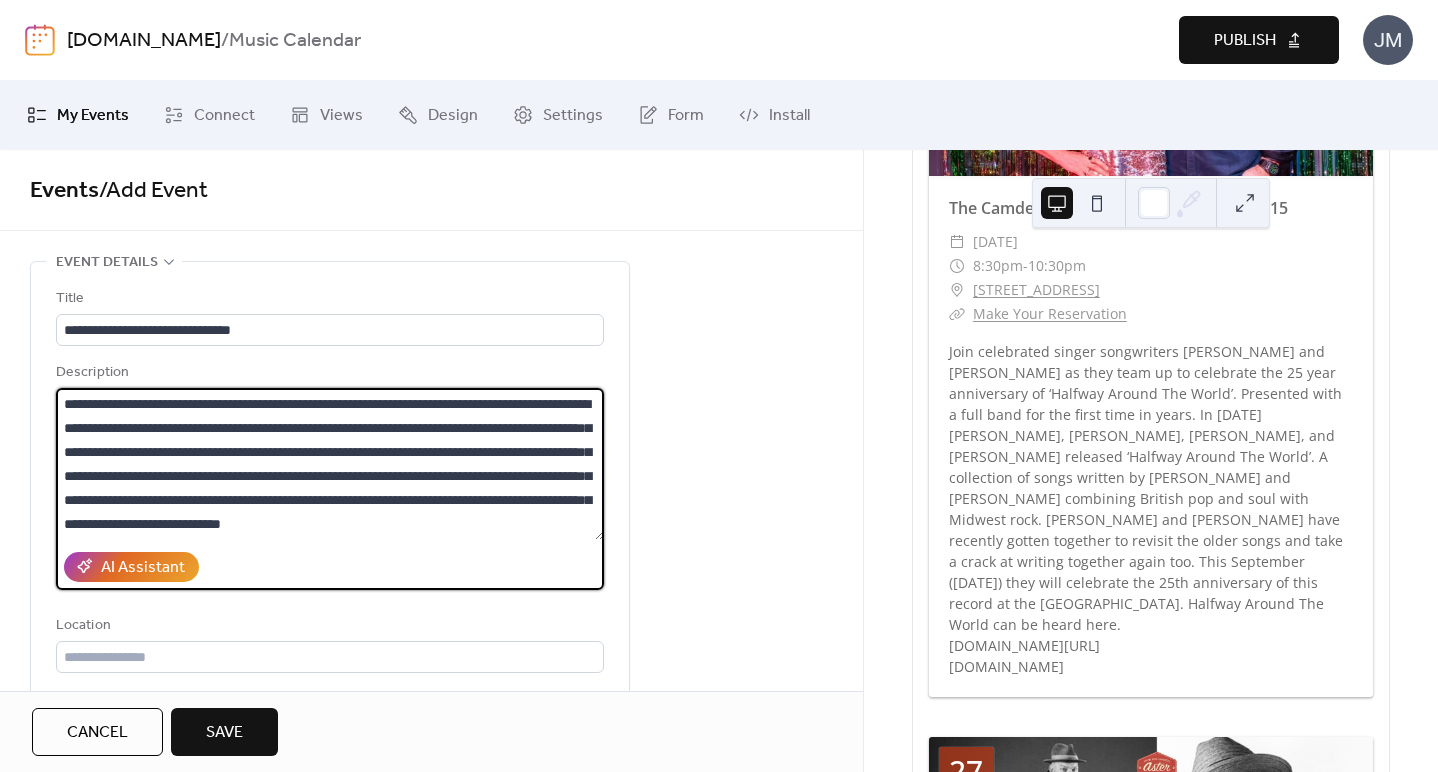 scroll, scrollTop: 358, scrollLeft: 0, axis: vertical 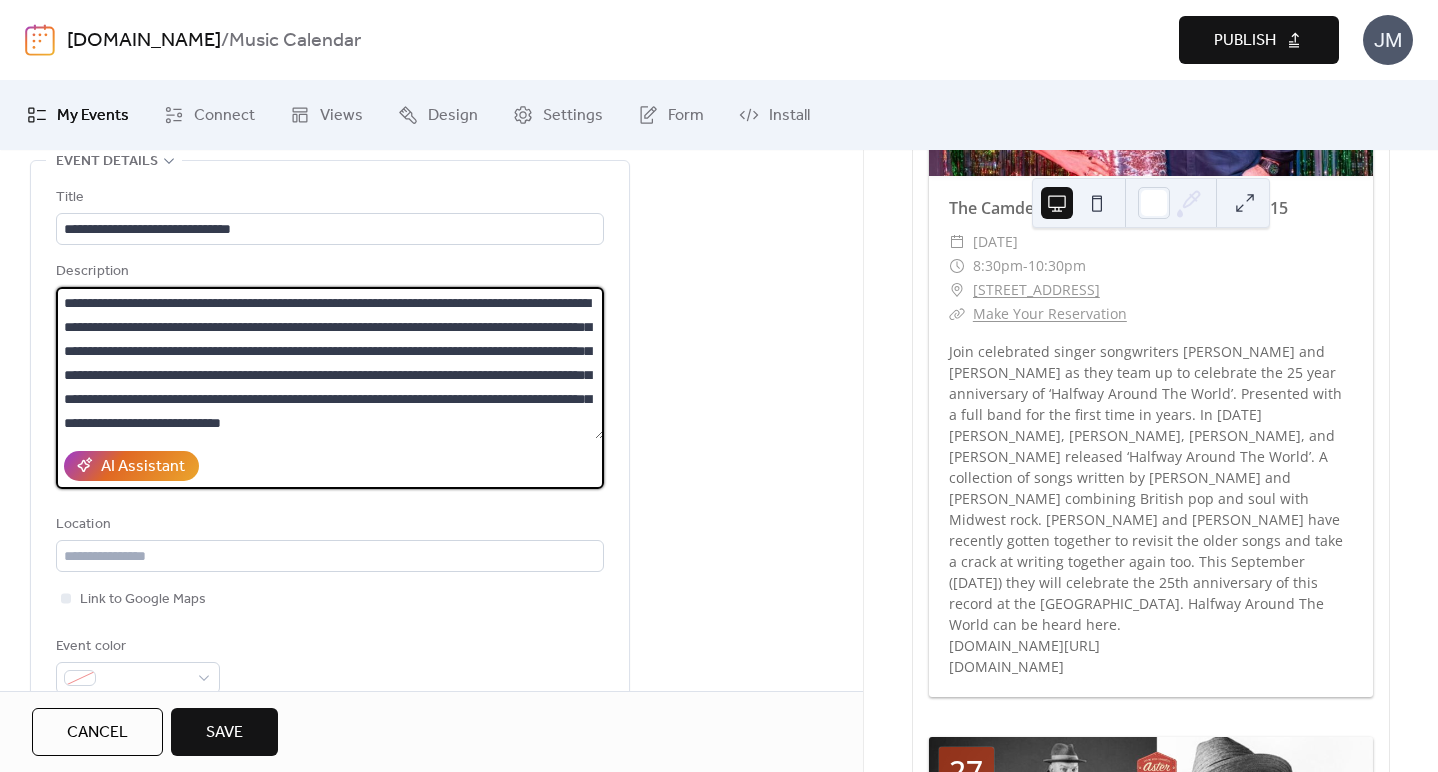 click on "**********" at bounding box center (330, 363) 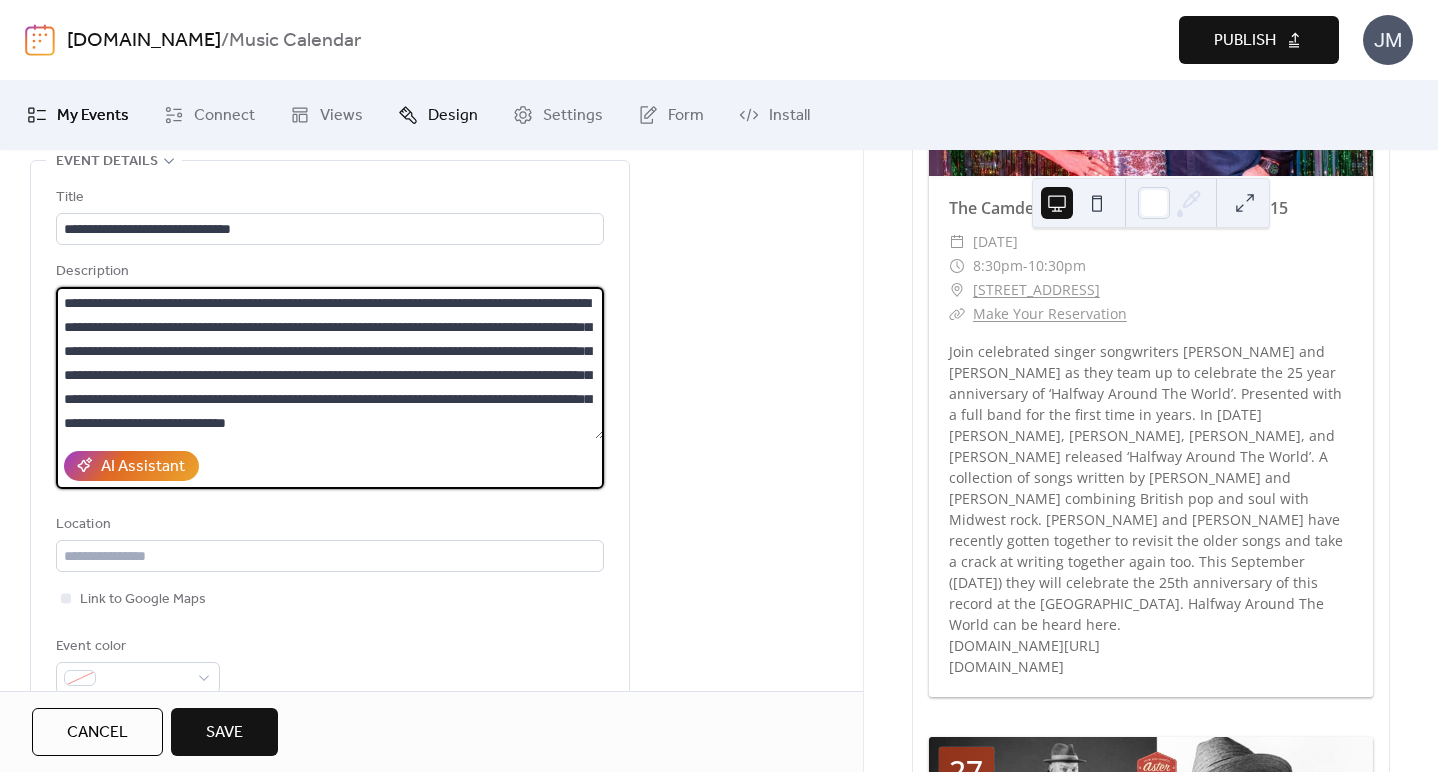 scroll, scrollTop: 405, scrollLeft: 0, axis: vertical 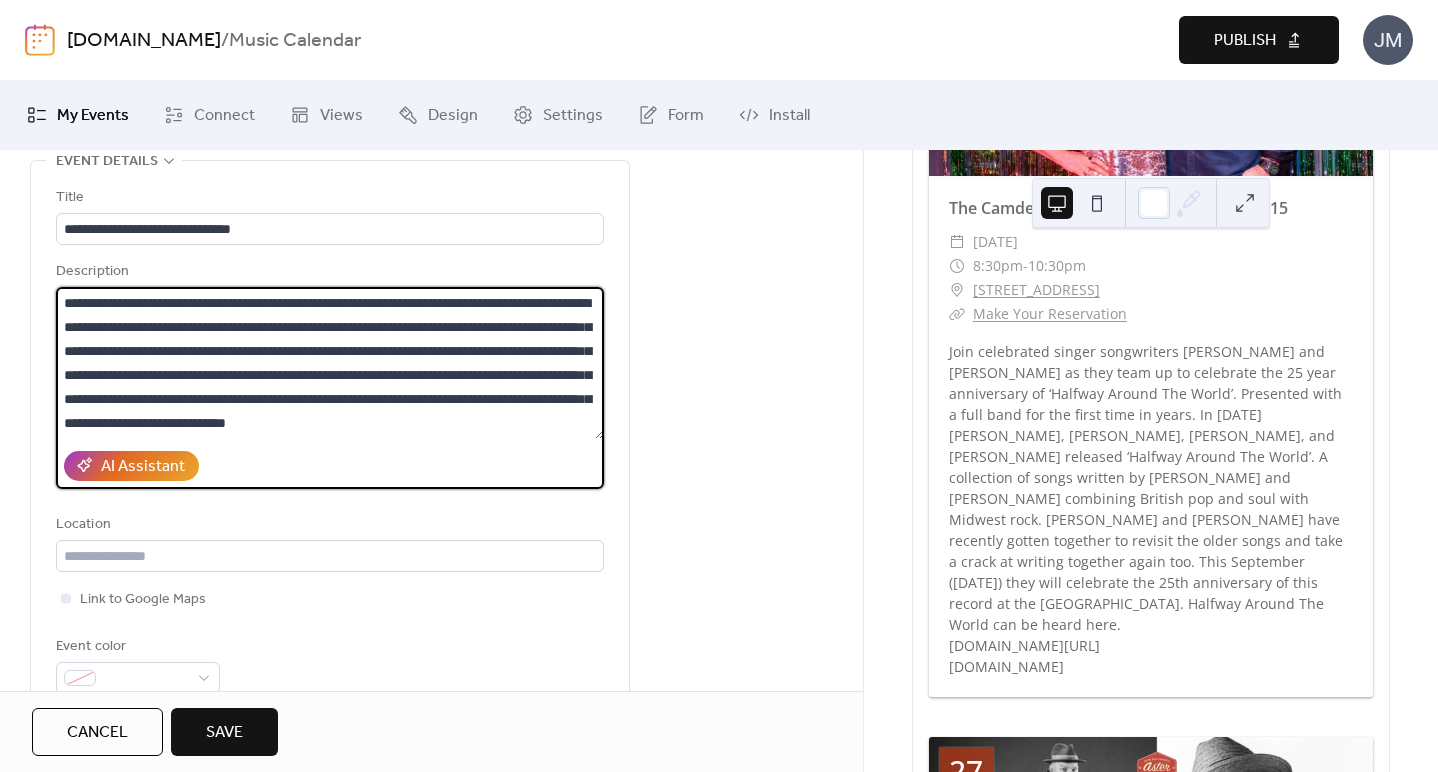 paste on "**********" 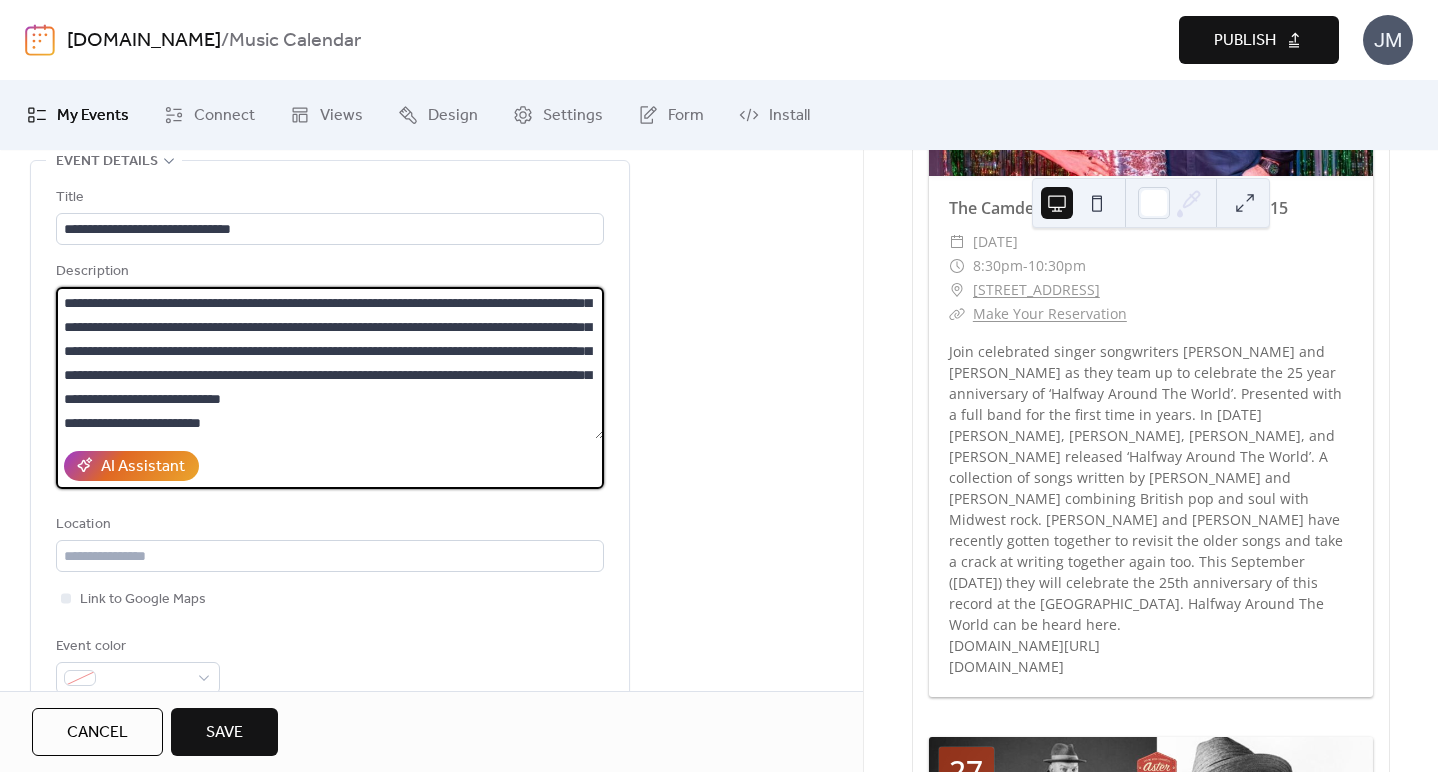 scroll, scrollTop: 408, scrollLeft: 0, axis: vertical 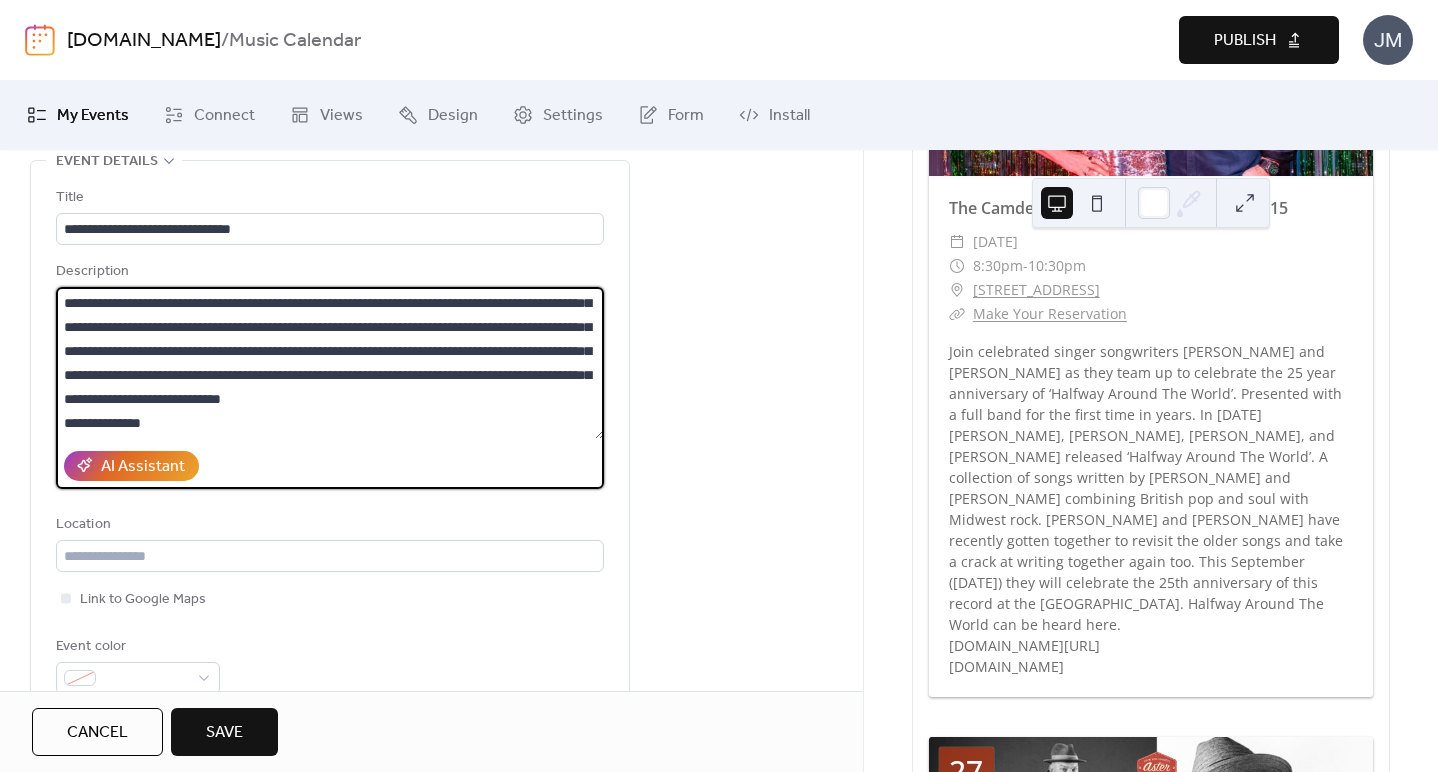 click on "**********" at bounding box center (330, 363) 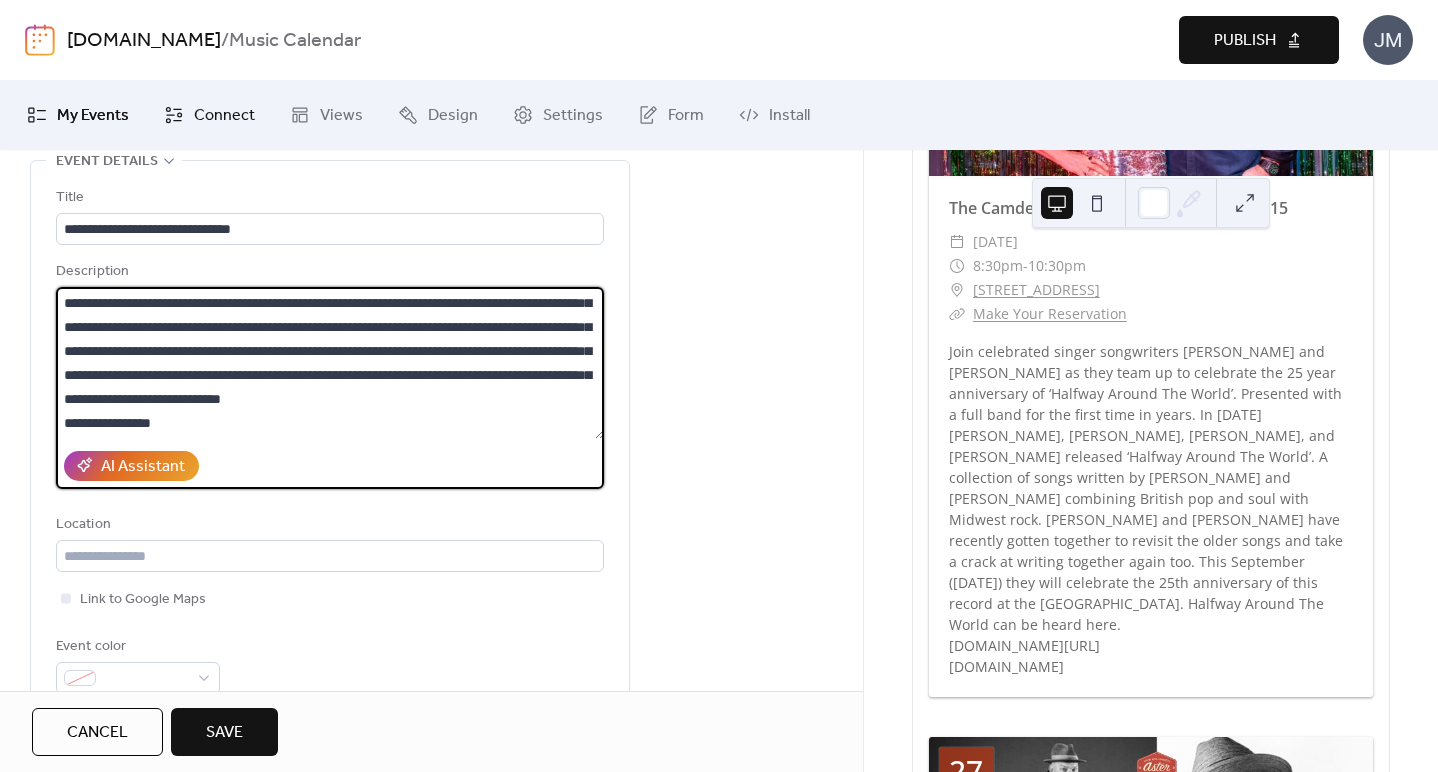 scroll, scrollTop: 453, scrollLeft: 0, axis: vertical 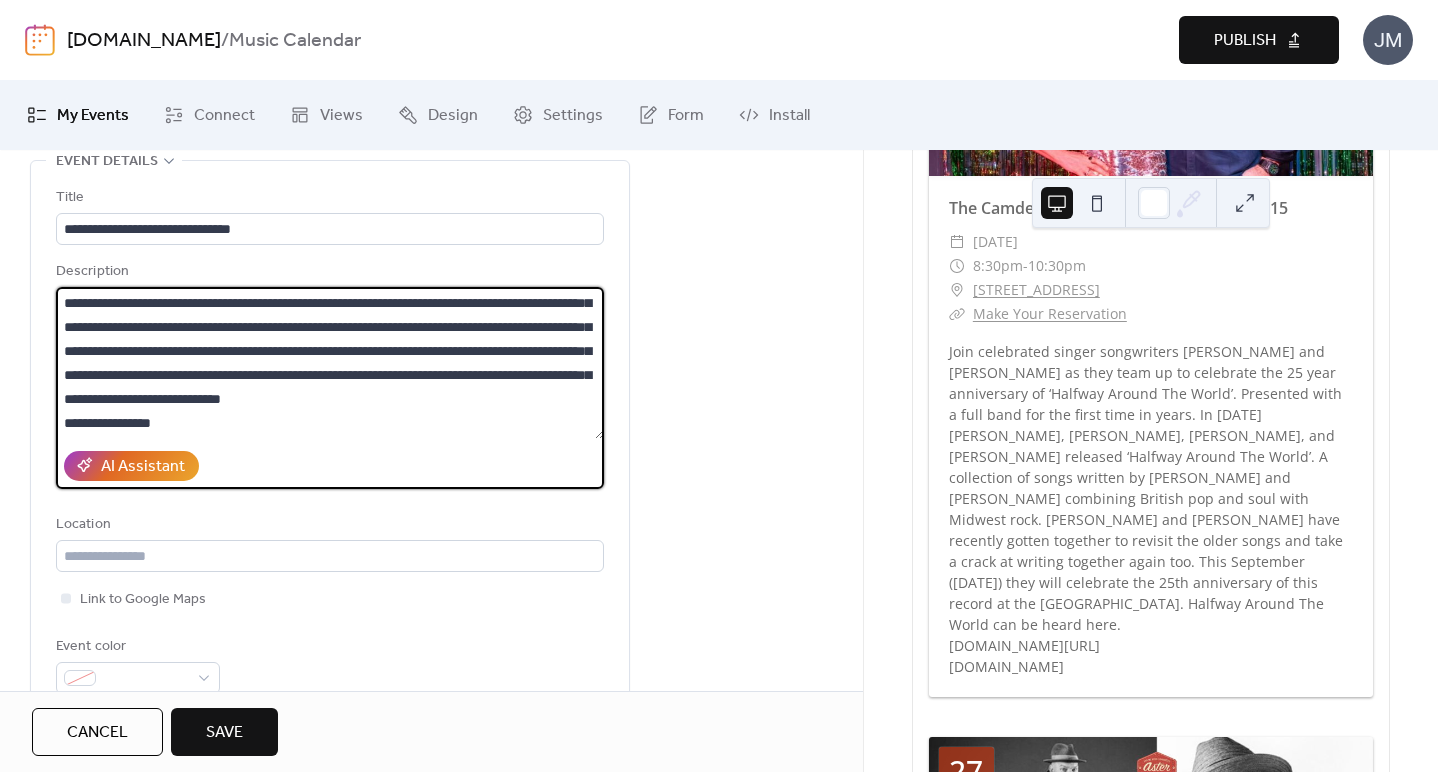paste on "**********" 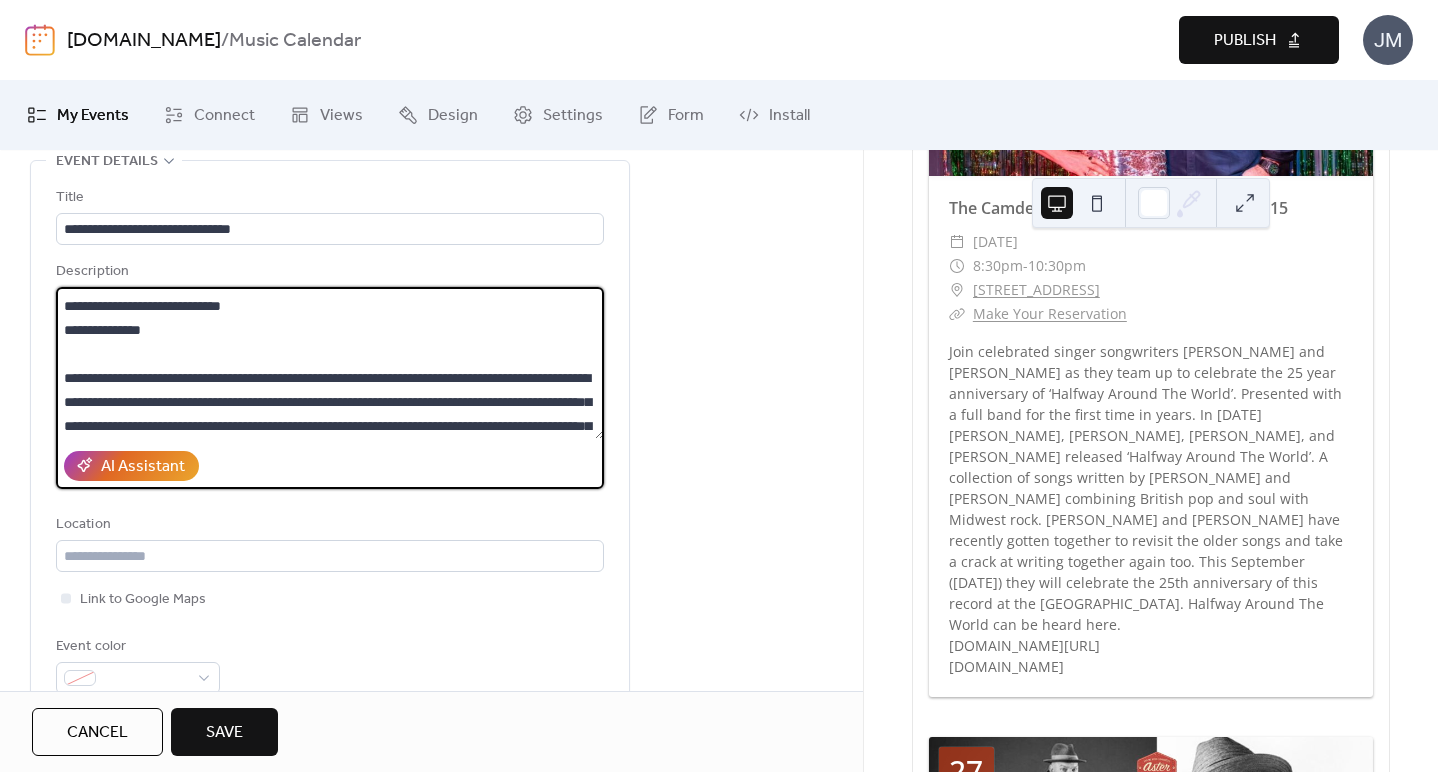 scroll, scrollTop: 549, scrollLeft: 0, axis: vertical 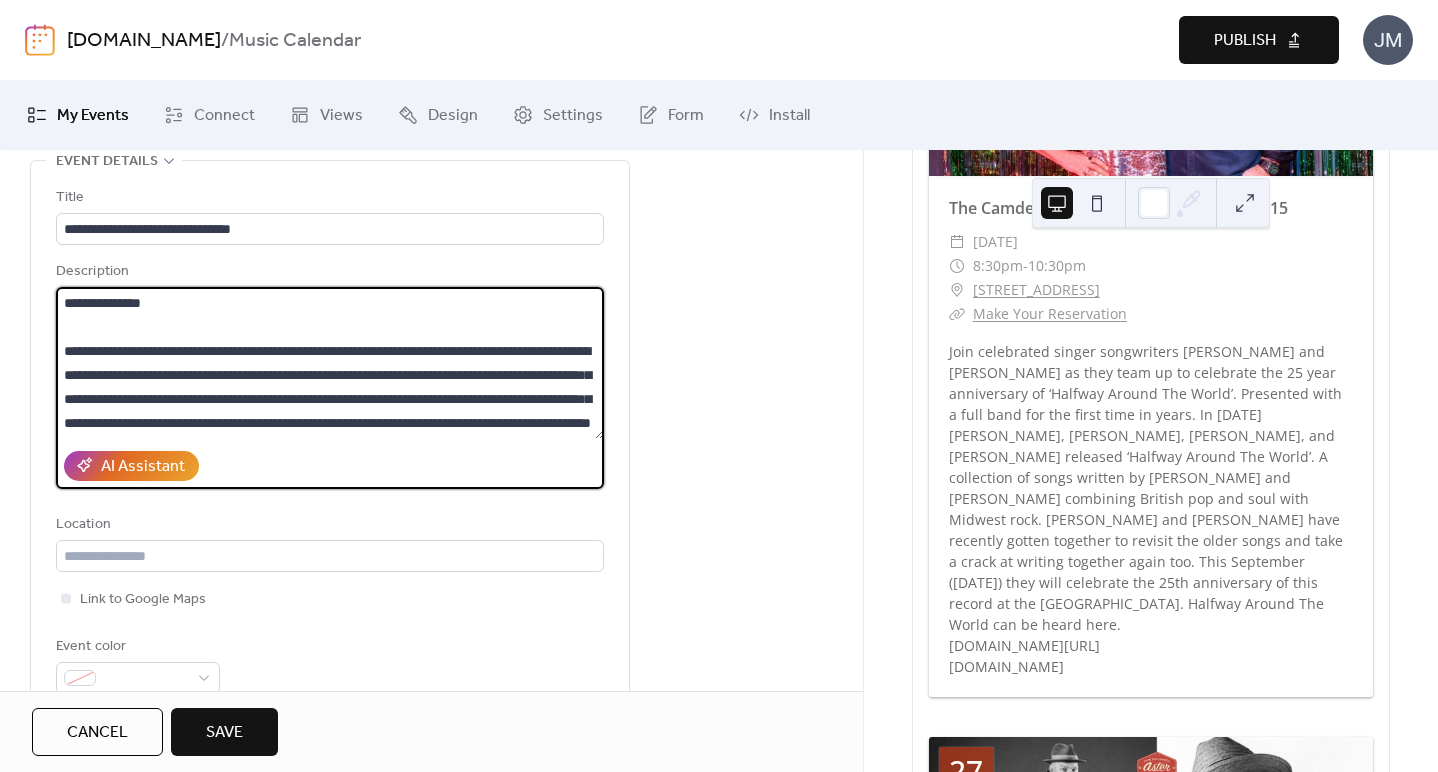 paste on "**********" 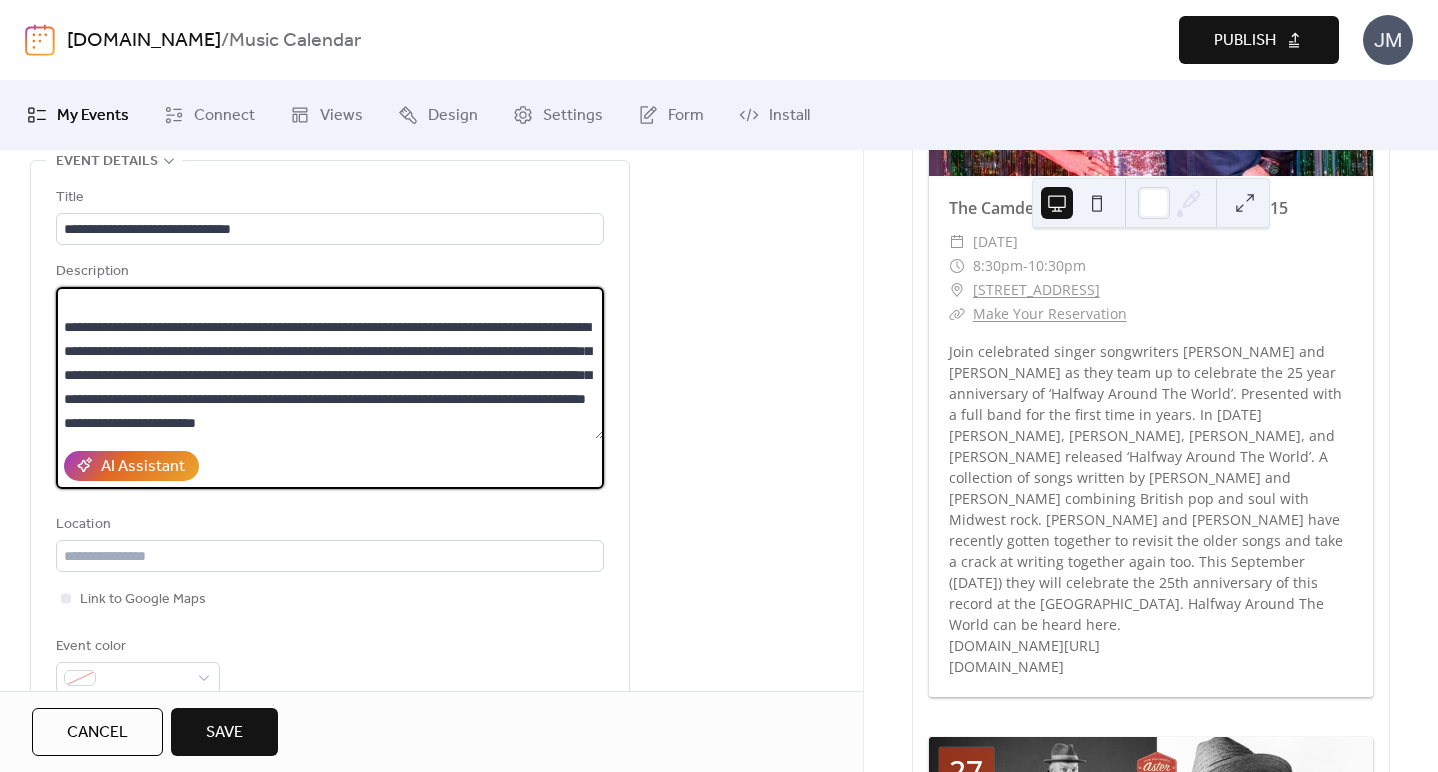 drag, startPoint x: 111, startPoint y: 424, endPoint x: 63, endPoint y: 424, distance: 48 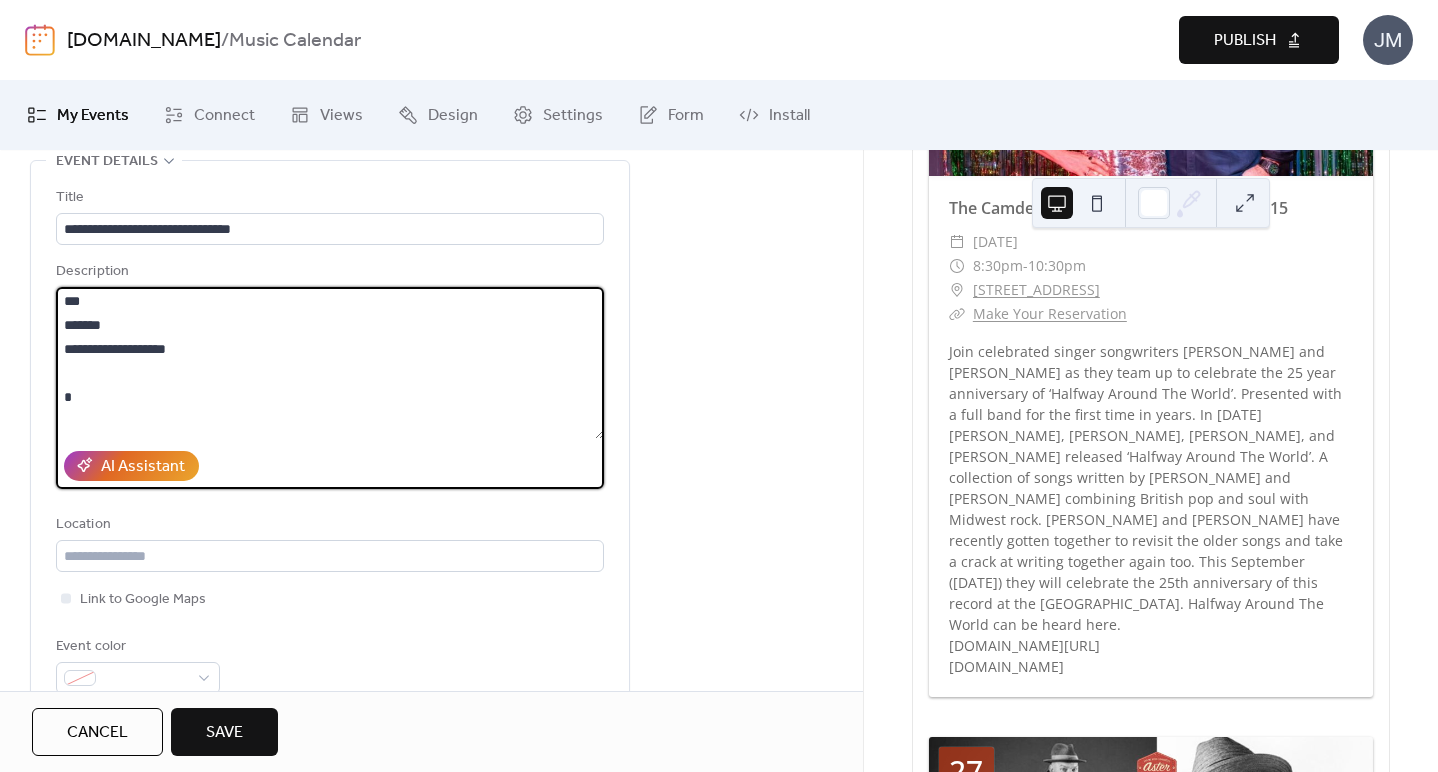 scroll, scrollTop: 200, scrollLeft: 0, axis: vertical 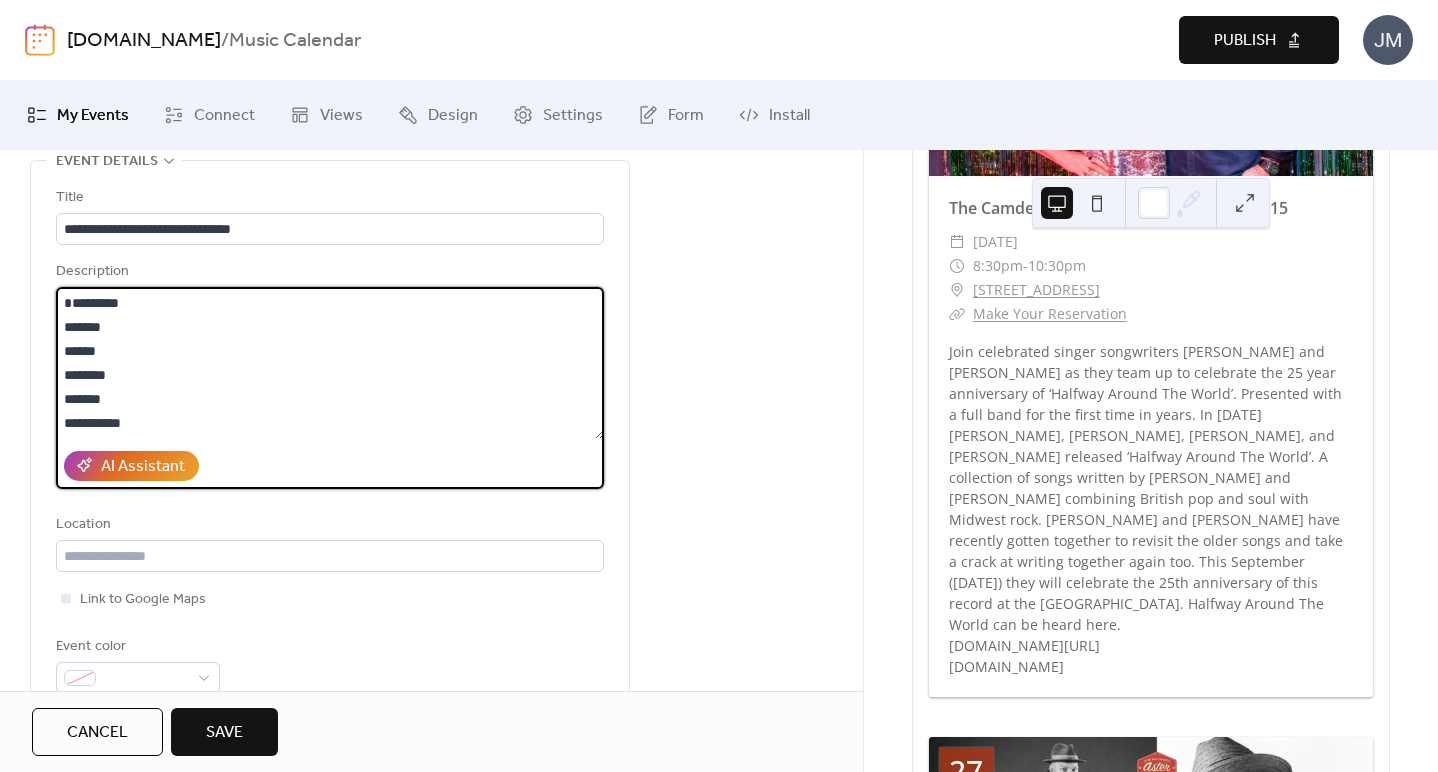 drag, startPoint x: 230, startPoint y: 364, endPoint x: 42, endPoint y: 213, distance: 241.13274 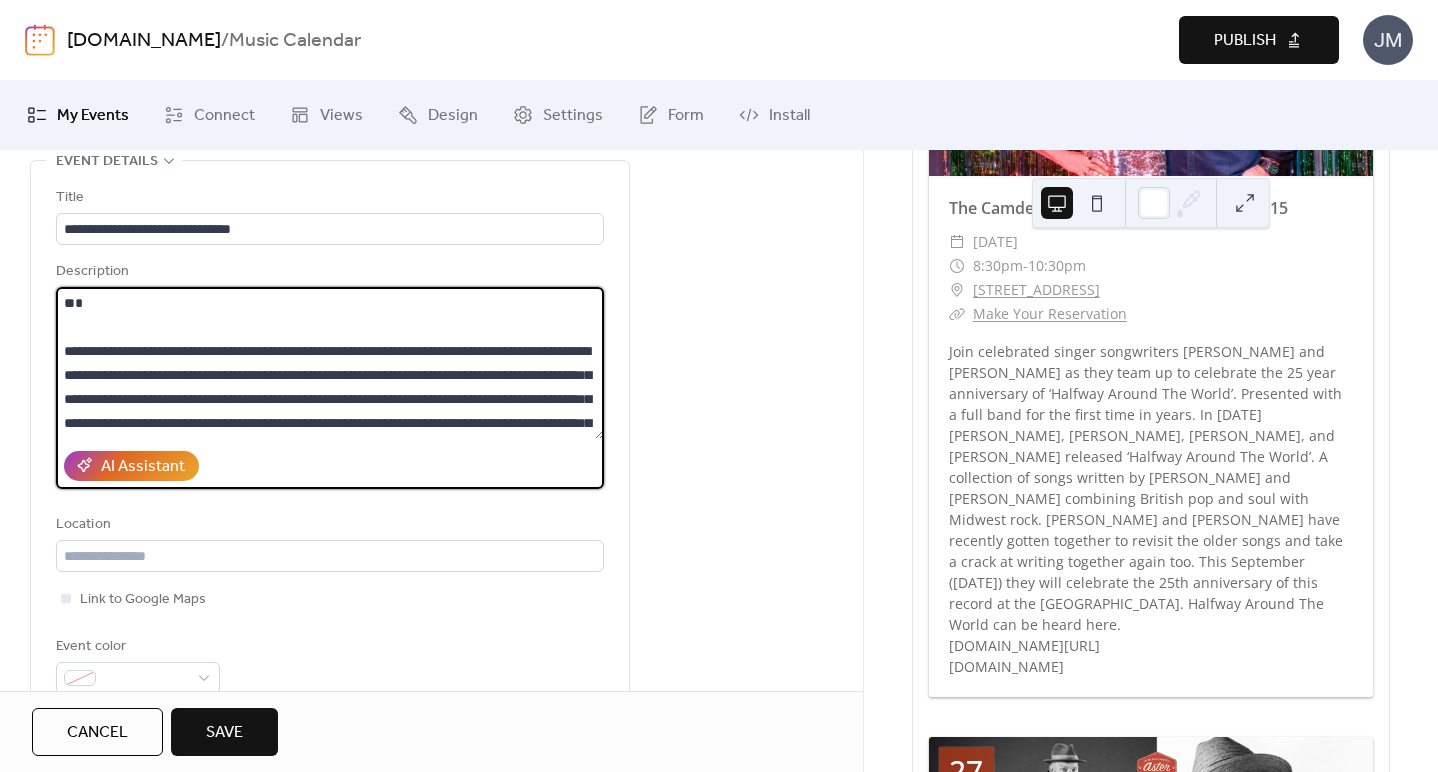 scroll, scrollTop: 0, scrollLeft: 0, axis: both 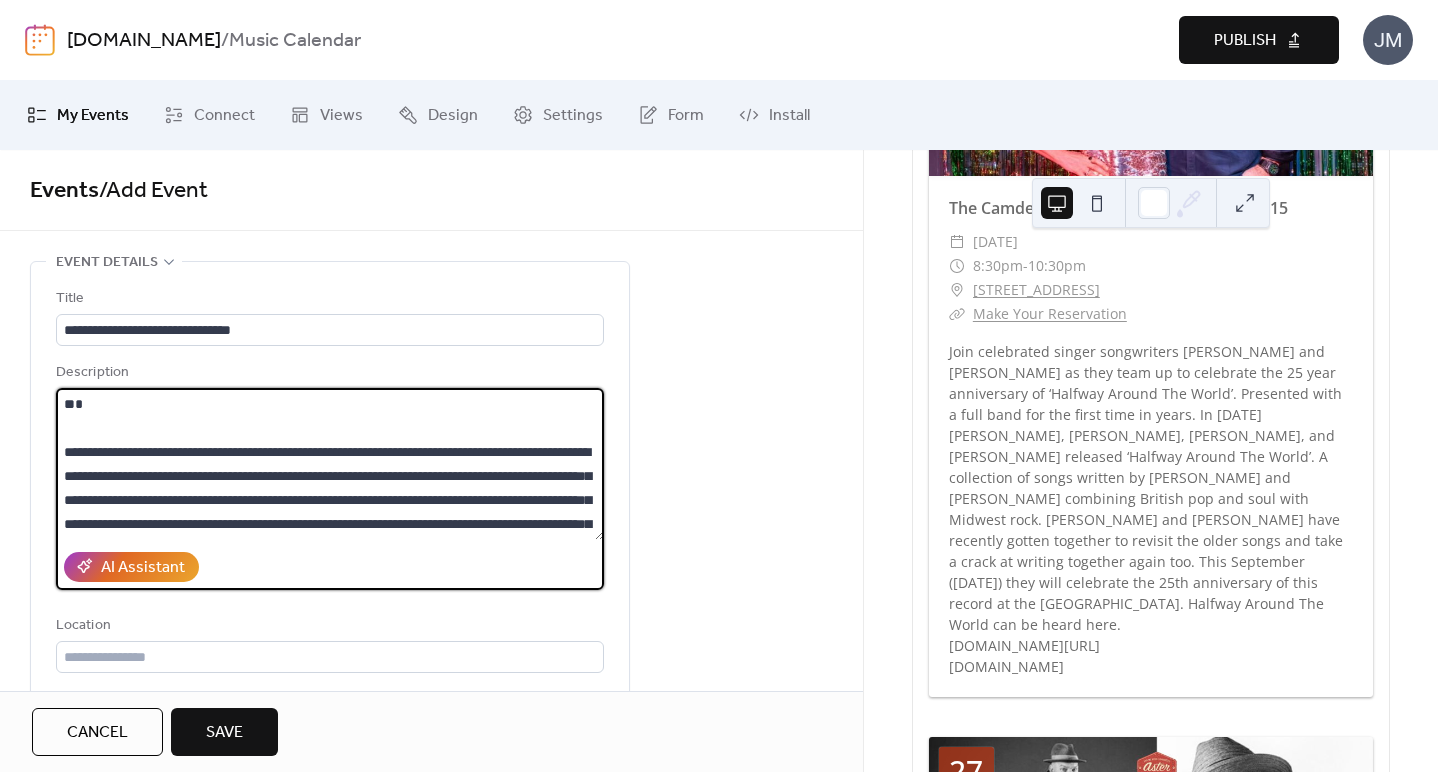 click on "**********" at bounding box center (330, 464) 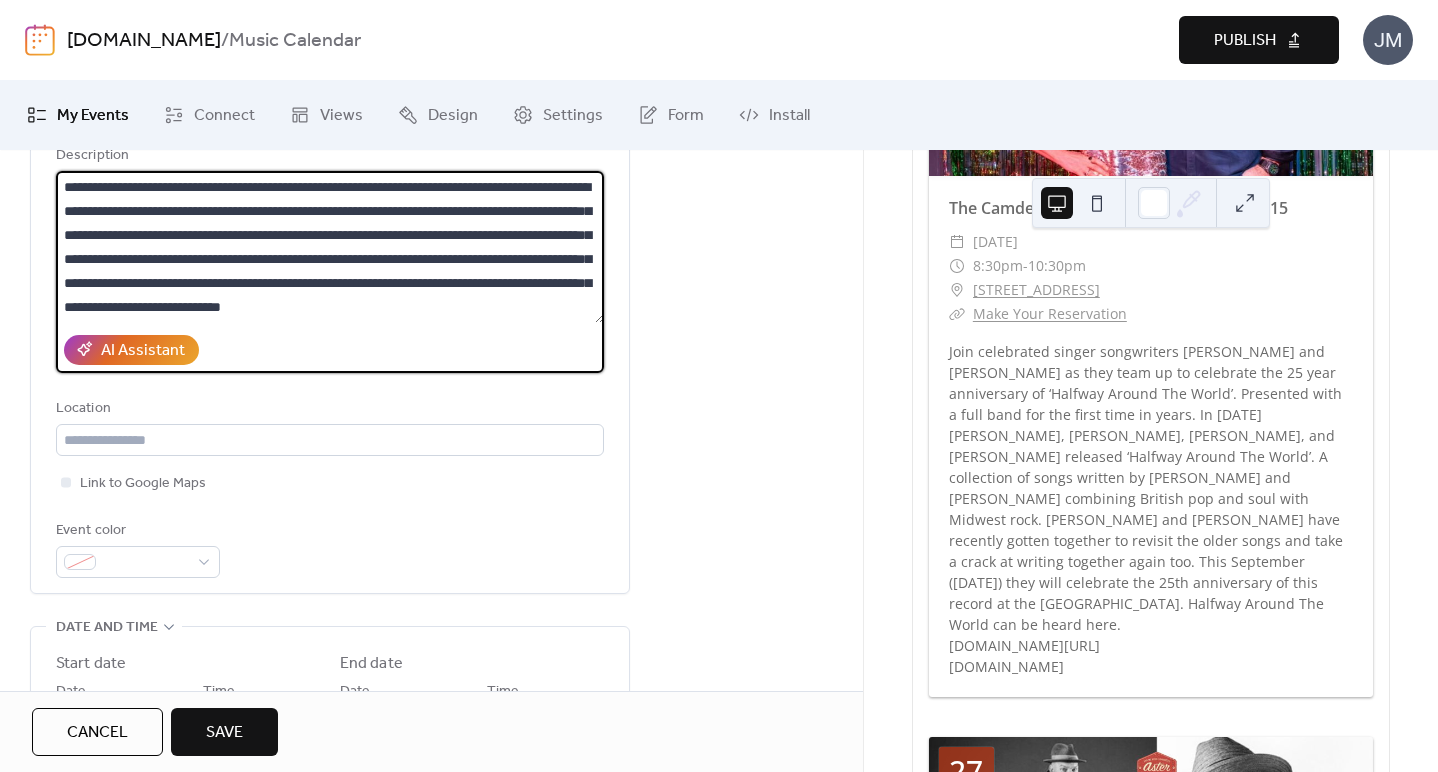scroll, scrollTop: 223, scrollLeft: 0, axis: vertical 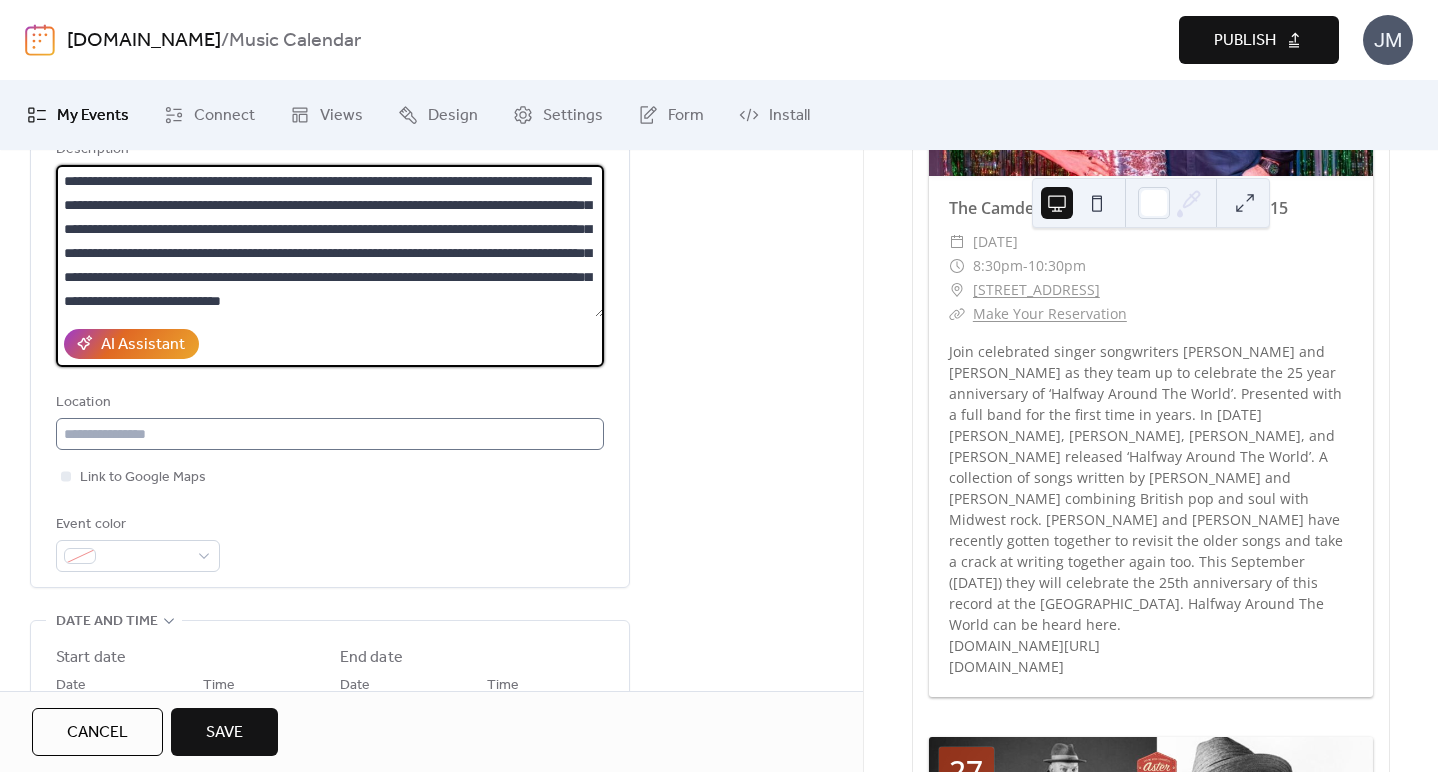 type on "**********" 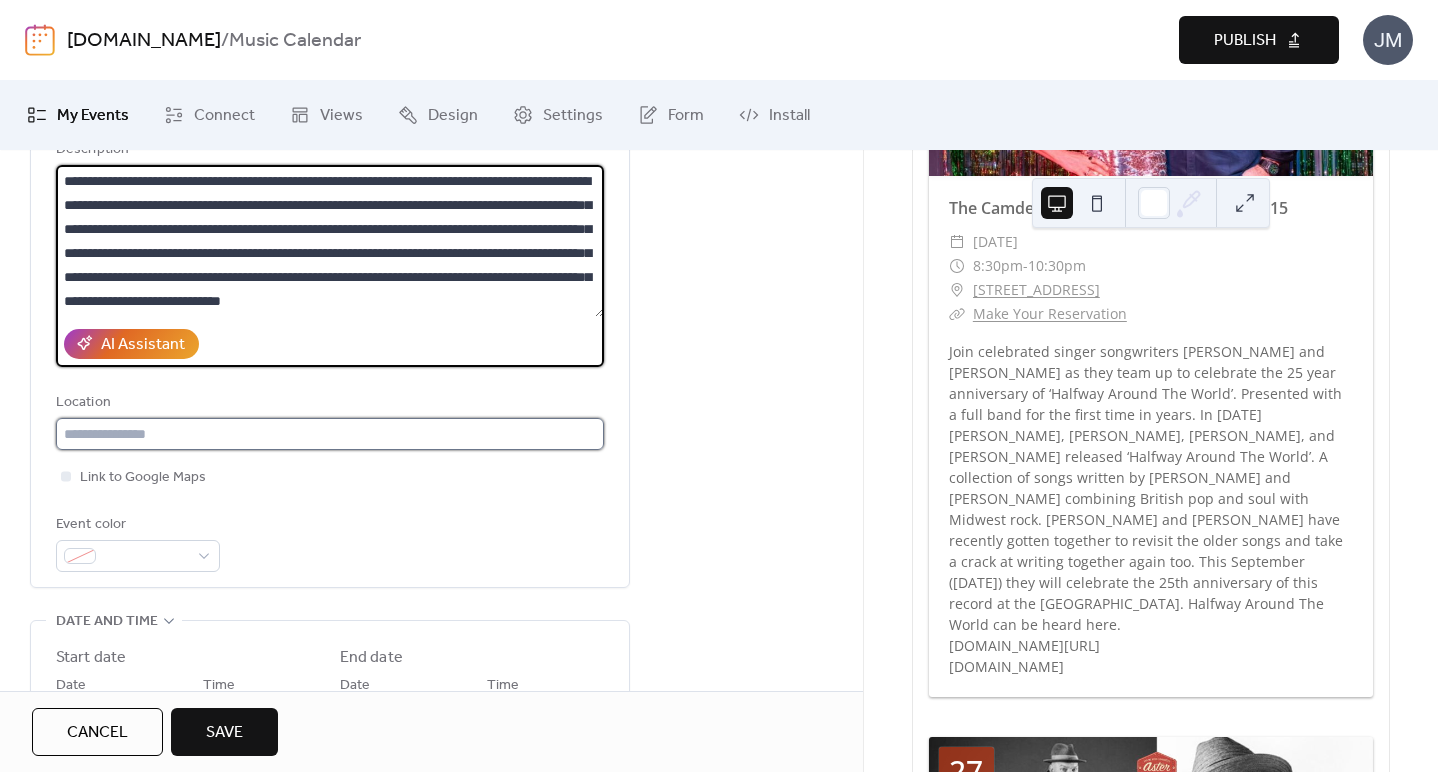 click at bounding box center (330, 434) 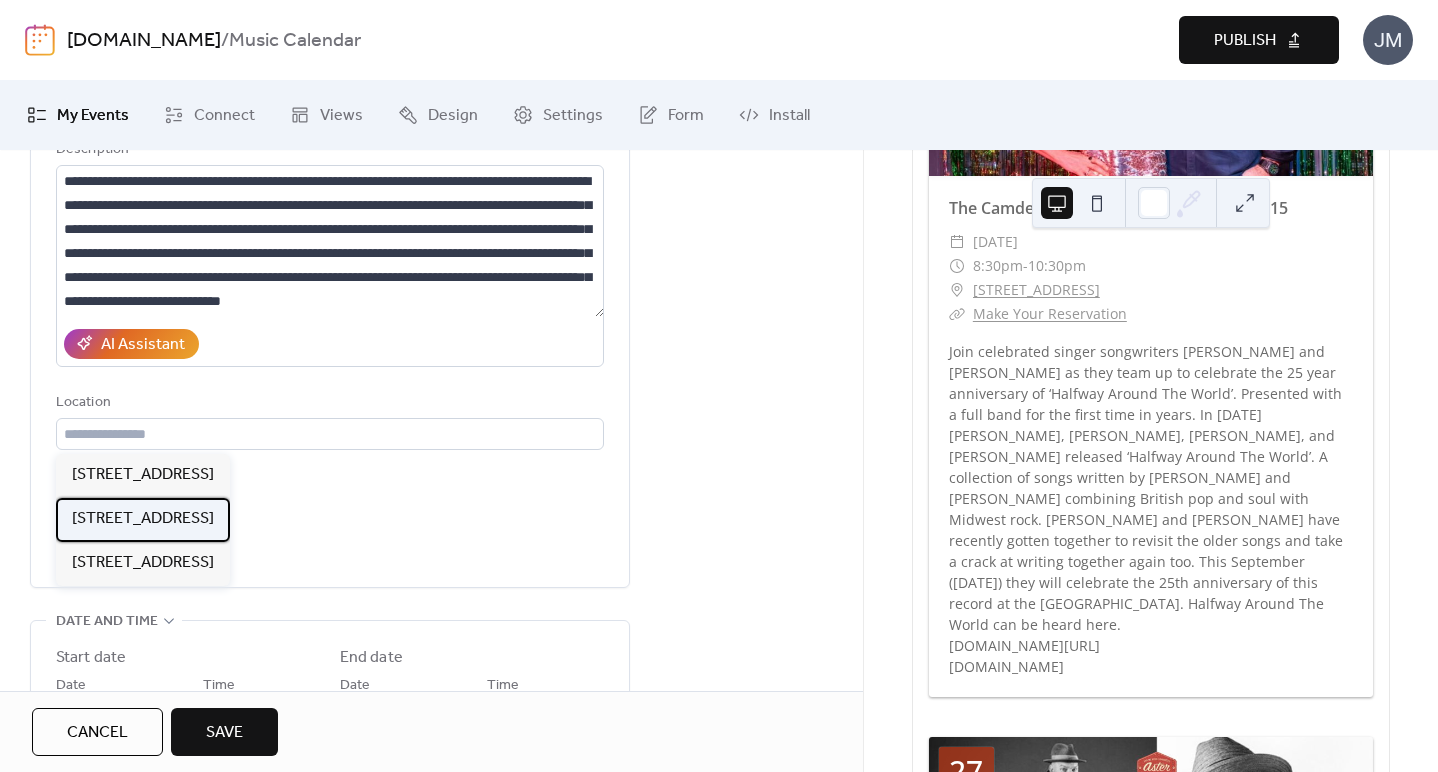 click on "[STREET_ADDRESS]" at bounding box center [143, 519] 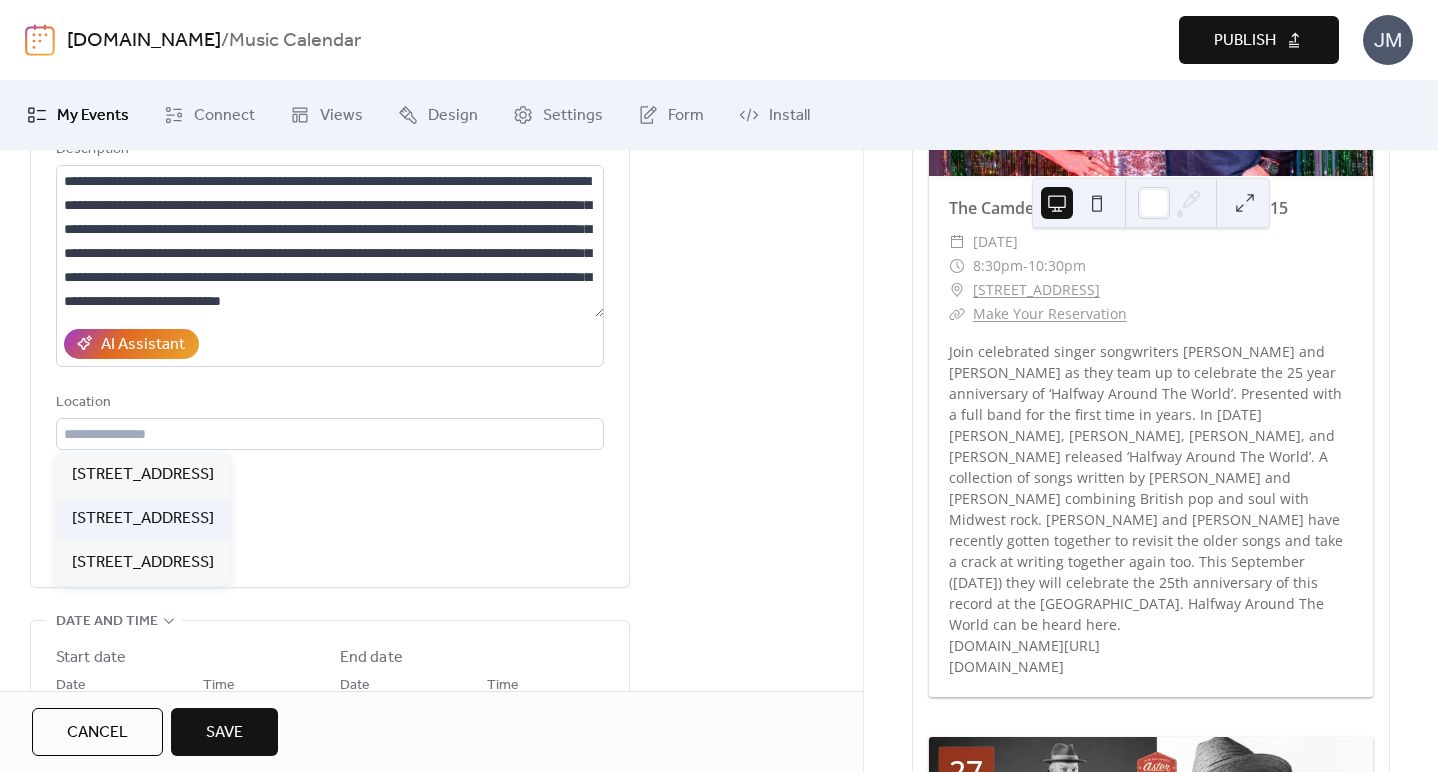 type on "**********" 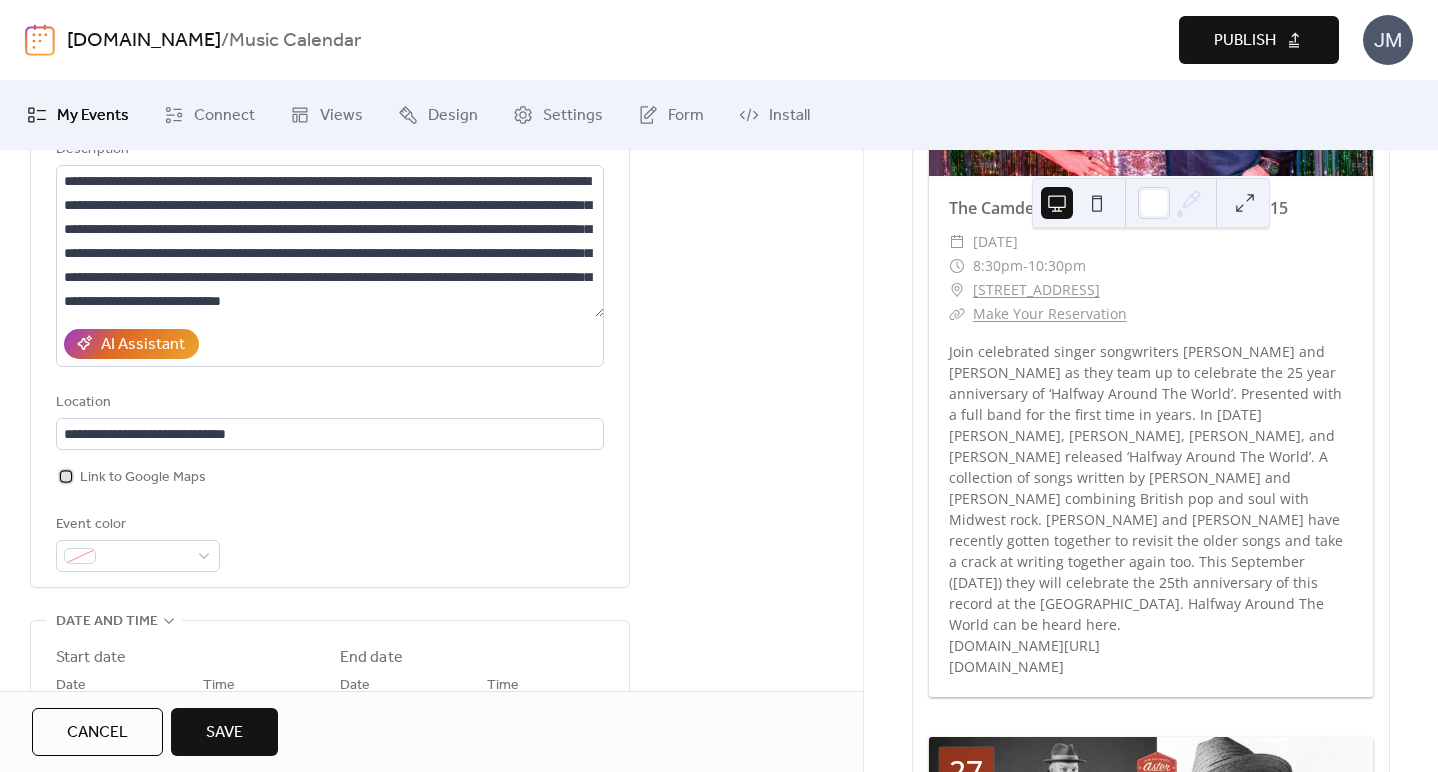 click on "Link to Google Maps" at bounding box center [143, 478] 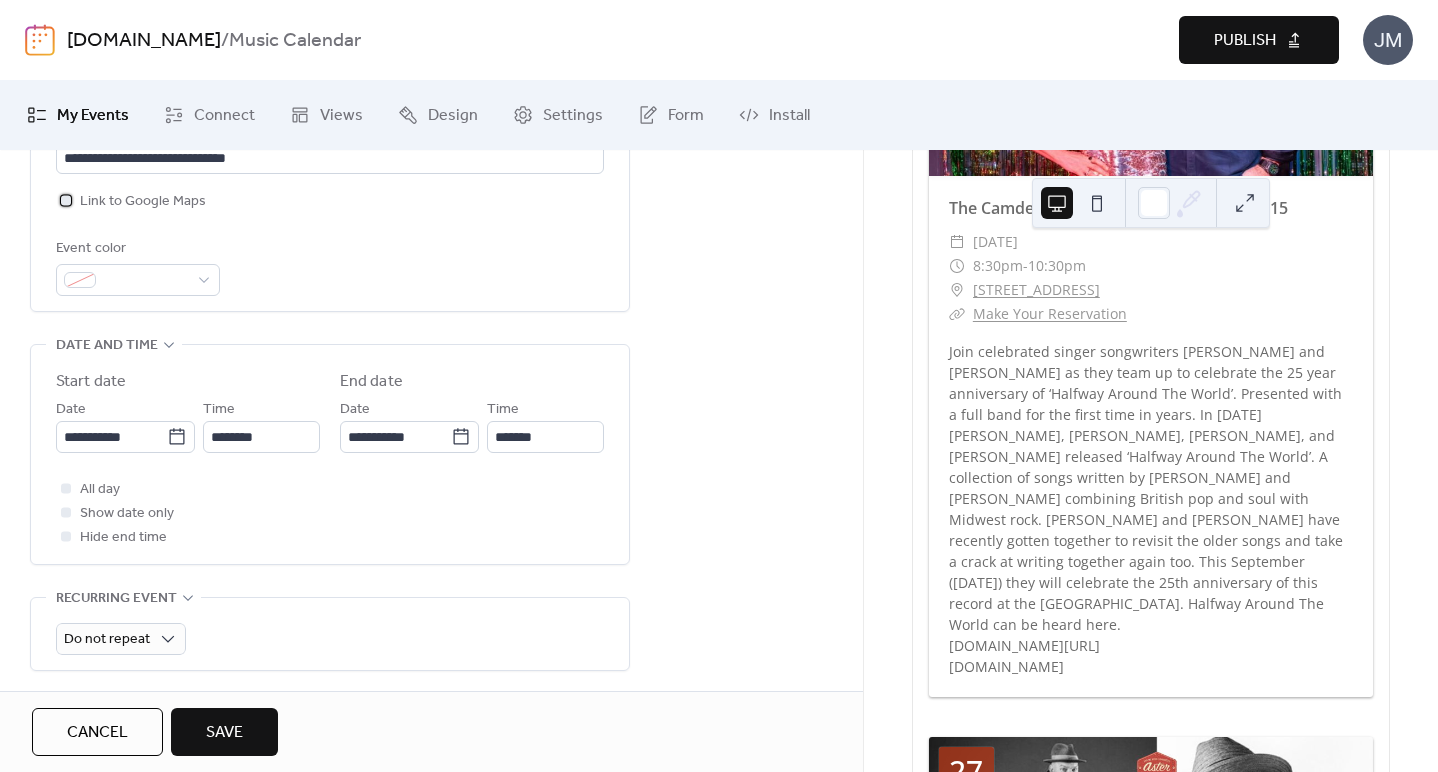 scroll, scrollTop: 504, scrollLeft: 0, axis: vertical 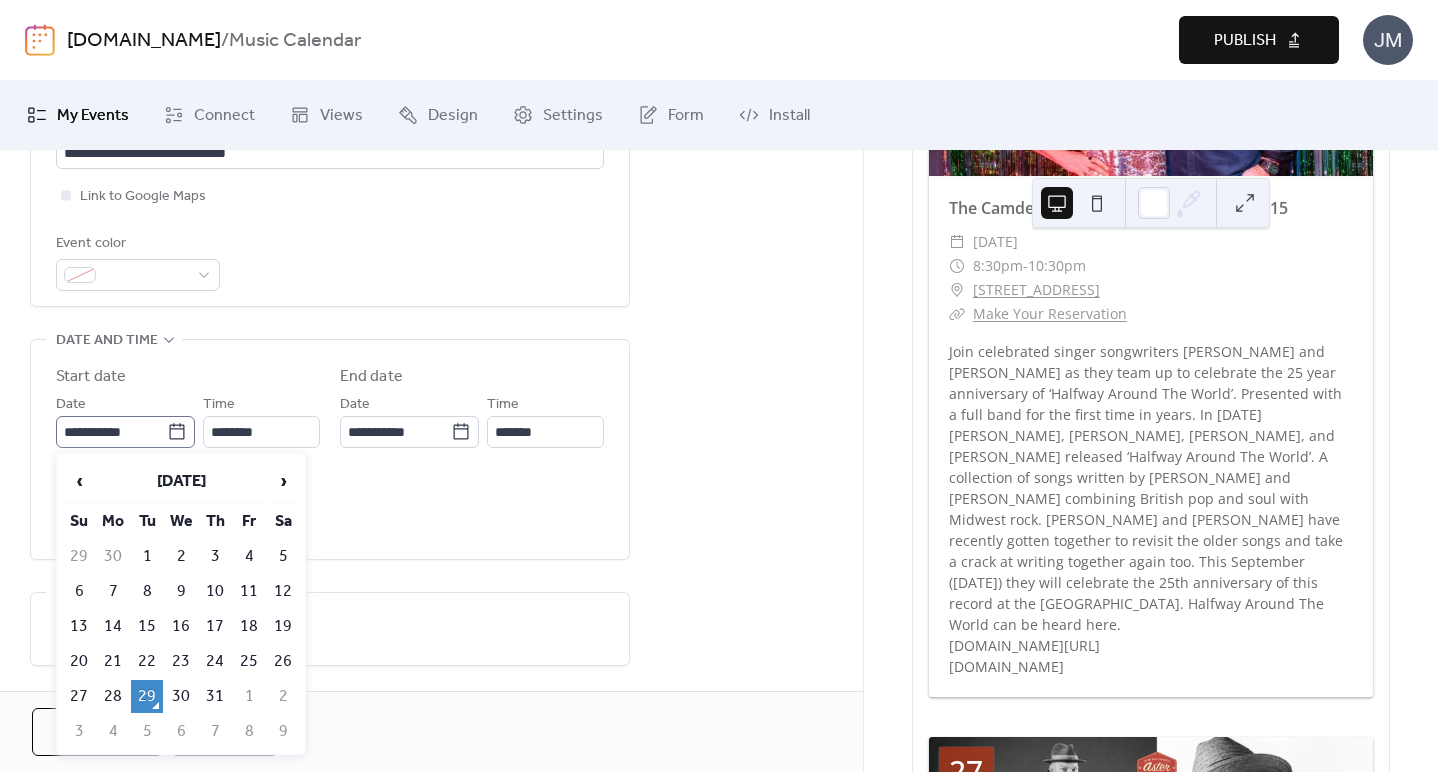 click on "**********" at bounding box center [125, 432] 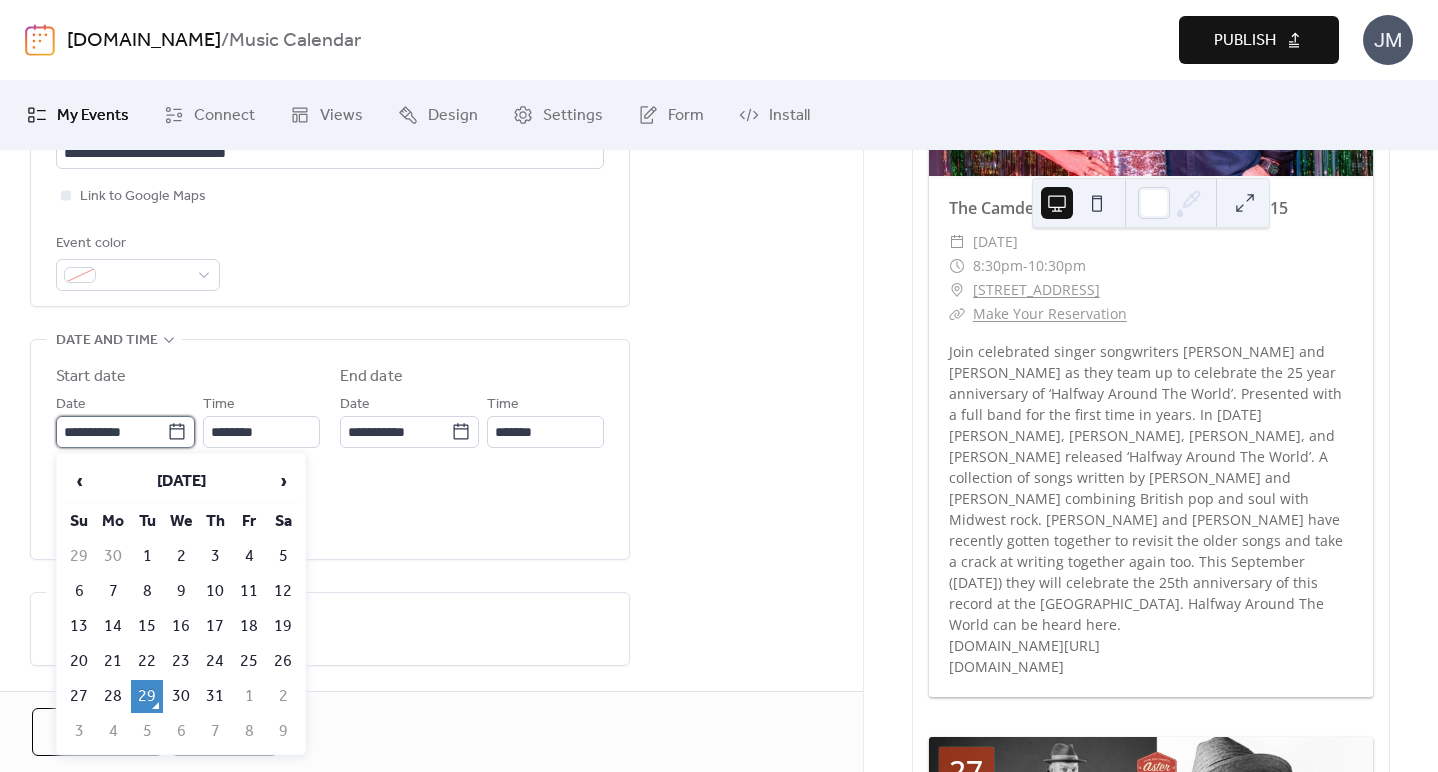 click on "**********" at bounding box center (111, 432) 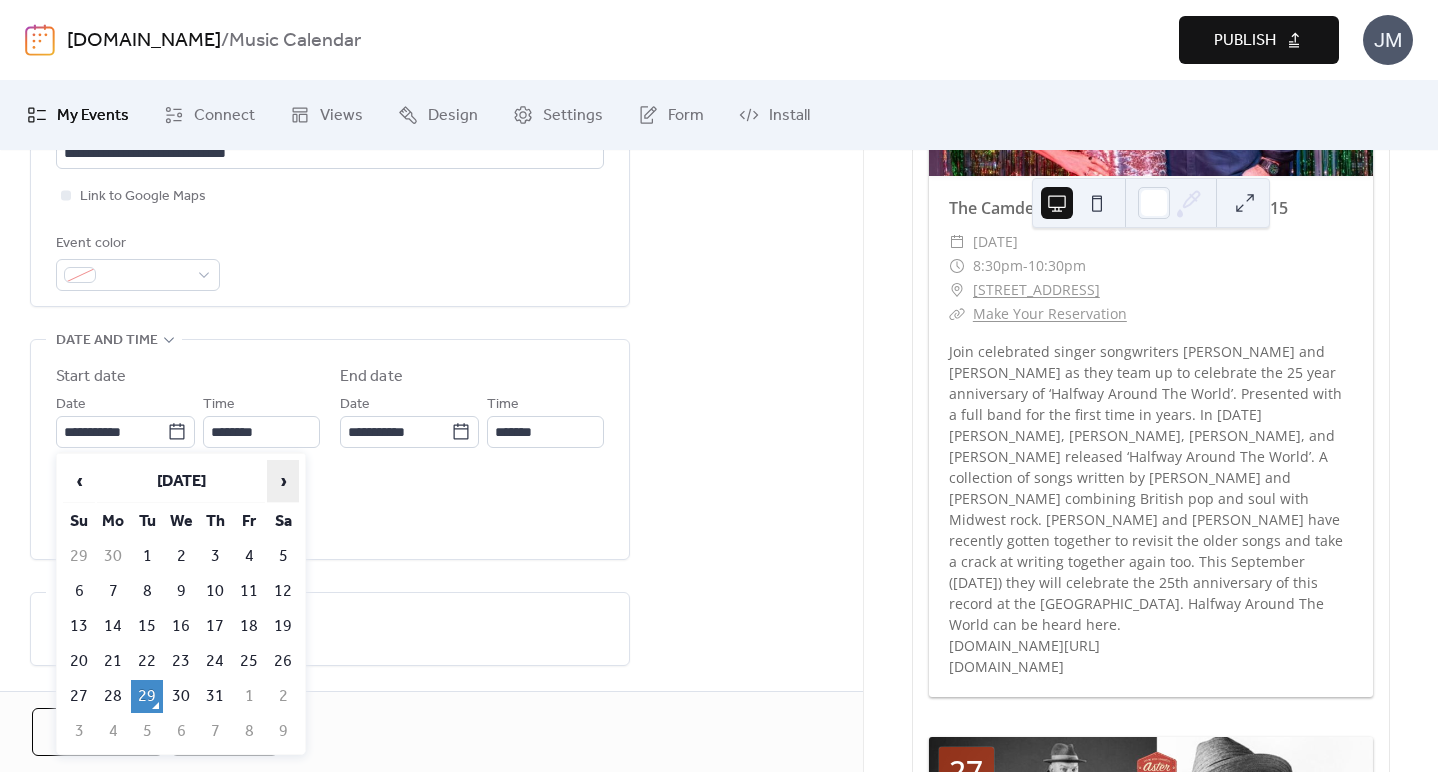 click on "›" at bounding box center (283, 481) 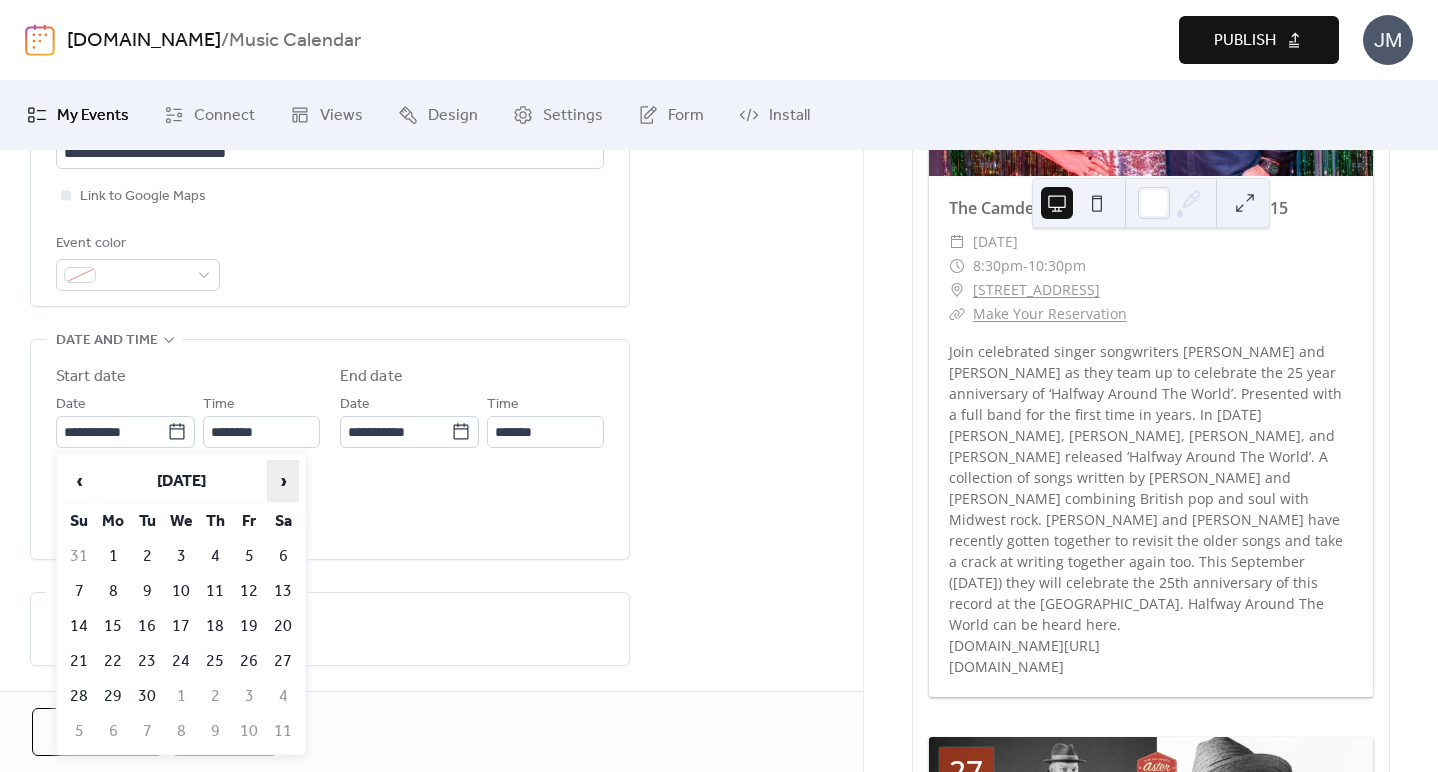 click on "›" at bounding box center [283, 481] 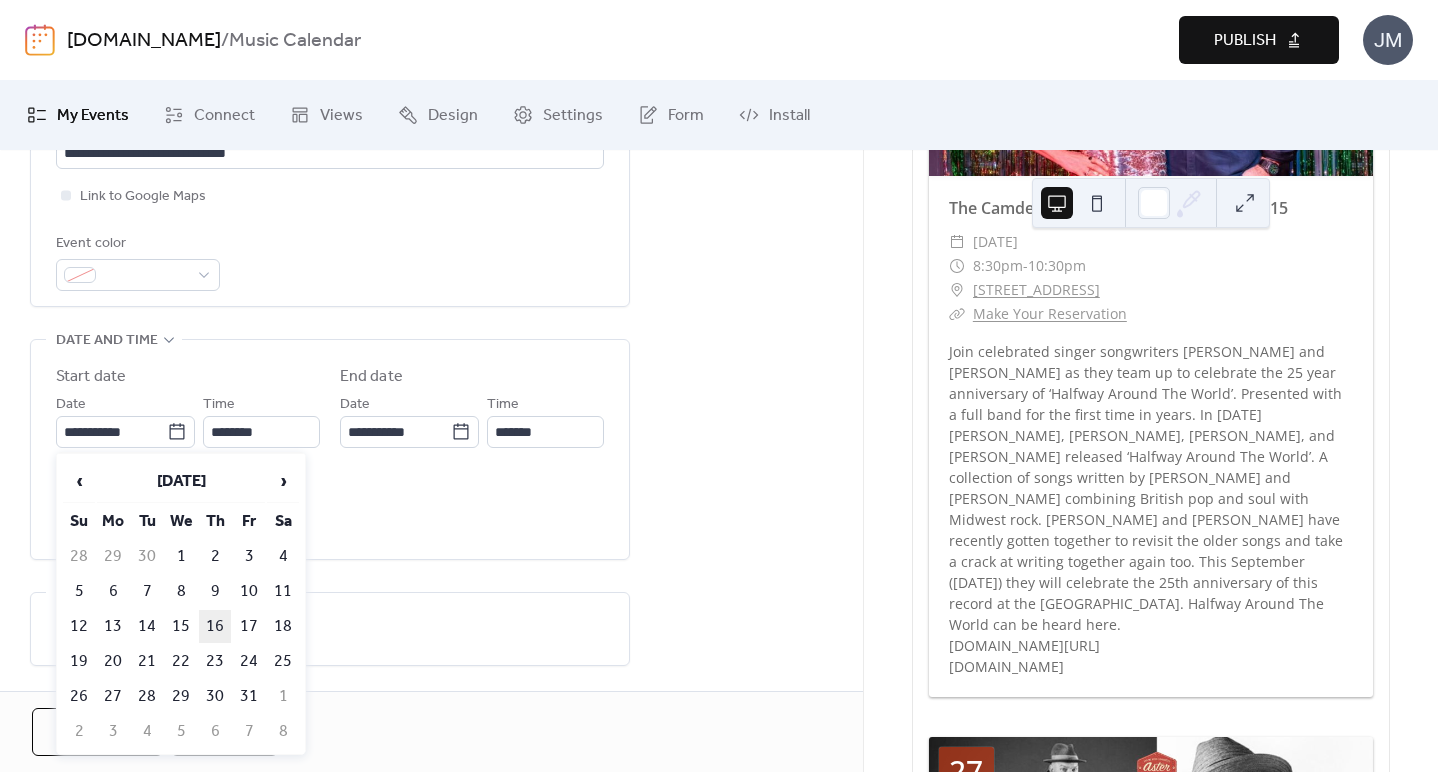 click on "16" at bounding box center (215, 626) 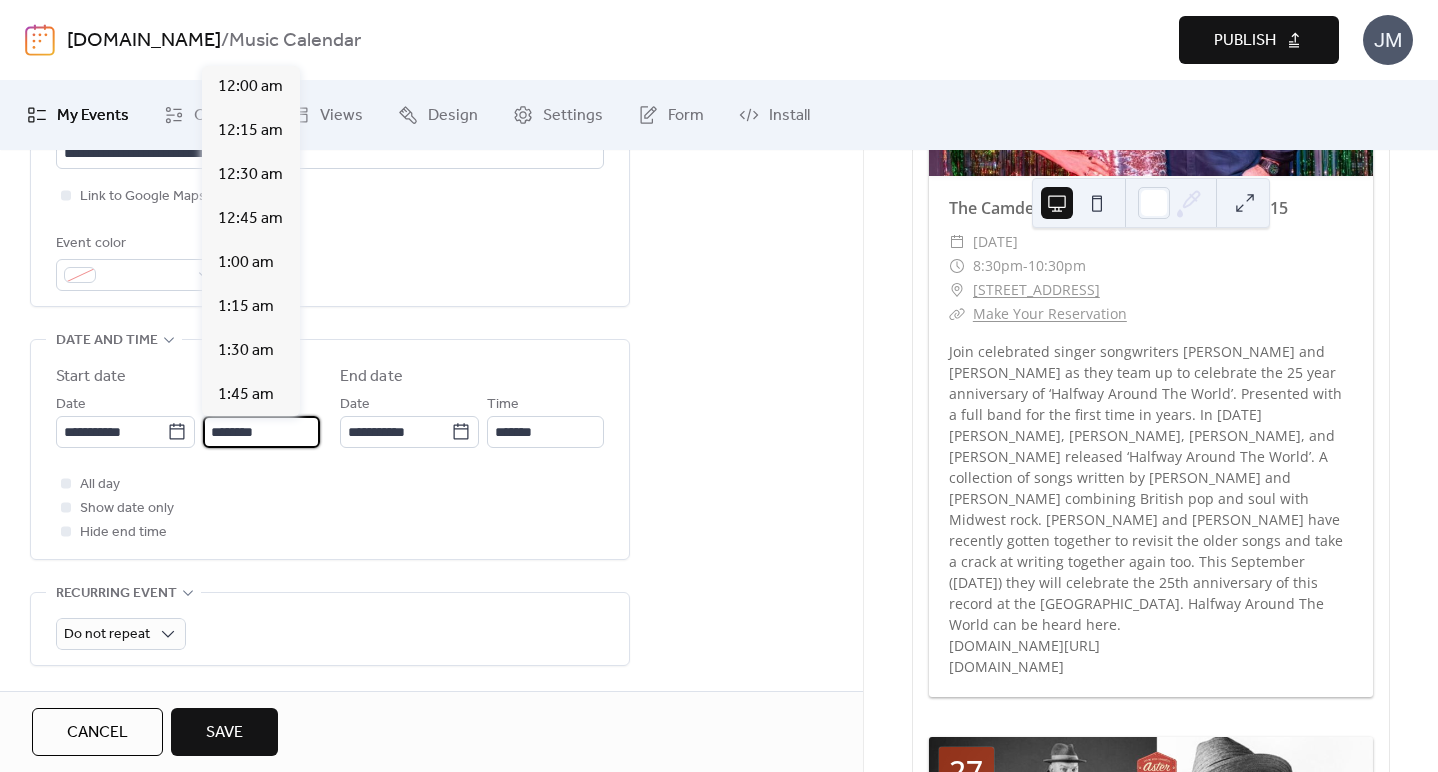 scroll, scrollTop: 2112, scrollLeft: 0, axis: vertical 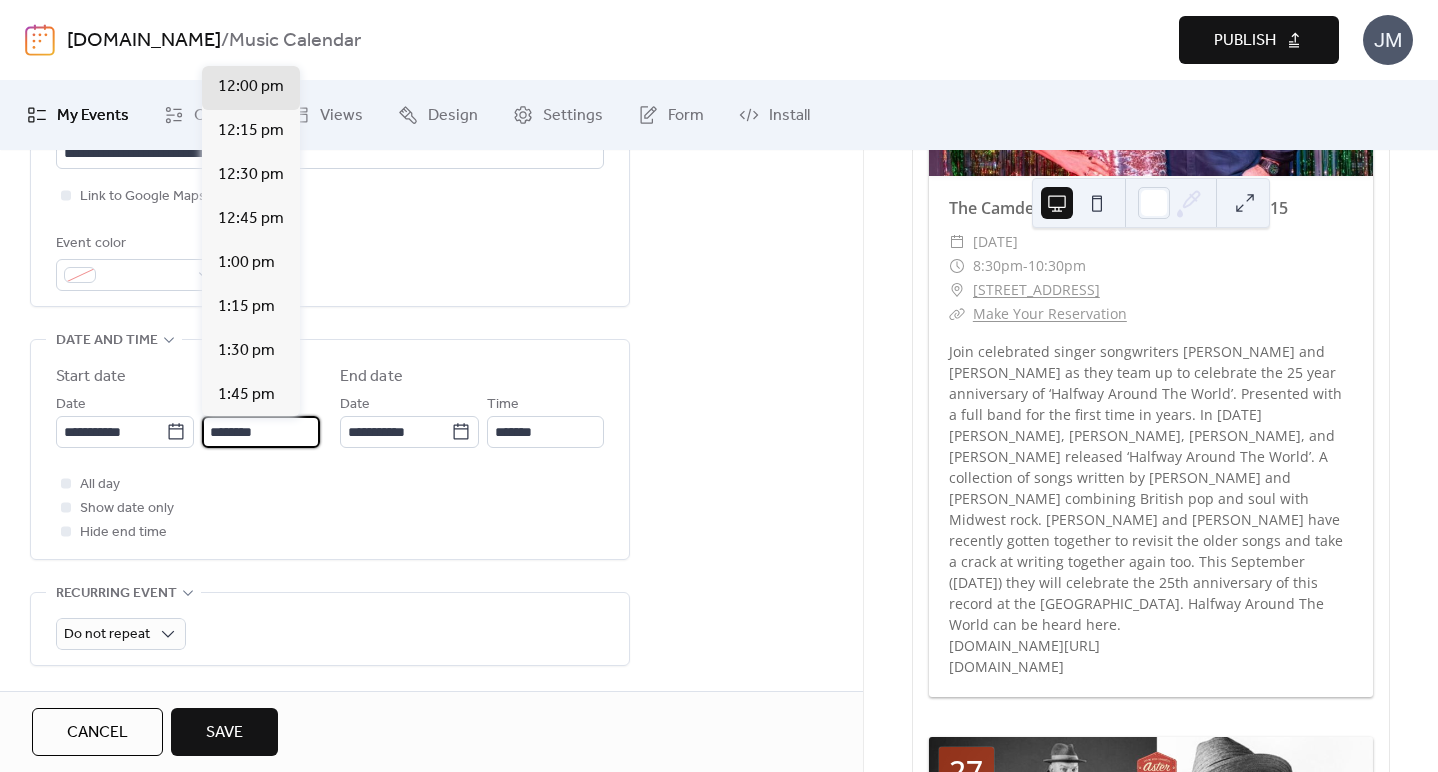 drag, startPoint x: 223, startPoint y: 434, endPoint x: 207, endPoint y: 434, distance: 16 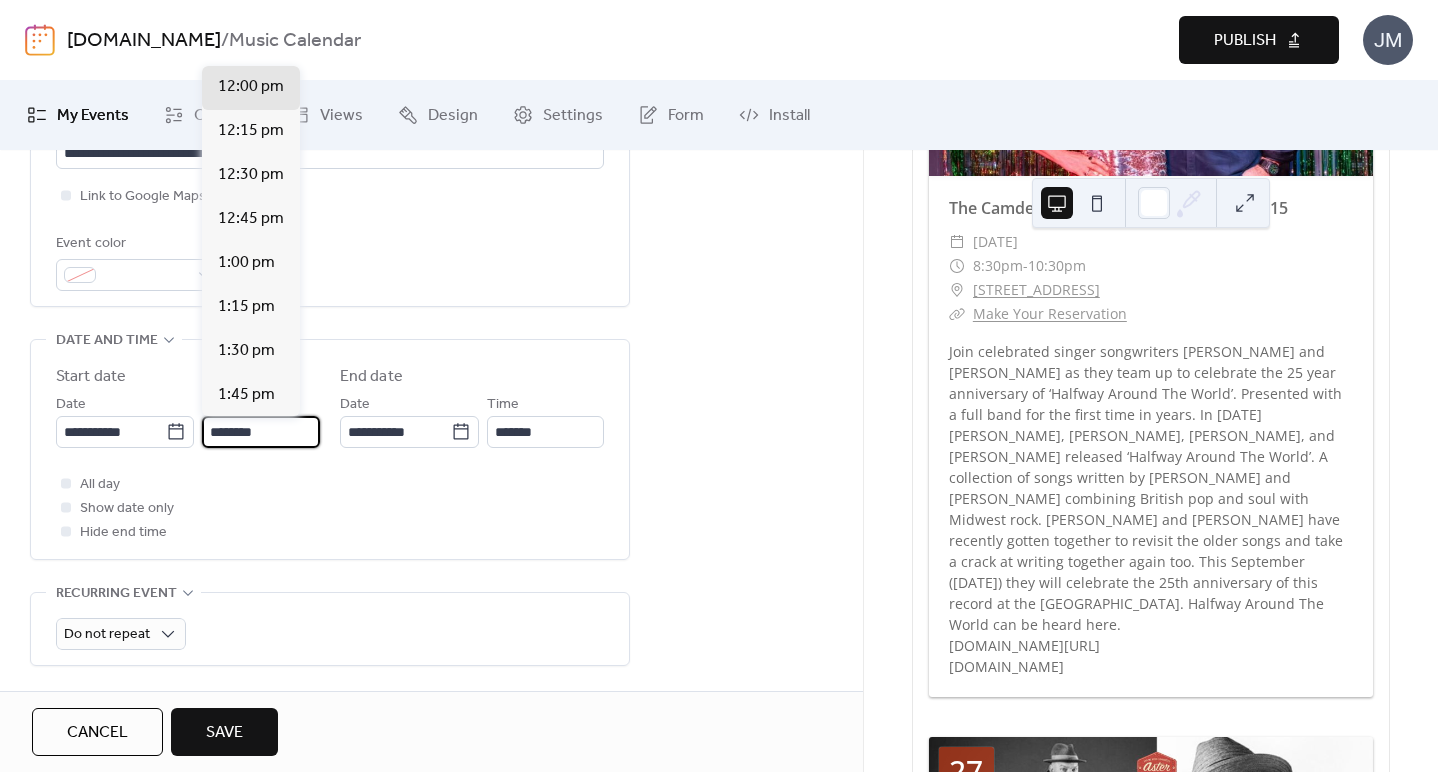 click on "********" at bounding box center [261, 432] 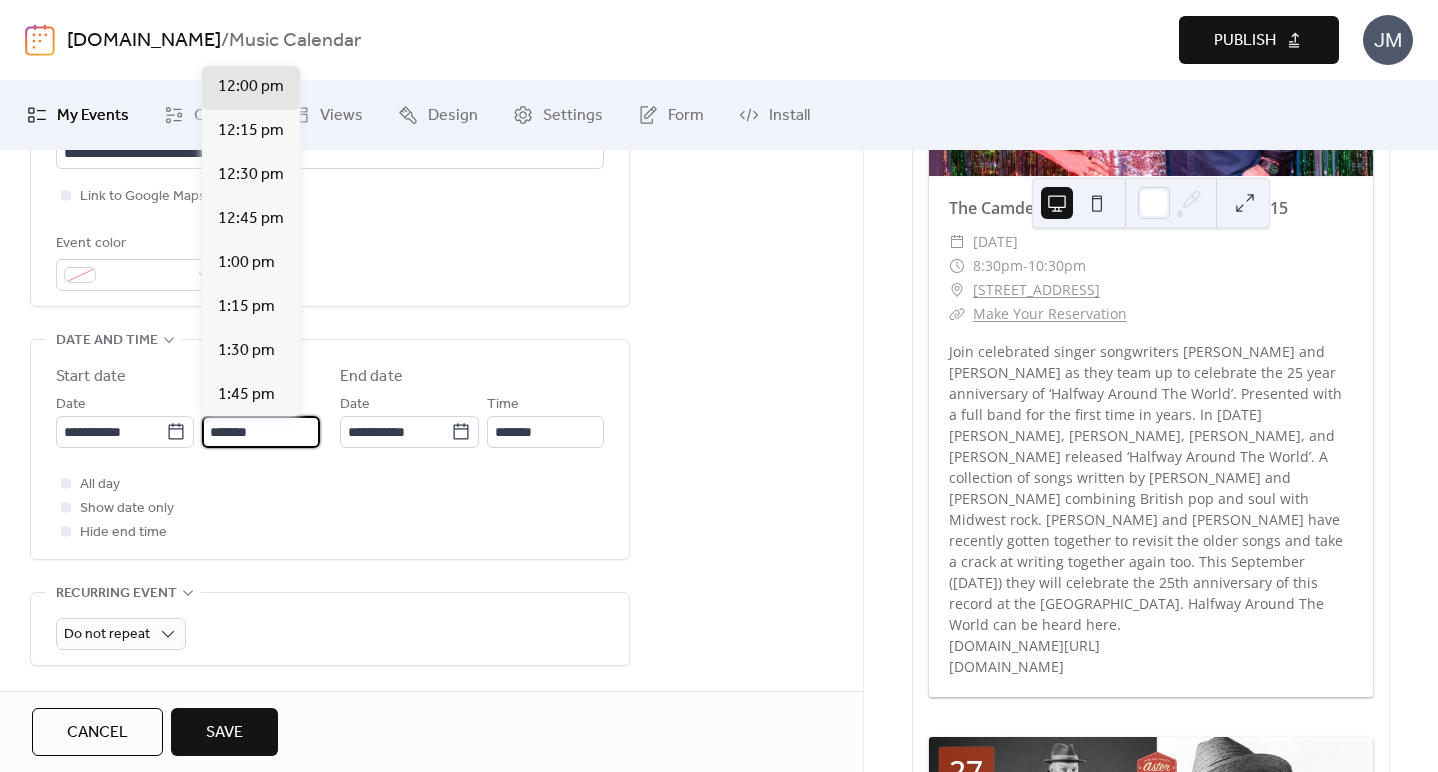 scroll, scrollTop: 3520, scrollLeft: 0, axis: vertical 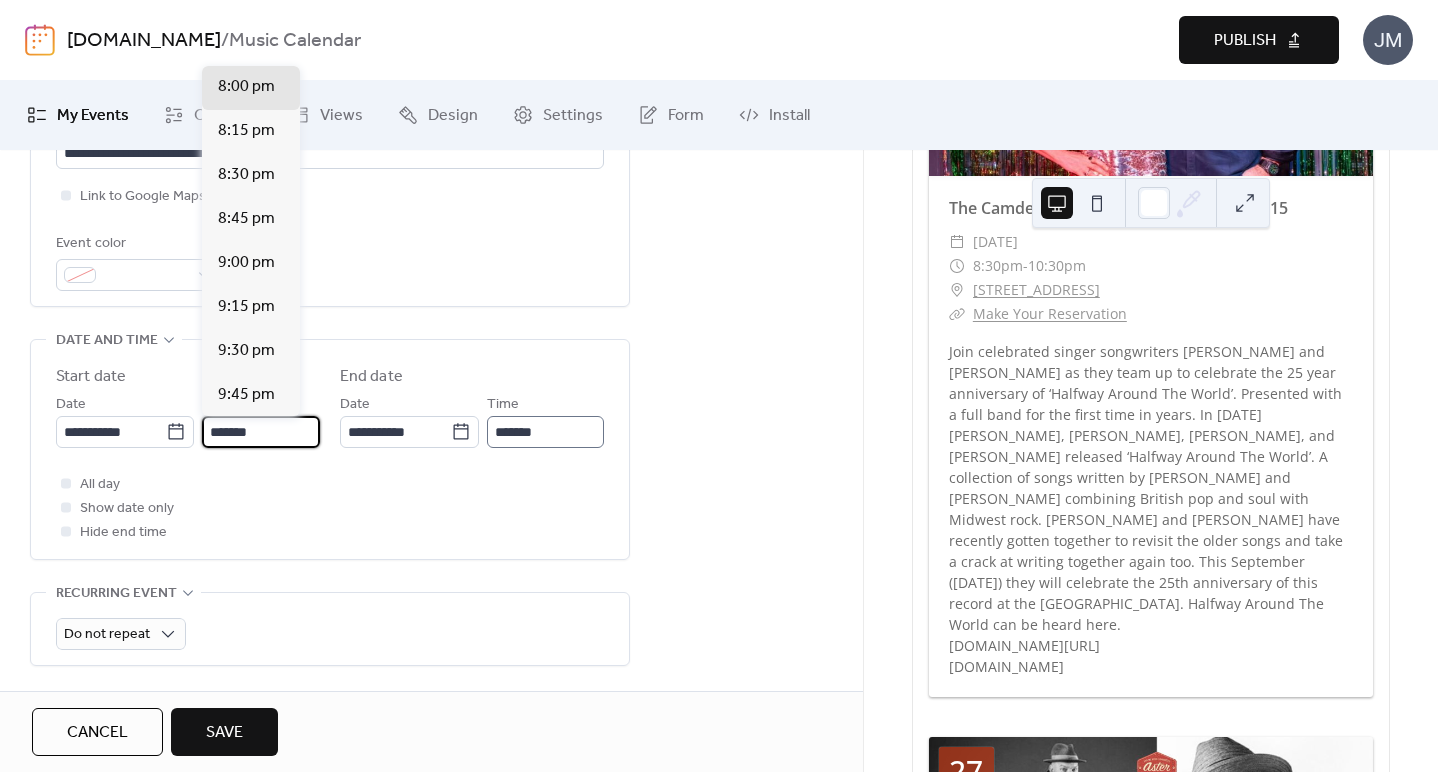 type on "*******" 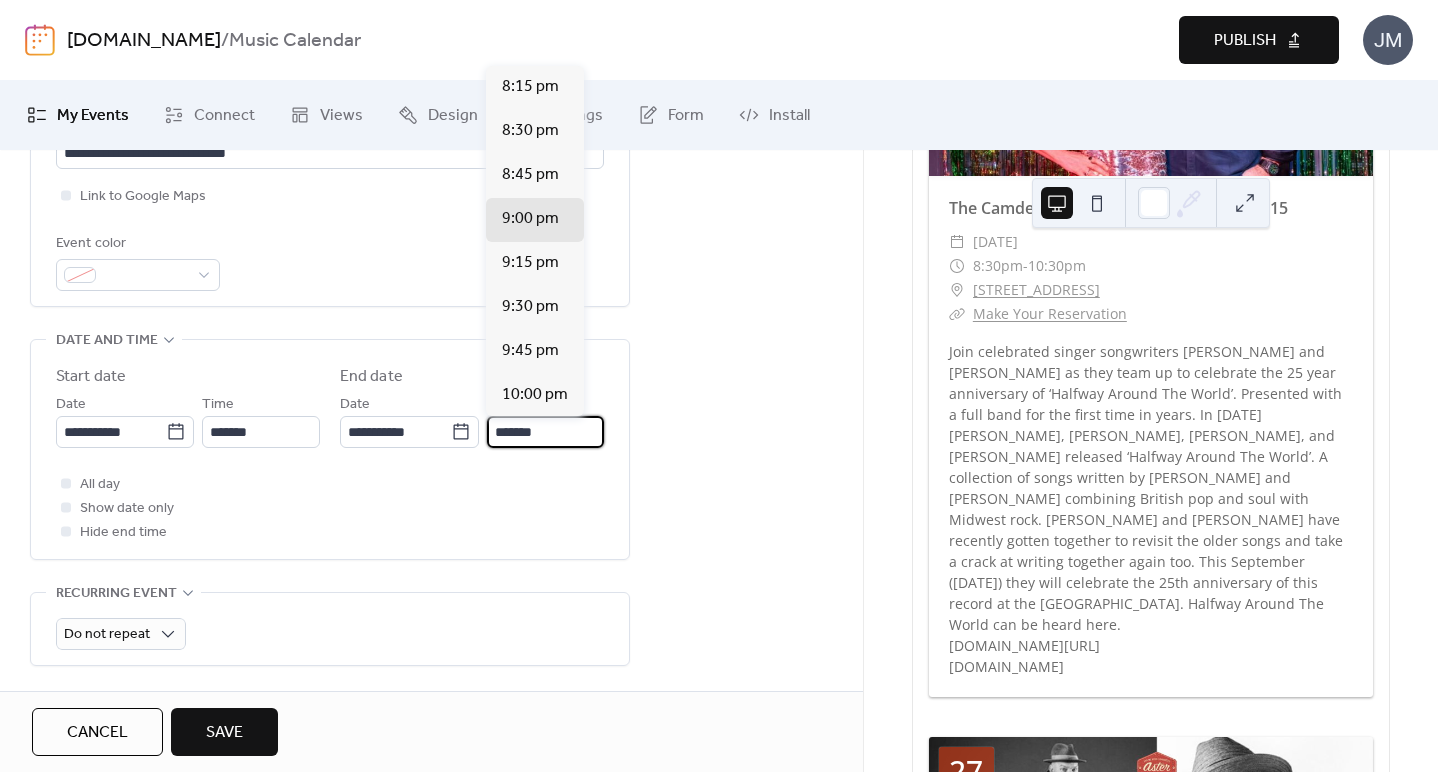 click on "*******" at bounding box center (545, 432) 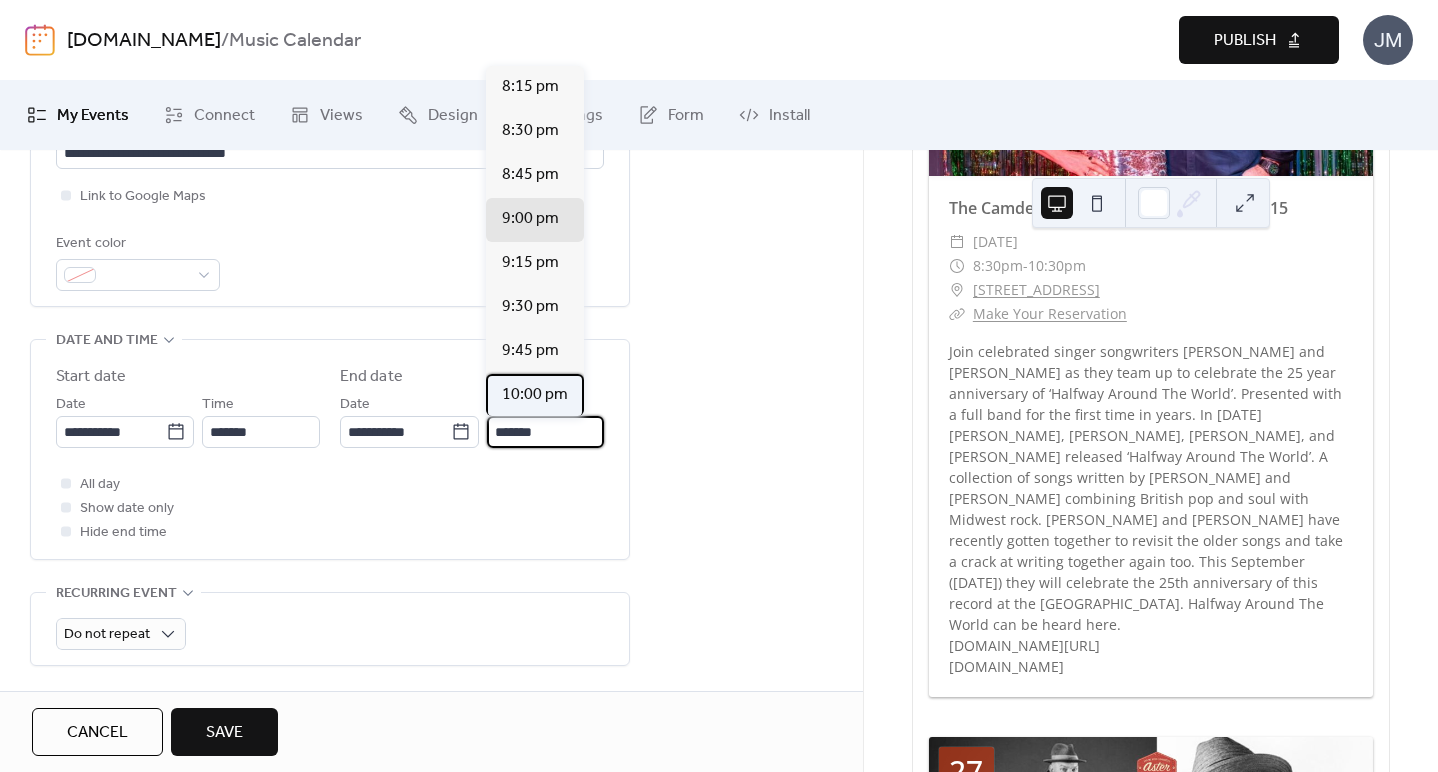 click on "10:00 pm" at bounding box center [535, 395] 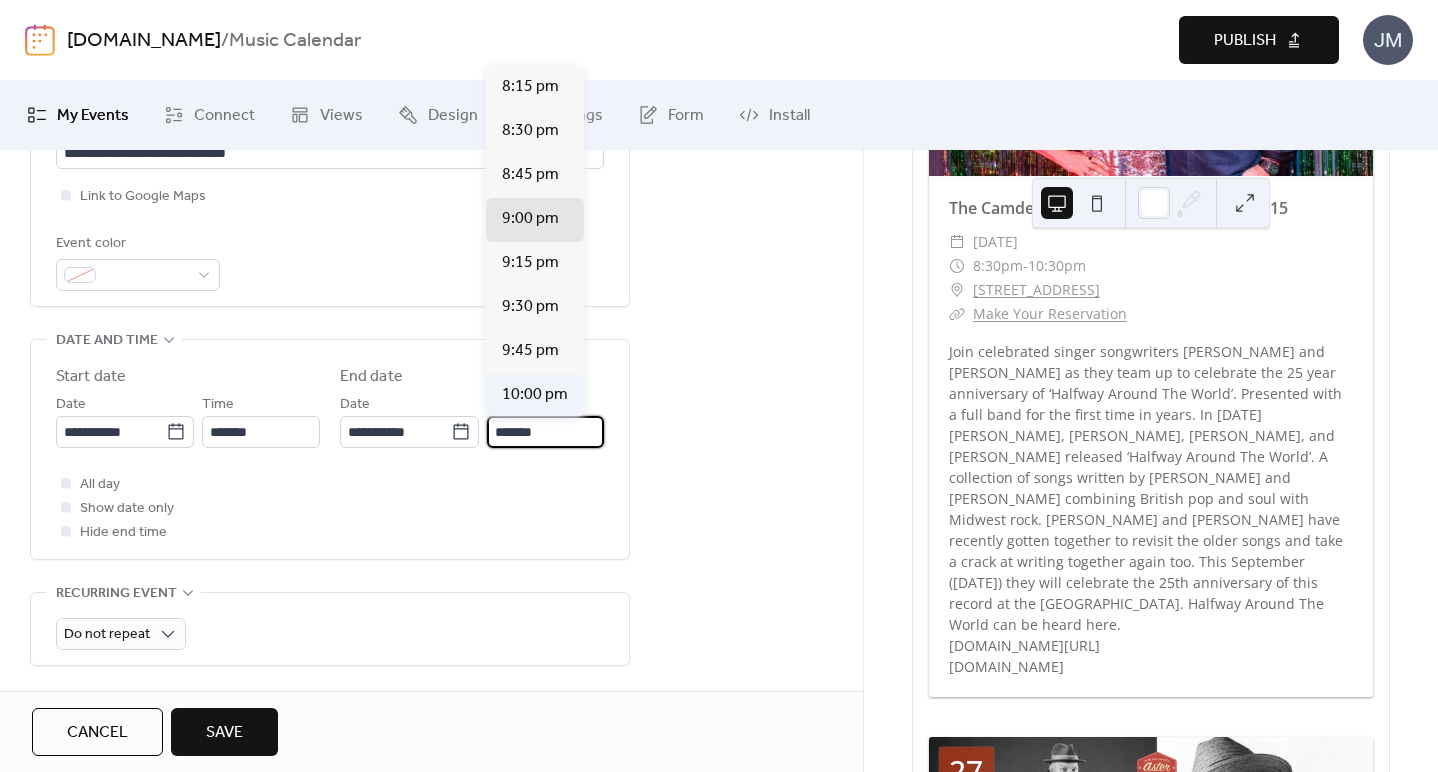 type on "********" 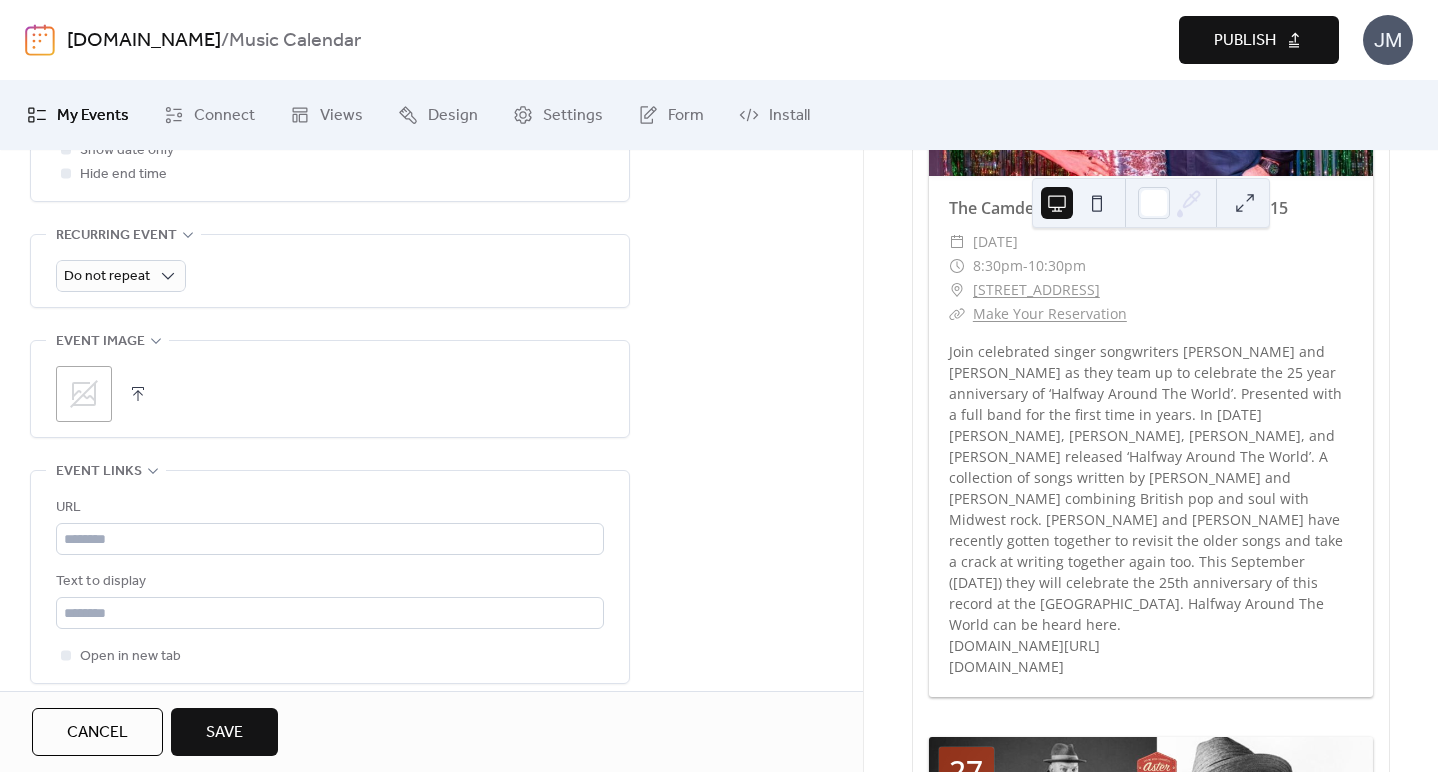 scroll, scrollTop: 891, scrollLeft: 0, axis: vertical 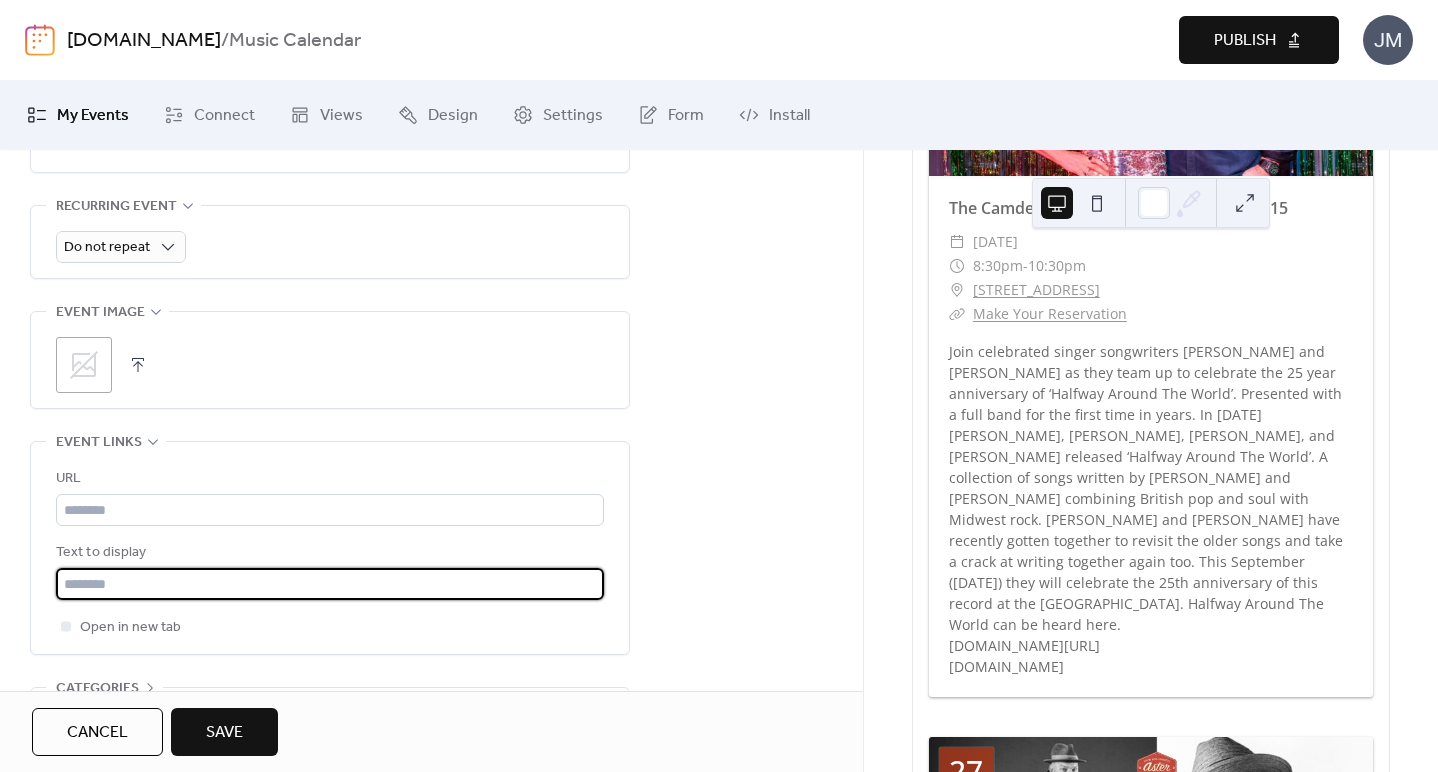 click at bounding box center [330, 584] 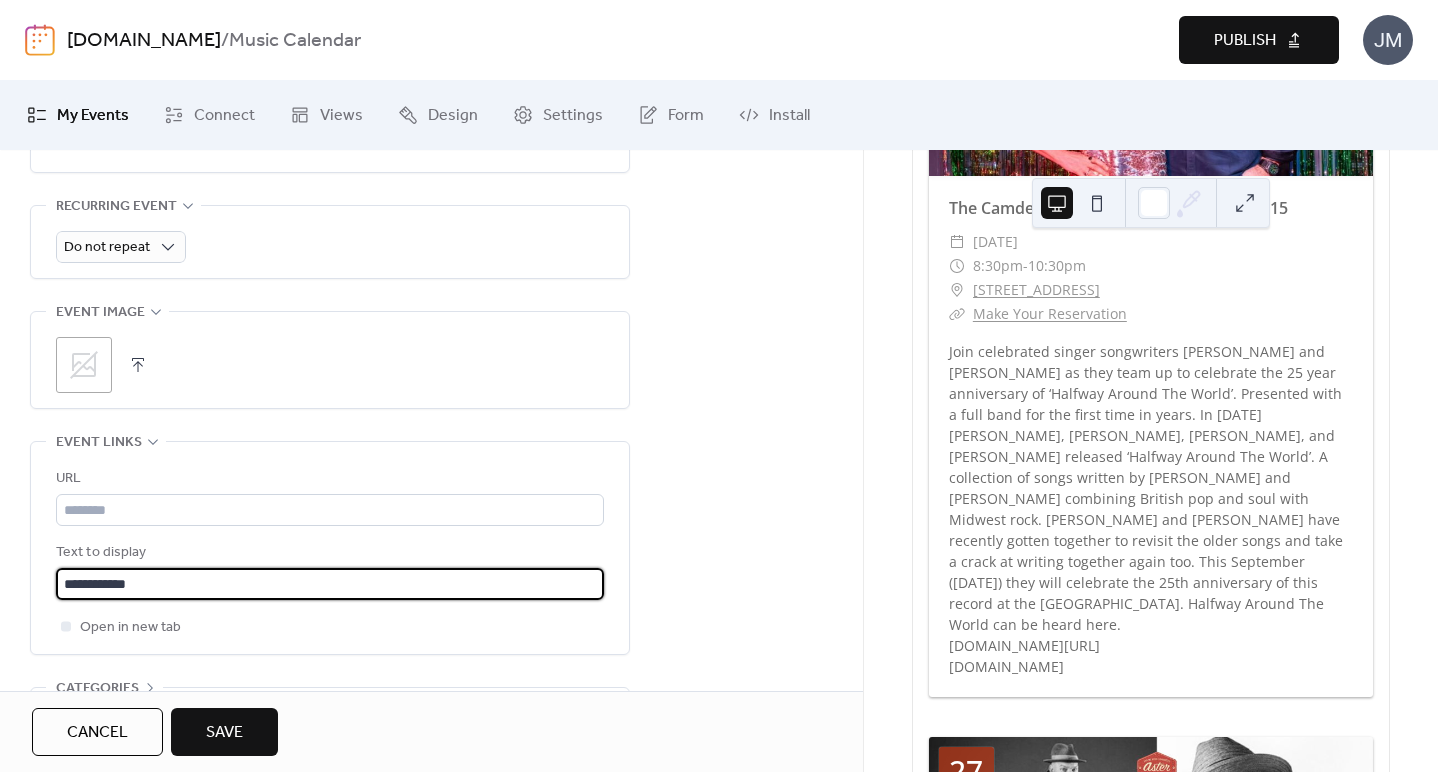 click on "**********" at bounding box center [330, 584] 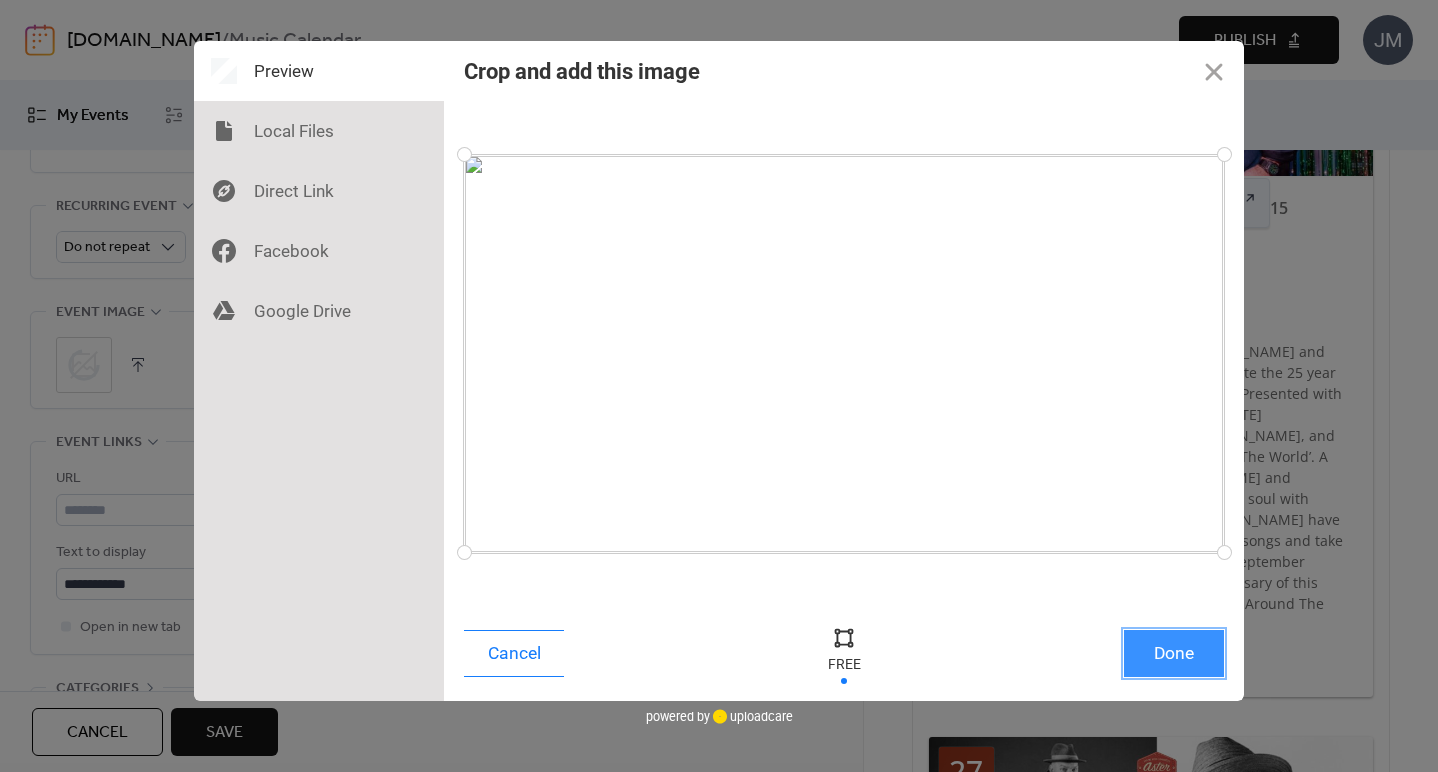 click on "Done" at bounding box center [1174, 653] 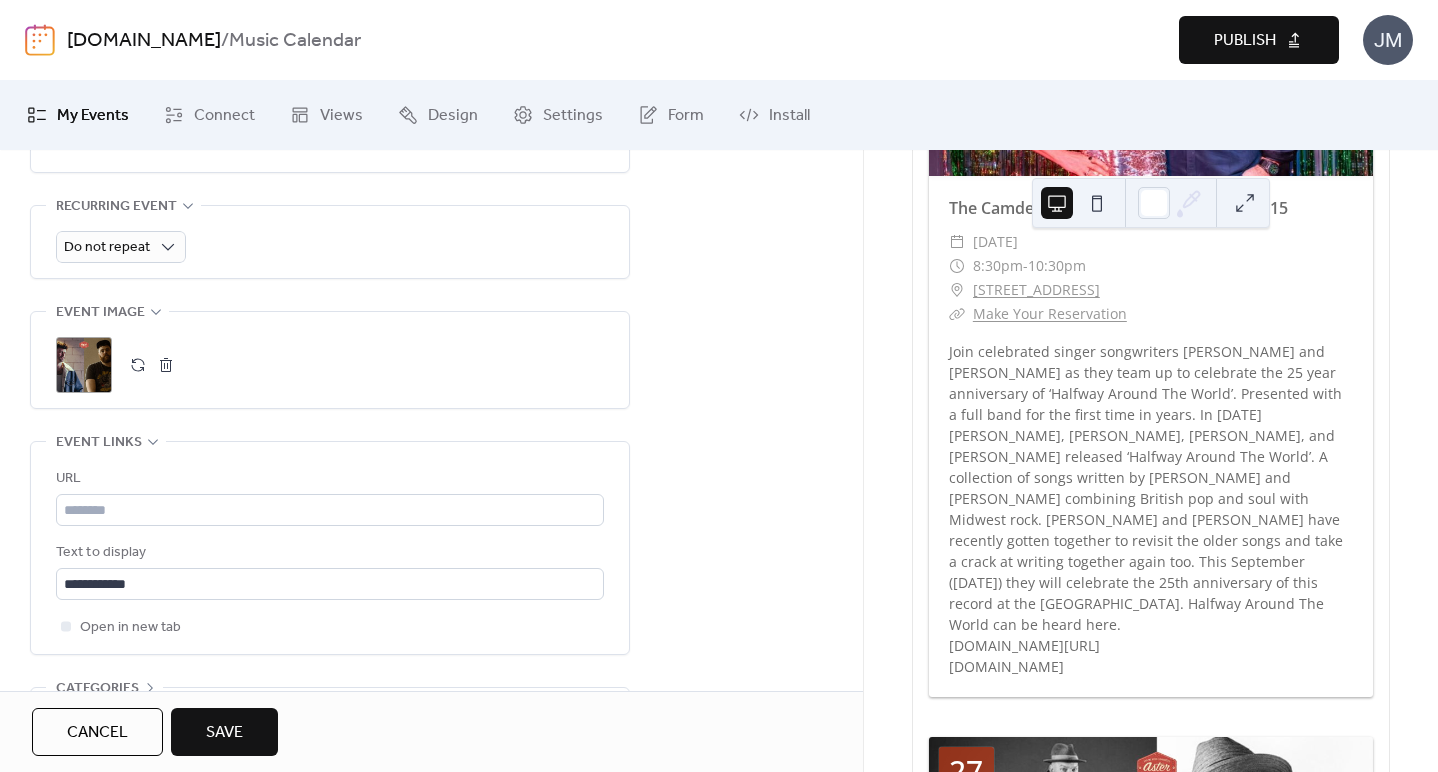scroll, scrollTop: 0, scrollLeft: 0, axis: both 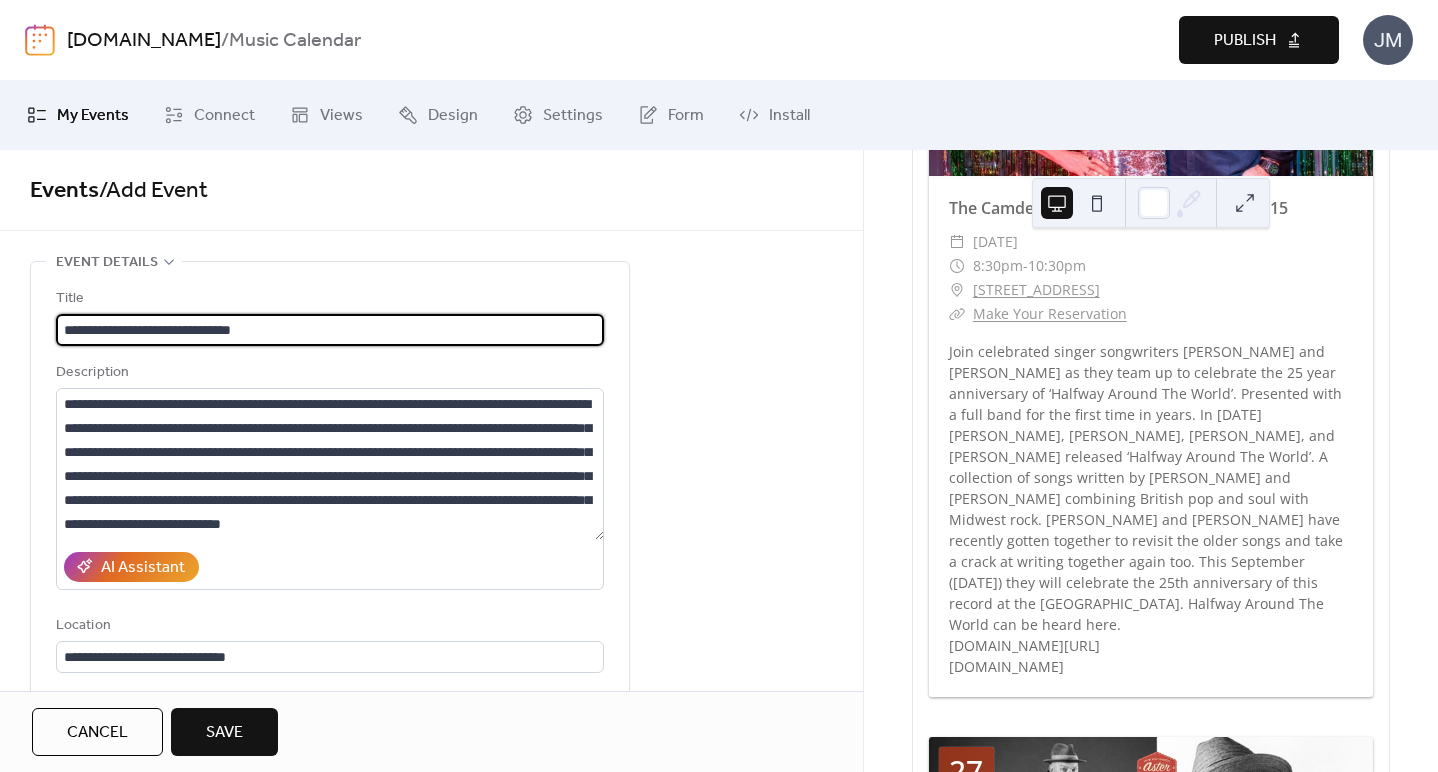 drag, startPoint x: 223, startPoint y: 331, endPoint x: 59, endPoint y: 327, distance: 164.04877 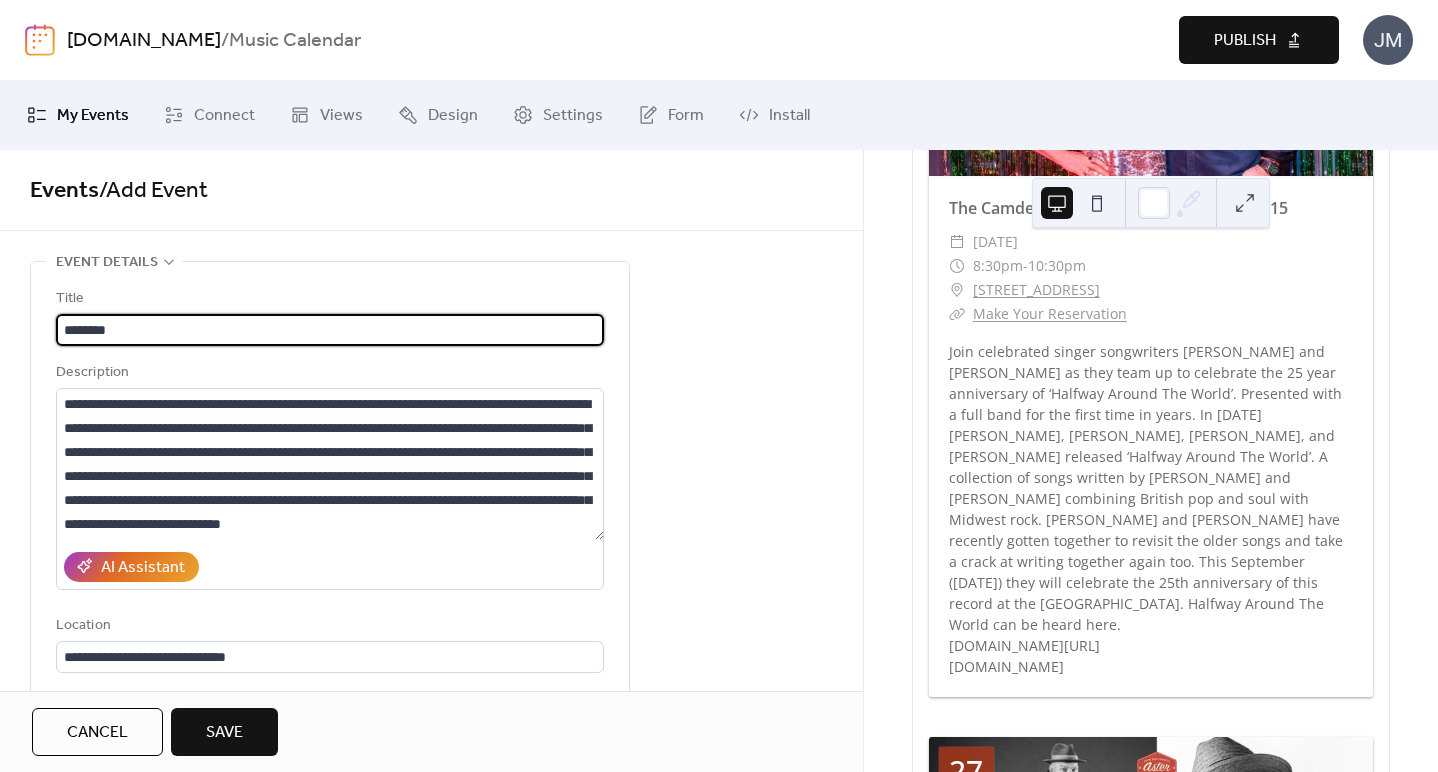 type on "**********" 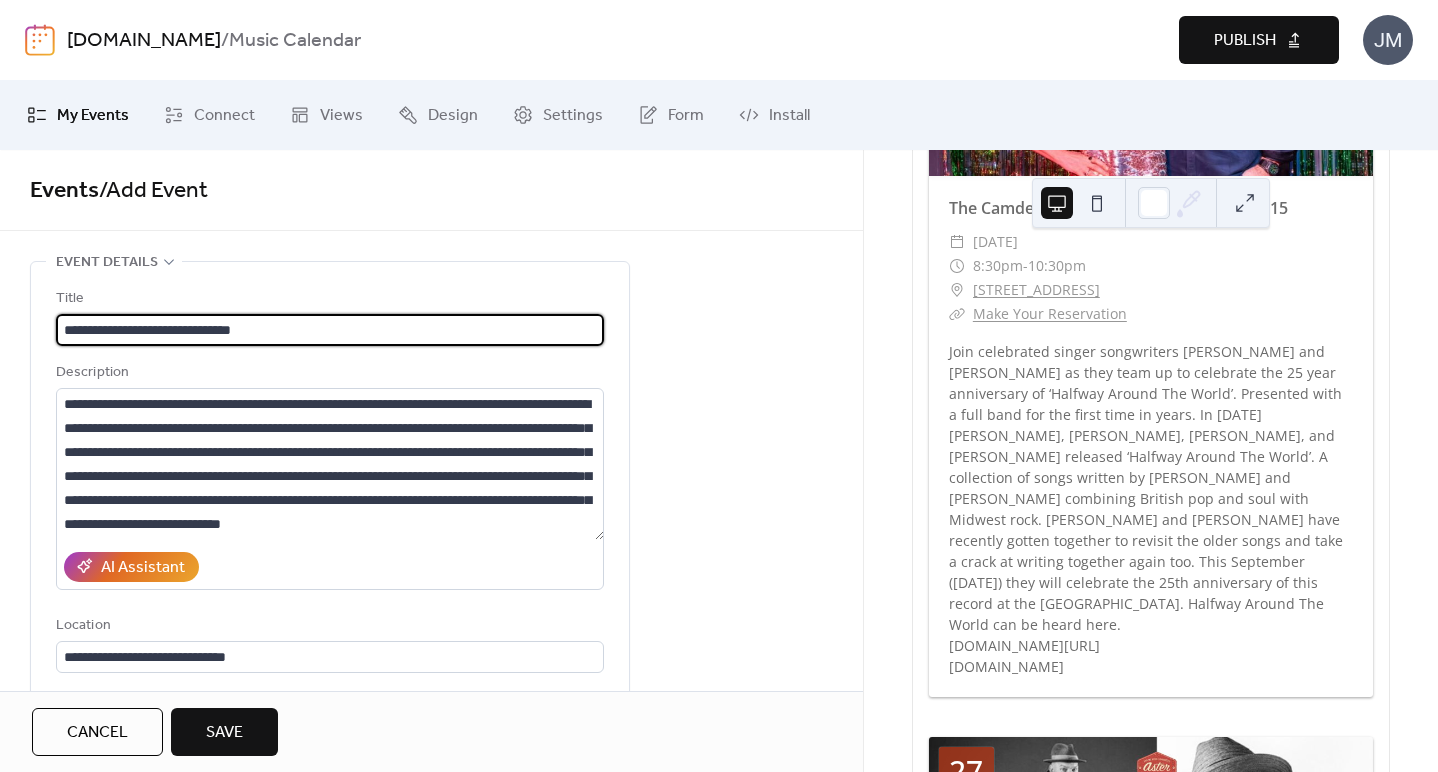 scroll, scrollTop: 0, scrollLeft: 0, axis: both 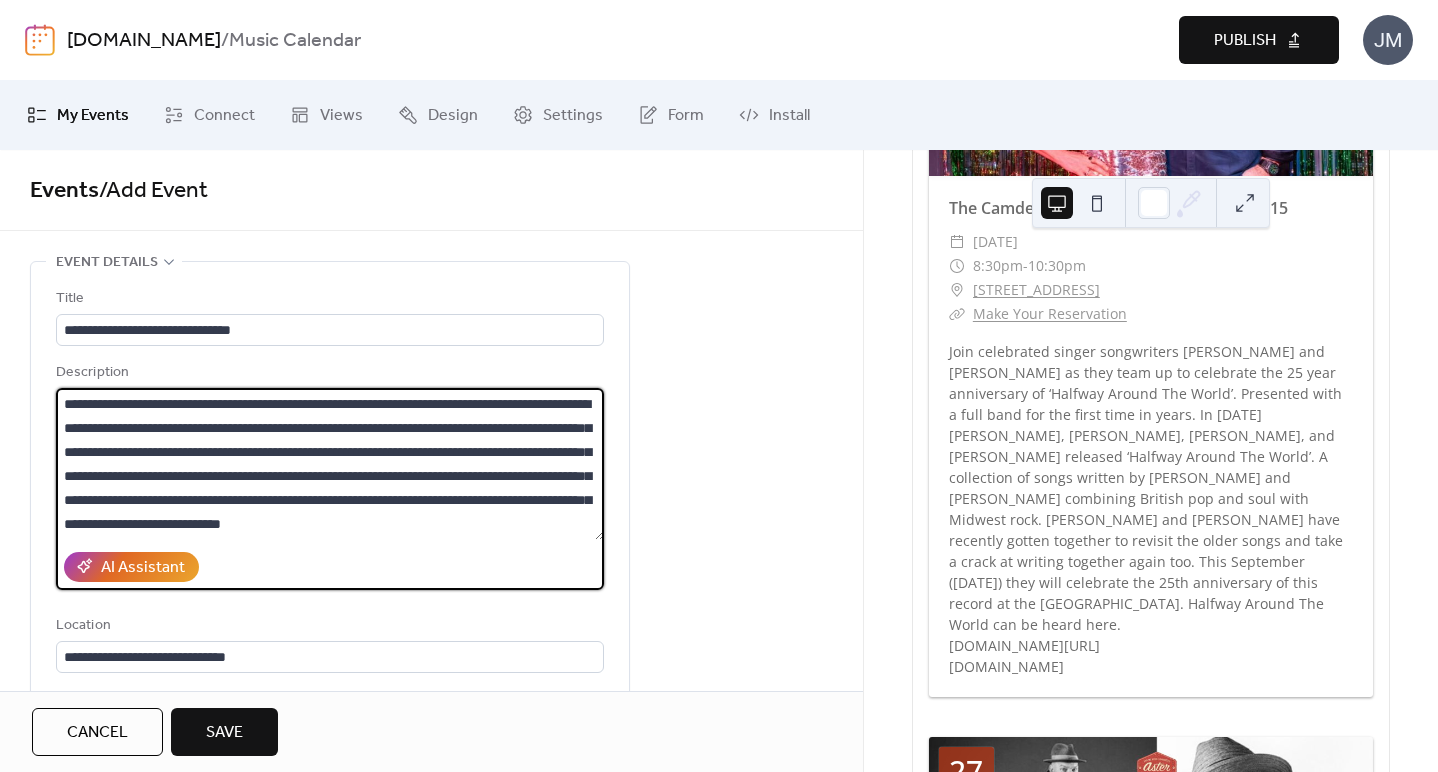 click on "**********" at bounding box center (330, 464) 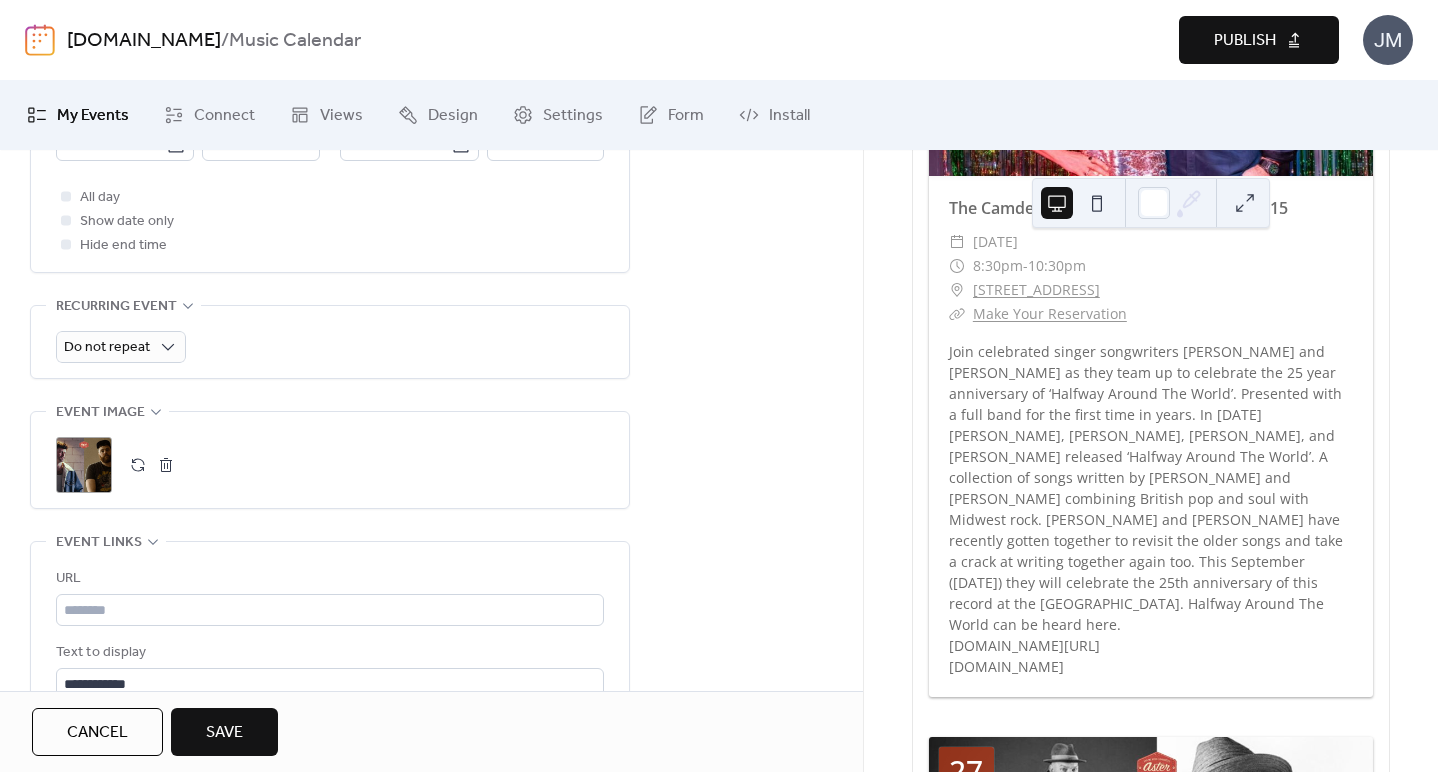 scroll, scrollTop: 818, scrollLeft: 0, axis: vertical 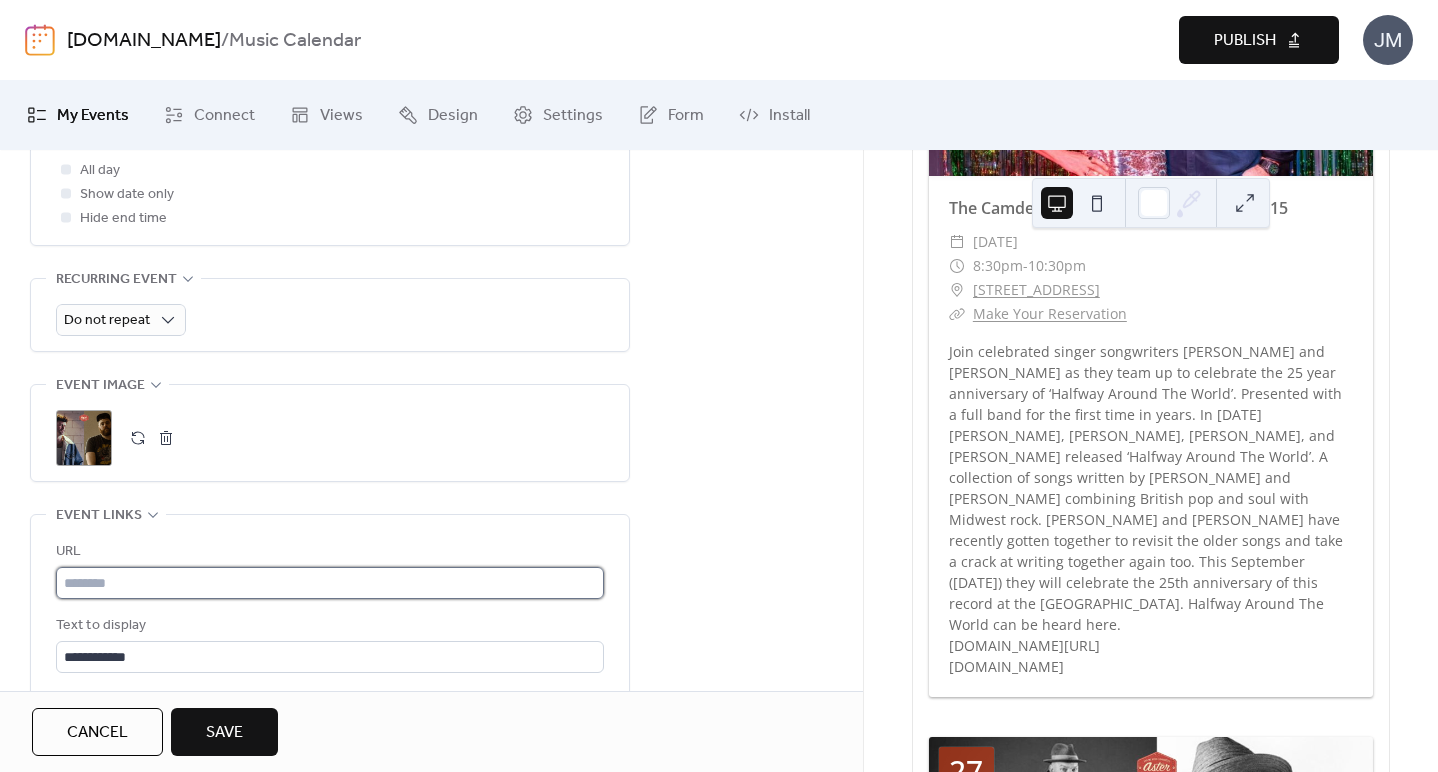 click at bounding box center (330, 583) 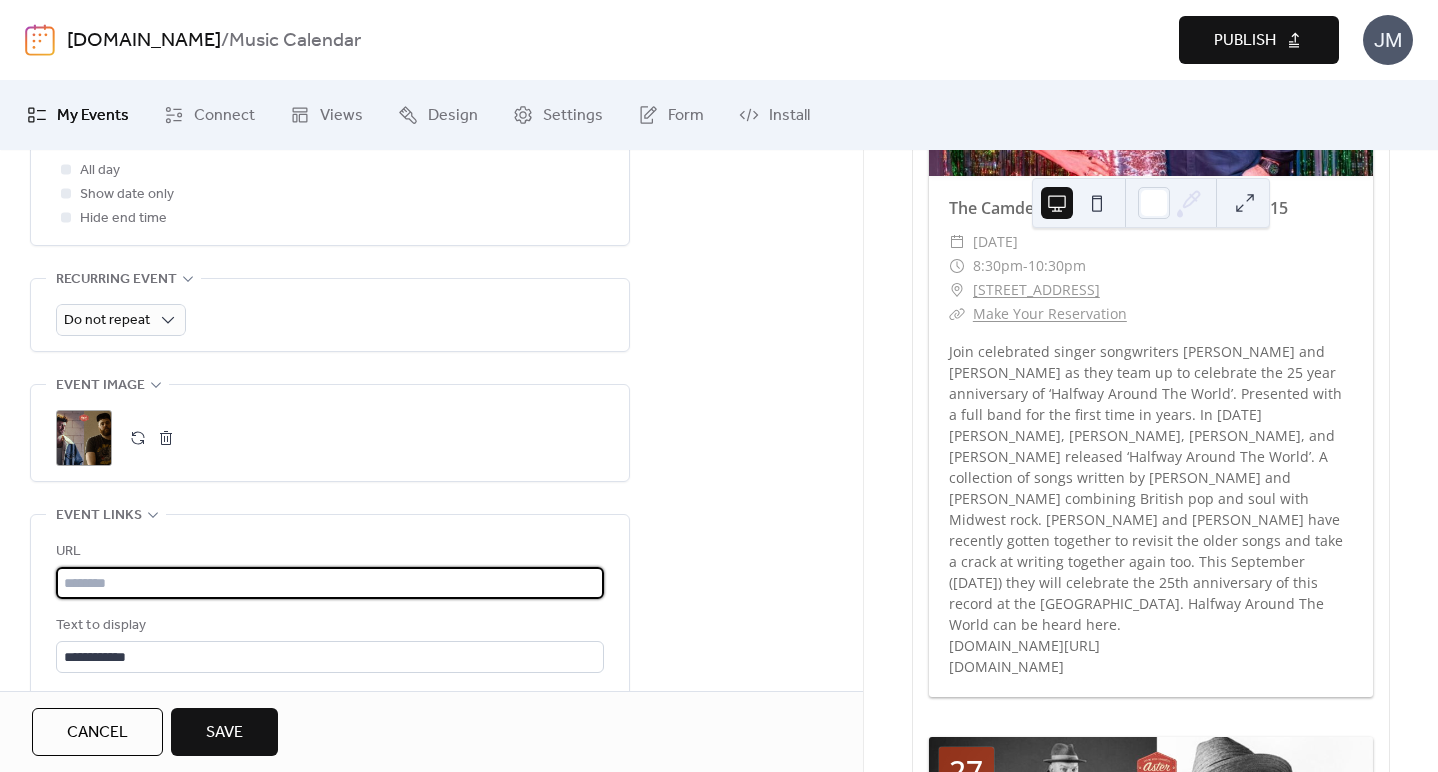 paste on "**********" 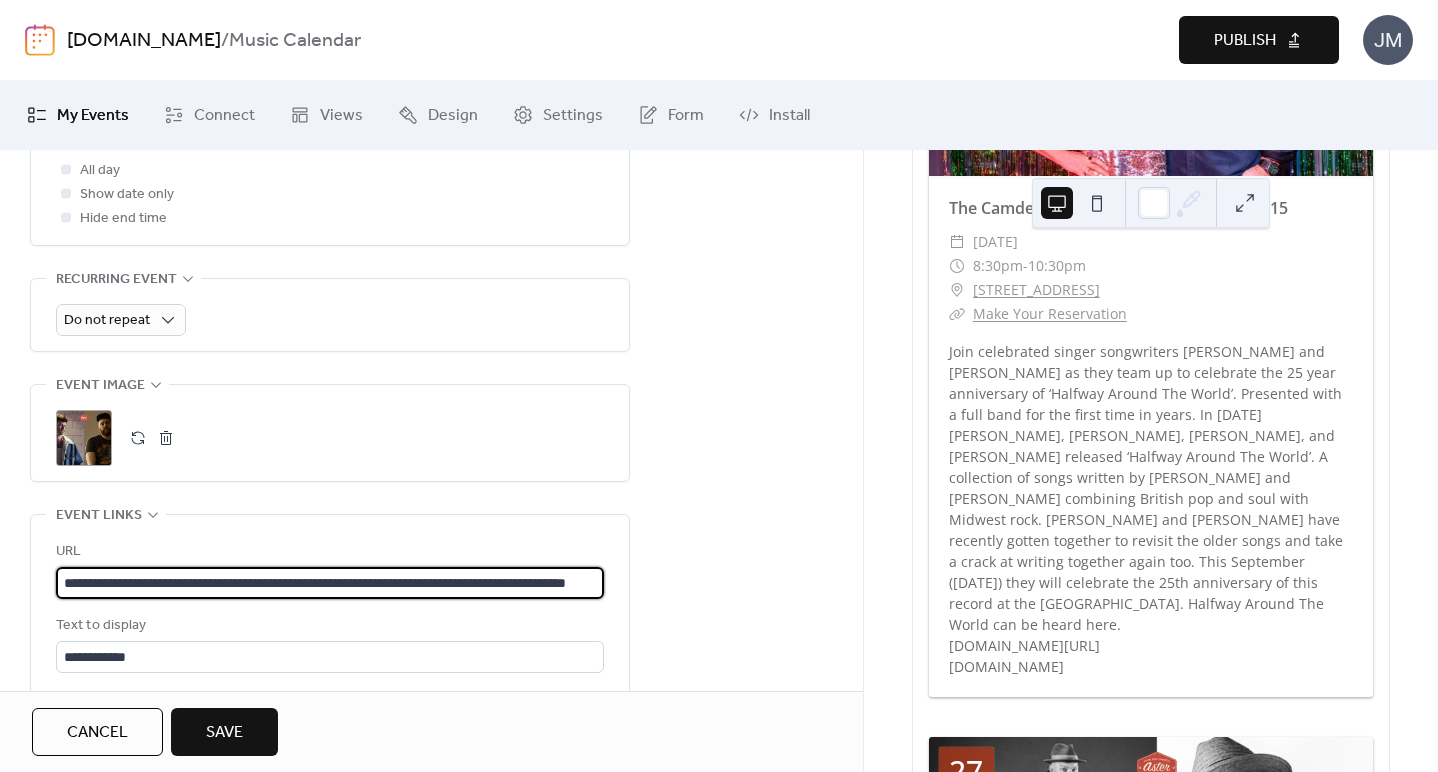 scroll, scrollTop: 0, scrollLeft: 123, axis: horizontal 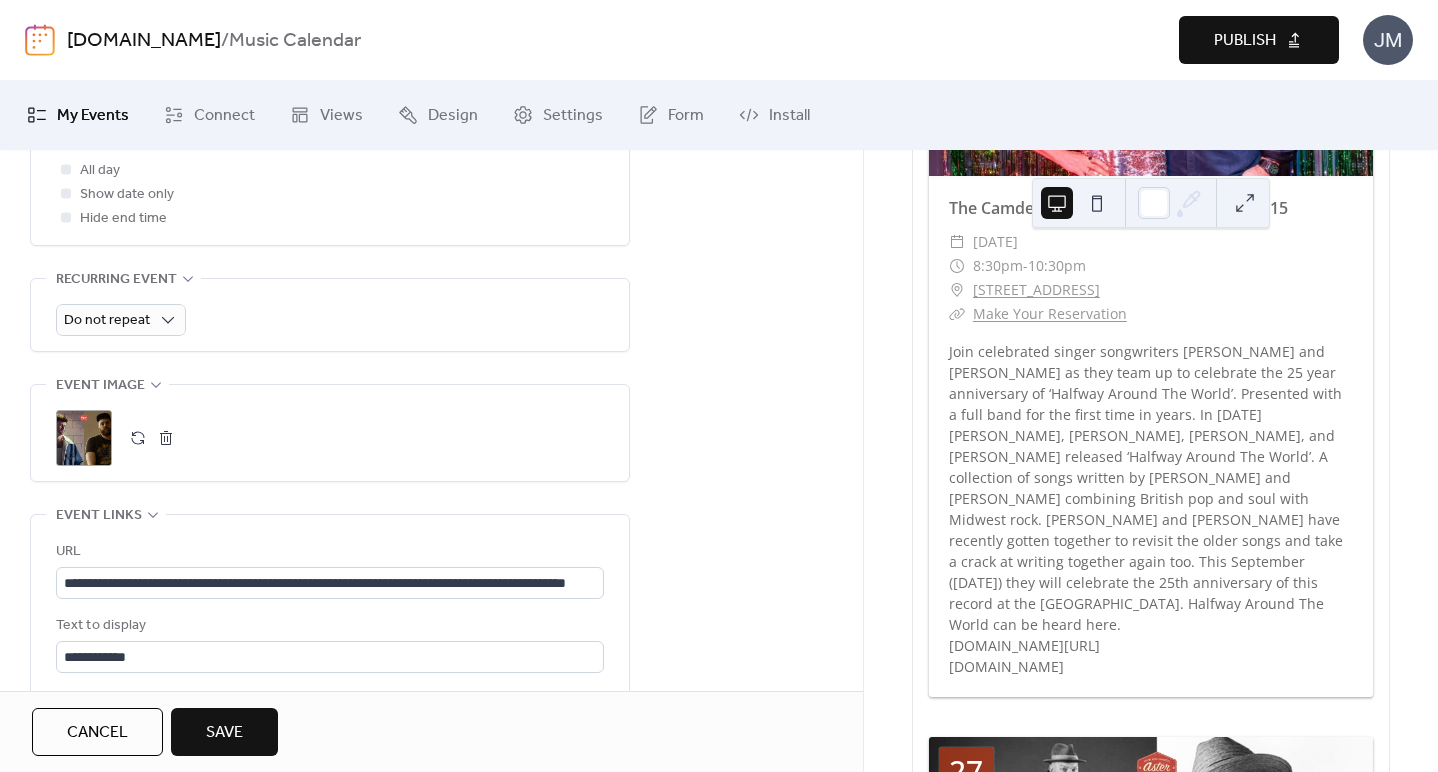 click on "Save" at bounding box center [224, 733] 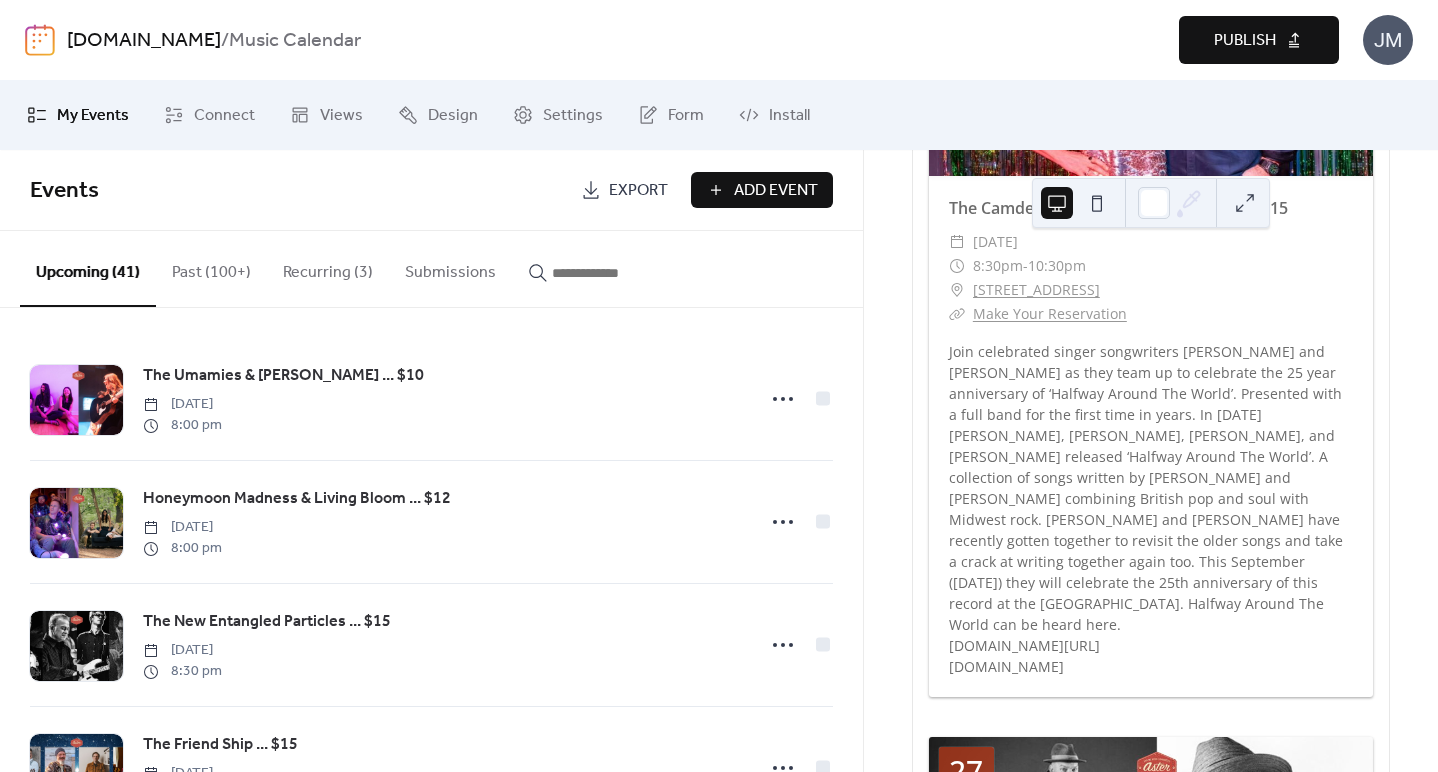 click on "Publish" at bounding box center [1245, 41] 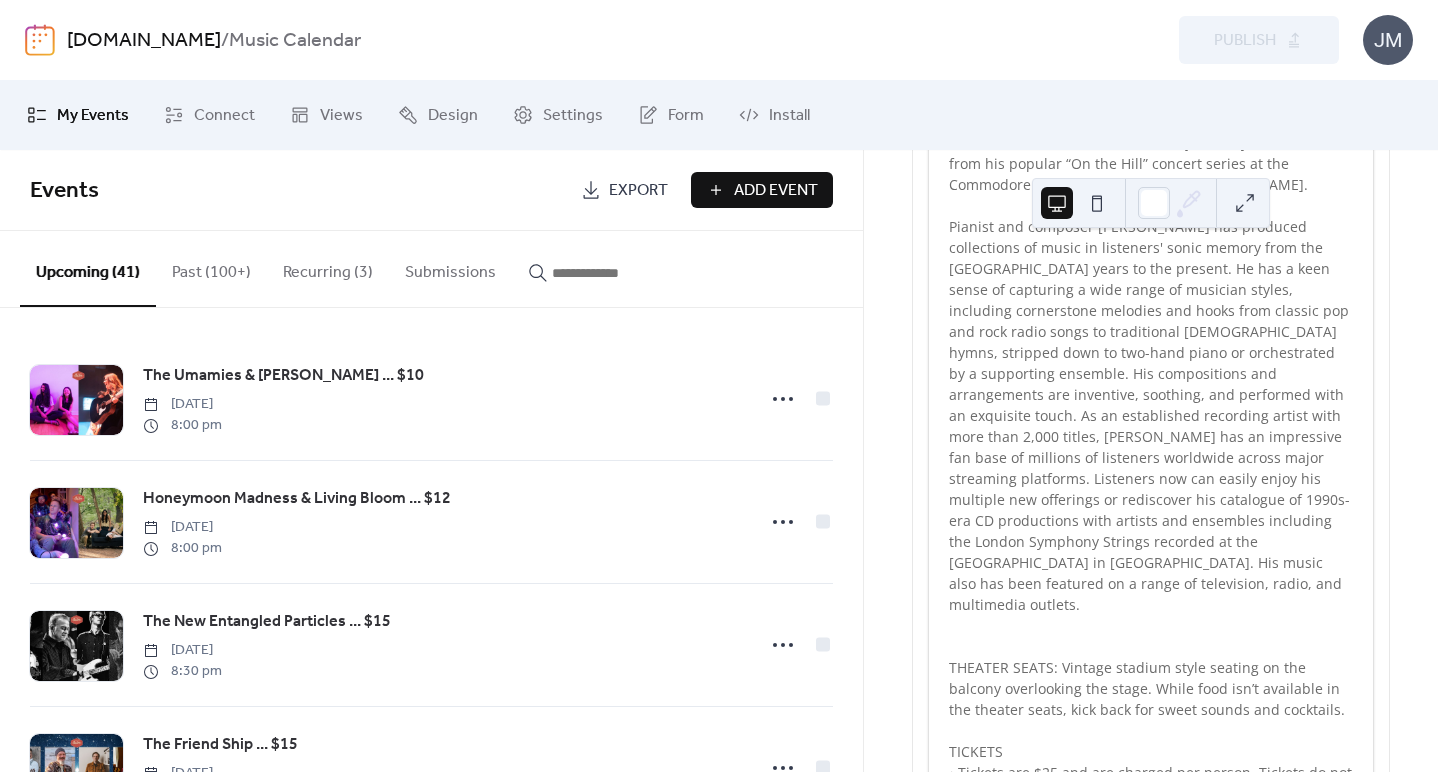 scroll, scrollTop: 40495, scrollLeft: 0, axis: vertical 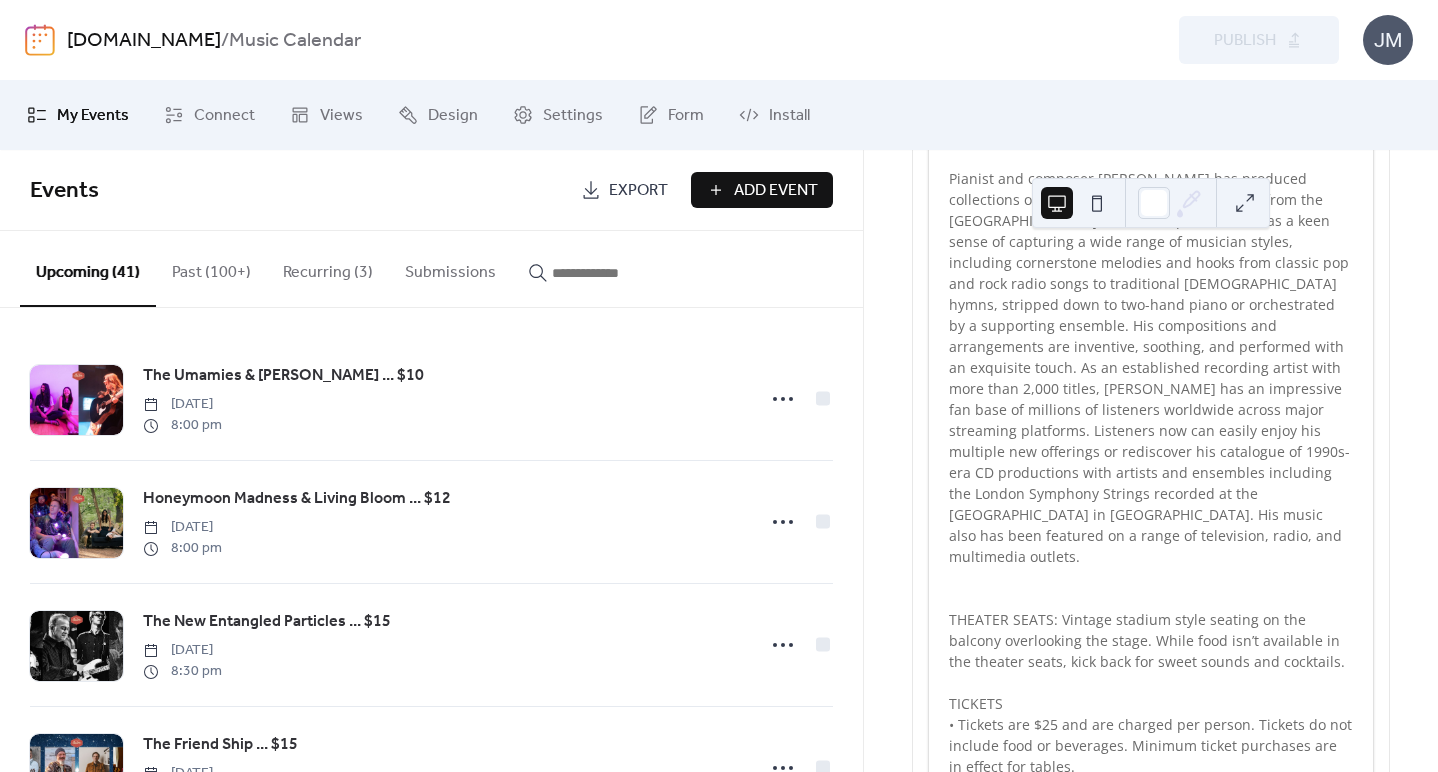 click on "Buy Tickets!" at bounding box center [1012, 2209] 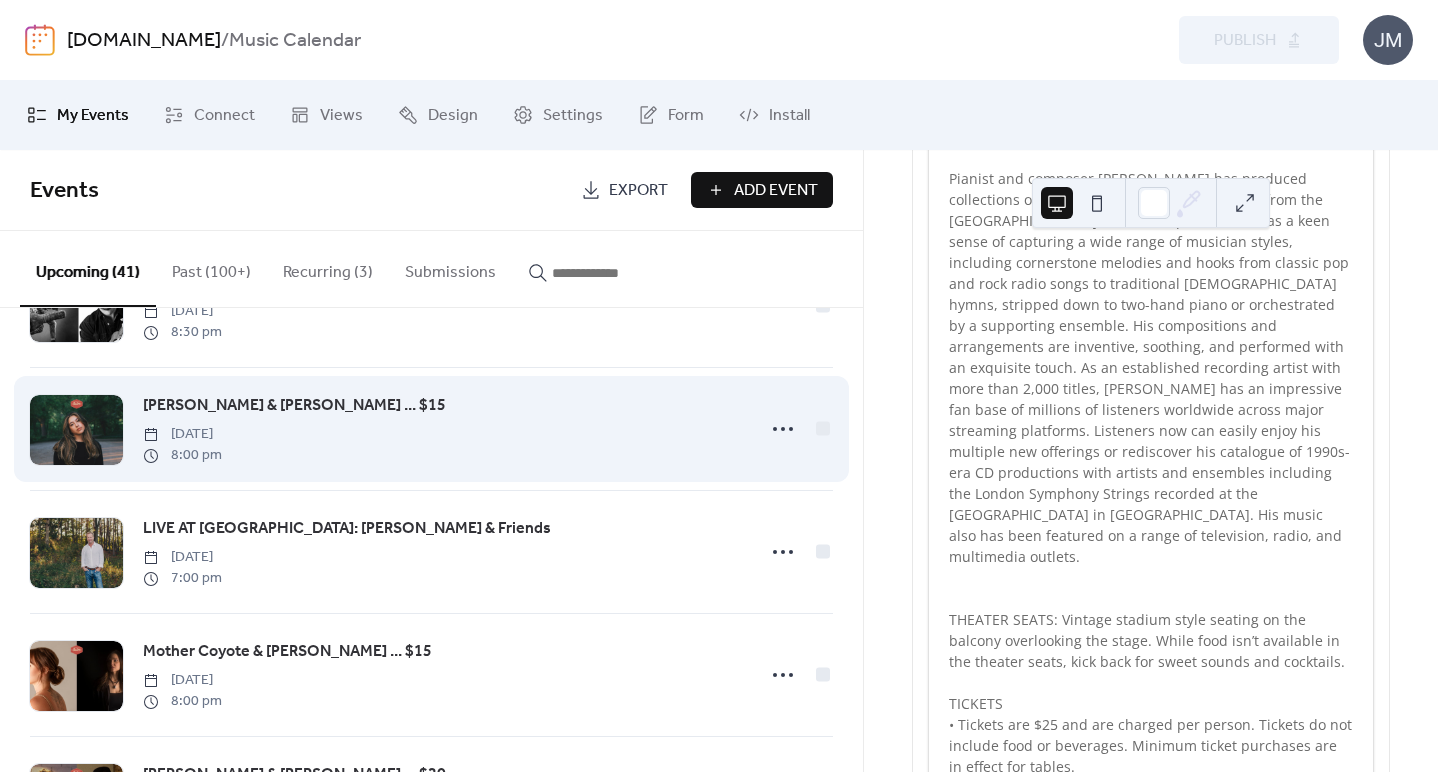 scroll, scrollTop: 4520, scrollLeft: 0, axis: vertical 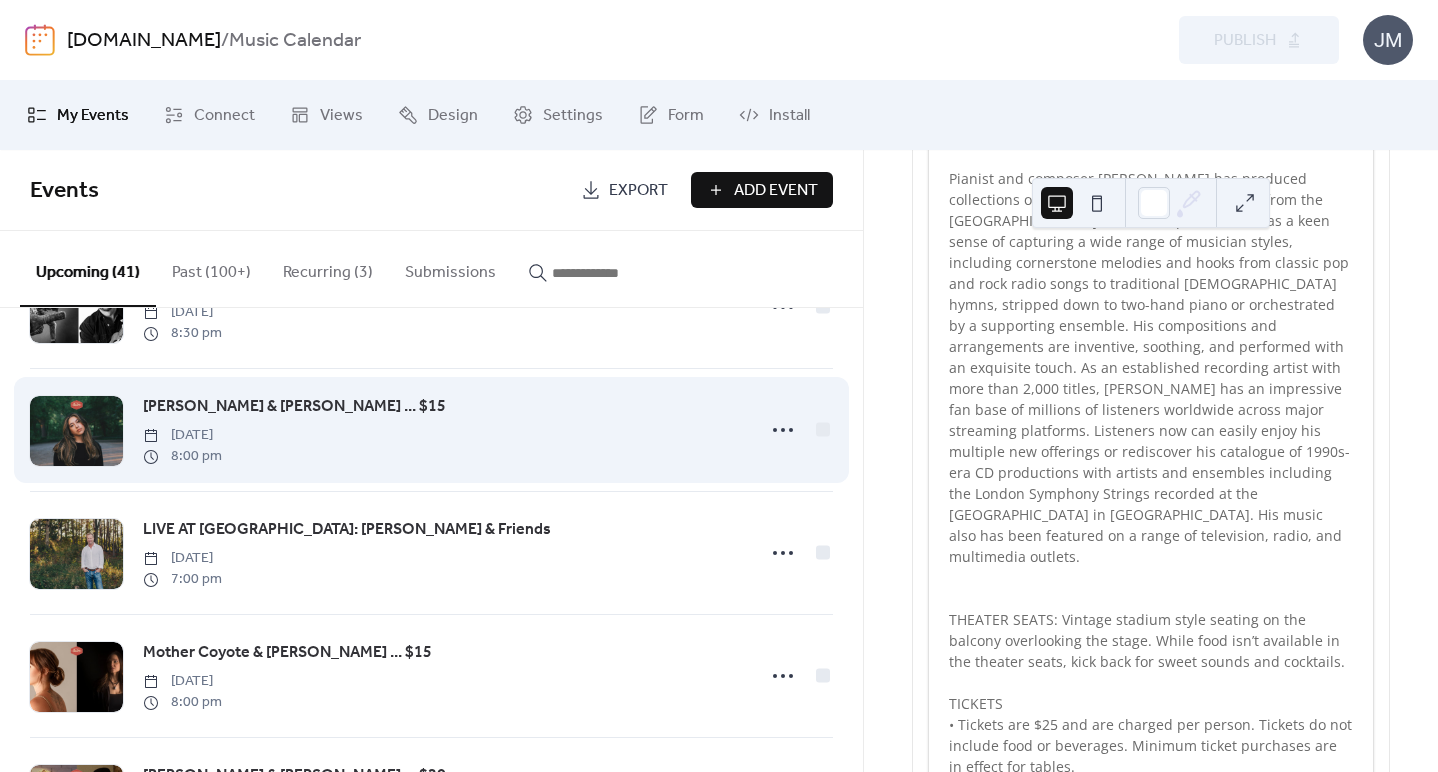 click on "[PERSON_NAME] & [PERSON_NAME] ... $15" at bounding box center [294, 407] 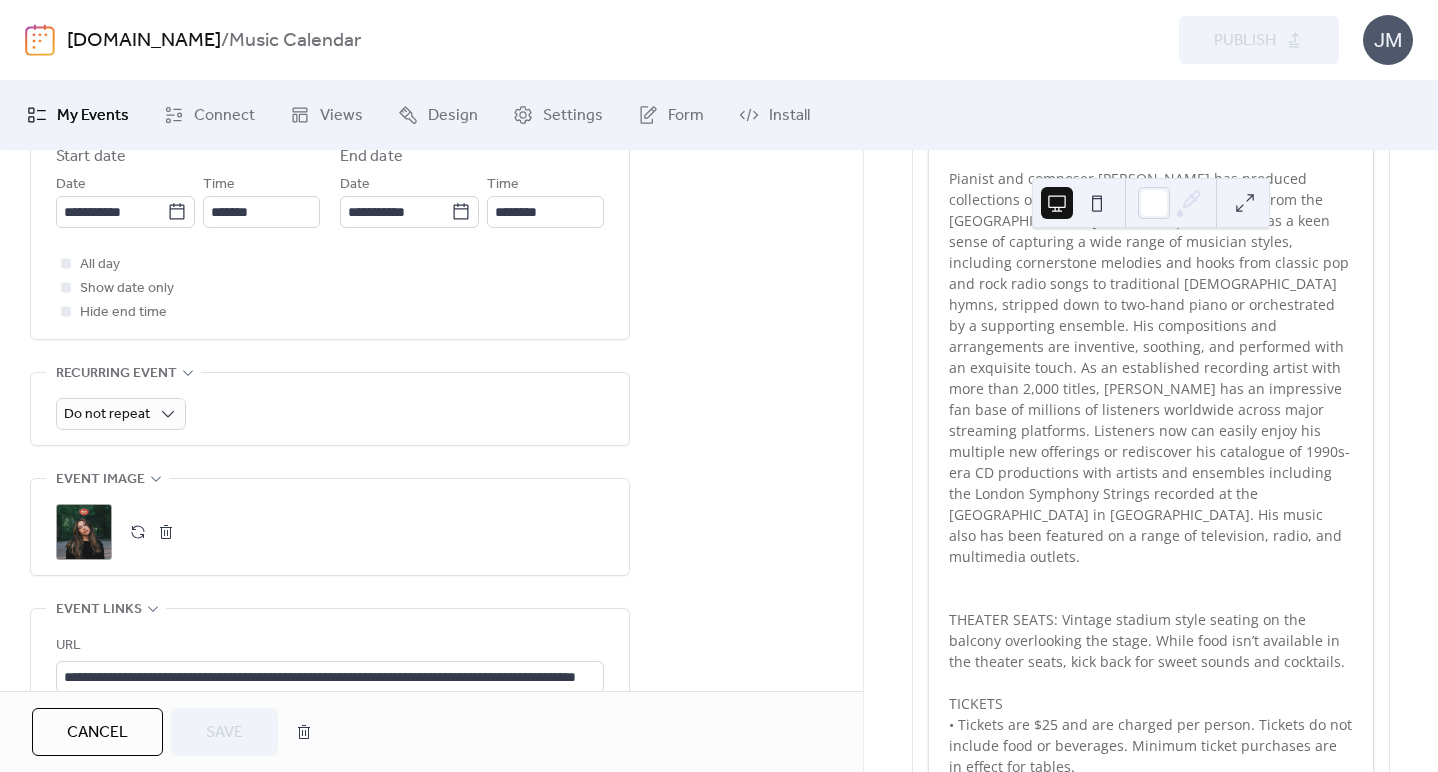 scroll, scrollTop: 931, scrollLeft: 0, axis: vertical 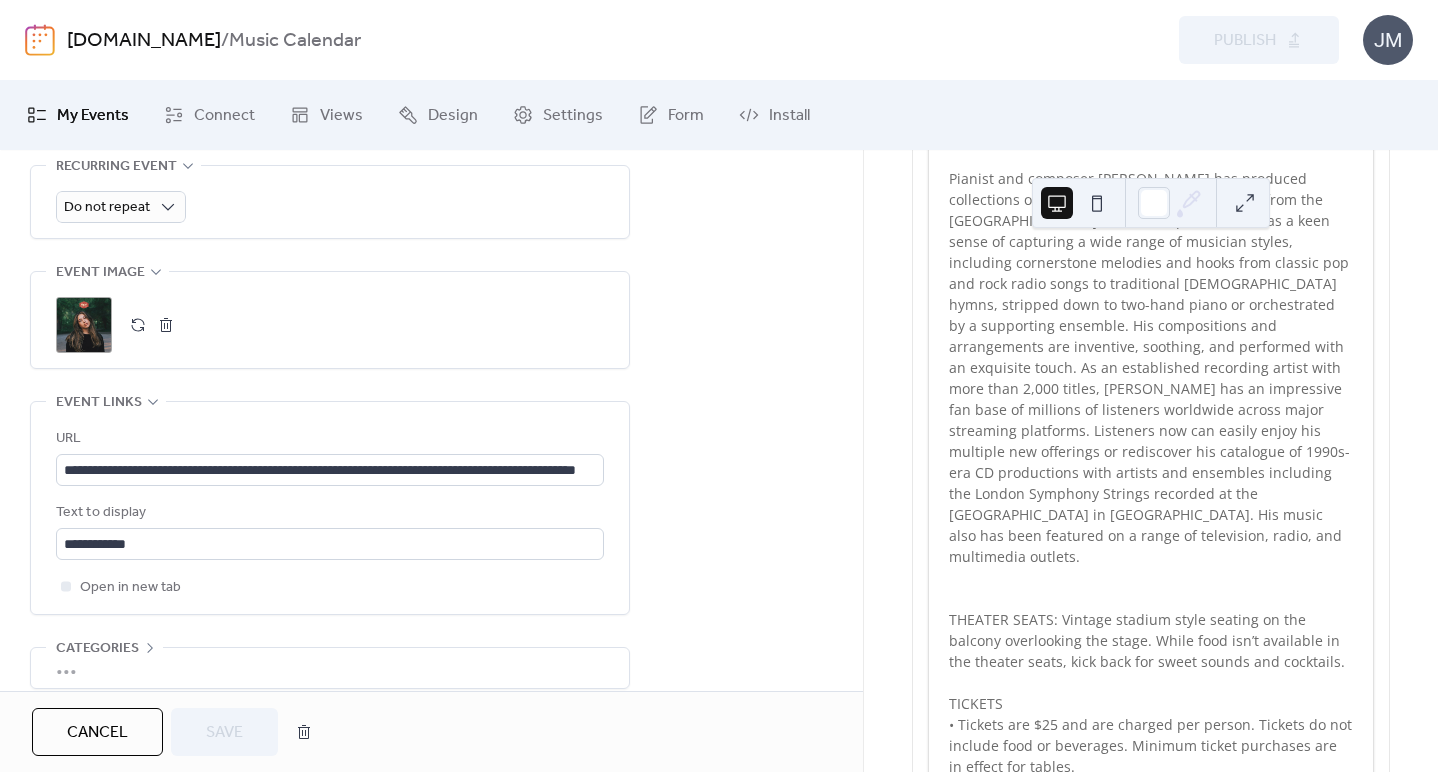 click on "Cancel" at bounding box center [97, 733] 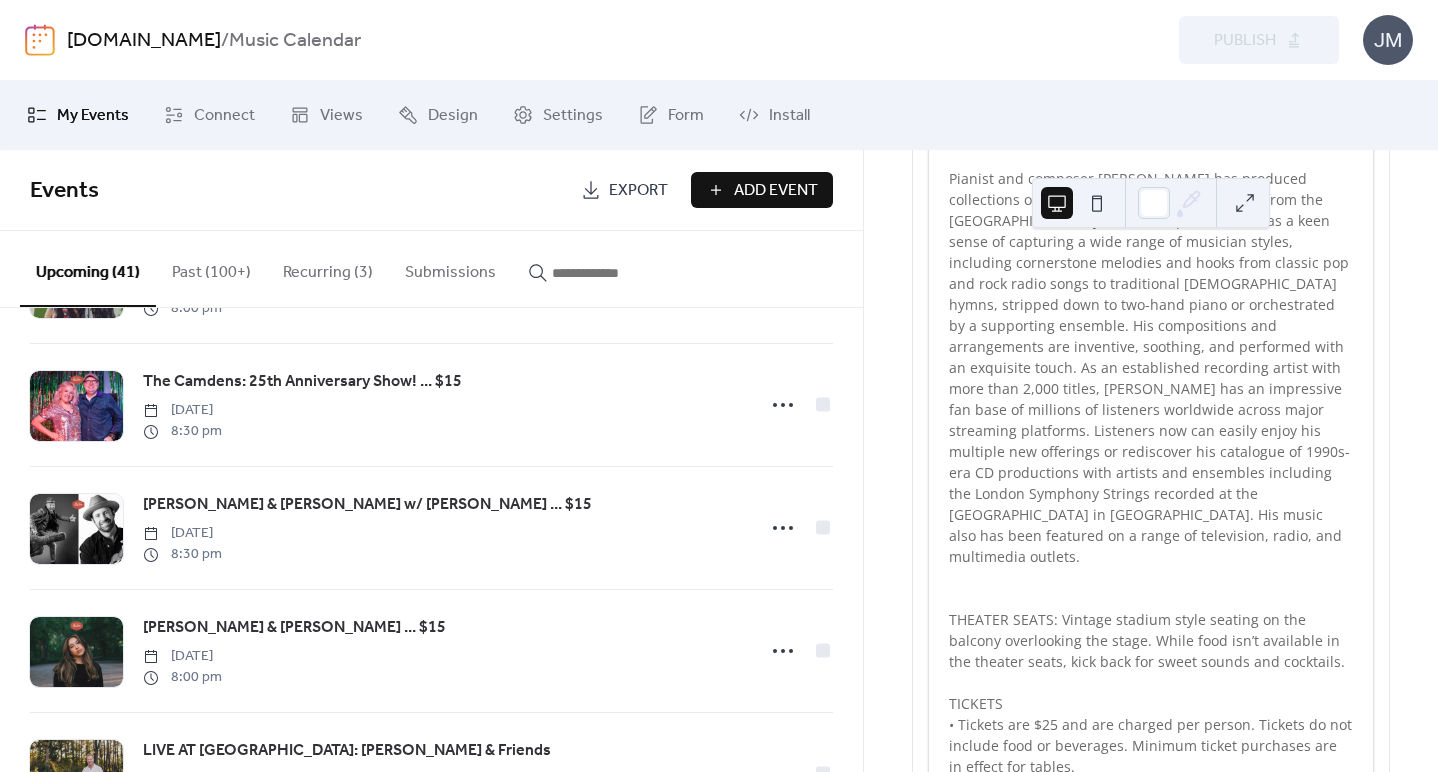 scroll, scrollTop: 4298, scrollLeft: 0, axis: vertical 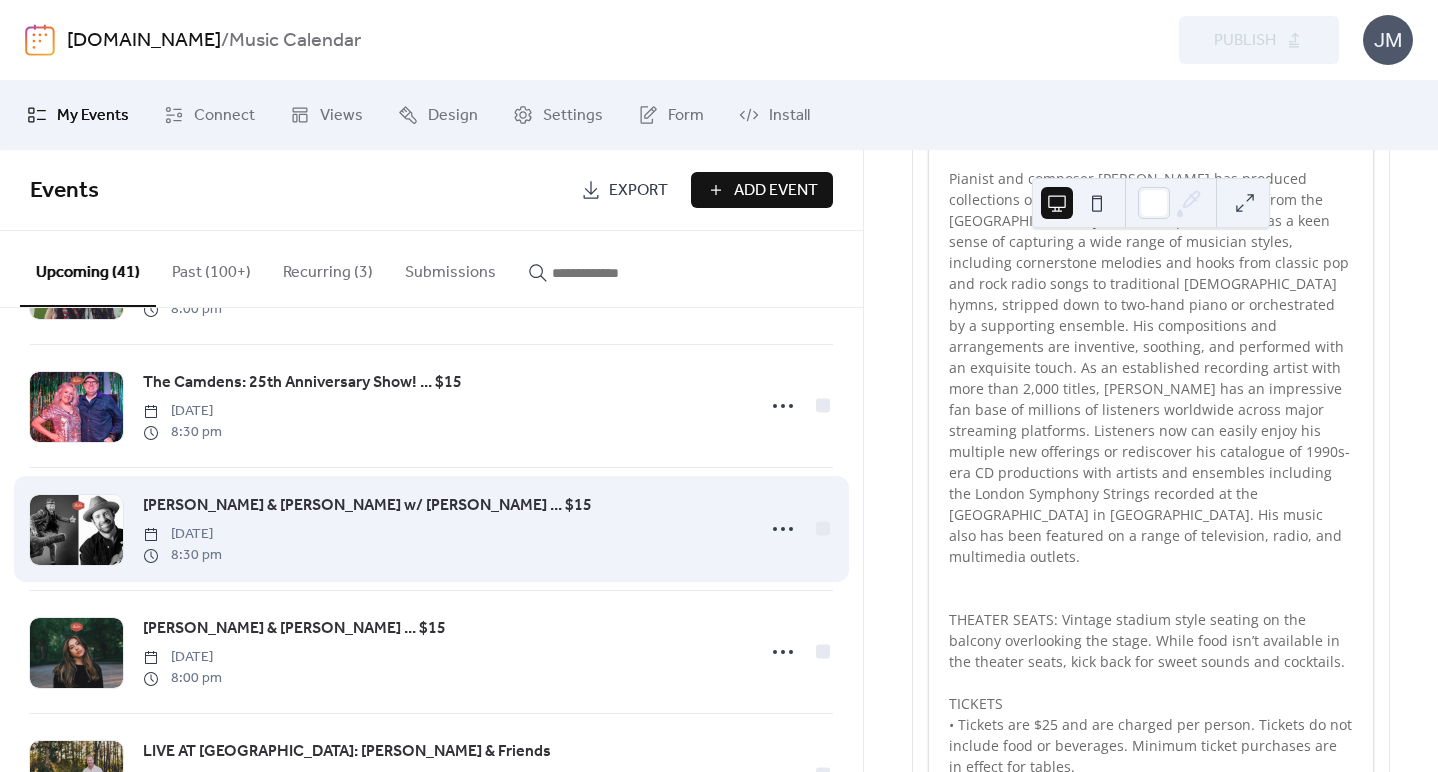 click on "[PERSON_NAME] & [PERSON_NAME] w/ [PERSON_NAME] ... $15" at bounding box center (367, 506) 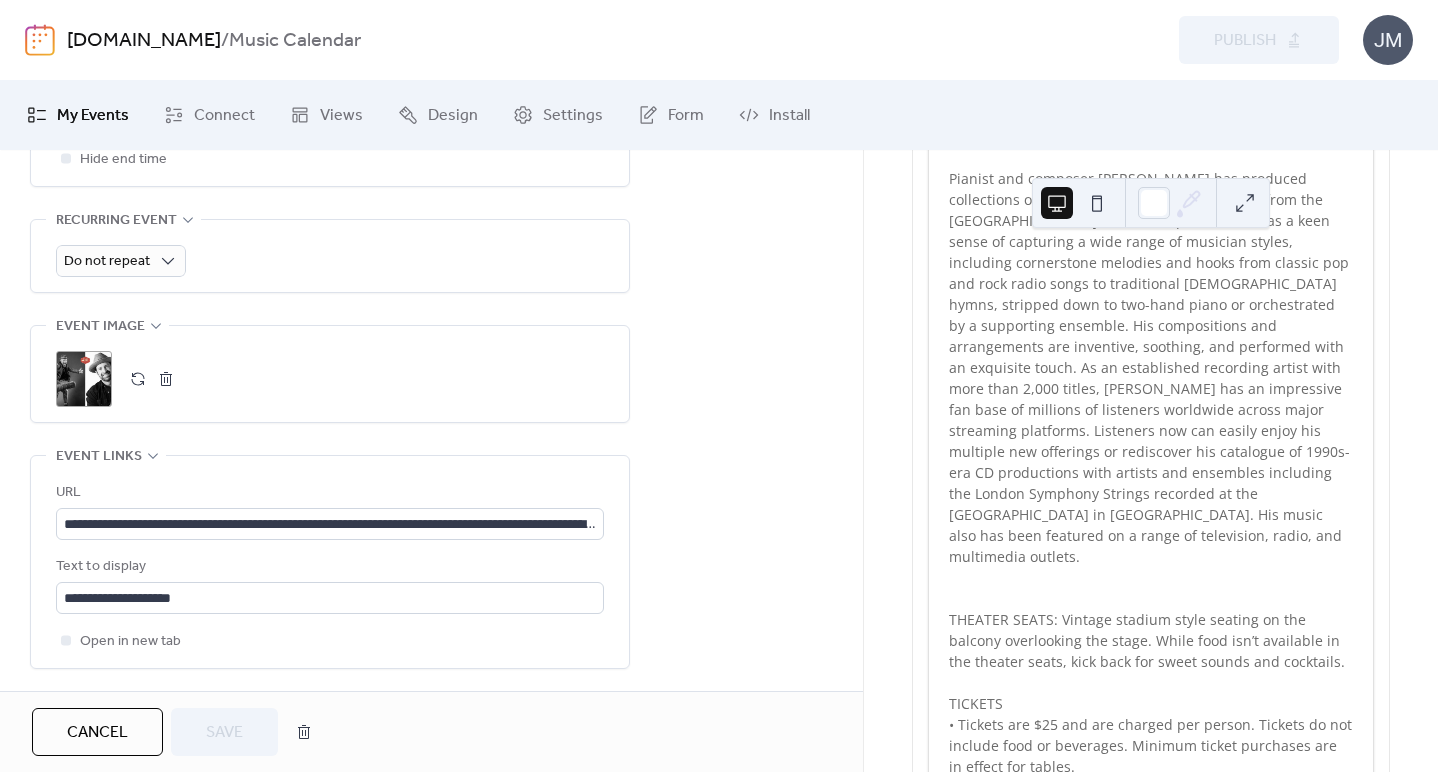 scroll, scrollTop: 906, scrollLeft: 0, axis: vertical 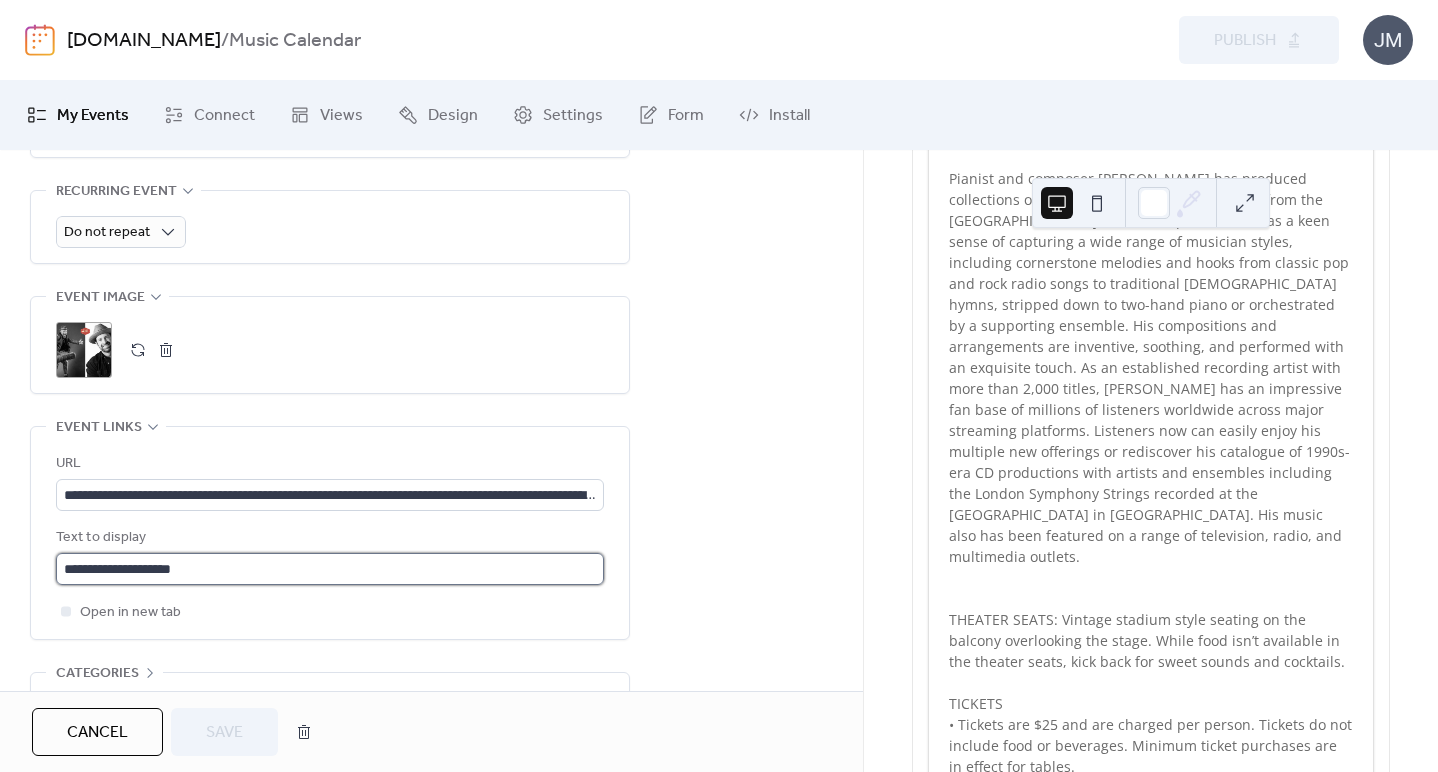 click on "**********" at bounding box center [330, 569] 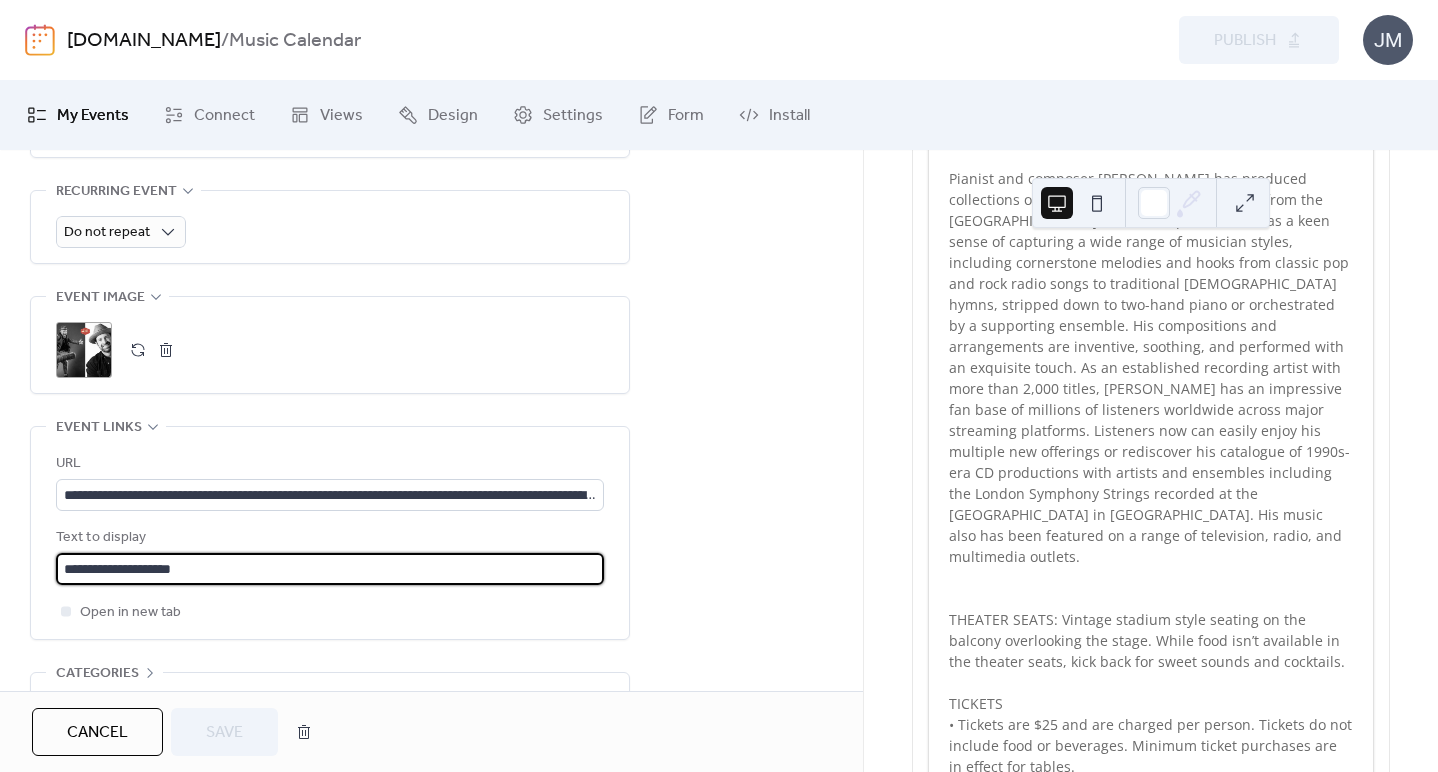 click on "**********" at bounding box center [330, 569] 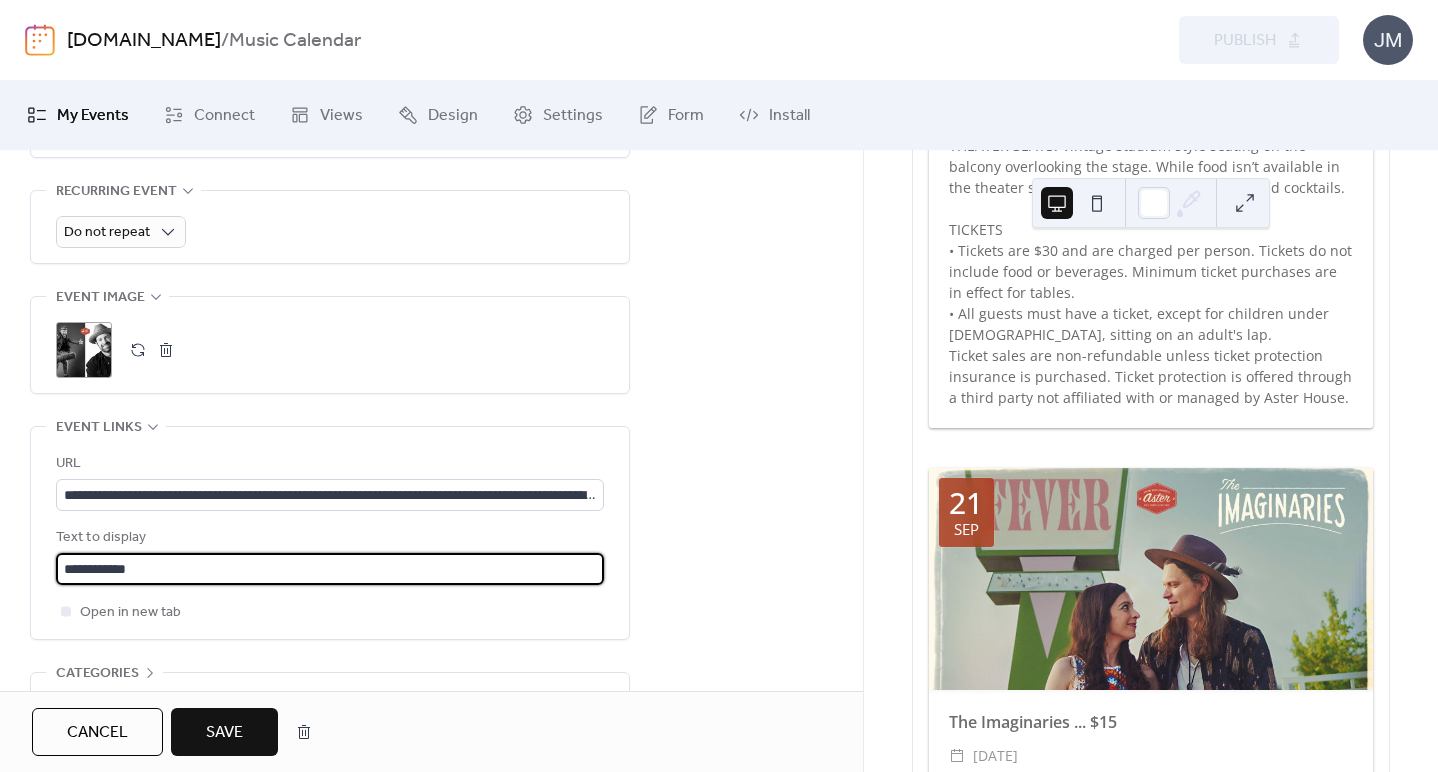 scroll, scrollTop: 36222, scrollLeft: 0, axis: vertical 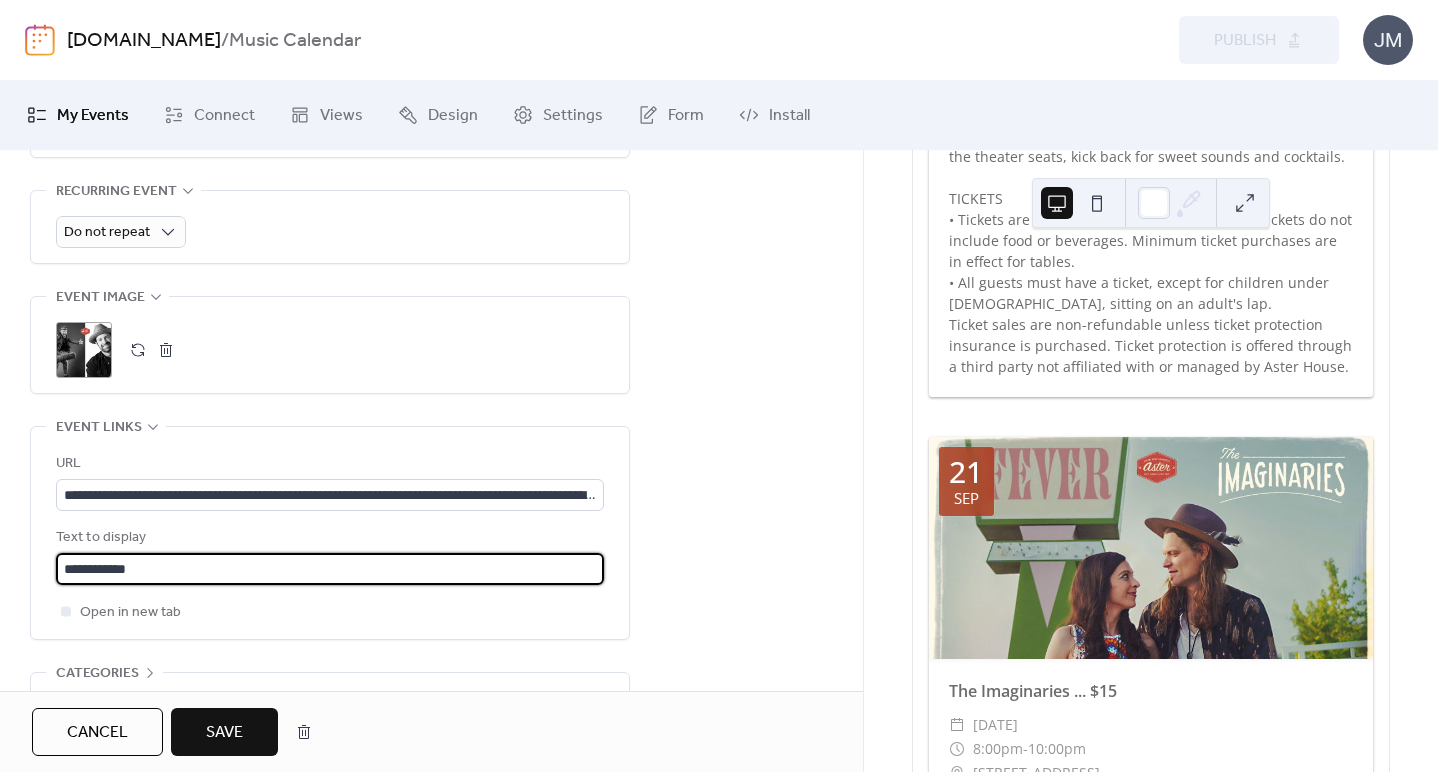 type on "**********" 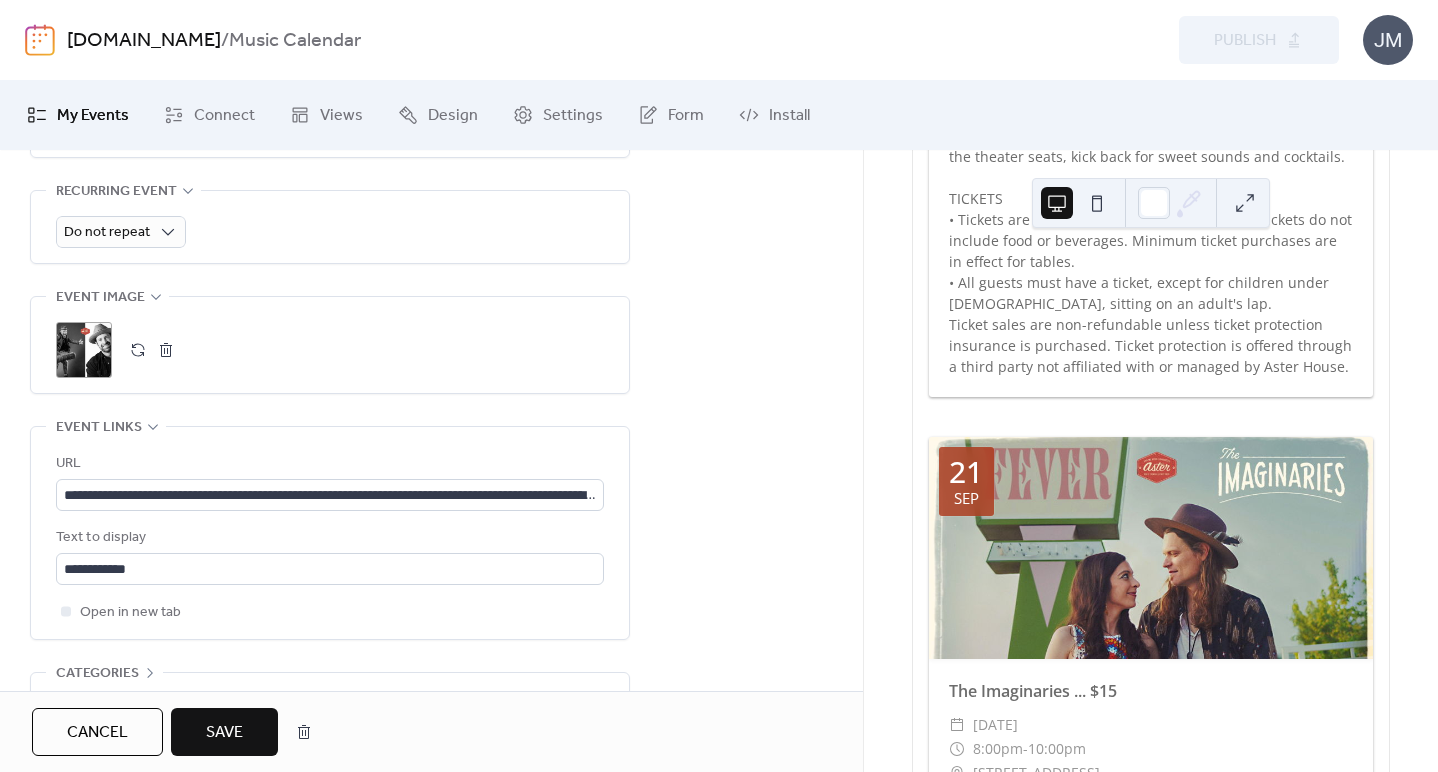 click on "Save" at bounding box center (224, 733) 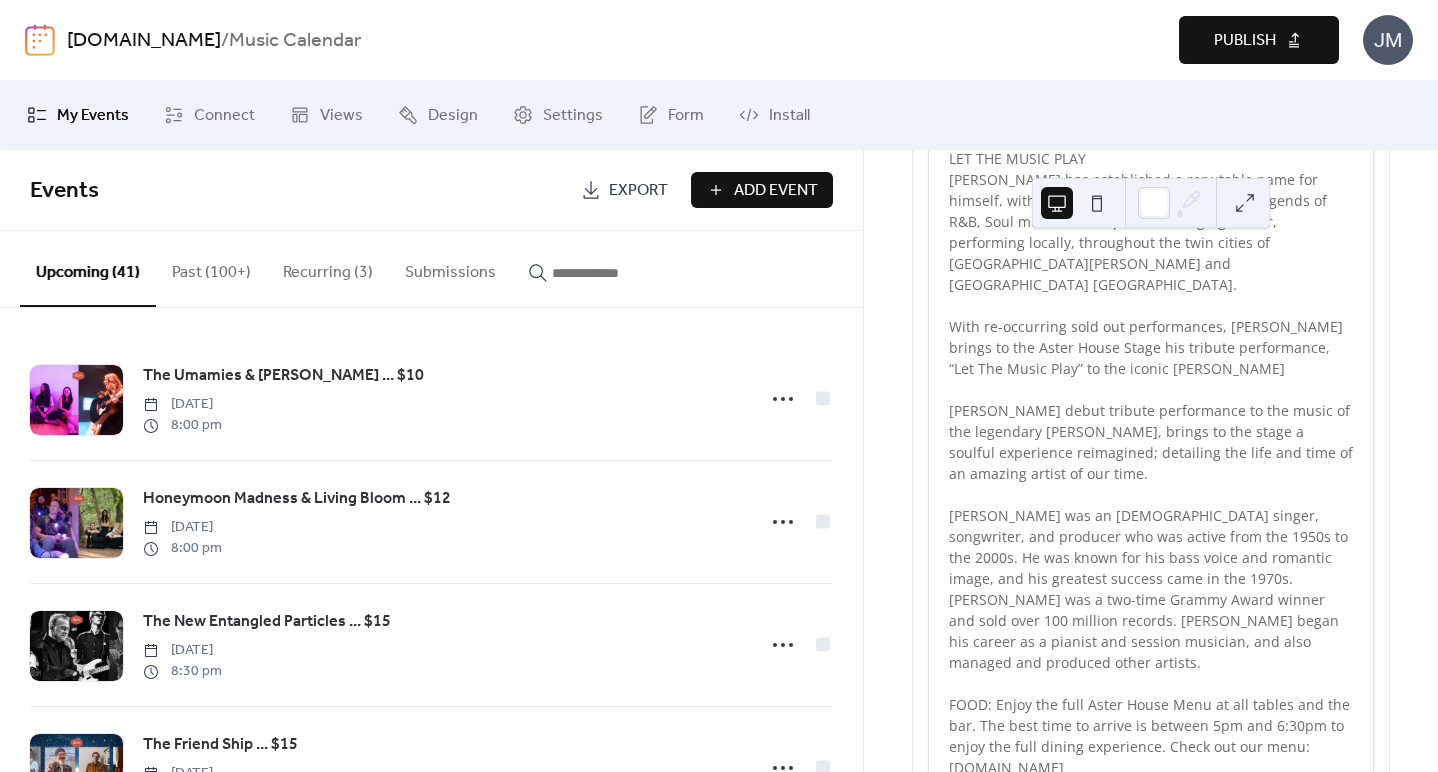 scroll, scrollTop: 35526, scrollLeft: 0, axis: vertical 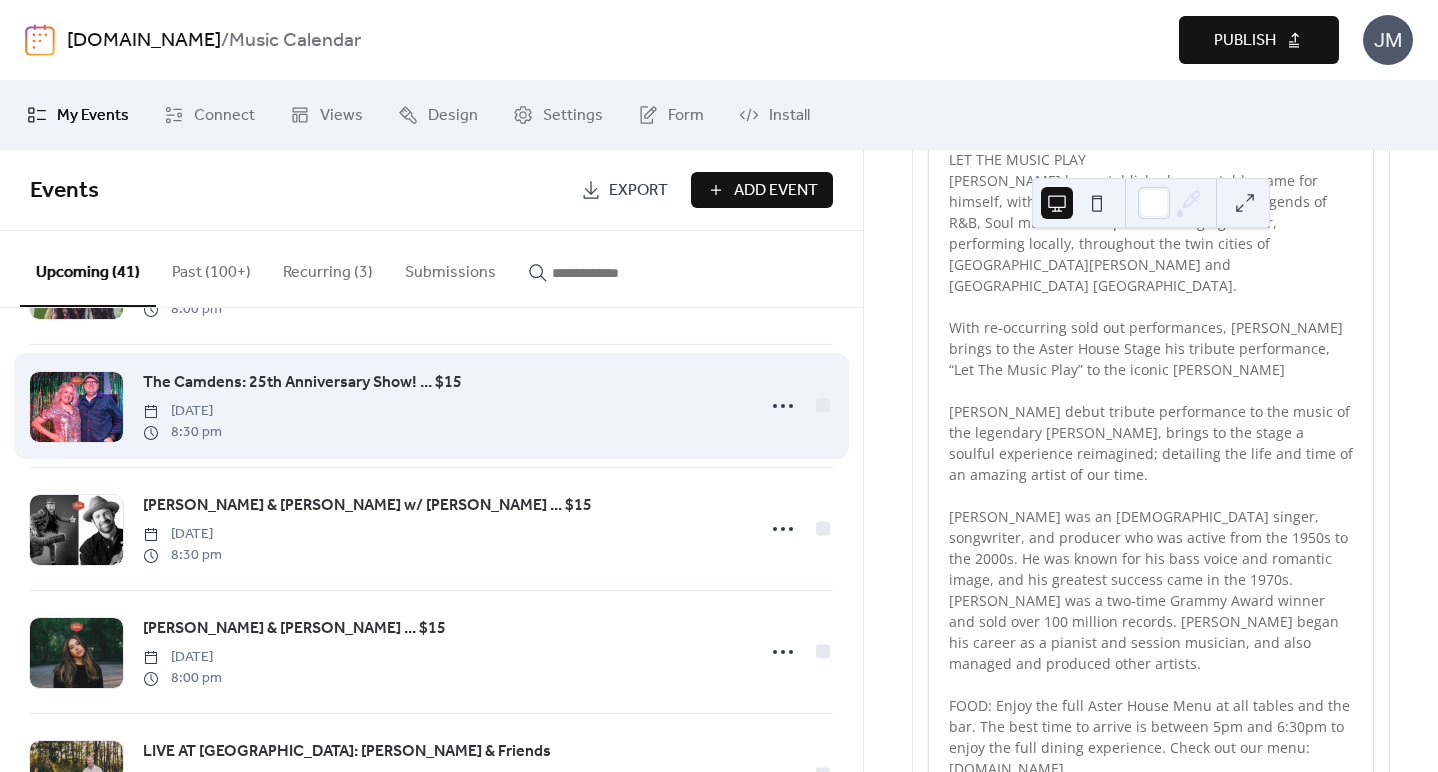 click on "The Camdens: 25th Anniversary Show! ... $15" at bounding box center [302, 383] 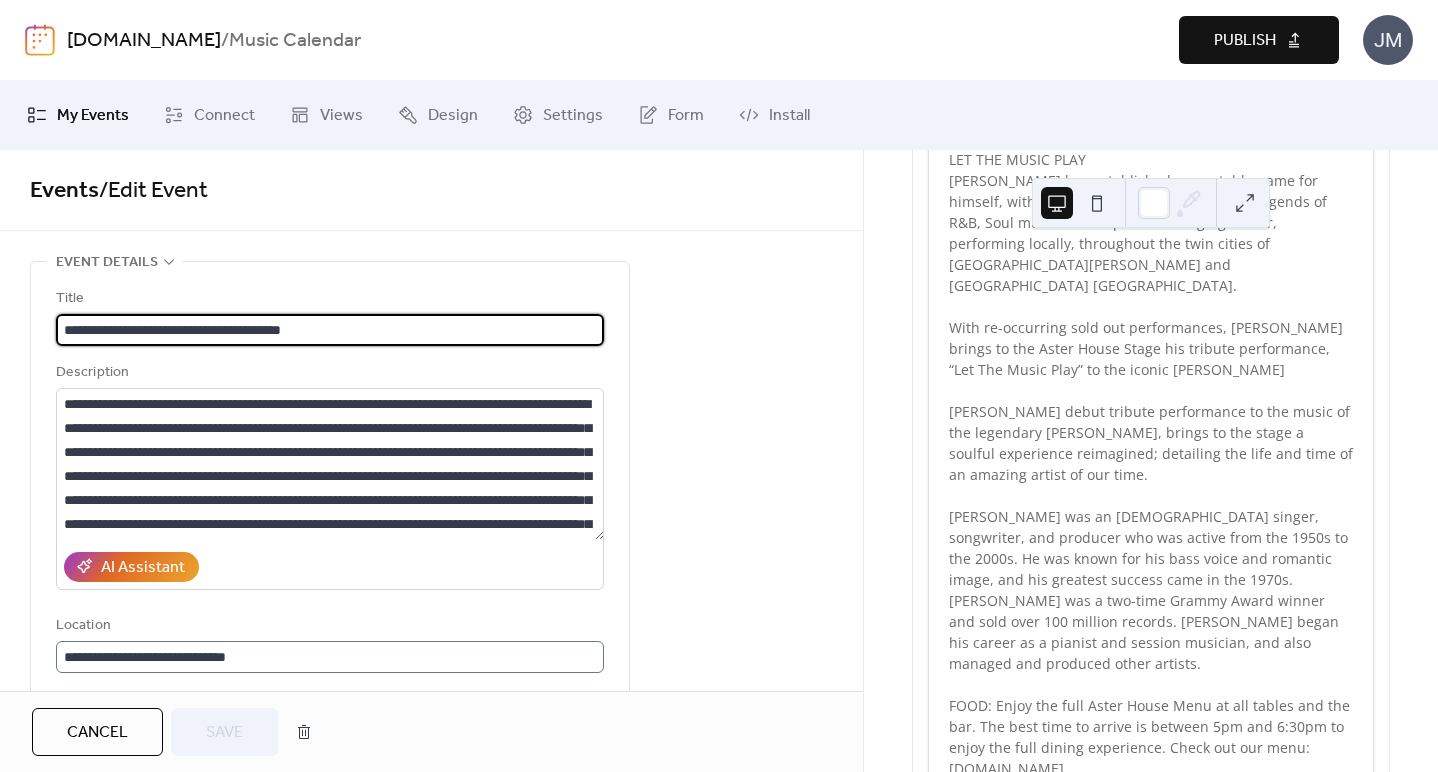 scroll, scrollTop: 1, scrollLeft: 0, axis: vertical 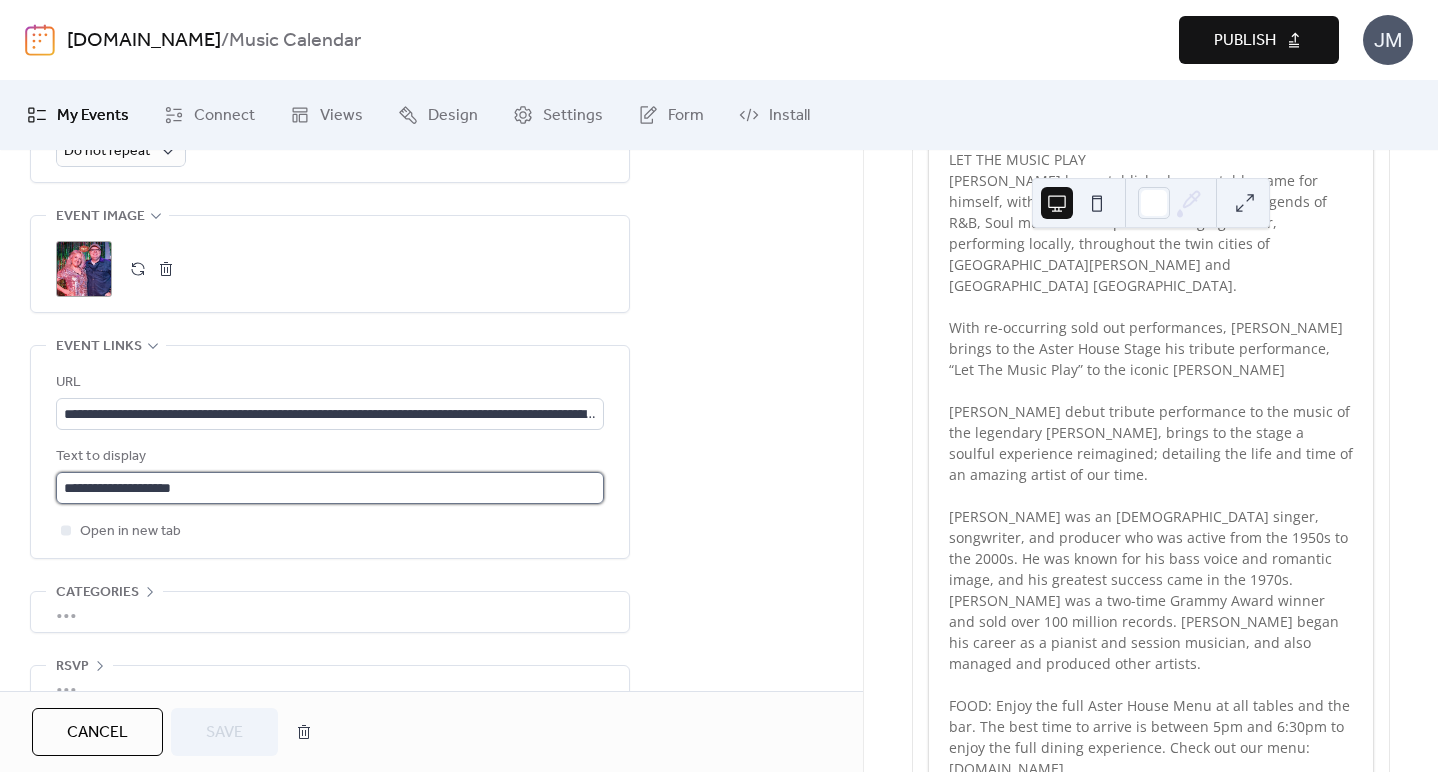 click on "**********" at bounding box center (330, 488) 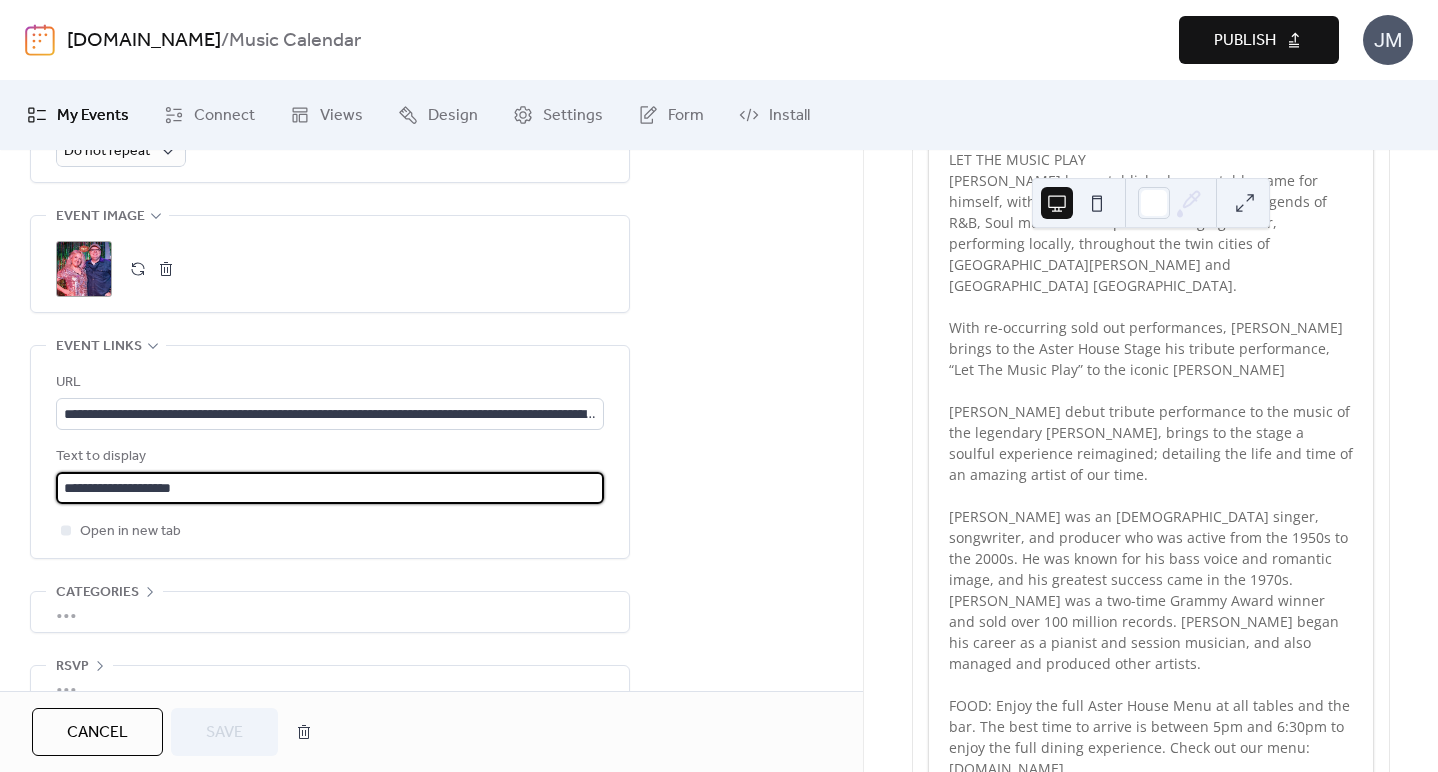 click on "**********" at bounding box center [330, 488] 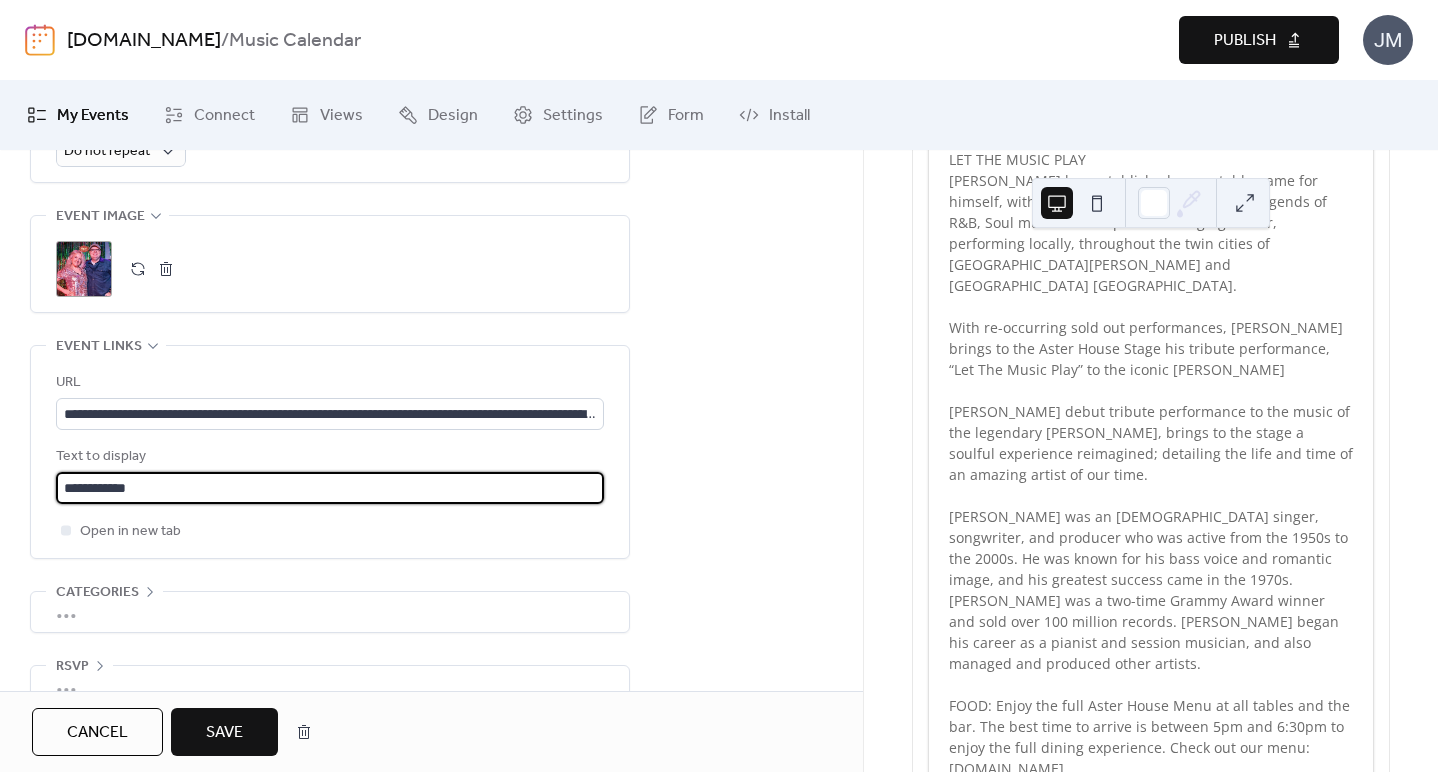 type on "**********" 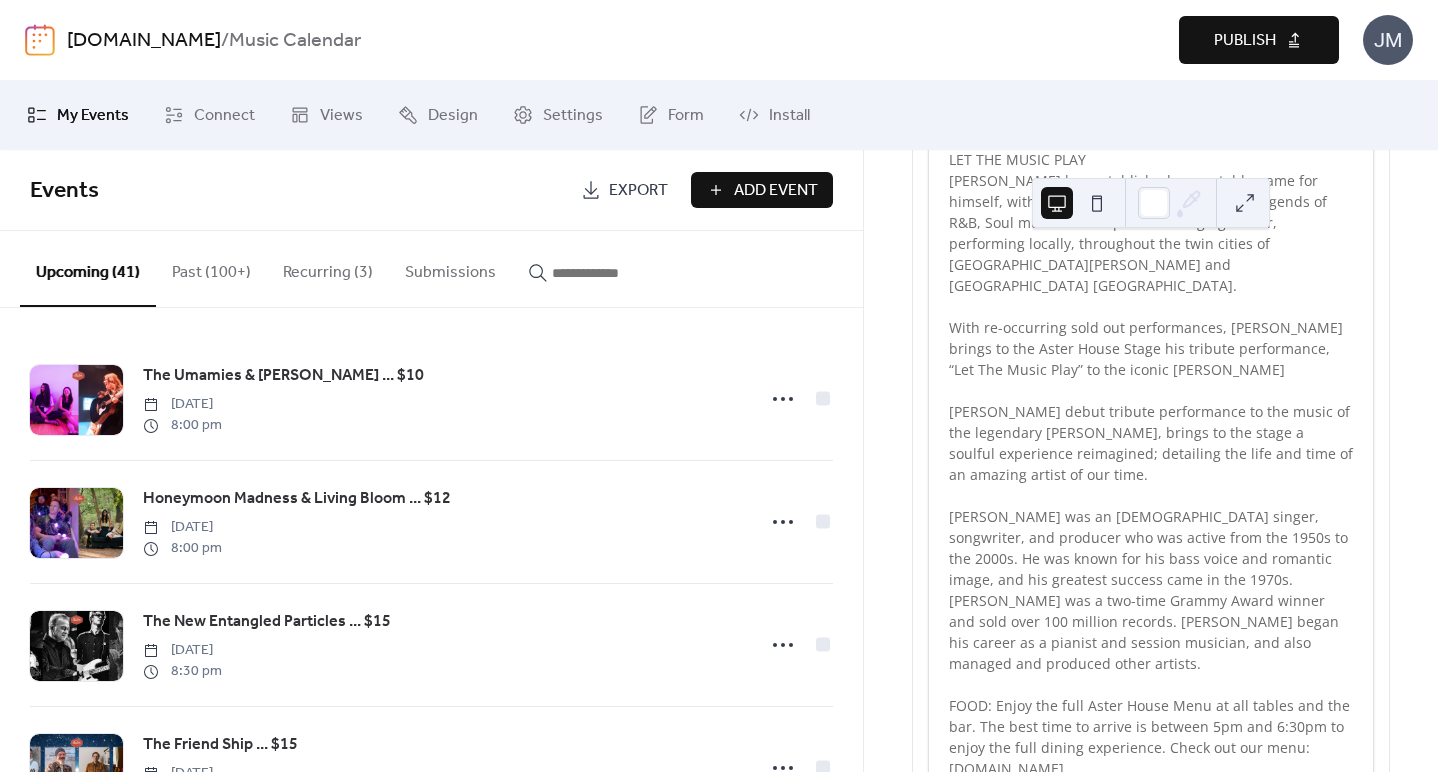 click on "Publish" at bounding box center [1245, 41] 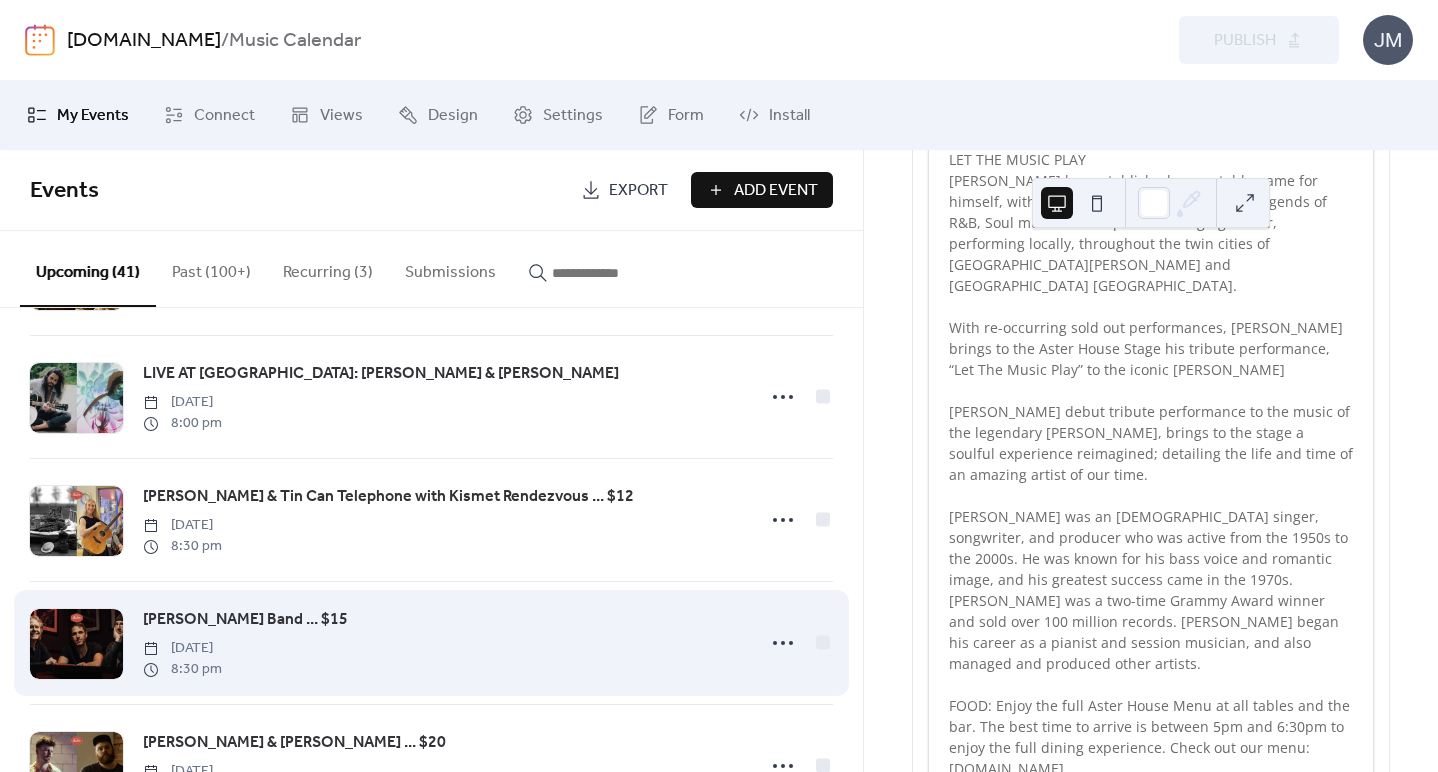 scroll, scrollTop: 3423, scrollLeft: 0, axis: vertical 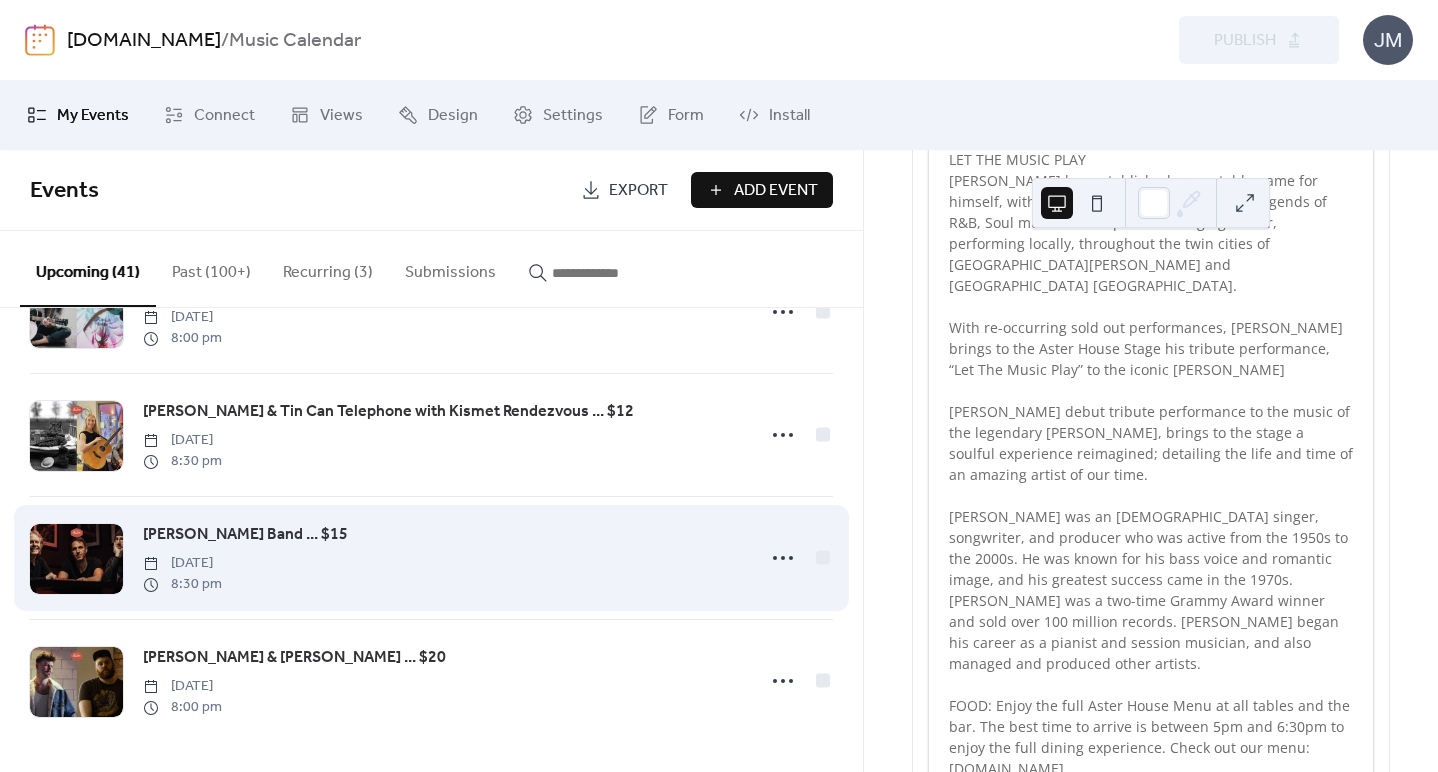 click on "[PERSON_NAME] Band ... $15" at bounding box center [245, 535] 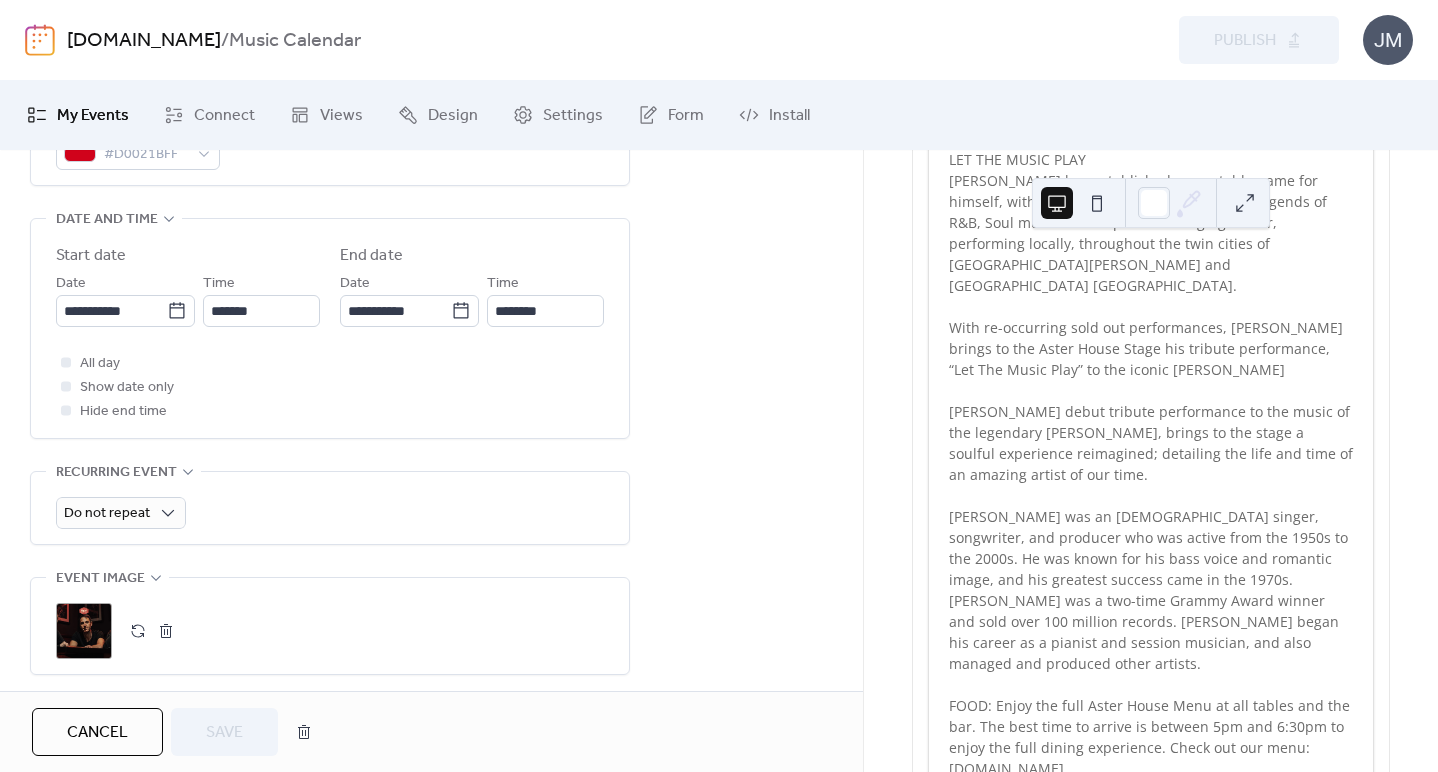 scroll, scrollTop: 1027, scrollLeft: 0, axis: vertical 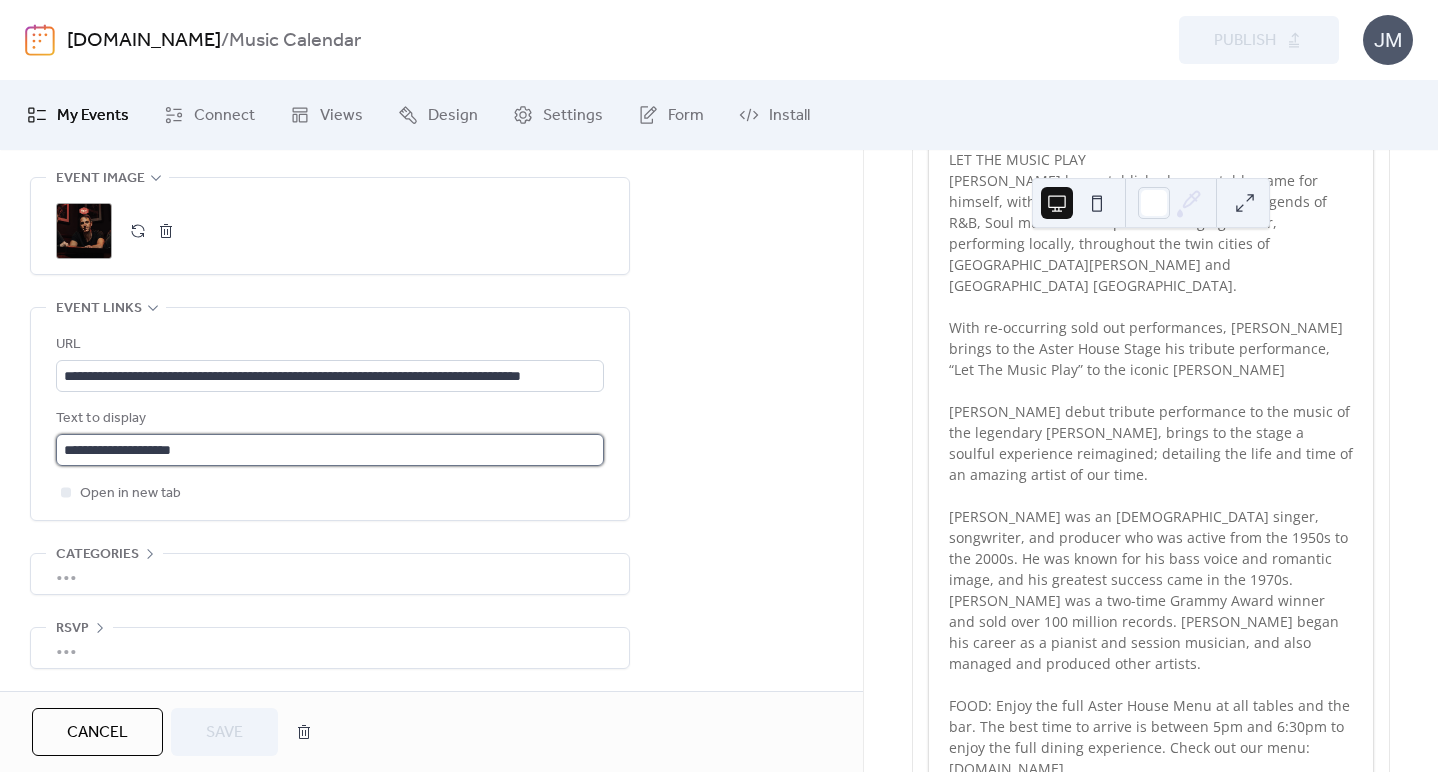 click on "**********" at bounding box center [330, 450] 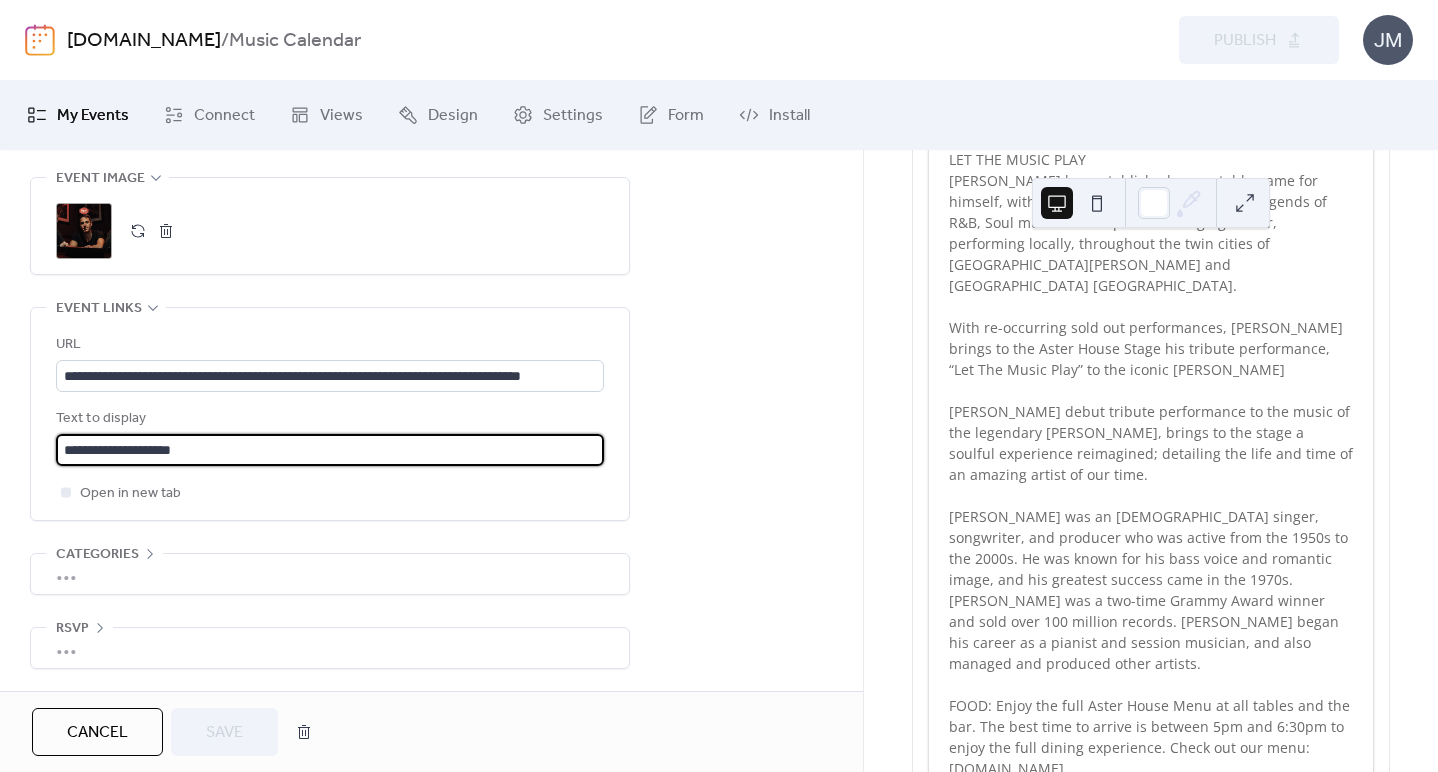 click on "**********" at bounding box center (330, 450) 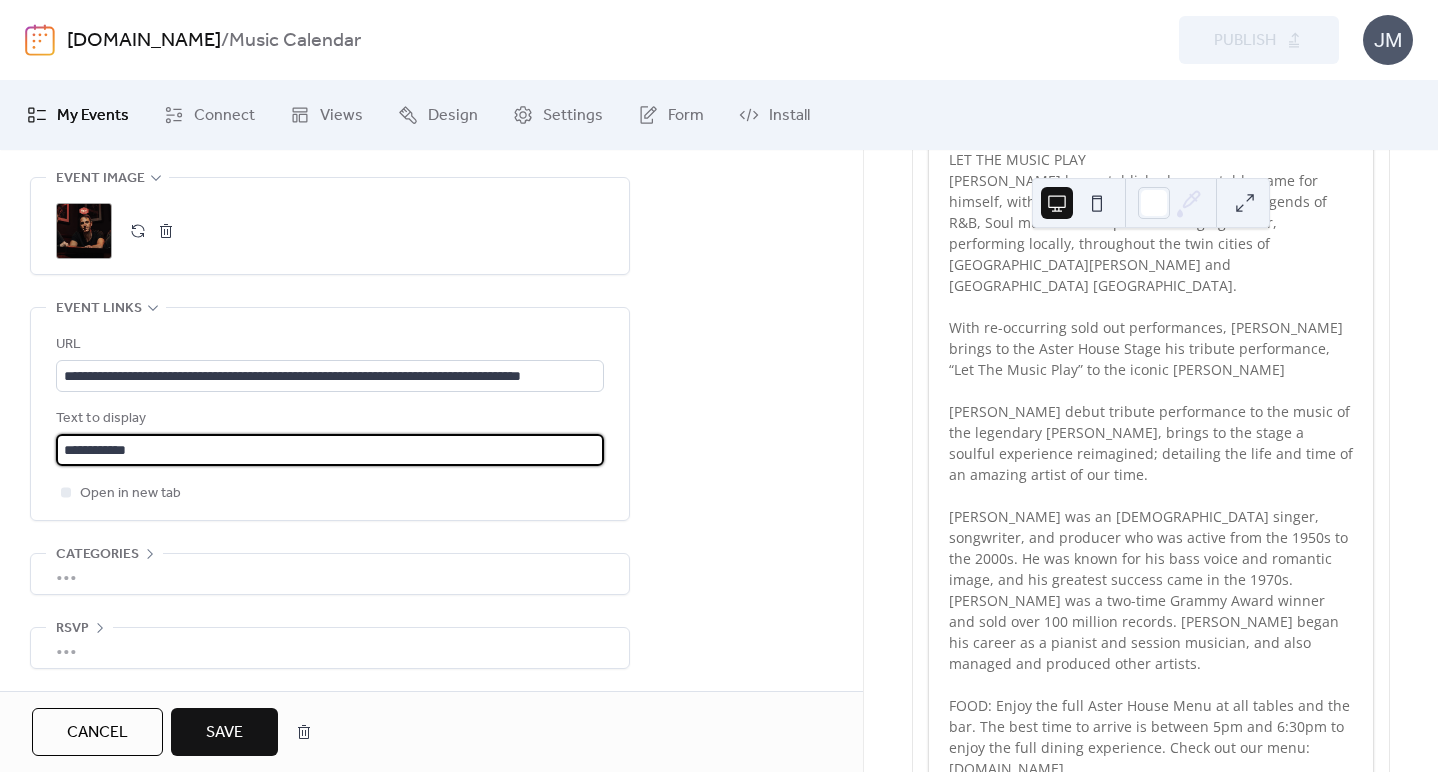 type on "**********" 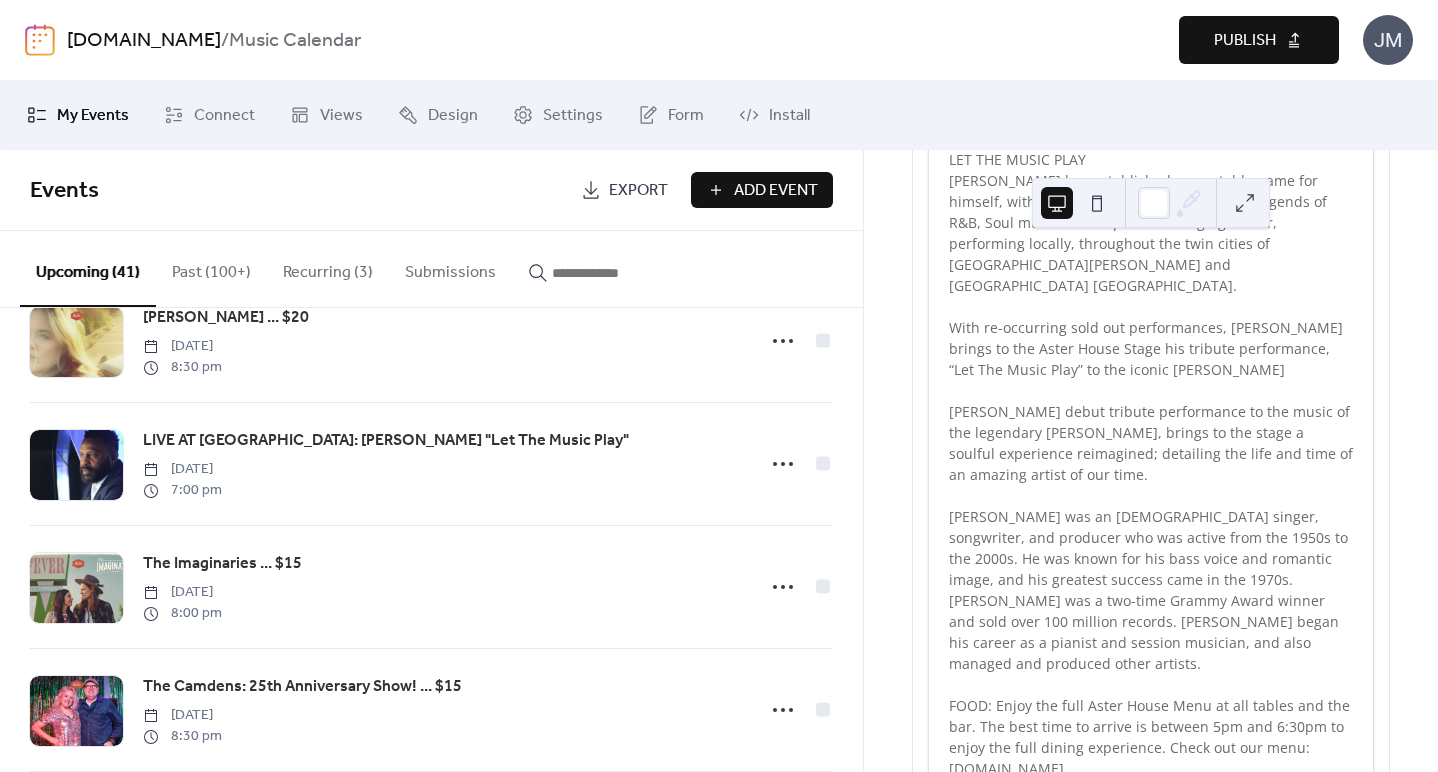 scroll, scrollTop: 3988, scrollLeft: 0, axis: vertical 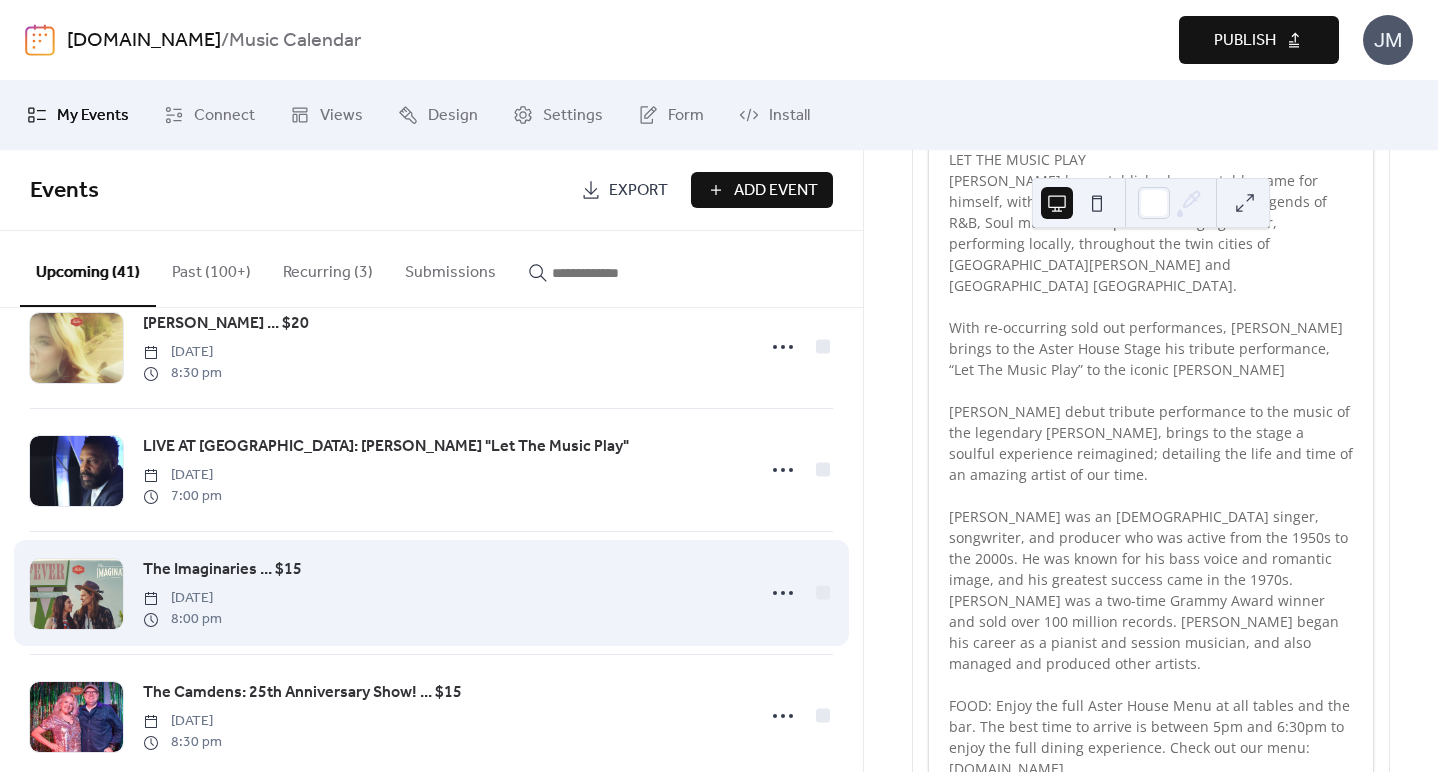 click on "The Imaginaries ... $15" at bounding box center [222, 570] 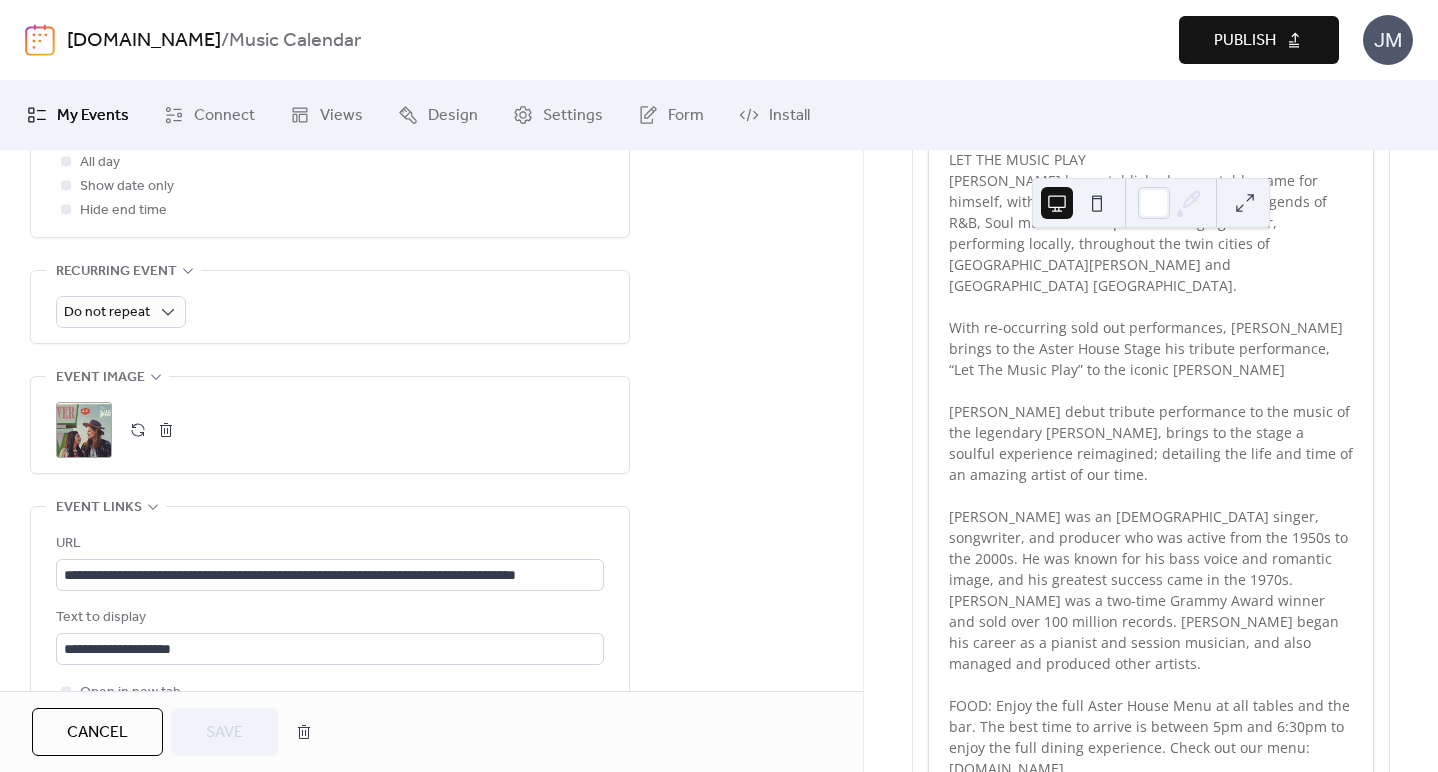 scroll, scrollTop: 1027, scrollLeft: 0, axis: vertical 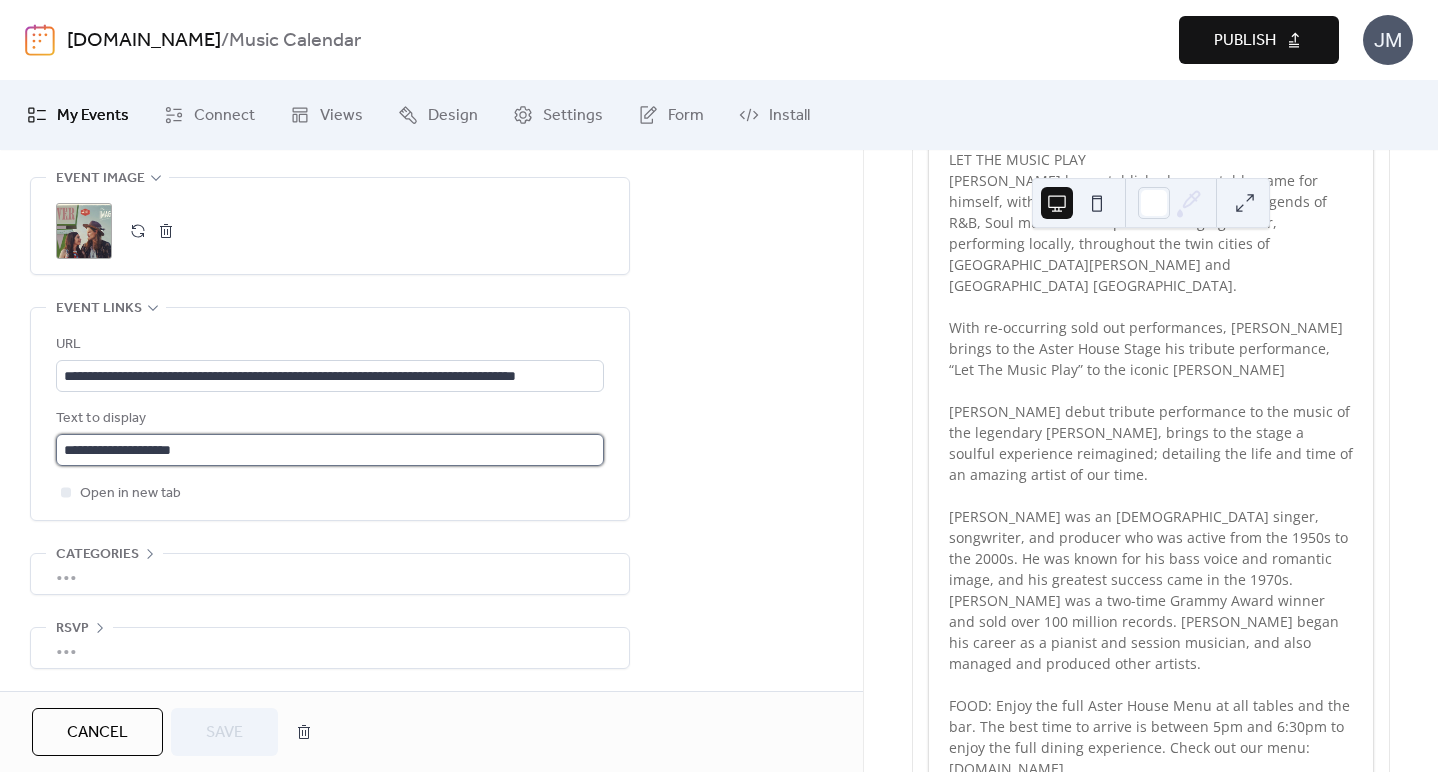click on "**********" at bounding box center (330, 450) 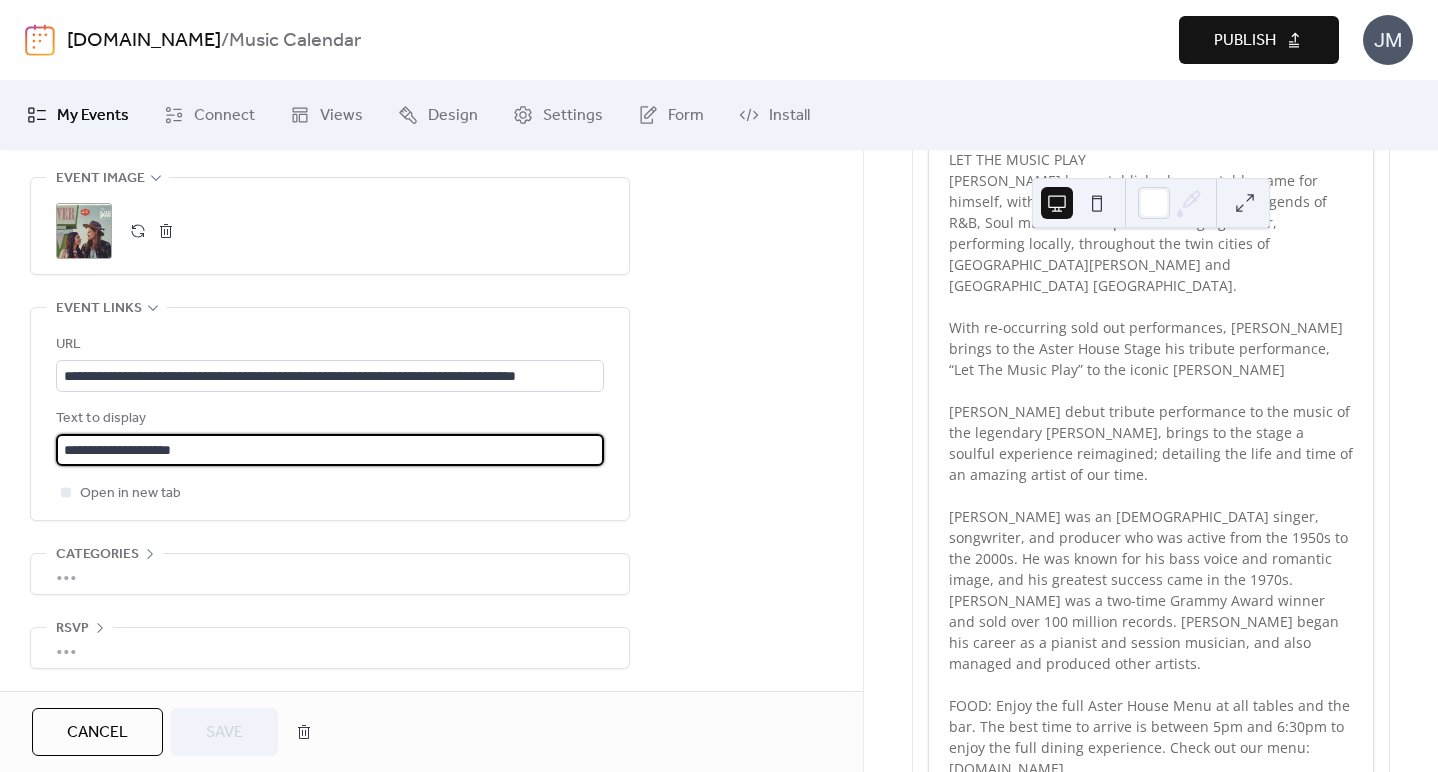 click on "**********" at bounding box center [330, 450] 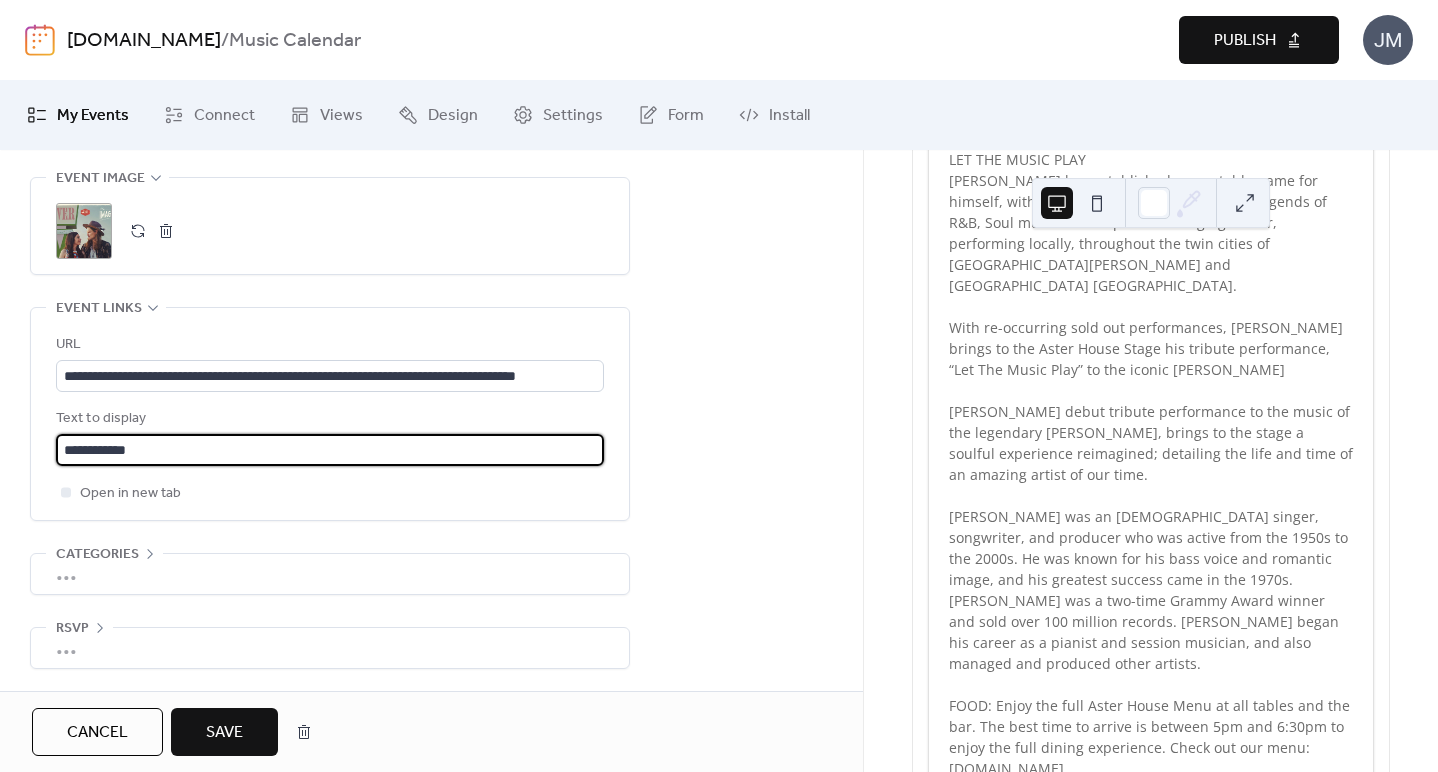 type on "**********" 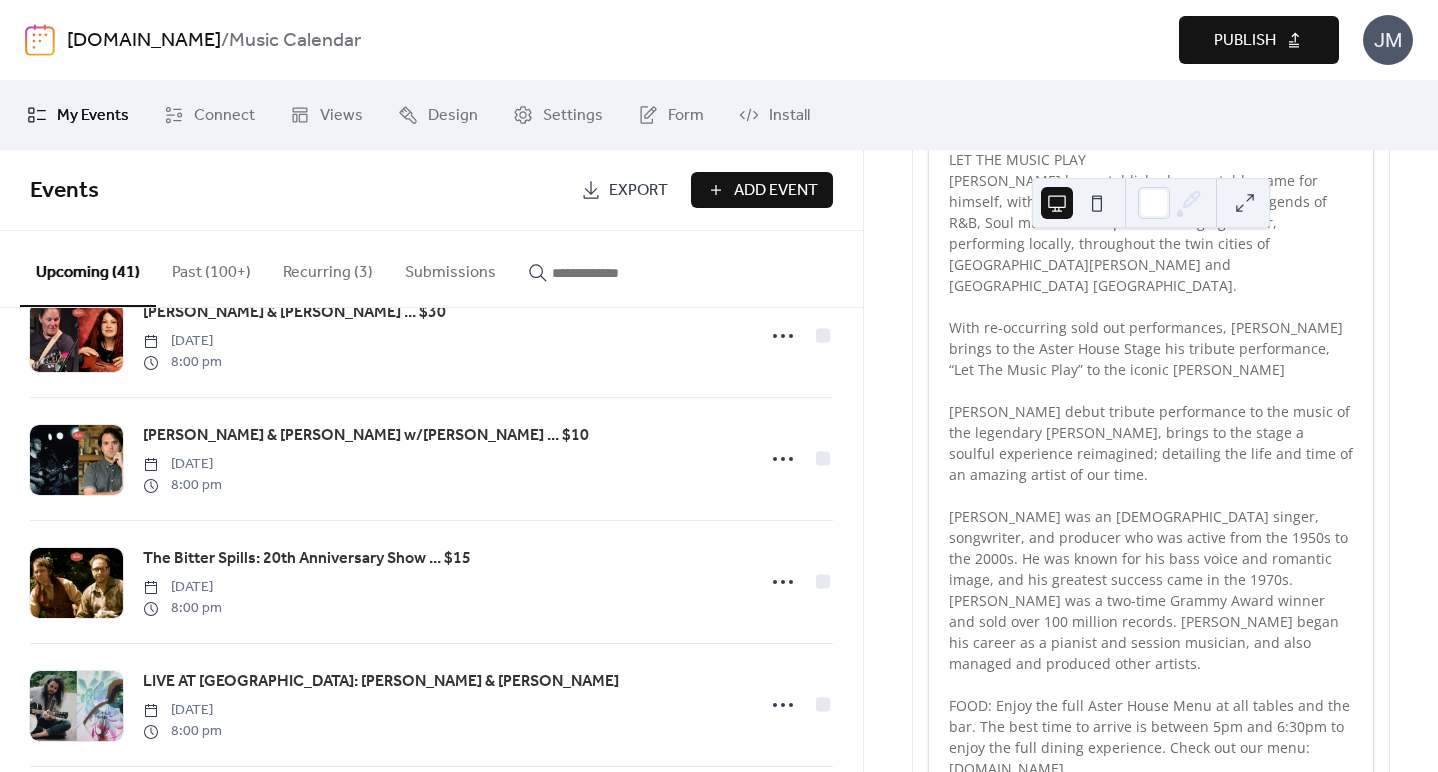 scroll, scrollTop: 3008, scrollLeft: 0, axis: vertical 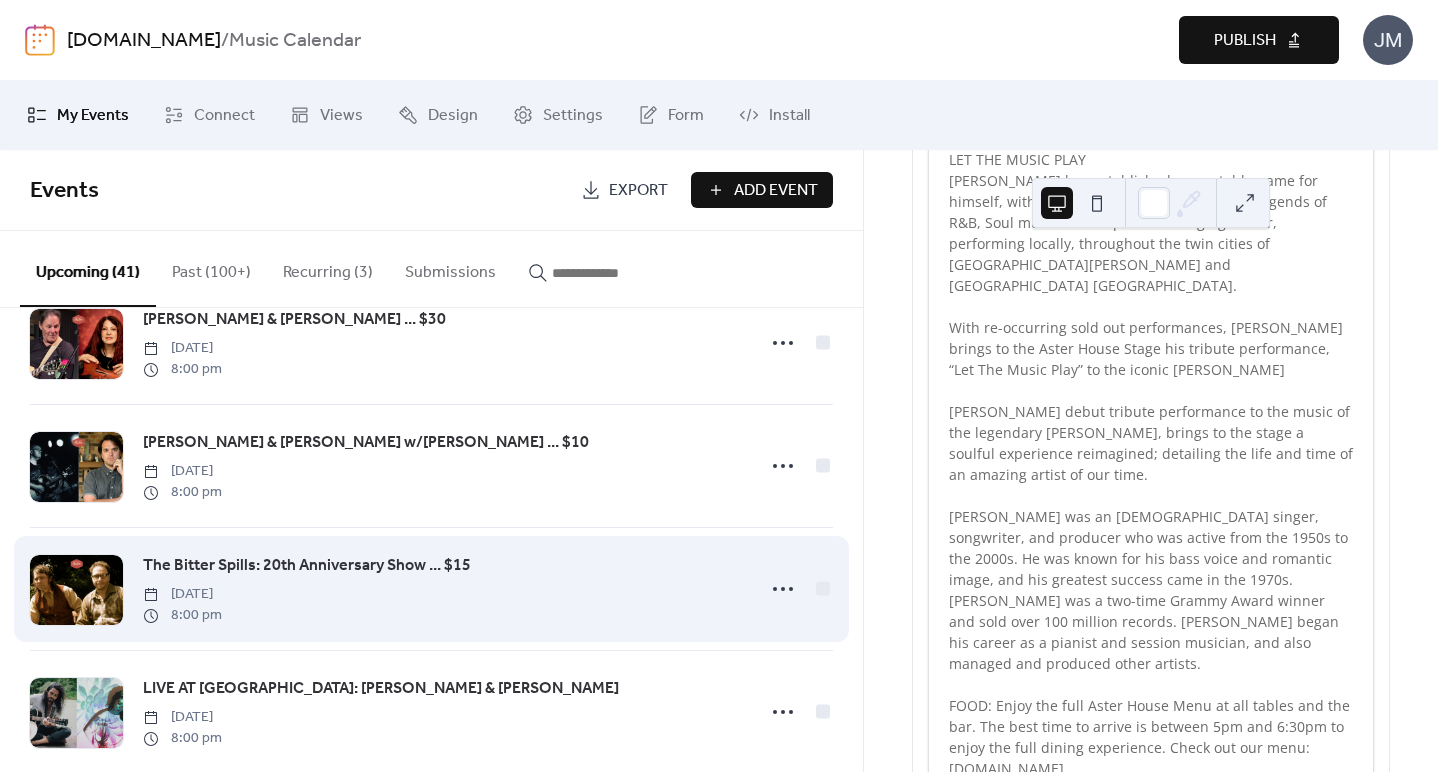 click on "The Bitter Spills: 20th Anniversary Show ... $15" at bounding box center [307, 566] 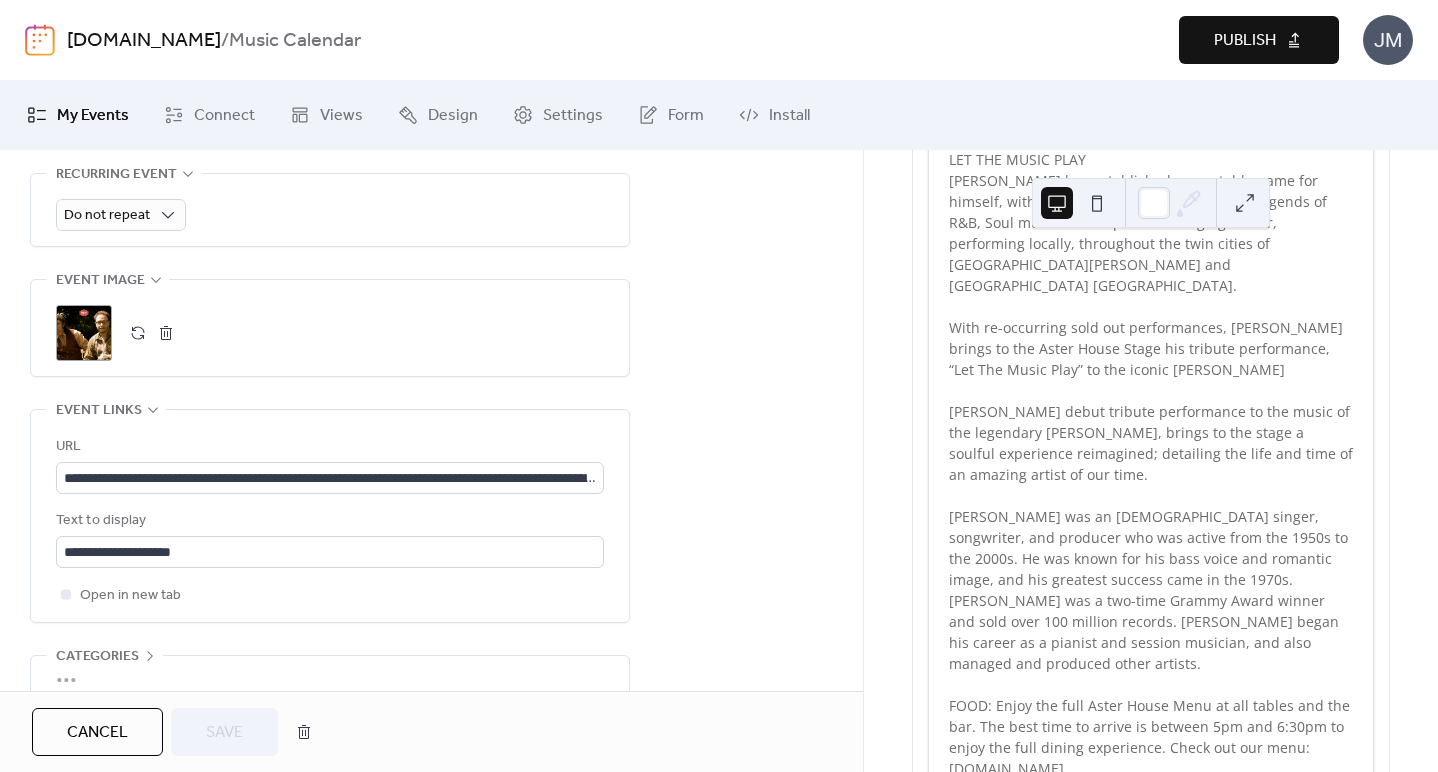 scroll, scrollTop: 1027, scrollLeft: 0, axis: vertical 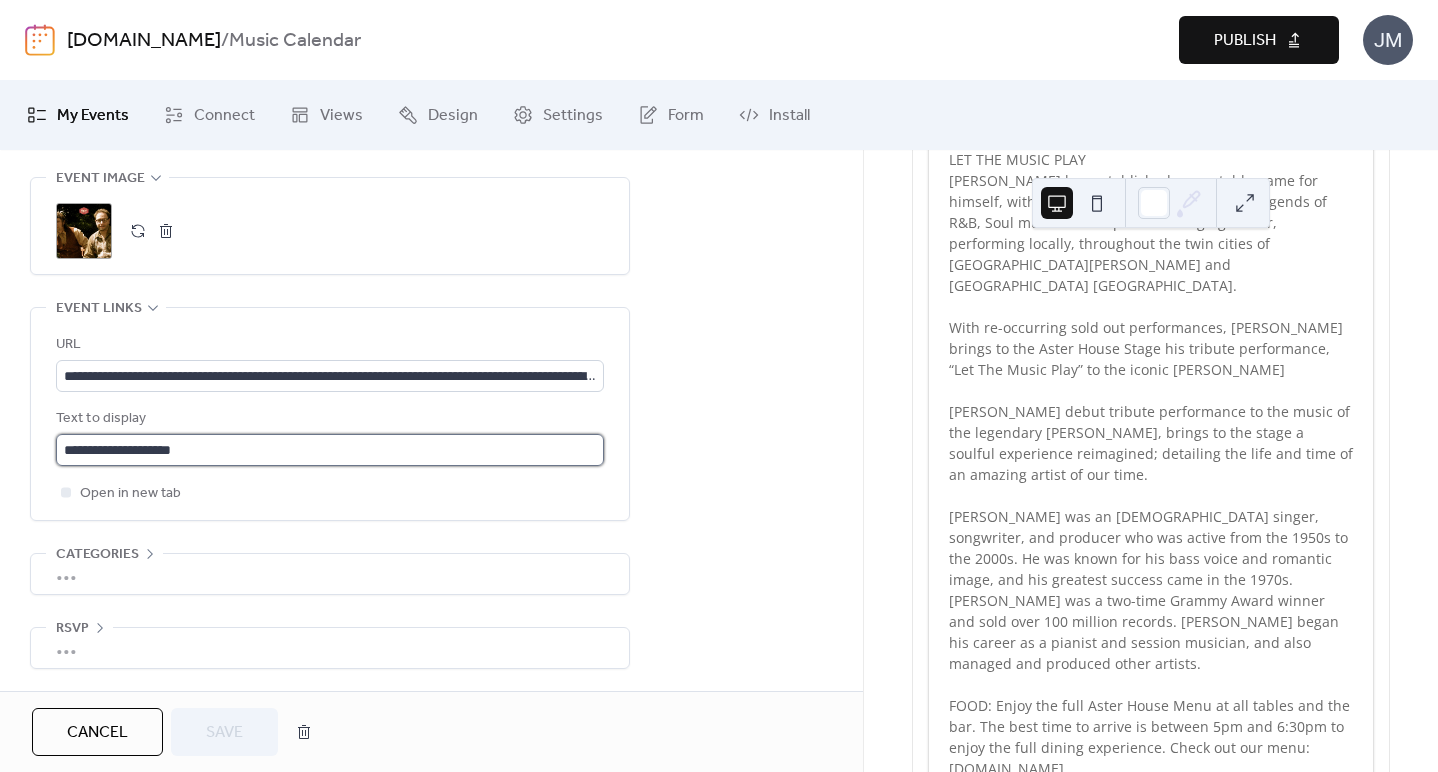 click on "**********" at bounding box center (330, 450) 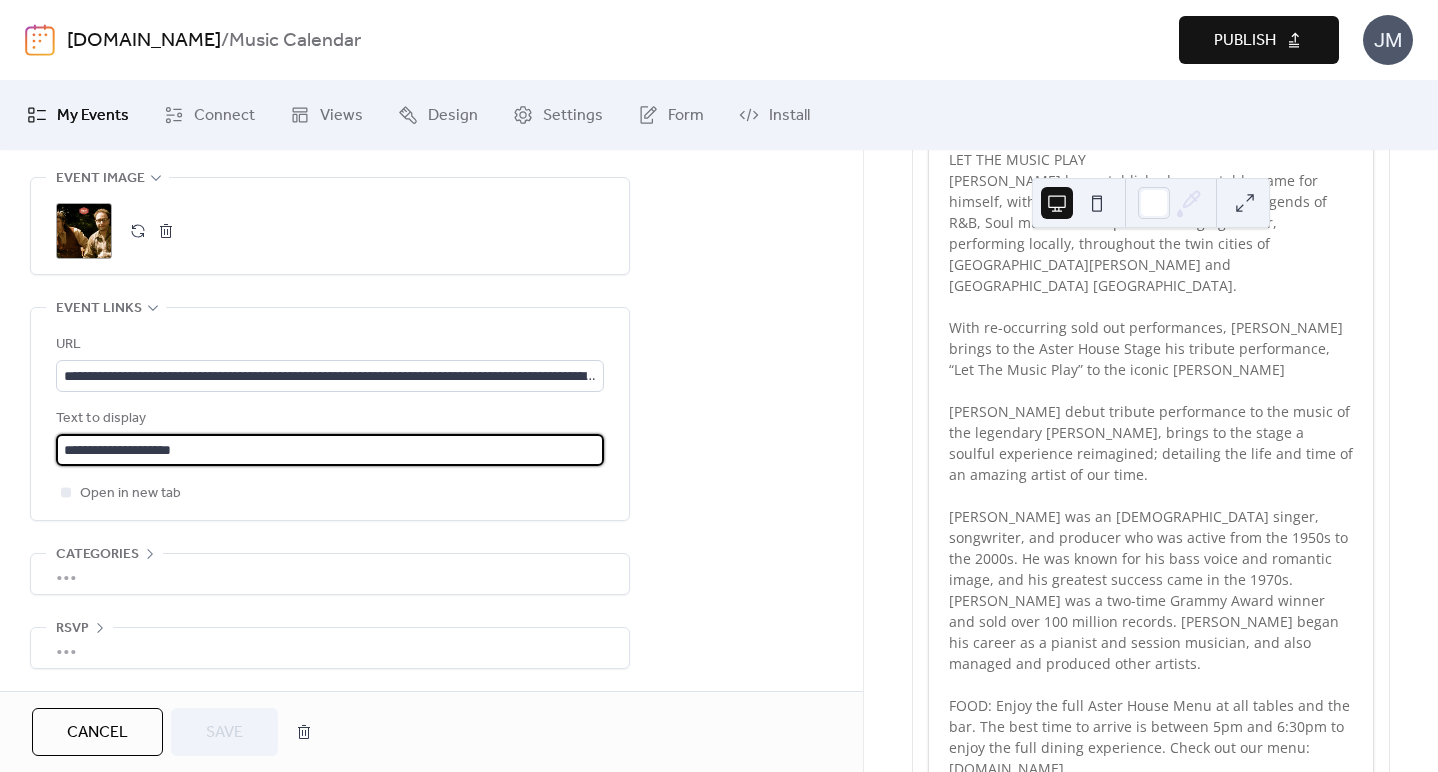 click on "**********" at bounding box center [330, 450] 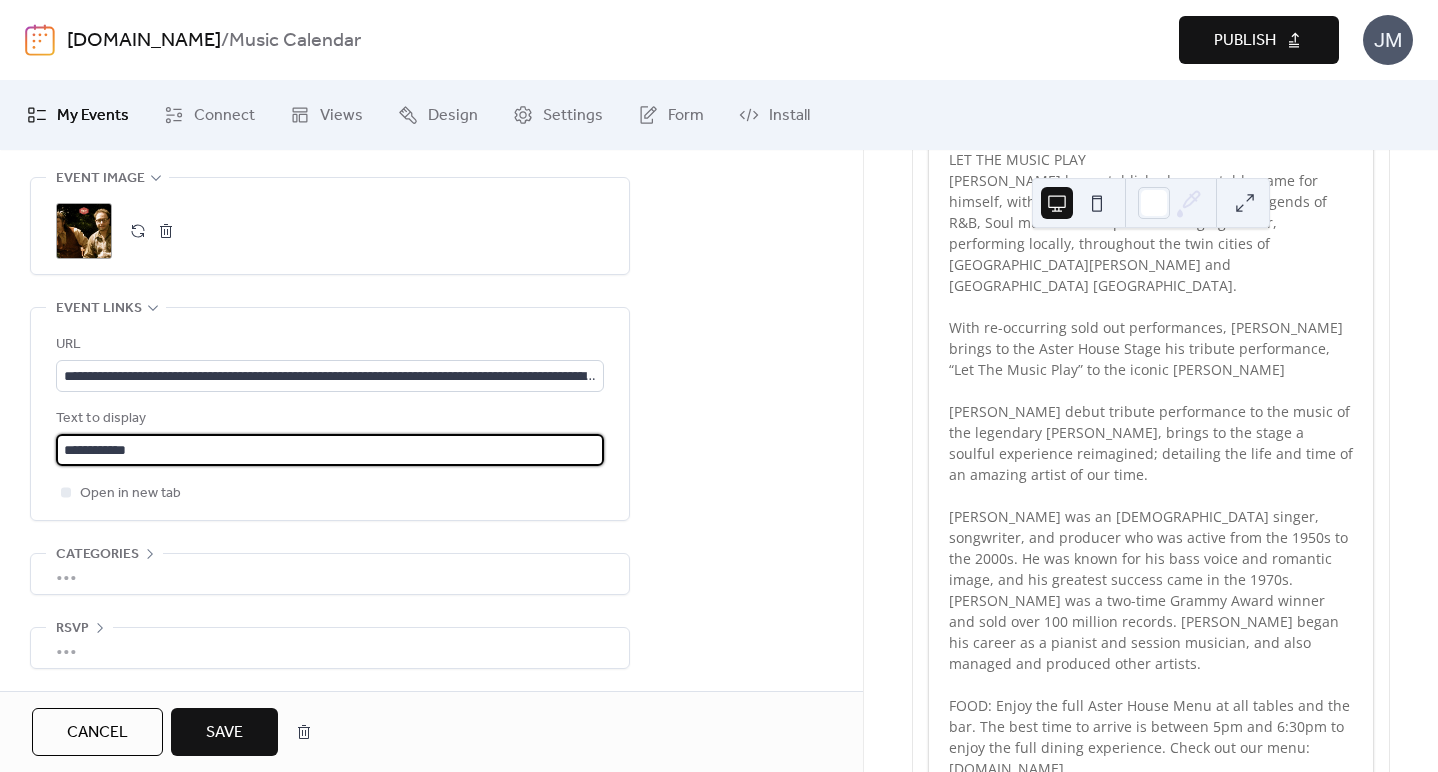 type on "**********" 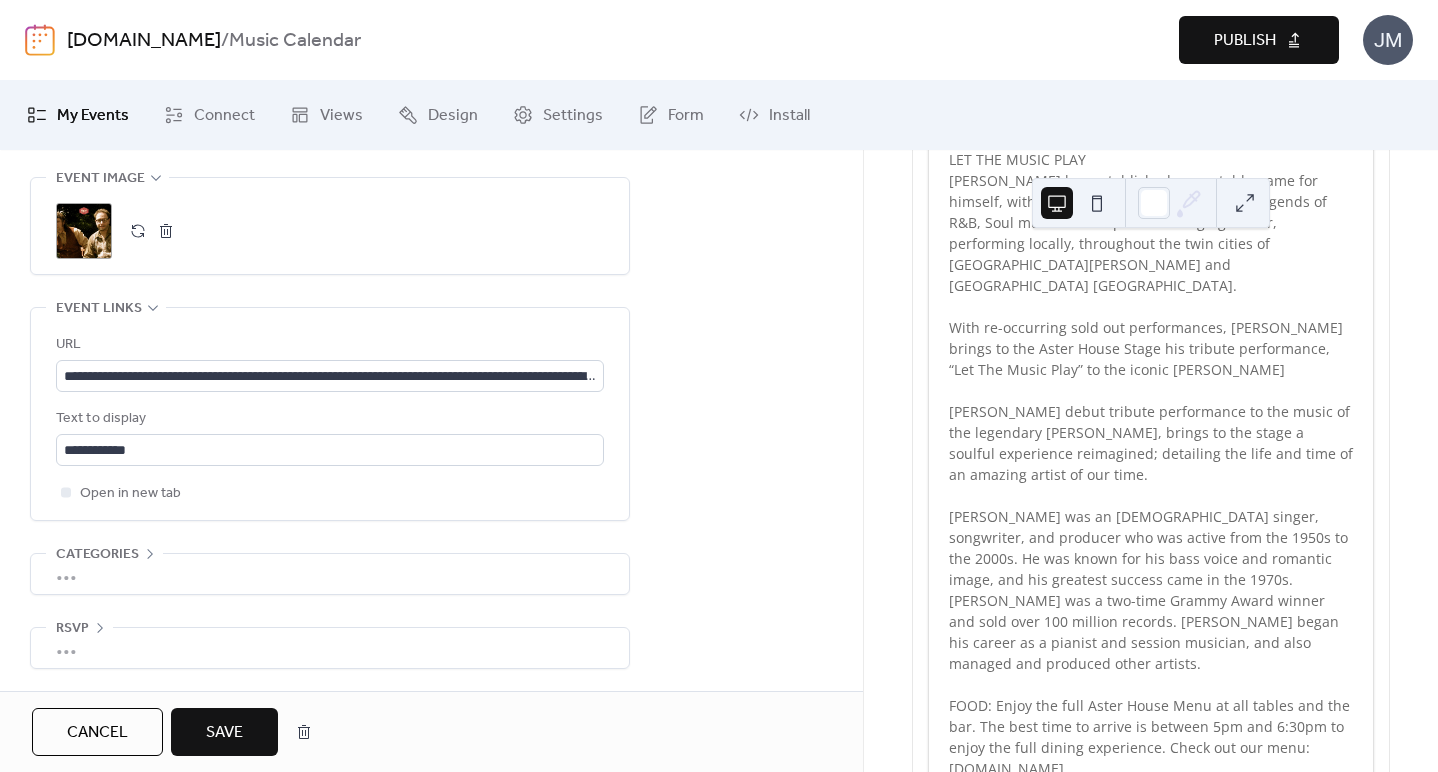 click on "Save" at bounding box center [224, 732] 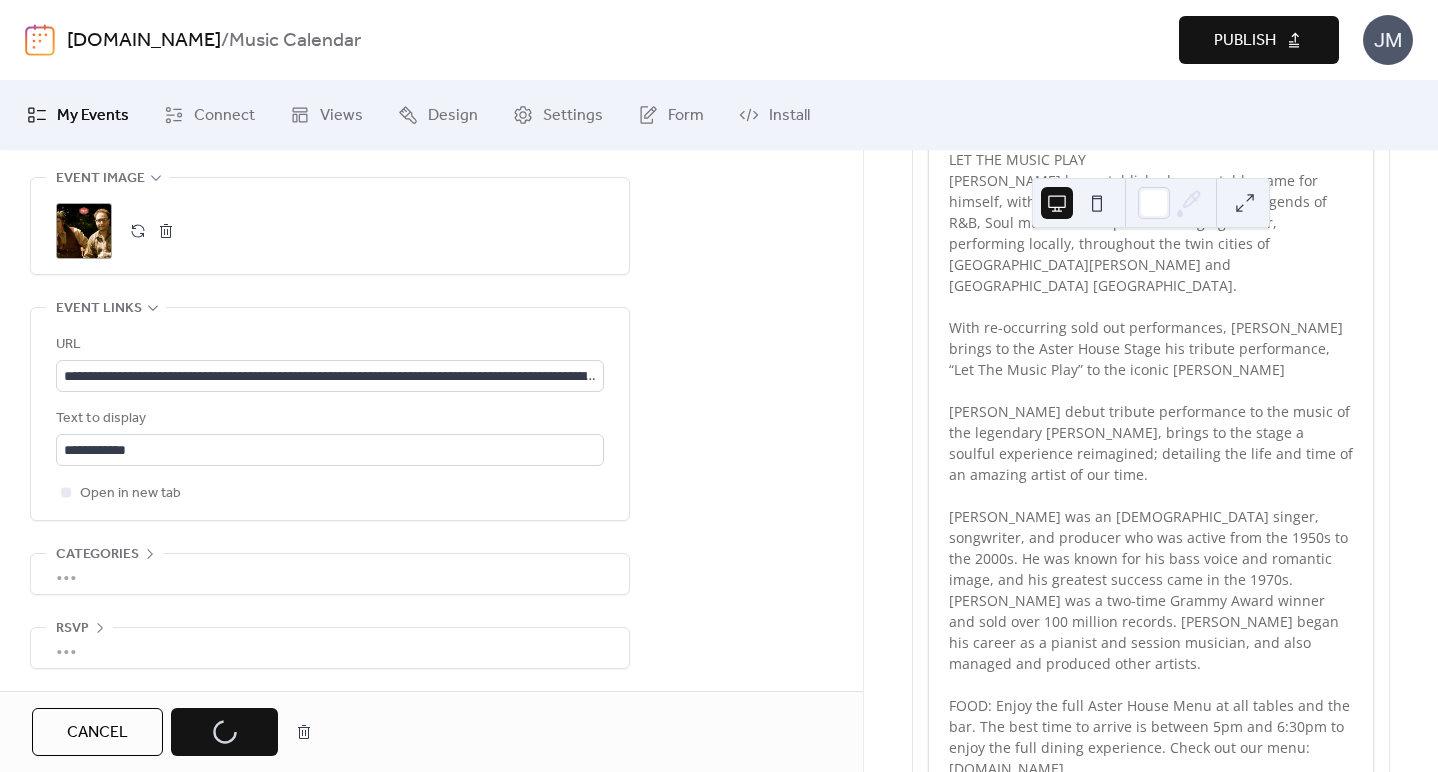 click on "Publish" at bounding box center [1245, 41] 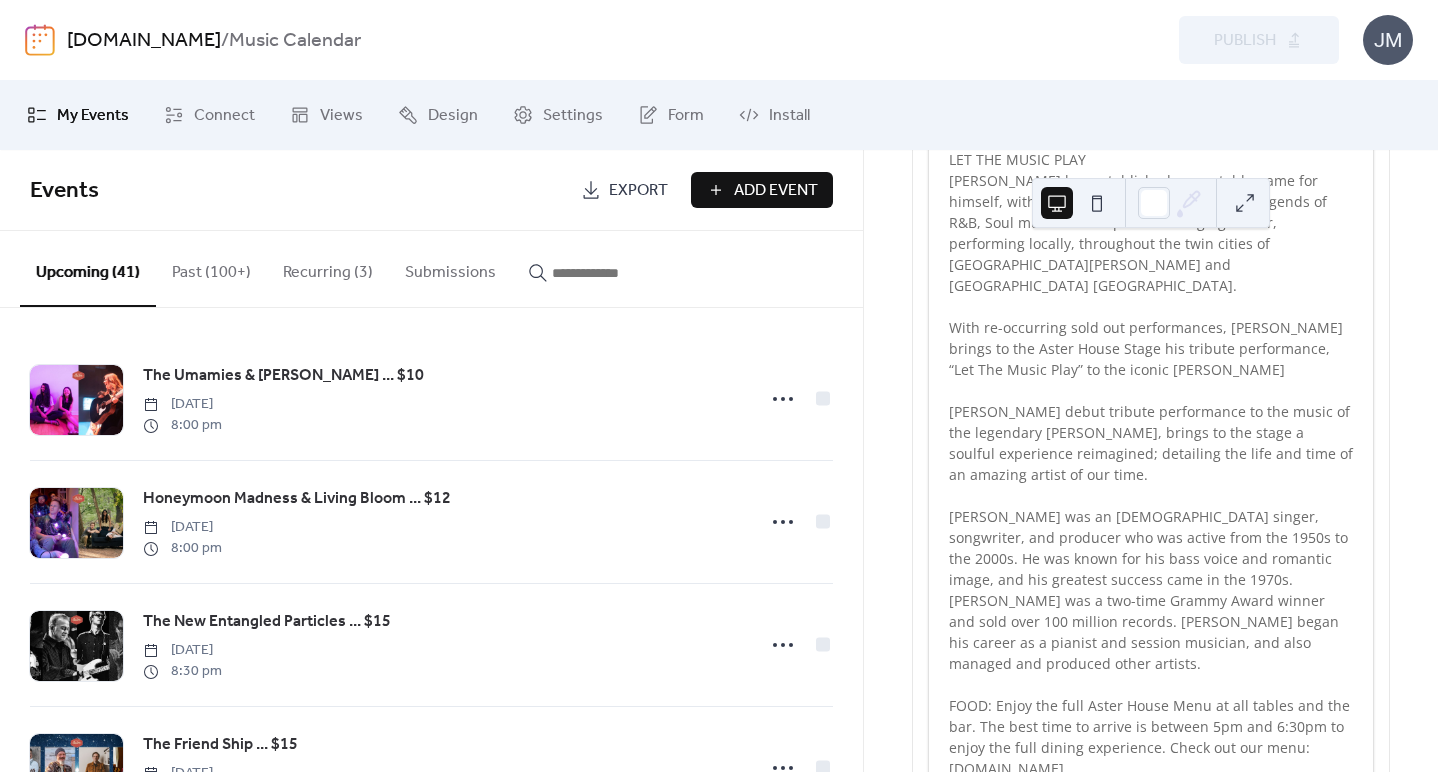 click on "Add Event" at bounding box center [762, 190] 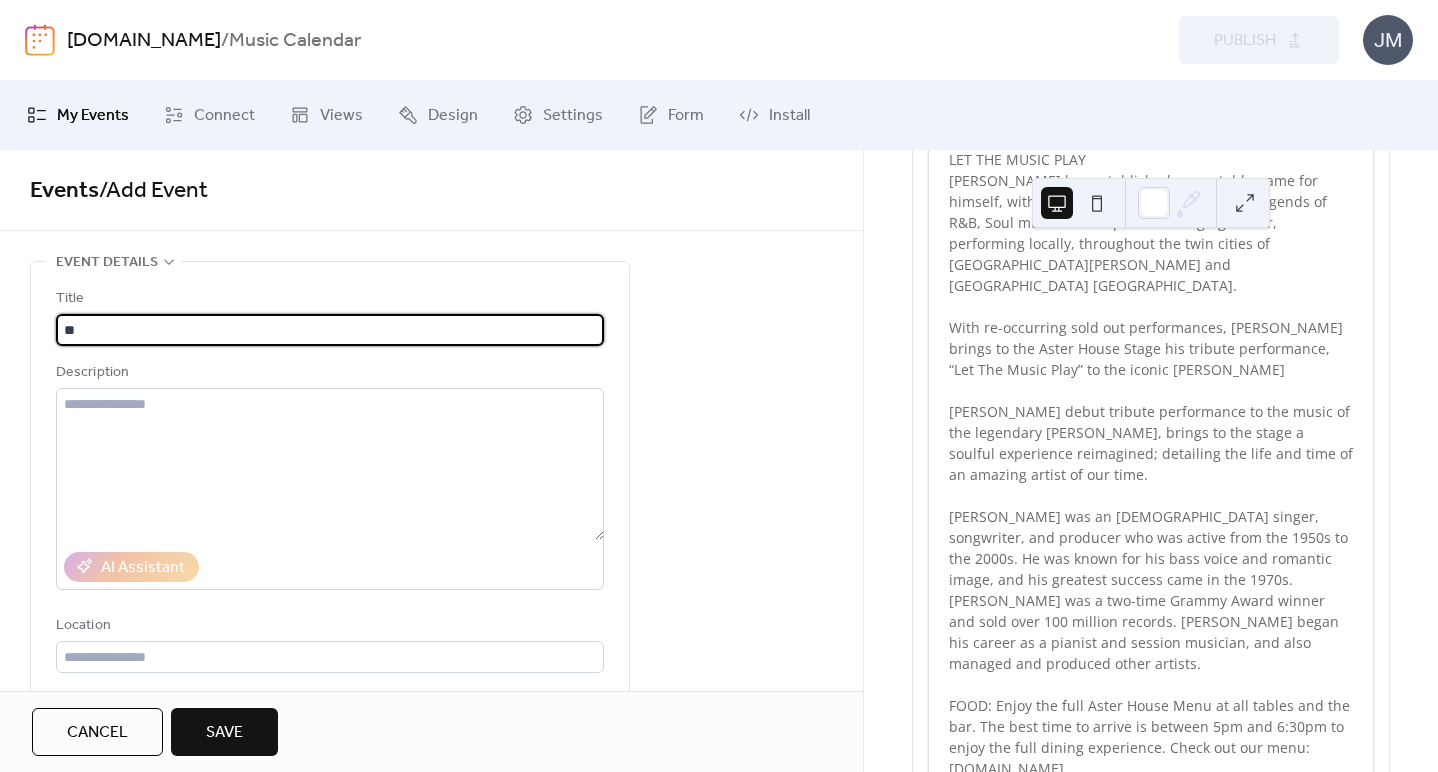 type on "*" 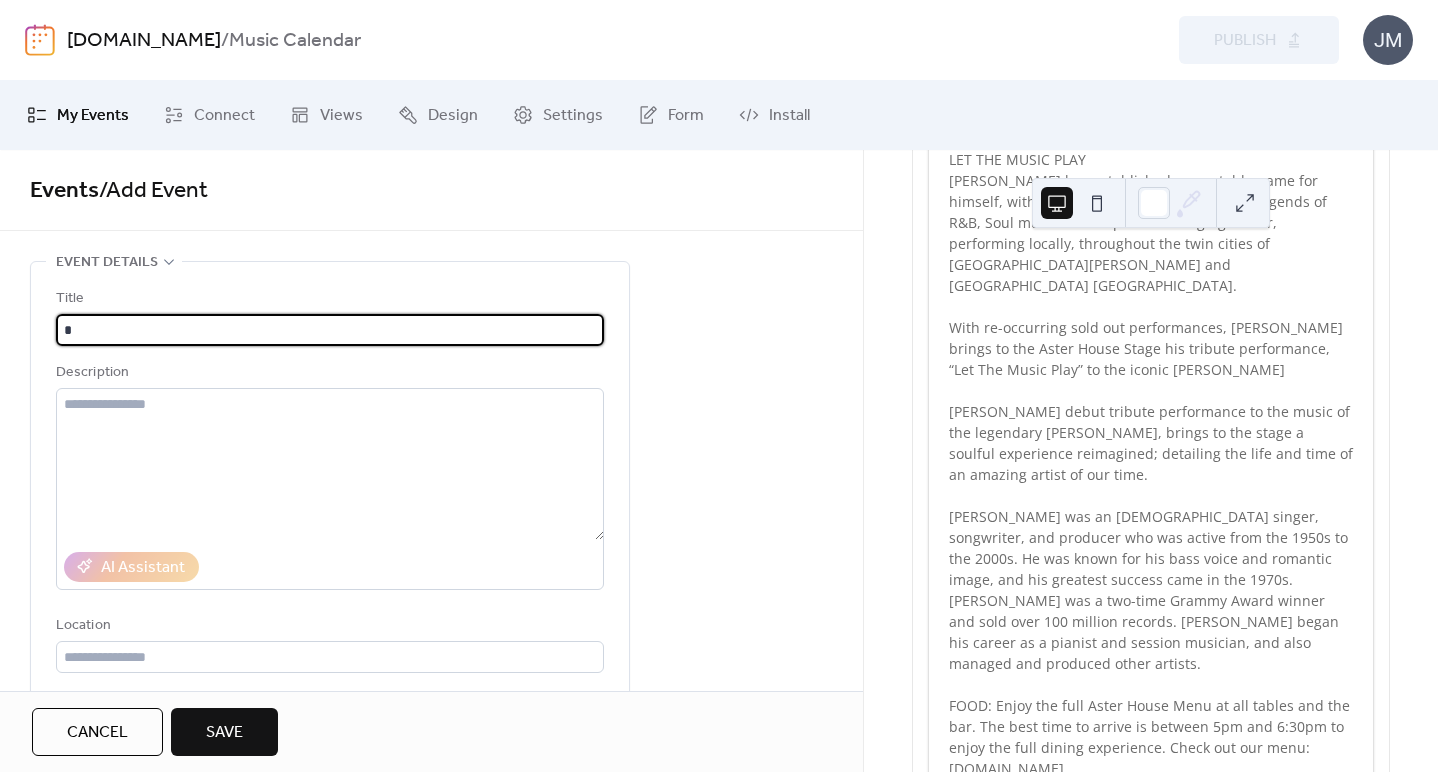 type 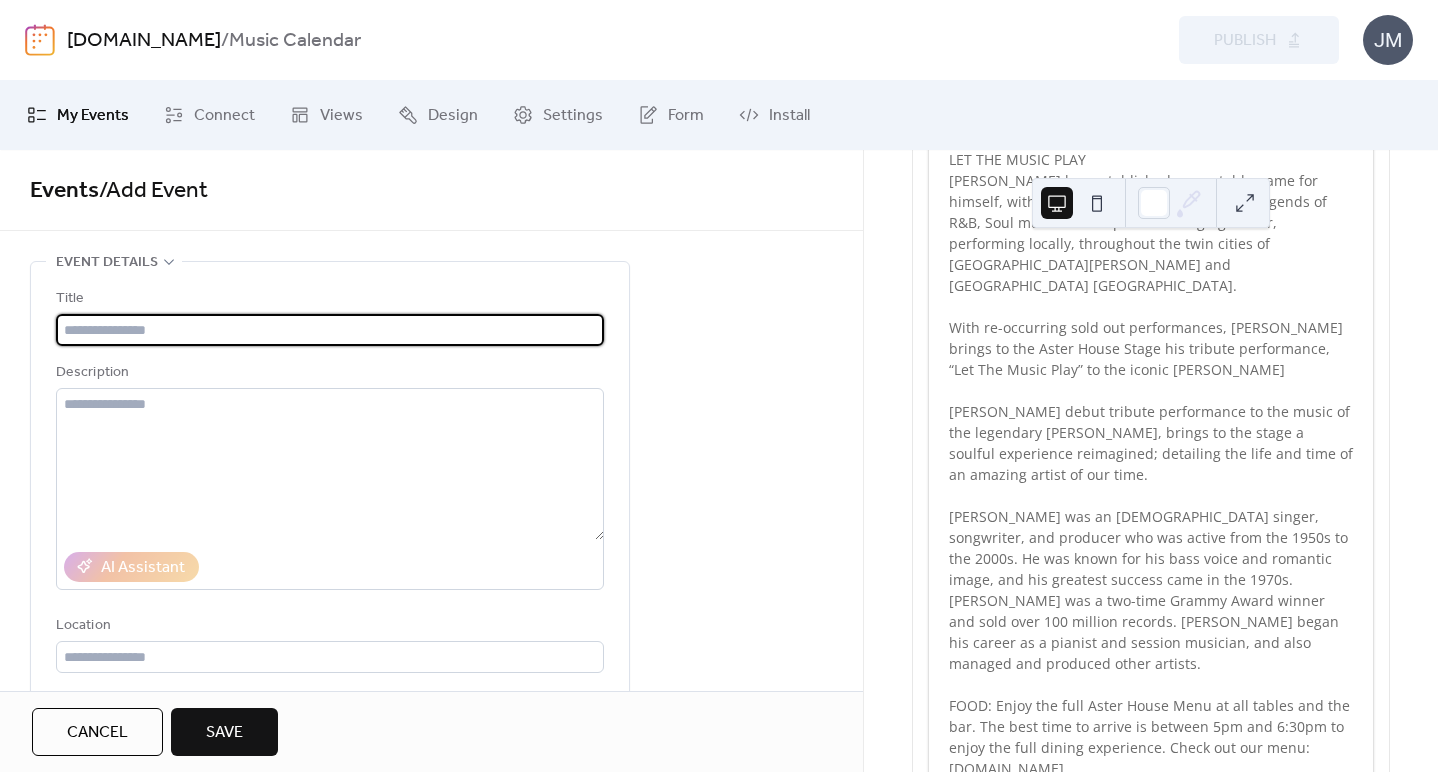 click on "Cancel" at bounding box center (97, 733) 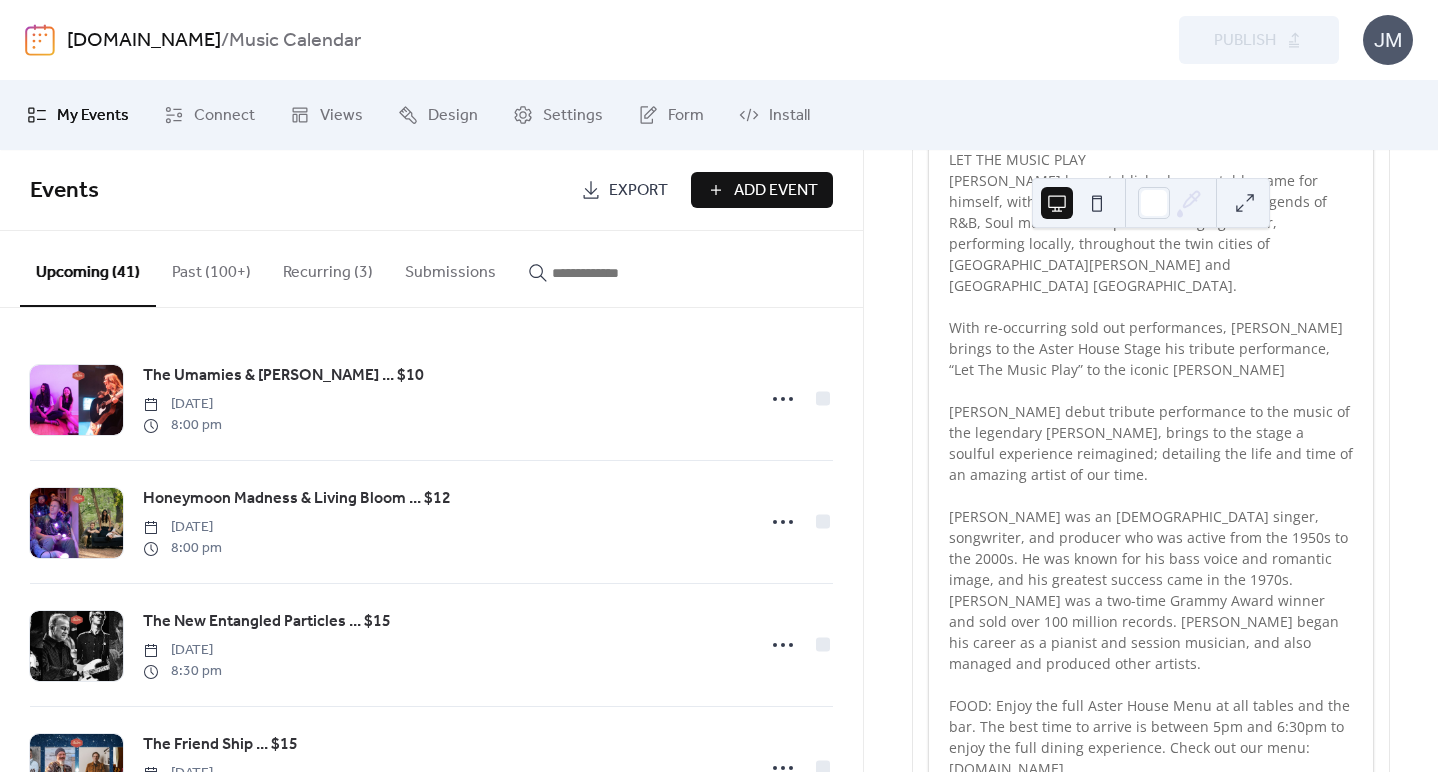 click on "Past (100+)" at bounding box center (211, 268) 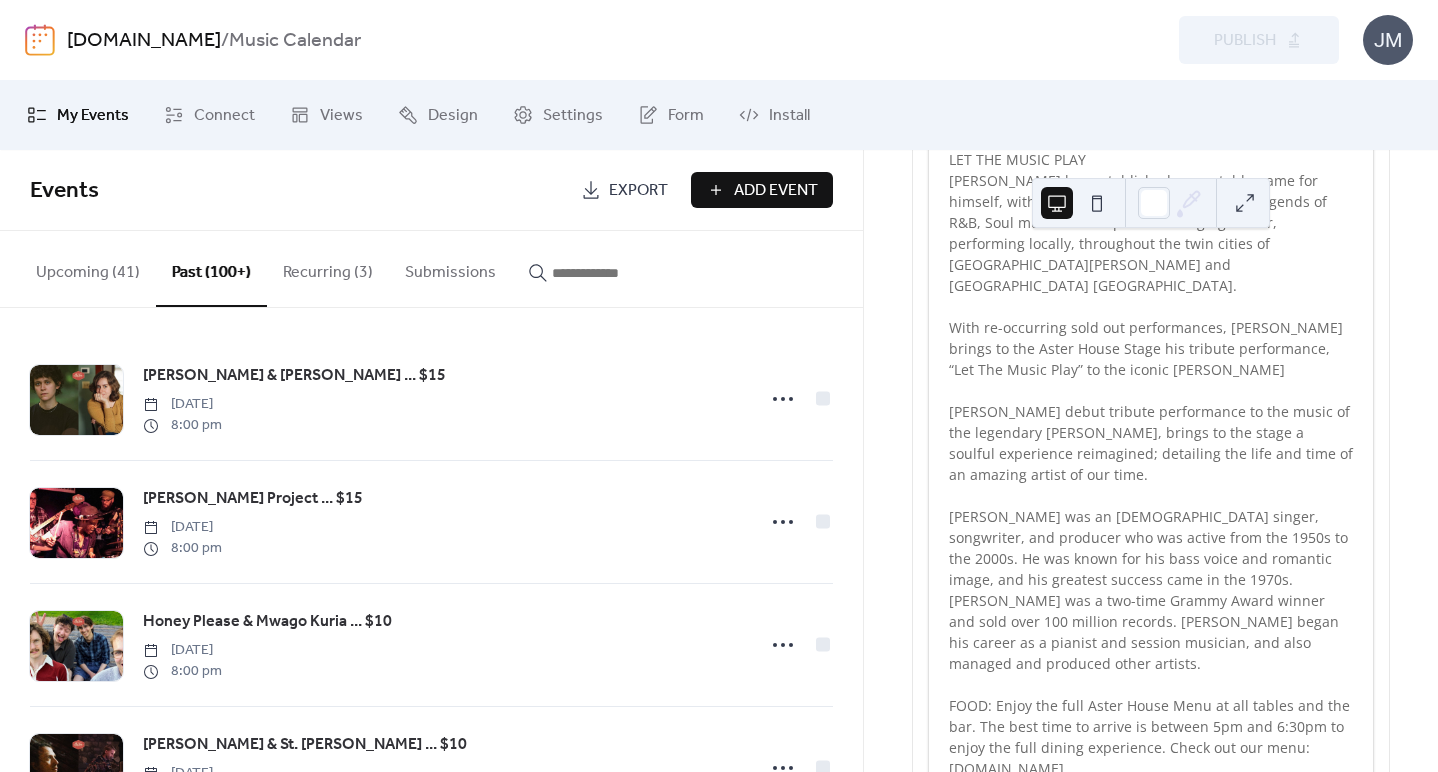 click at bounding box center [612, 273] 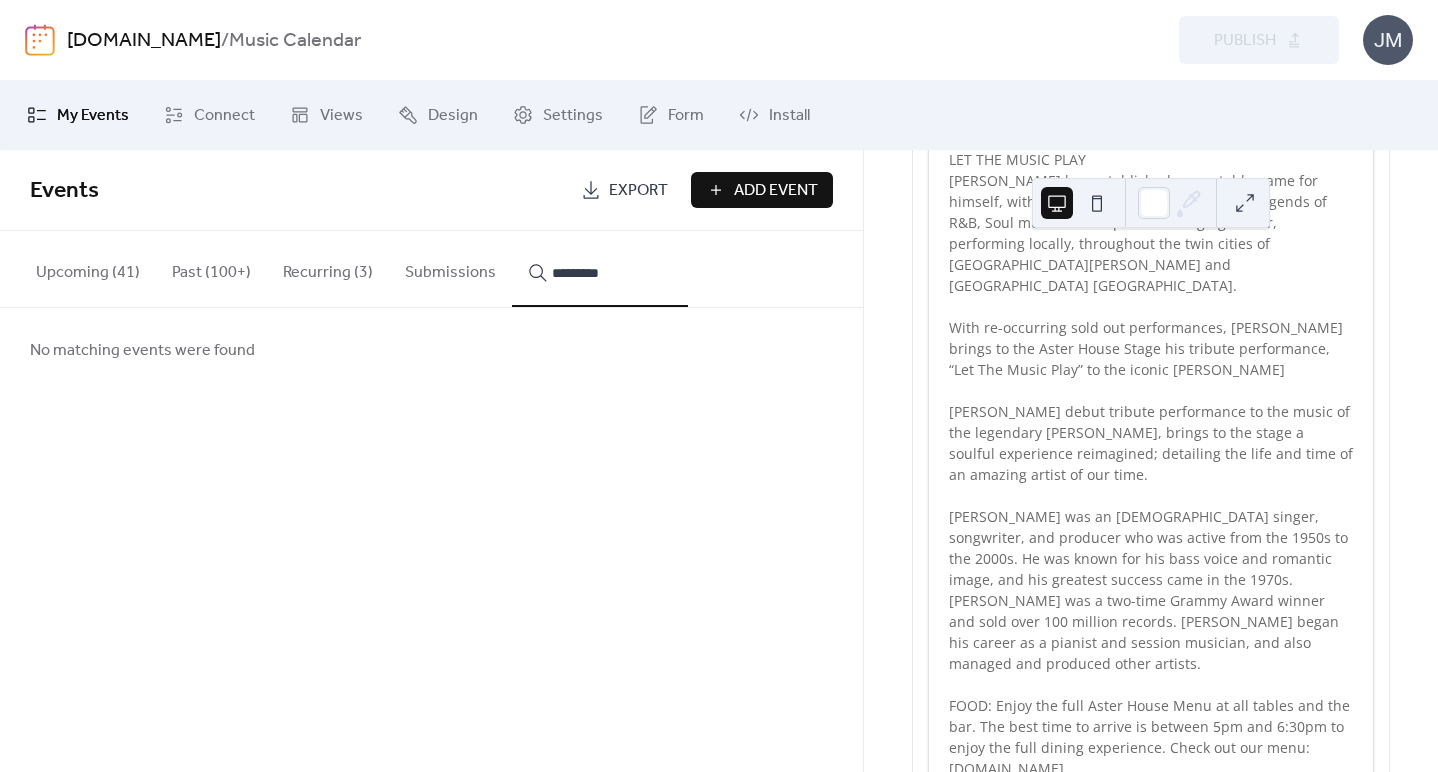 type on "*********" 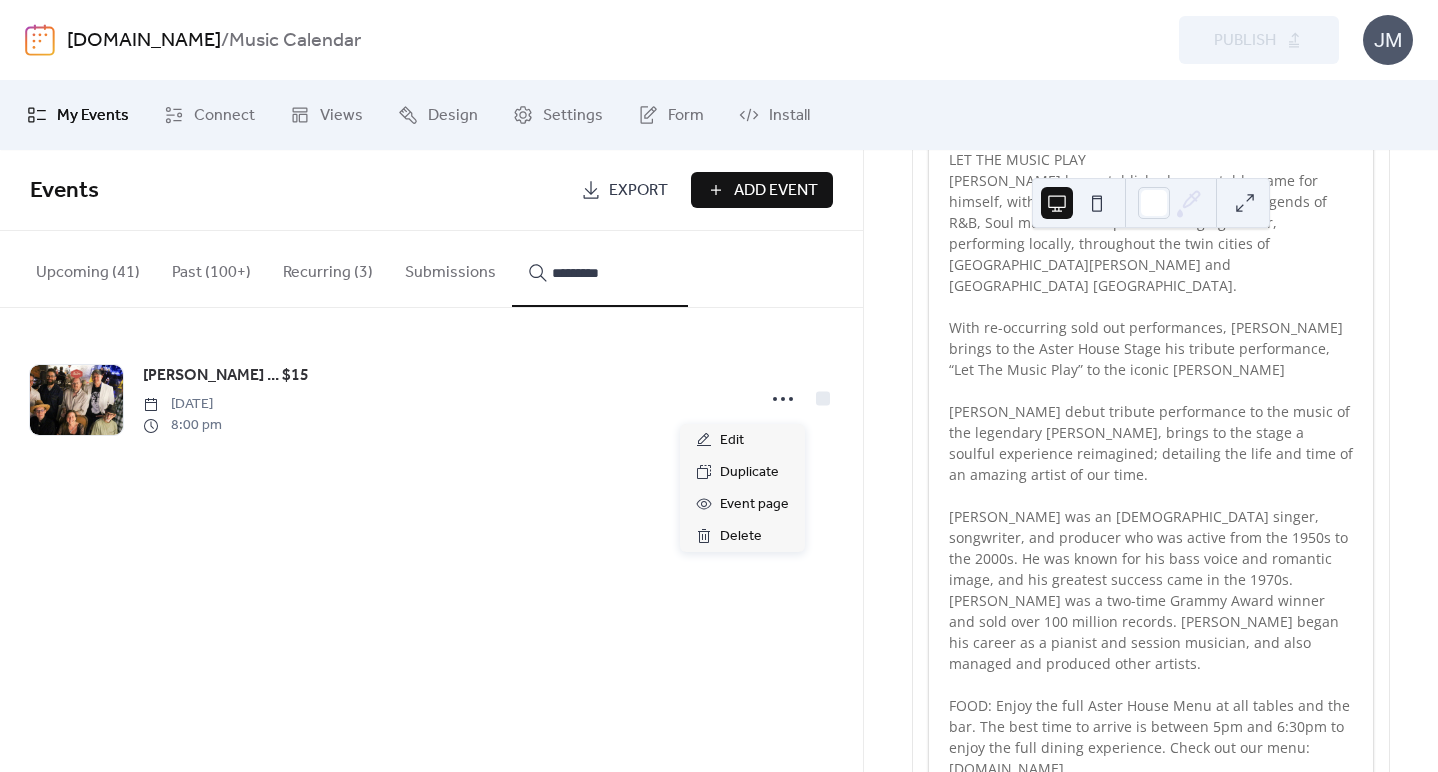 click 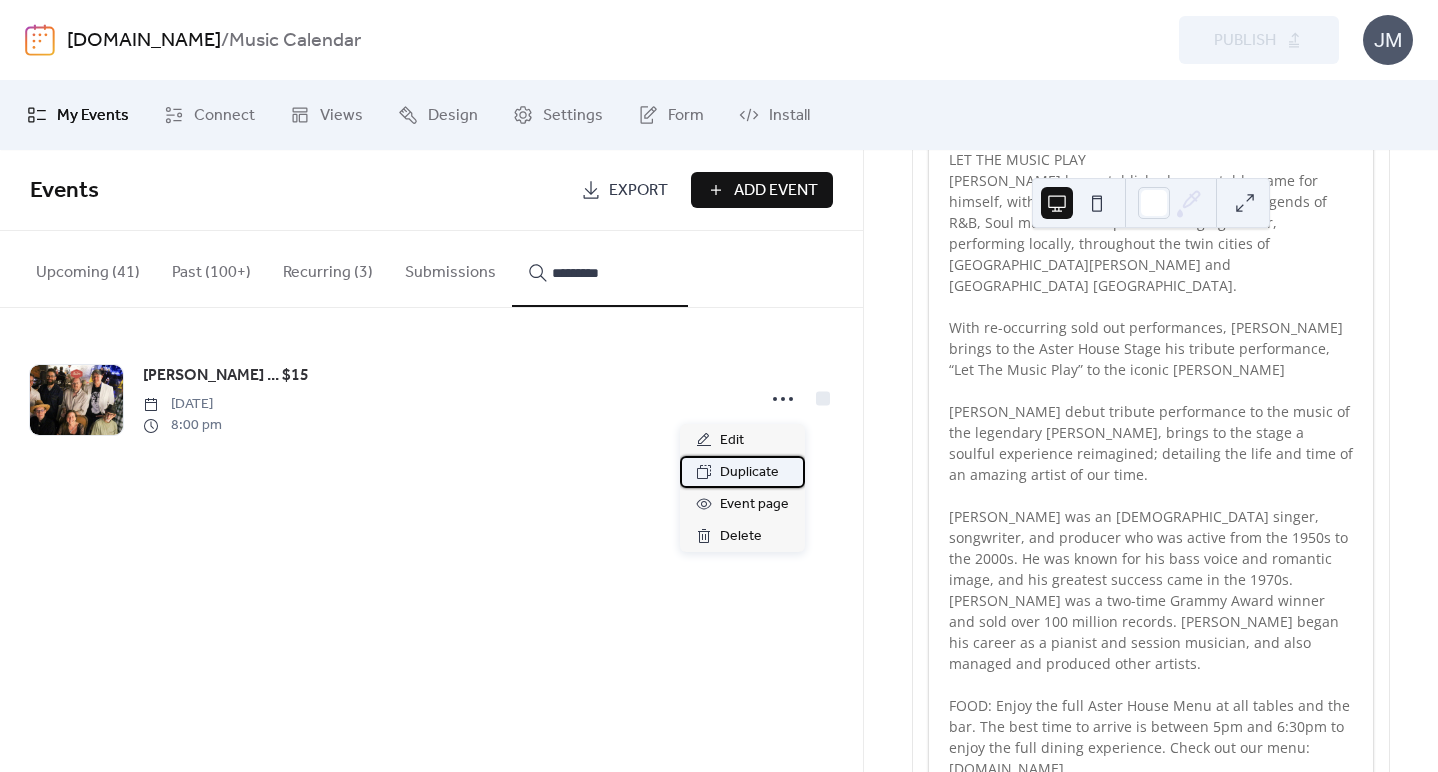 click on "Duplicate" at bounding box center (749, 473) 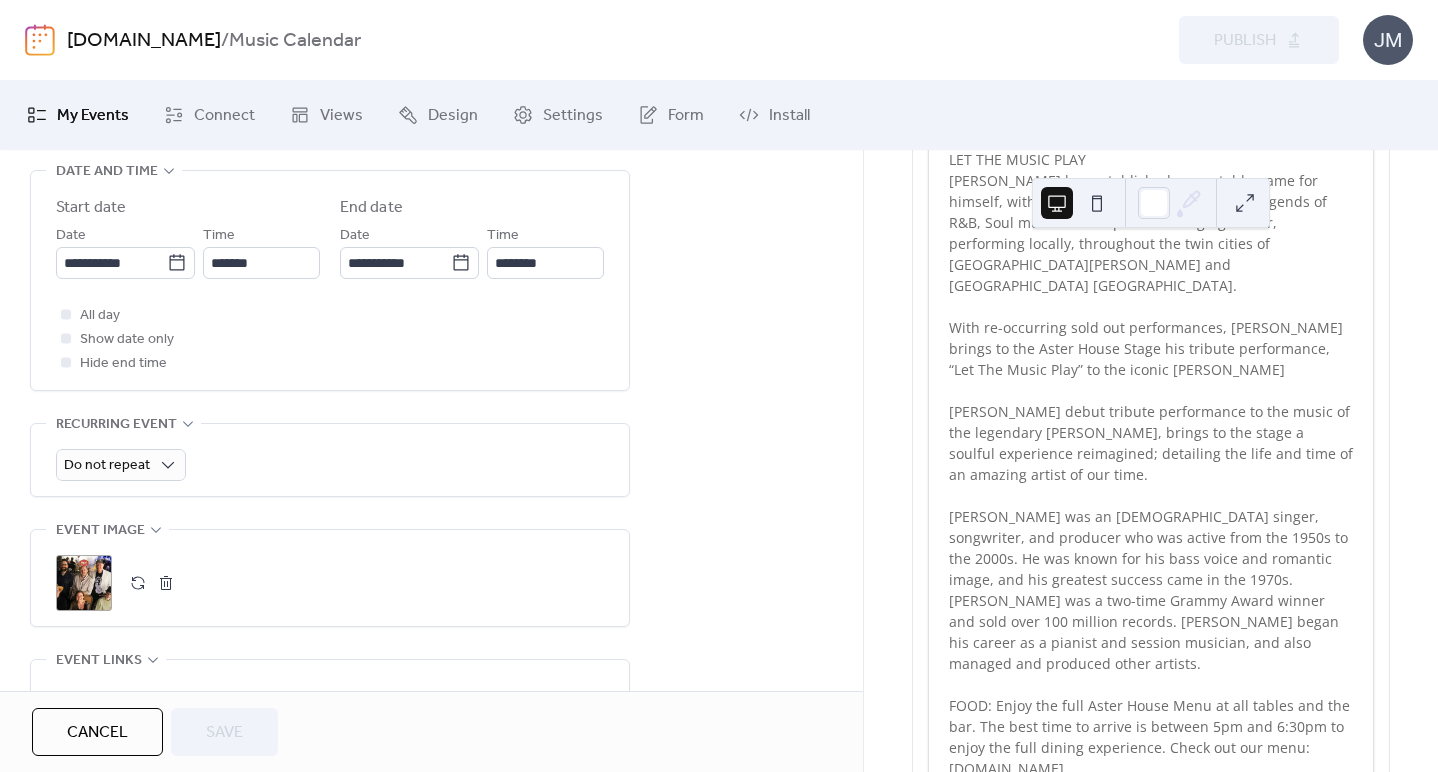 scroll, scrollTop: 682, scrollLeft: 0, axis: vertical 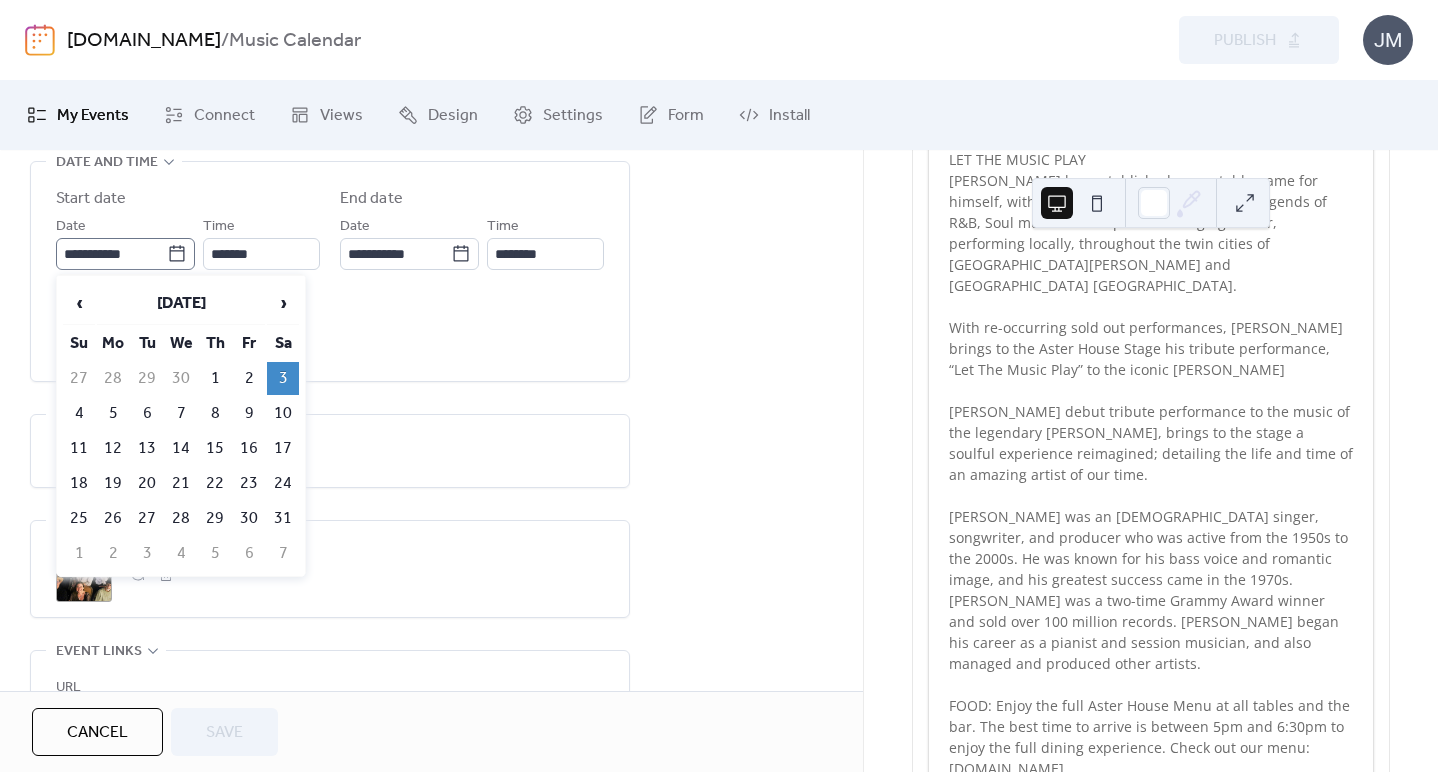 click 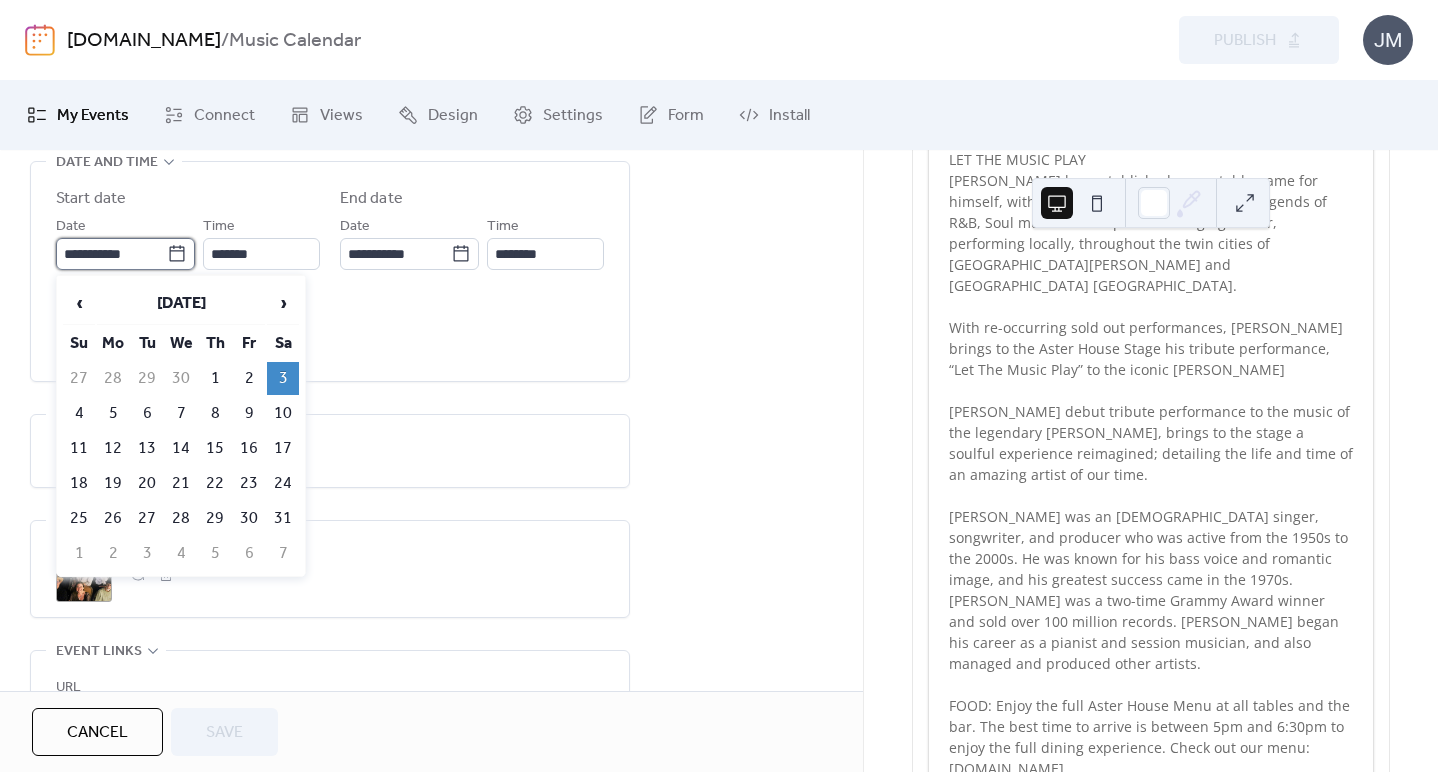 click on "**********" at bounding box center (111, 254) 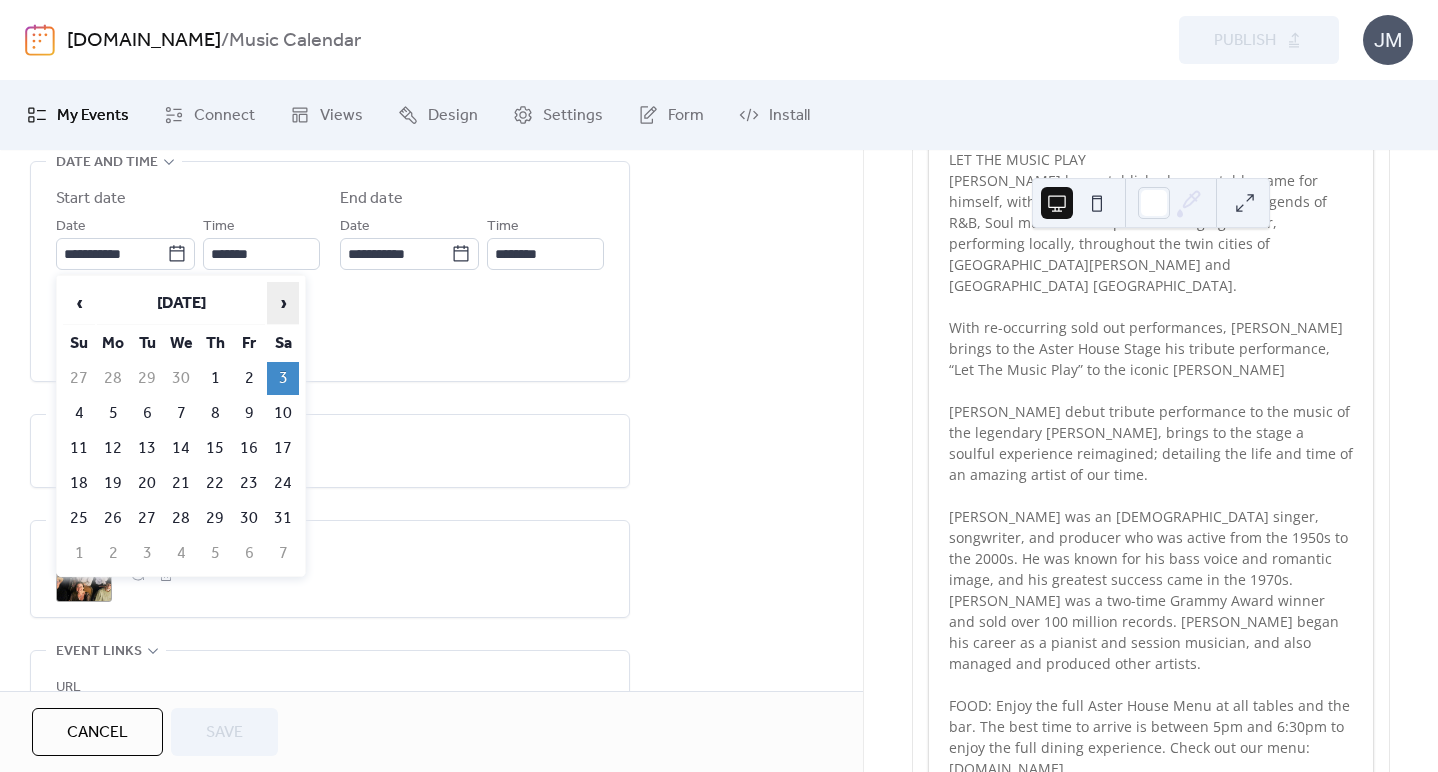 click on "›" at bounding box center (283, 303) 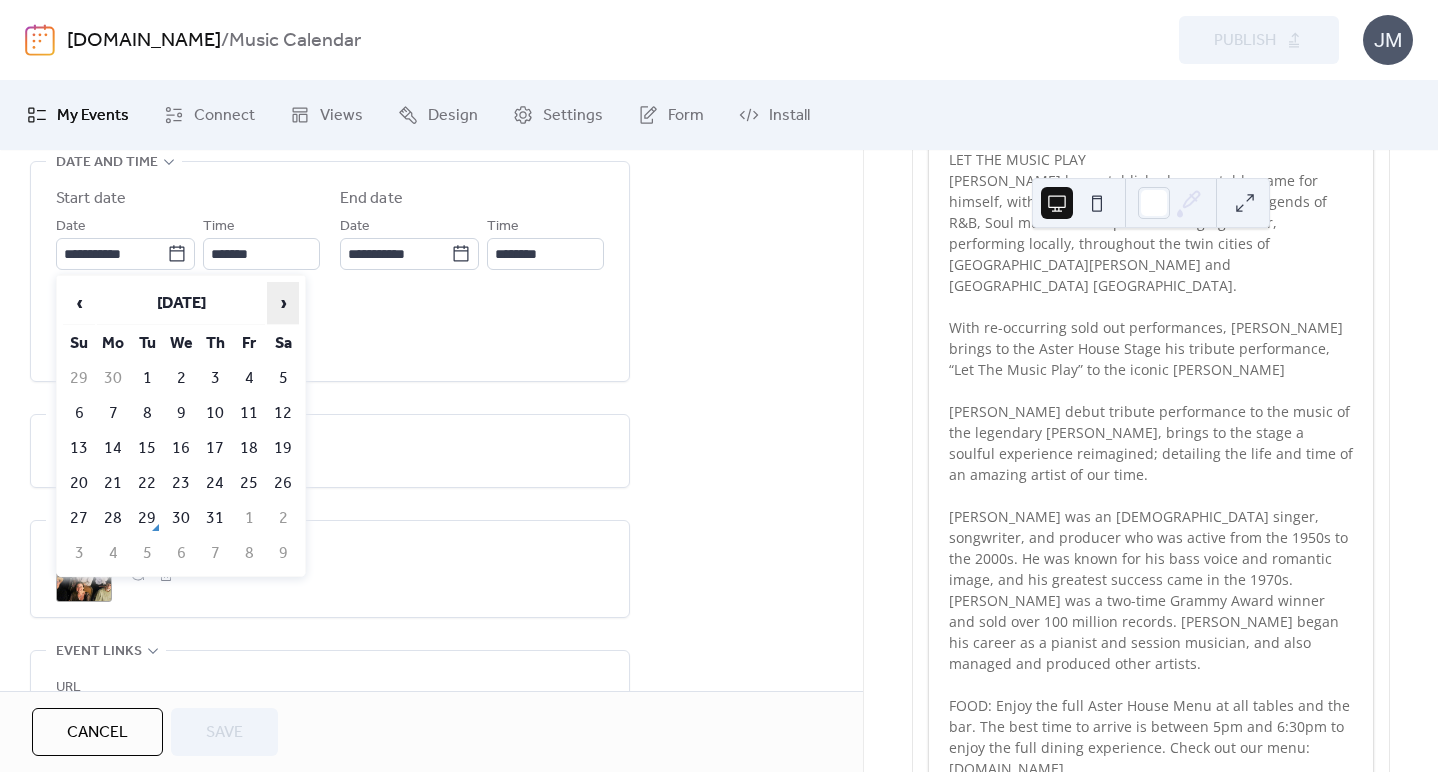 click on "›" at bounding box center [283, 303] 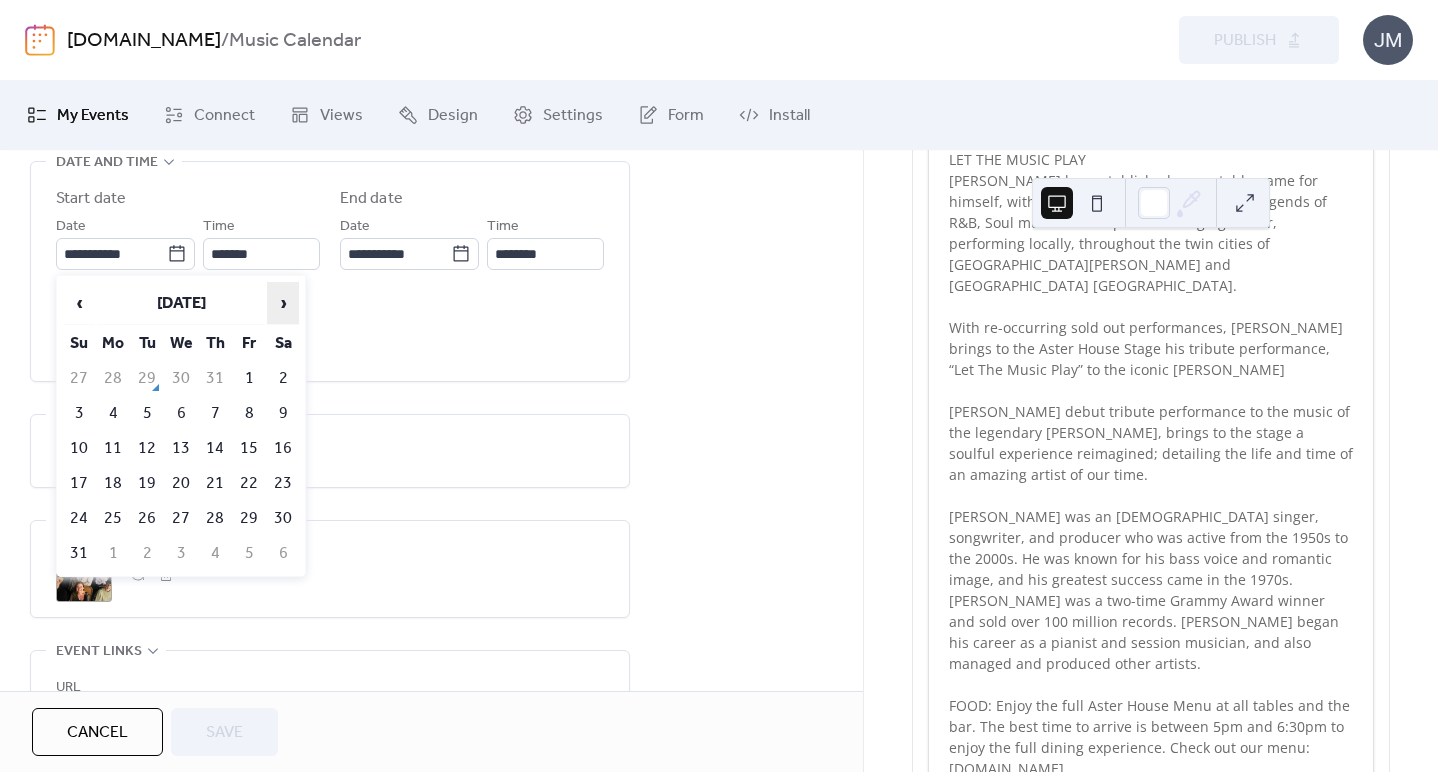click on "›" at bounding box center [283, 303] 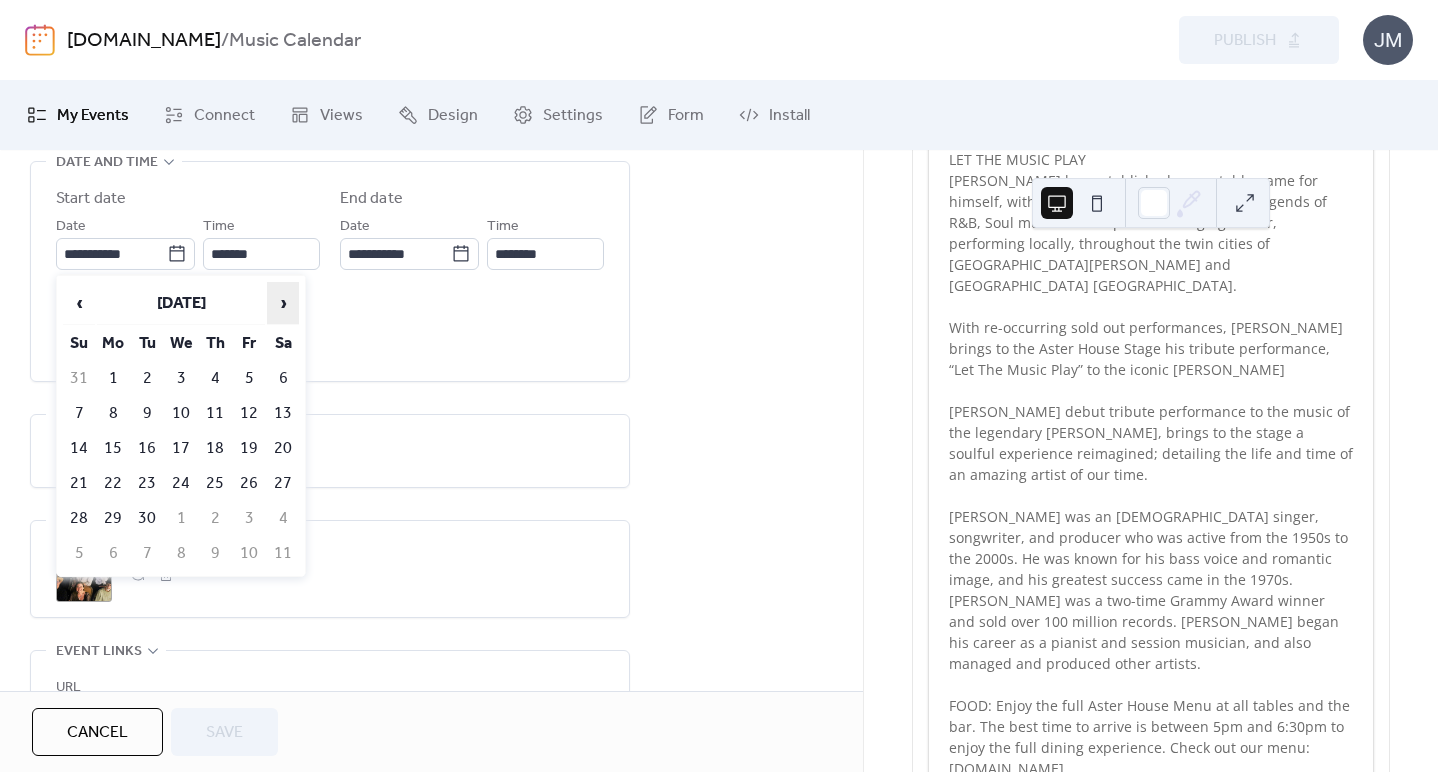 click on "›" at bounding box center (283, 303) 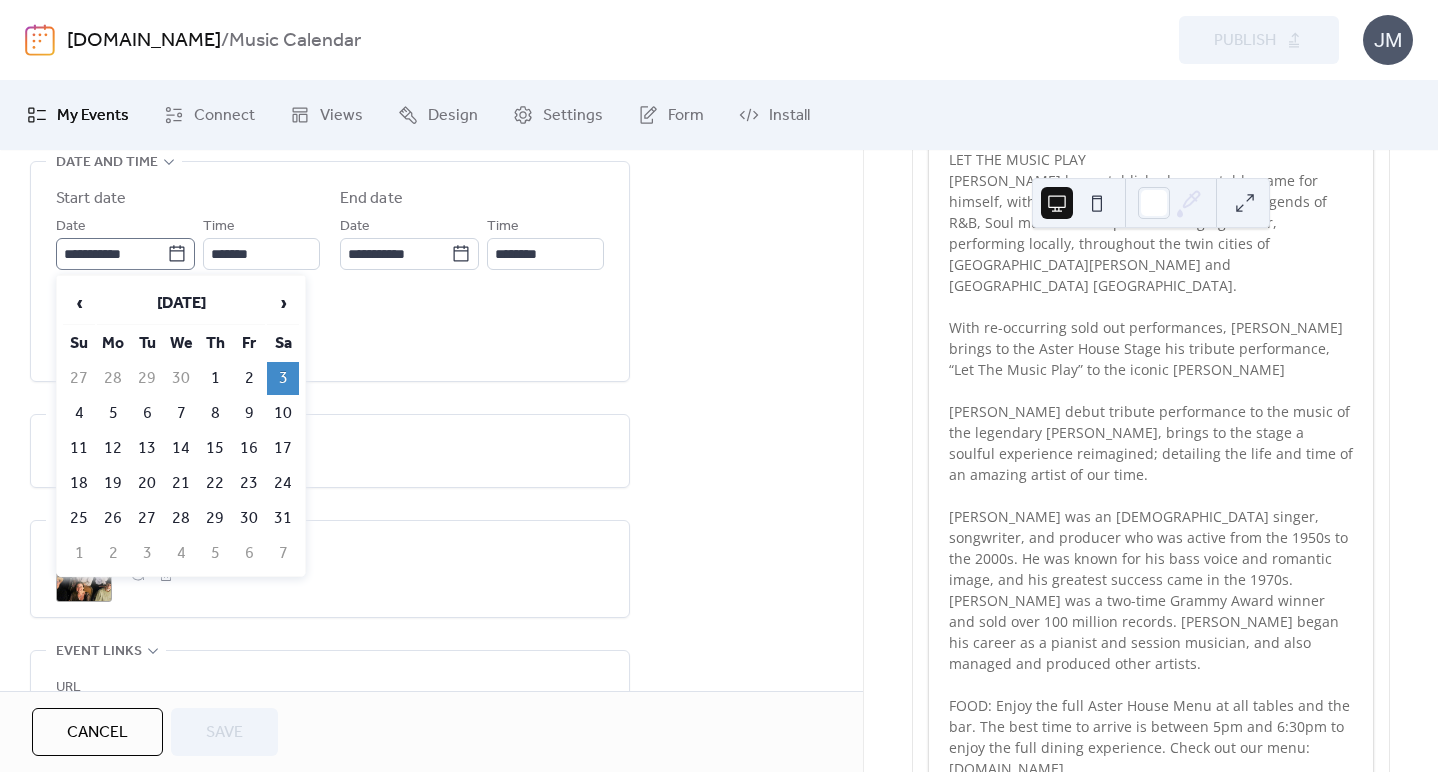 click 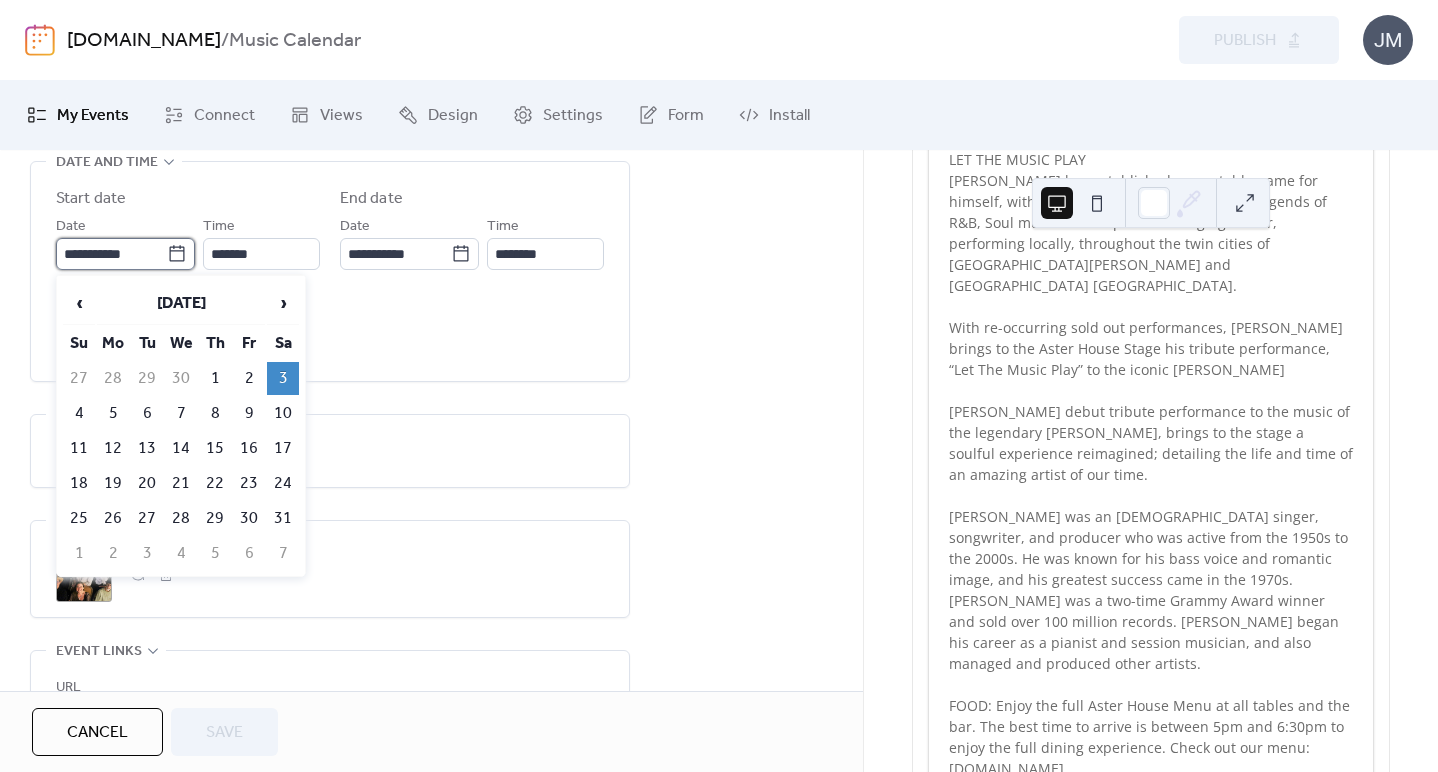 click on "**********" at bounding box center [111, 254] 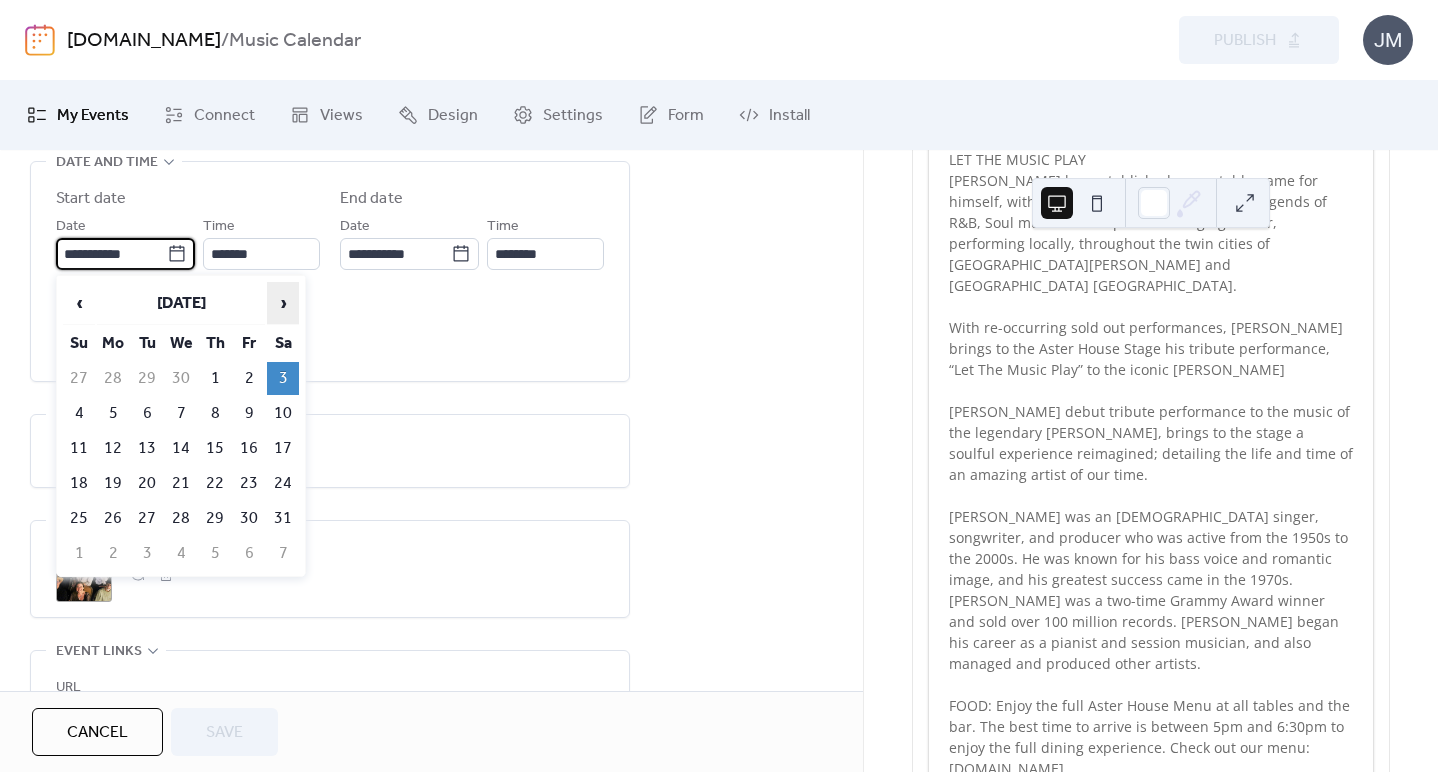 click on "›" at bounding box center (283, 303) 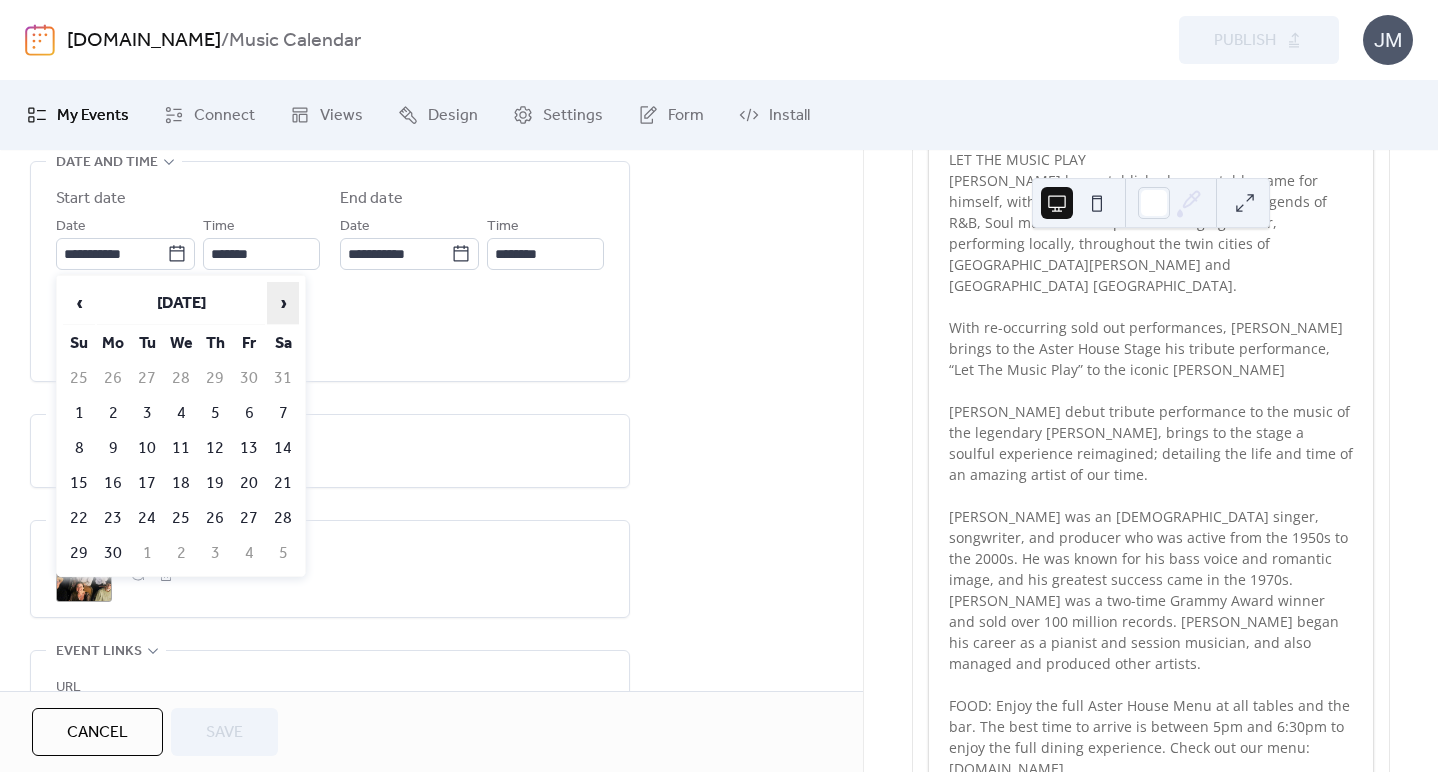 click on "›" at bounding box center [283, 303] 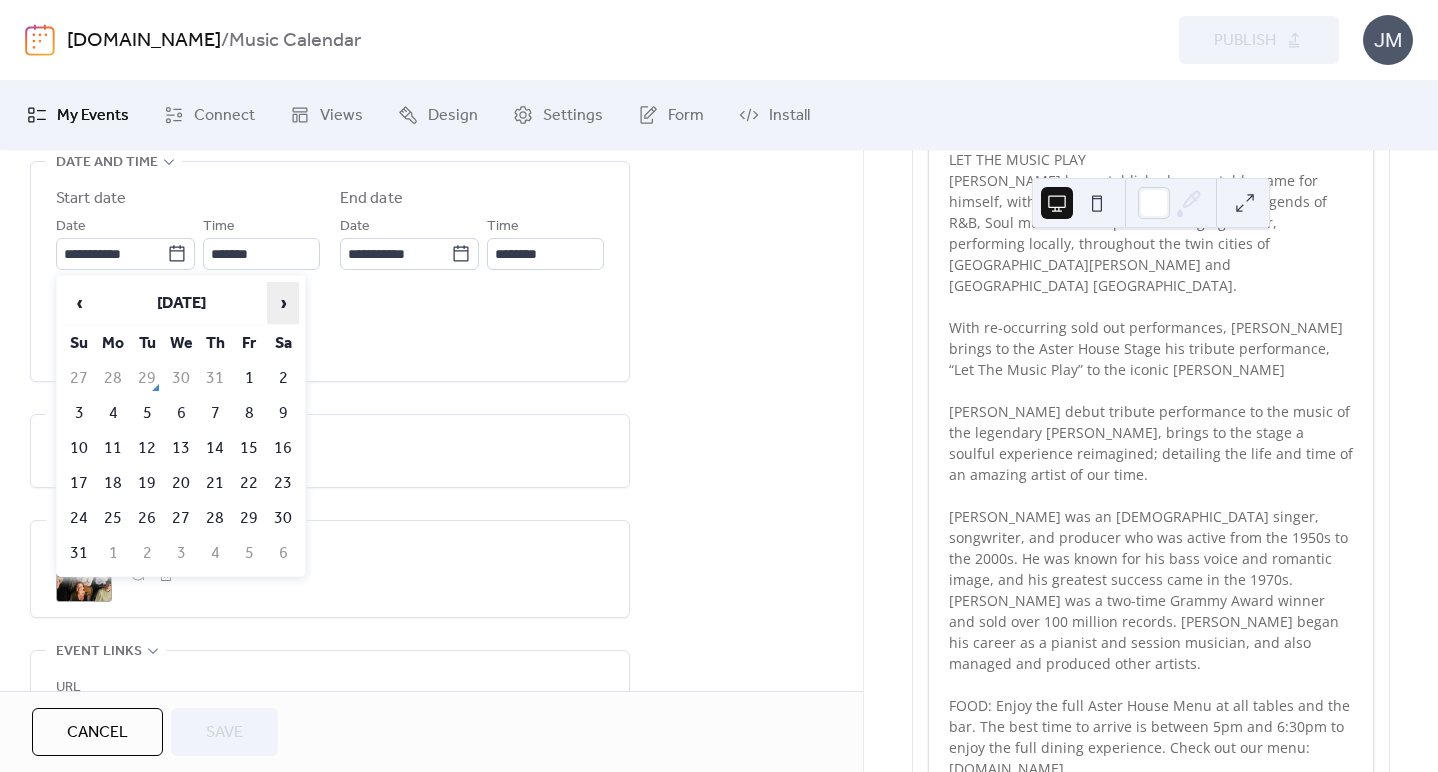 click on "›" at bounding box center (283, 303) 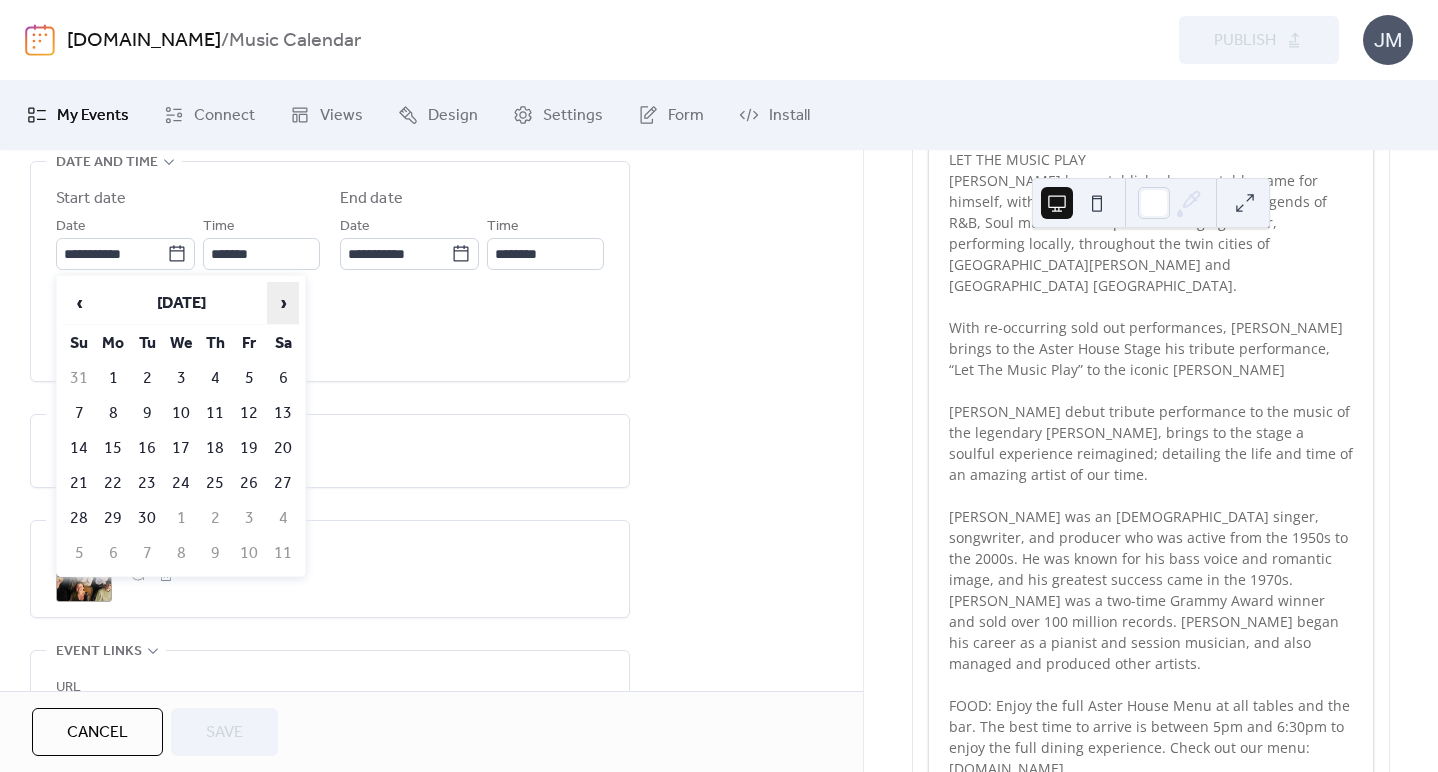 click on "›" at bounding box center [283, 303] 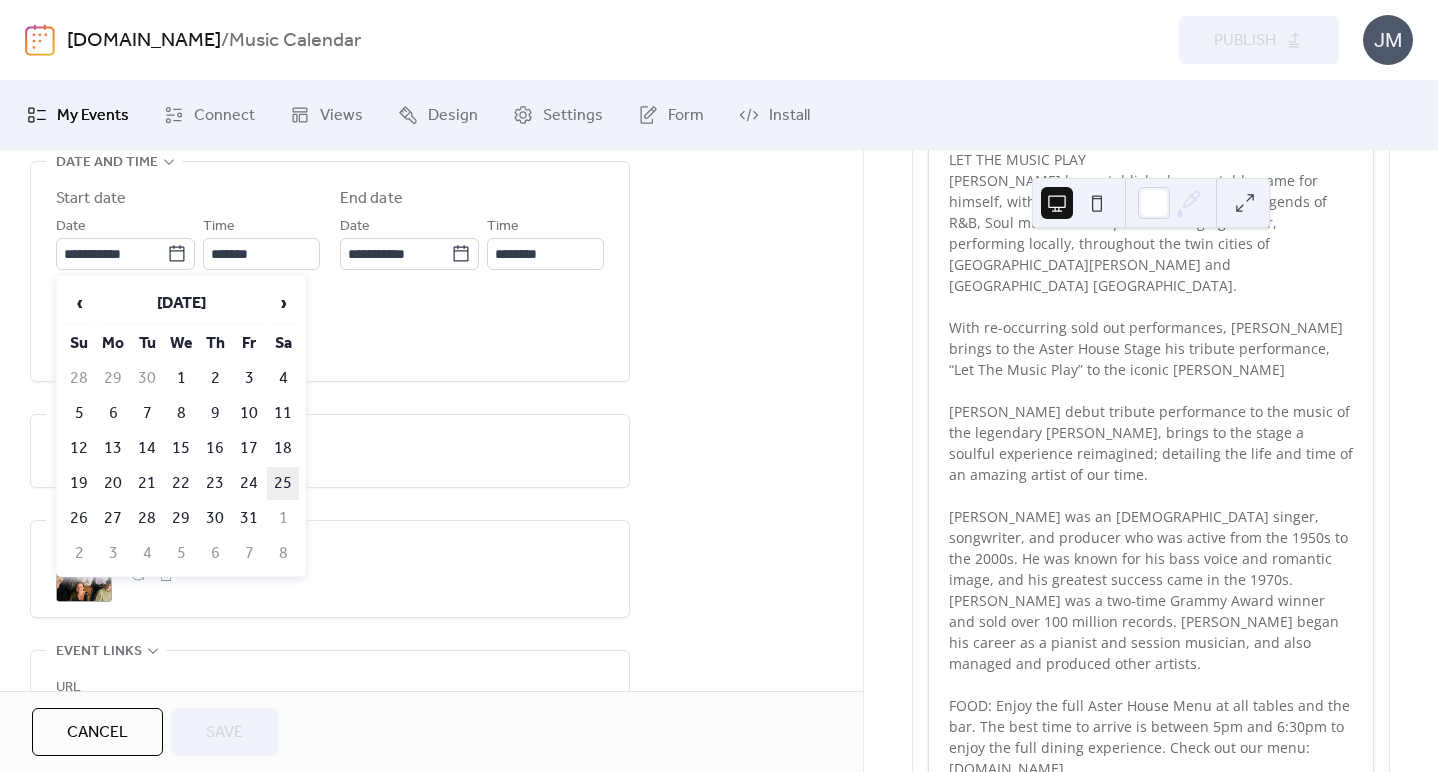 click on "25" at bounding box center (283, 483) 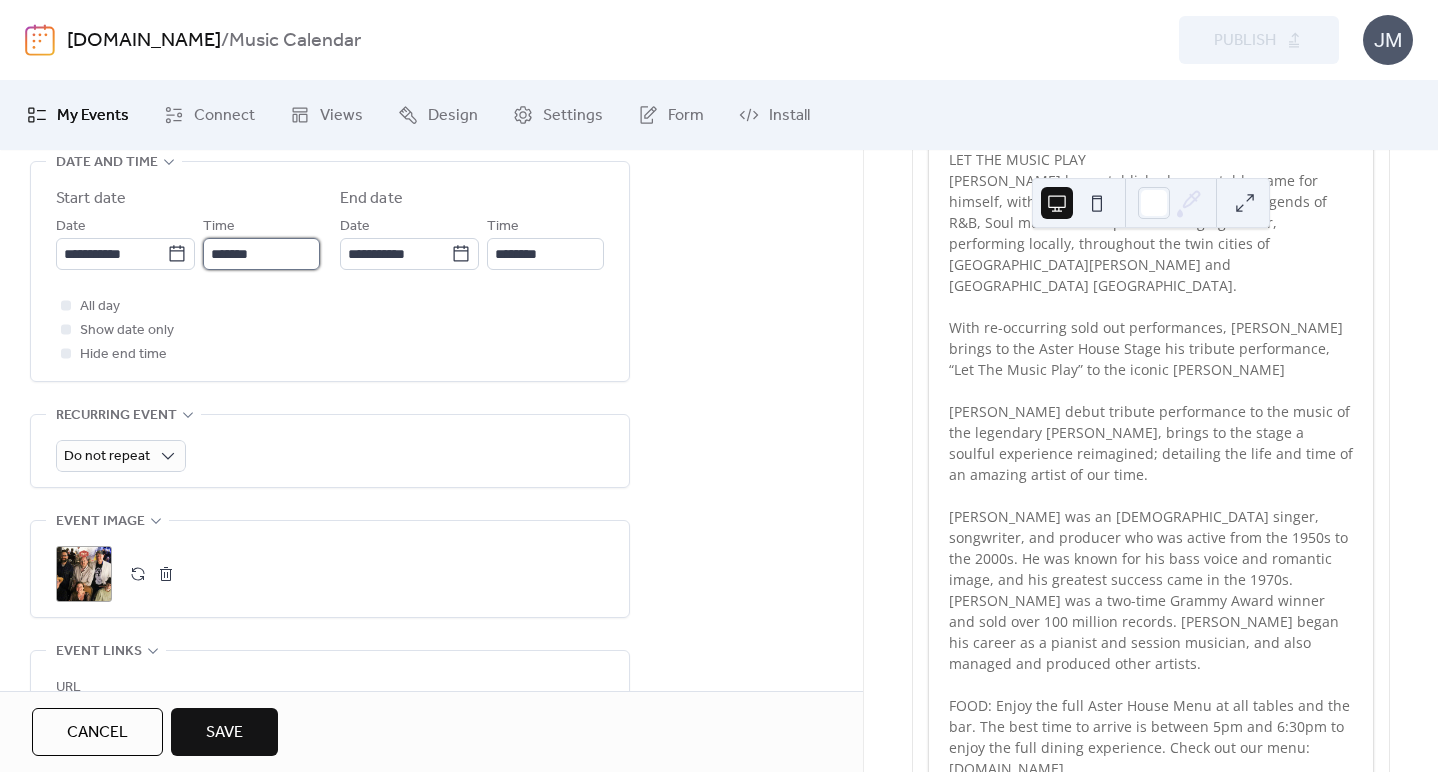 click on "*******" at bounding box center [261, 254] 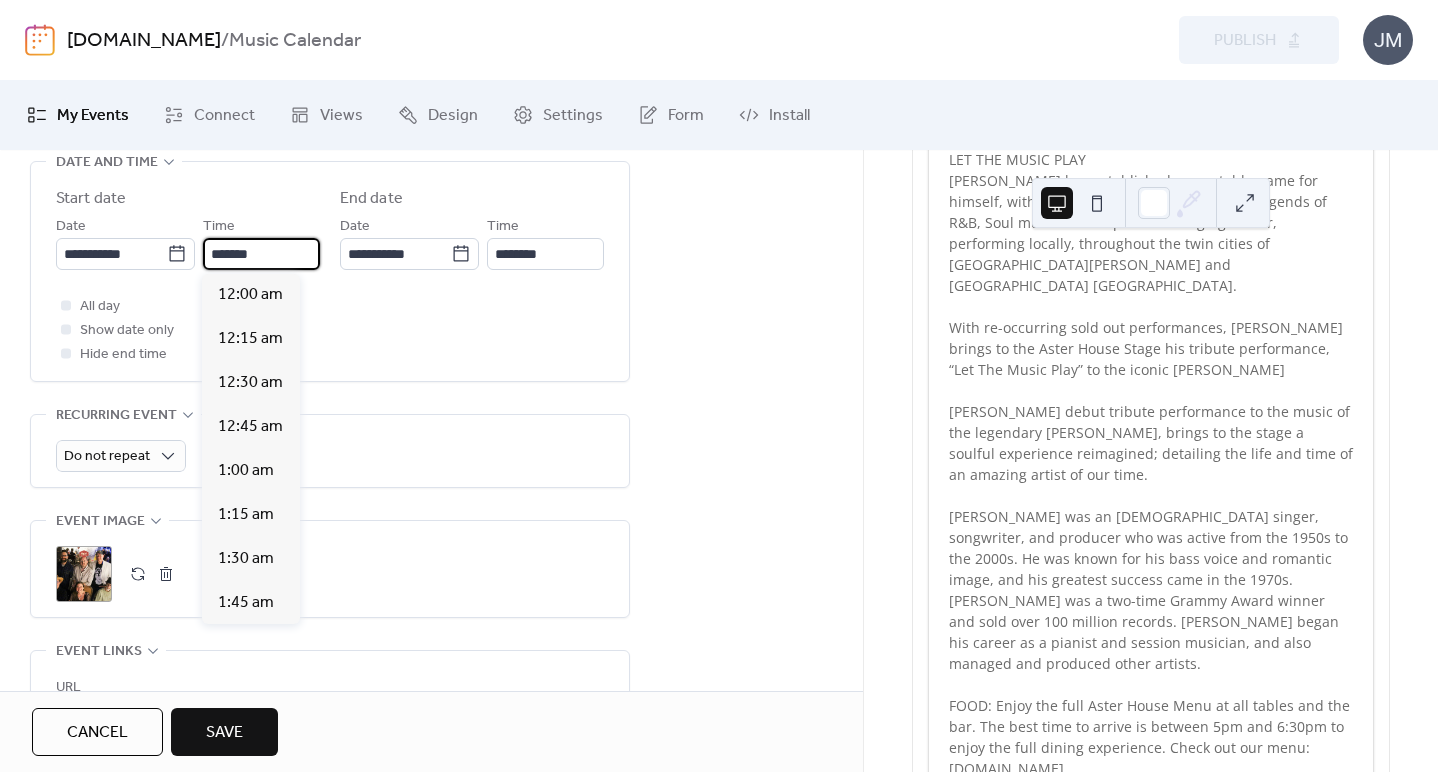 scroll, scrollTop: 3520, scrollLeft: 0, axis: vertical 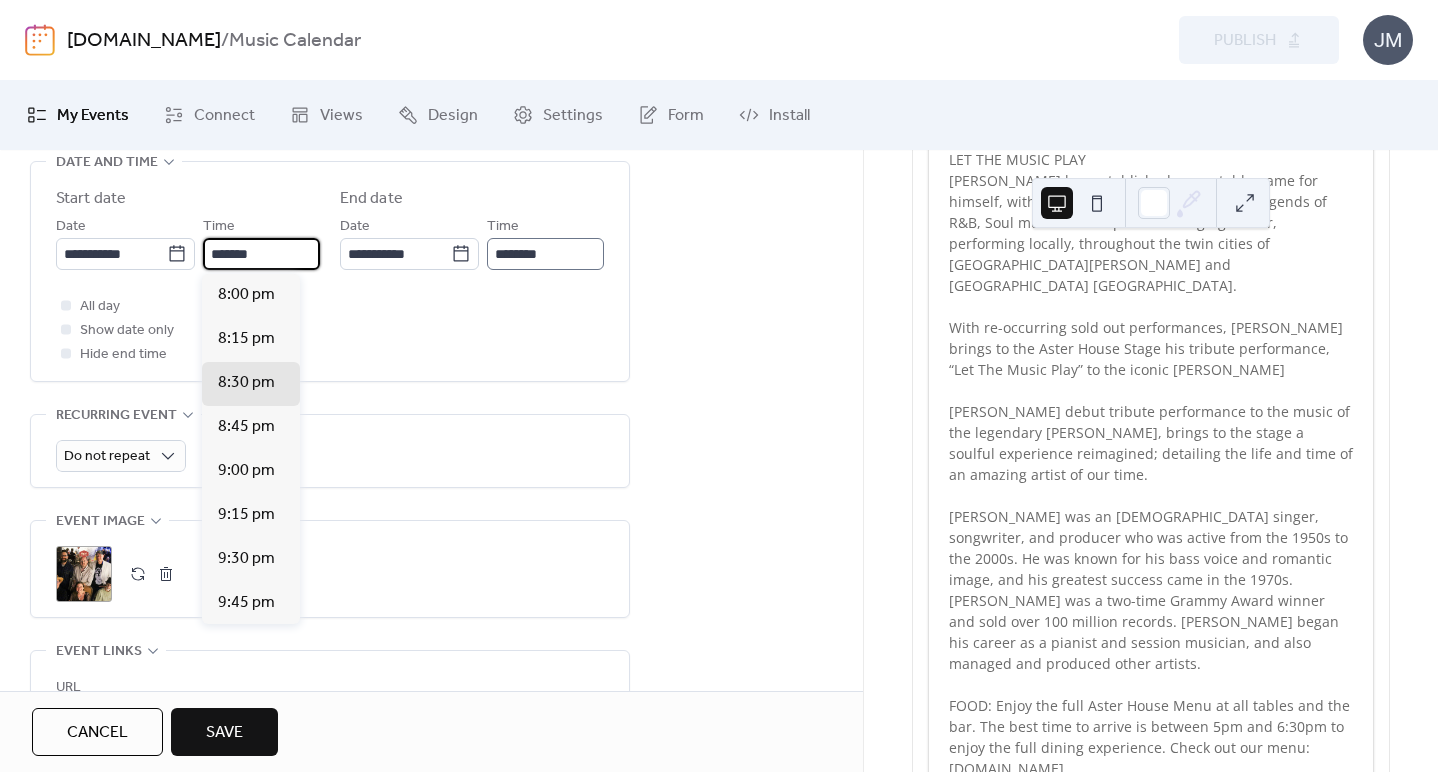 type on "*******" 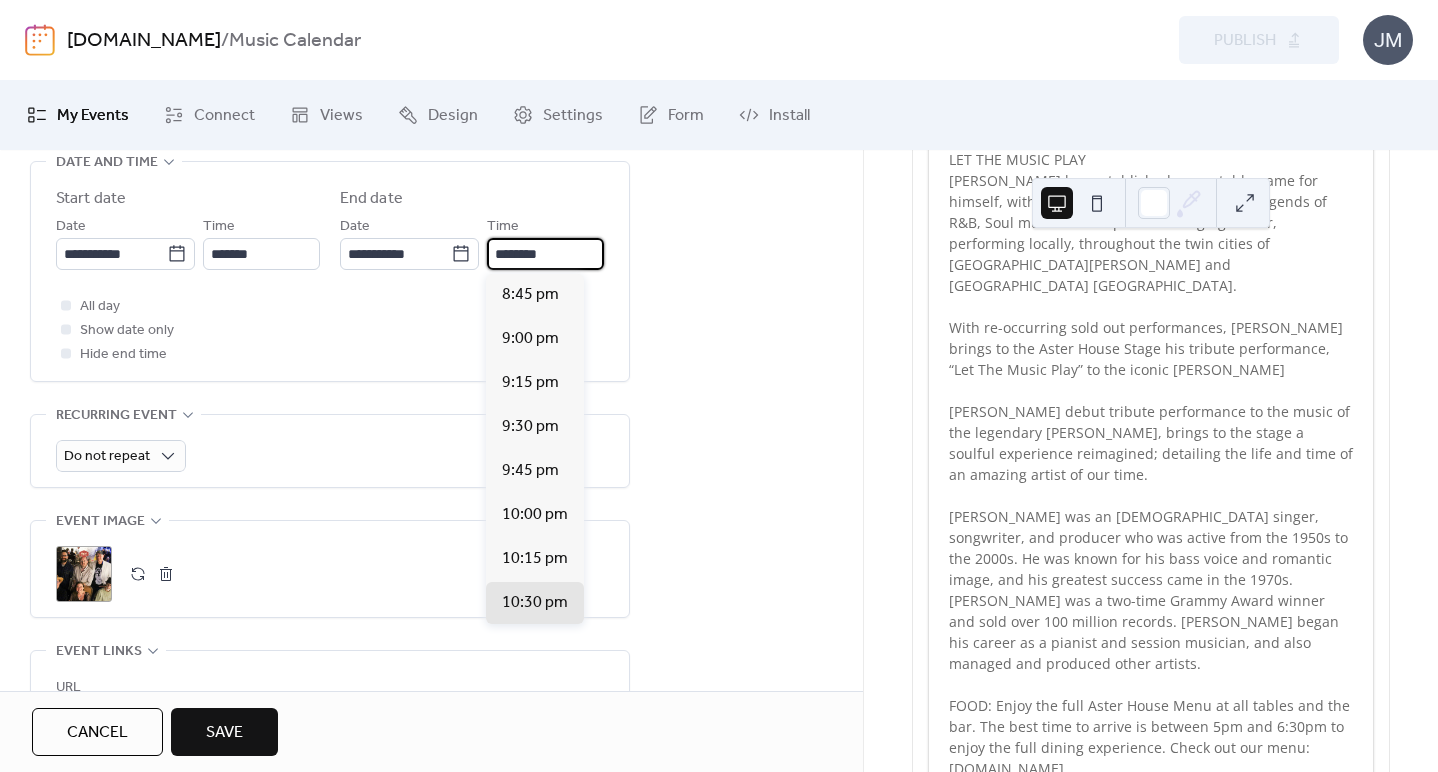 click on "********" at bounding box center (545, 254) 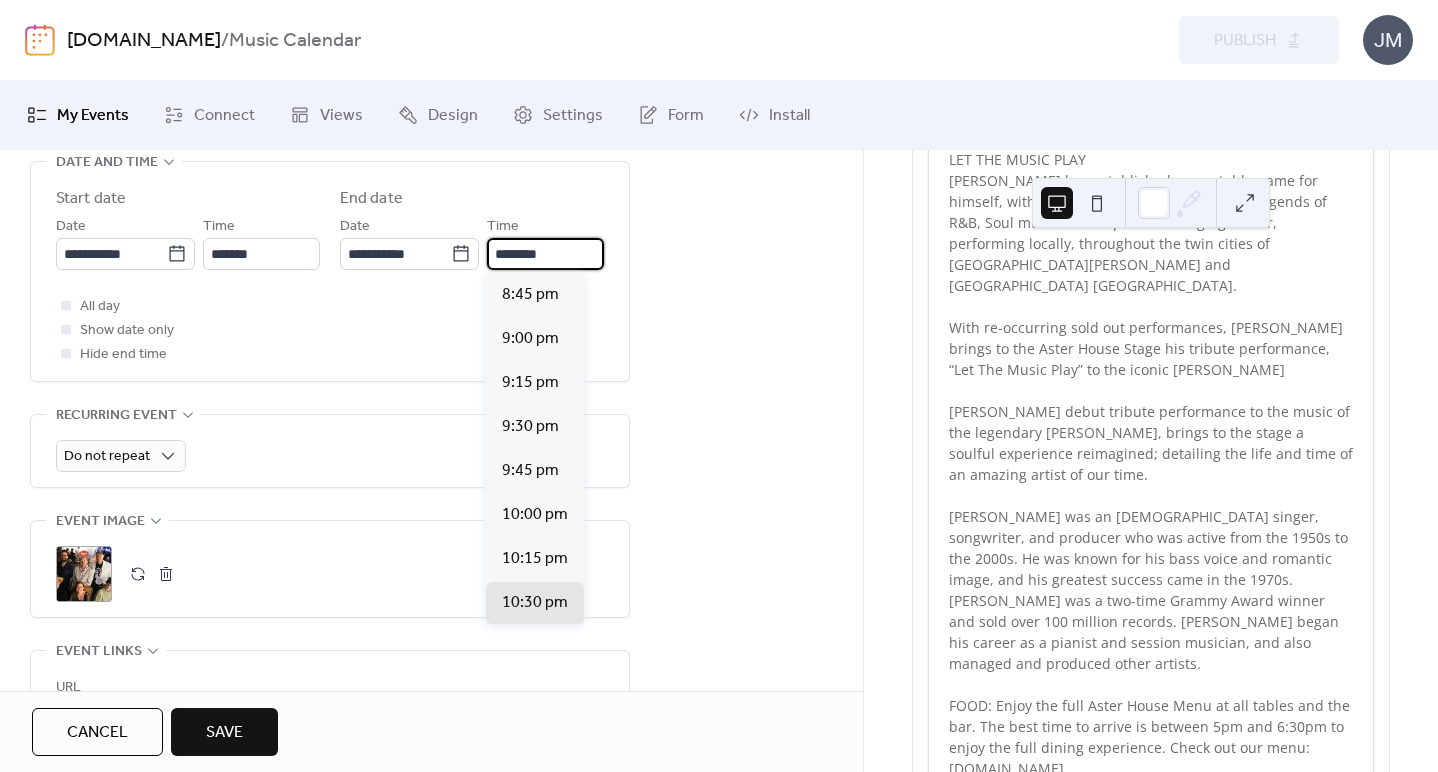 scroll, scrollTop: 222, scrollLeft: 0, axis: vertical 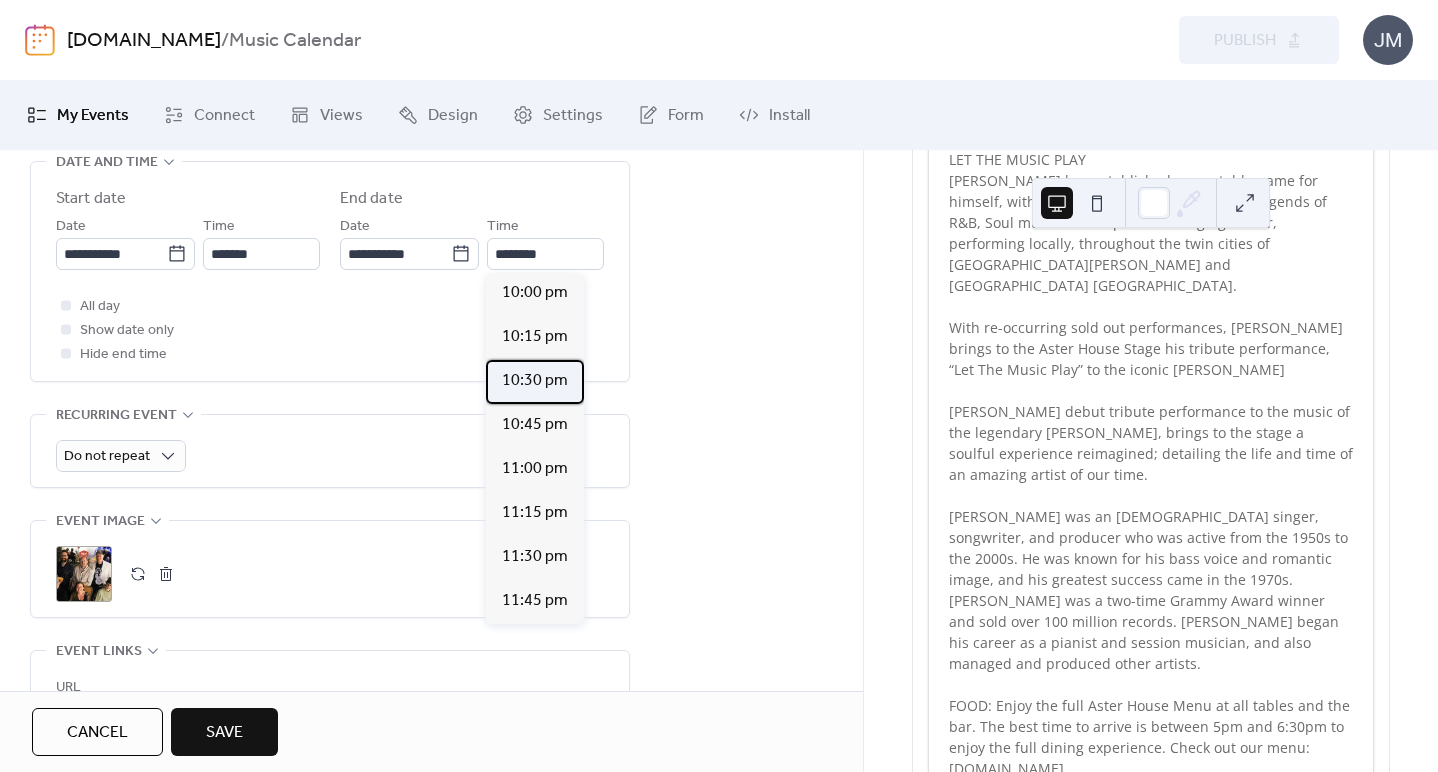 click on "10:30 pm" at bounding box center [535, 381] 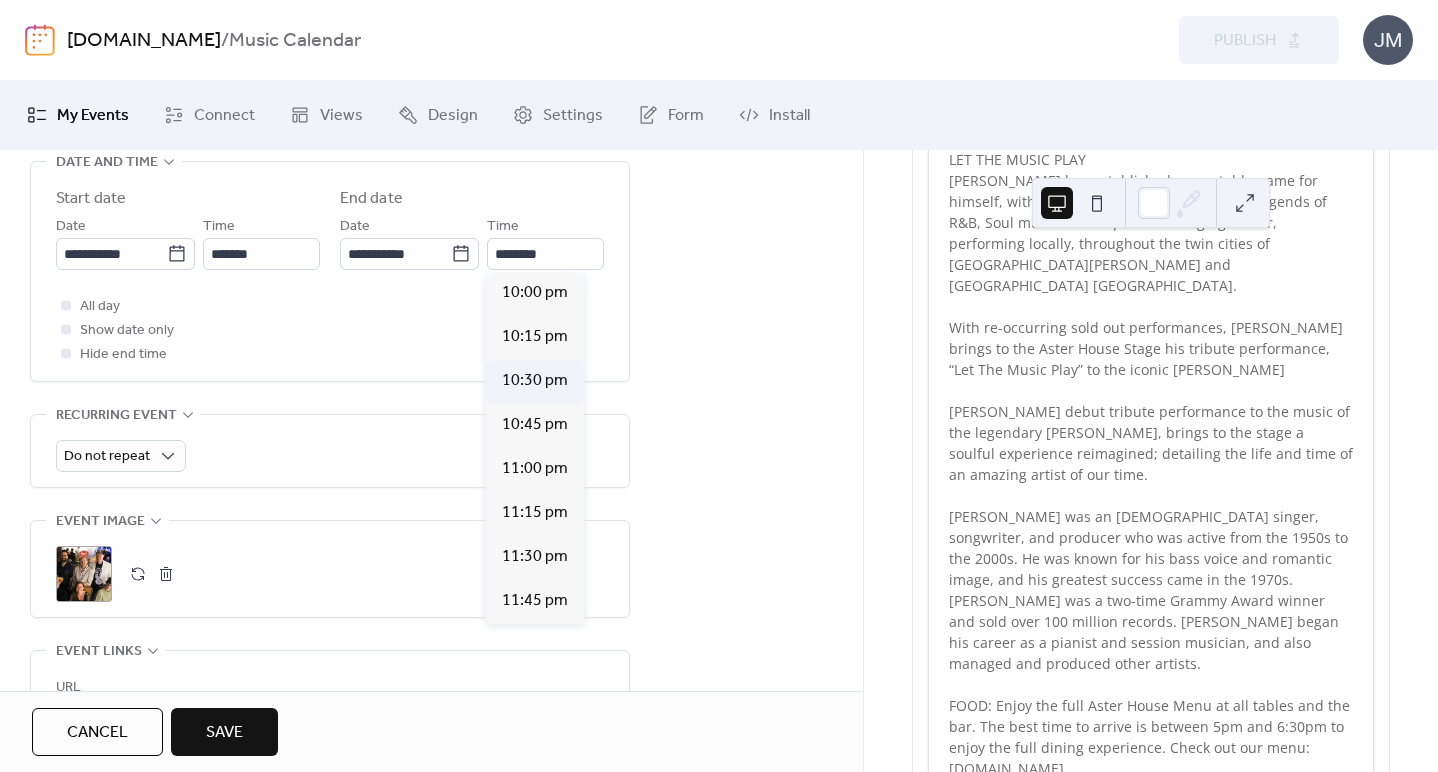 type on "********" 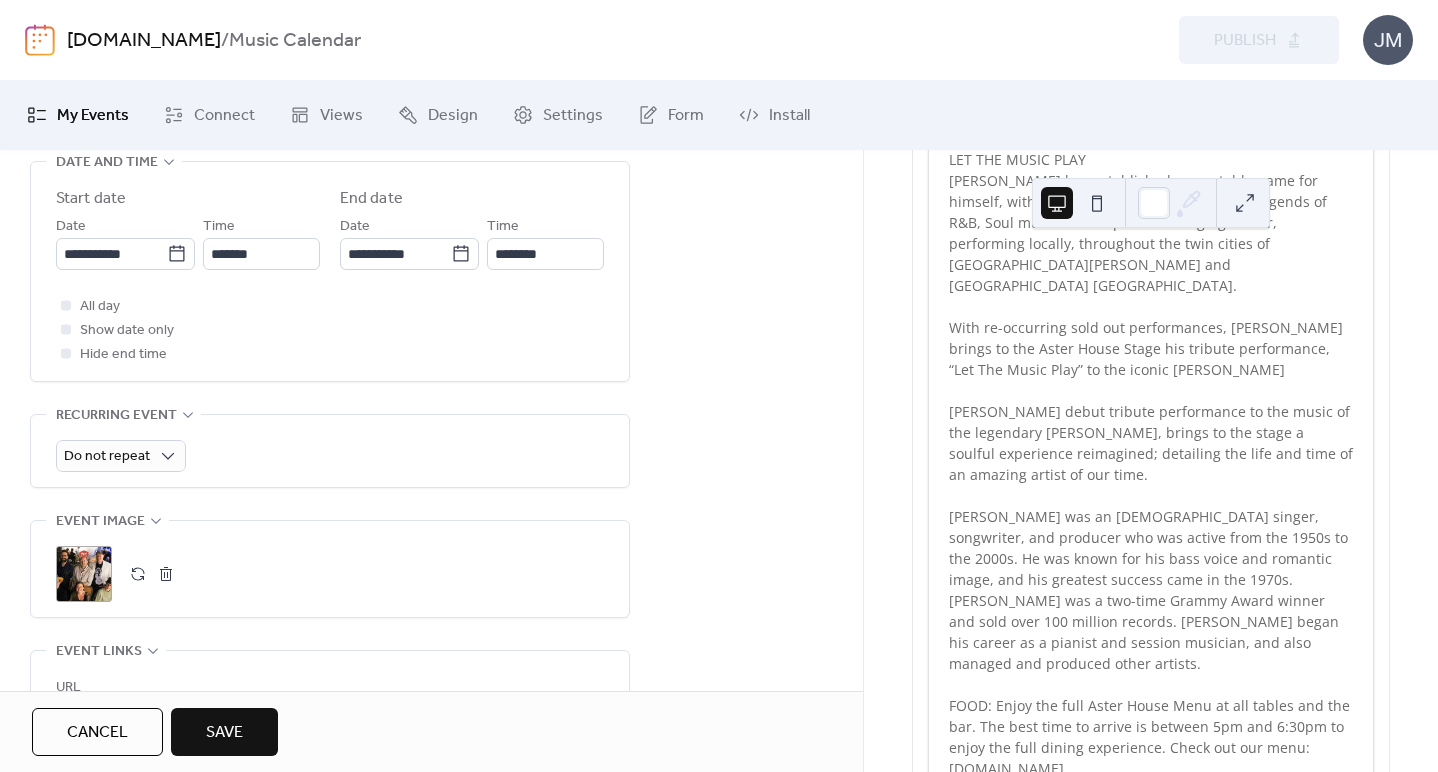 click on ";" at bounding box center (84, 574) 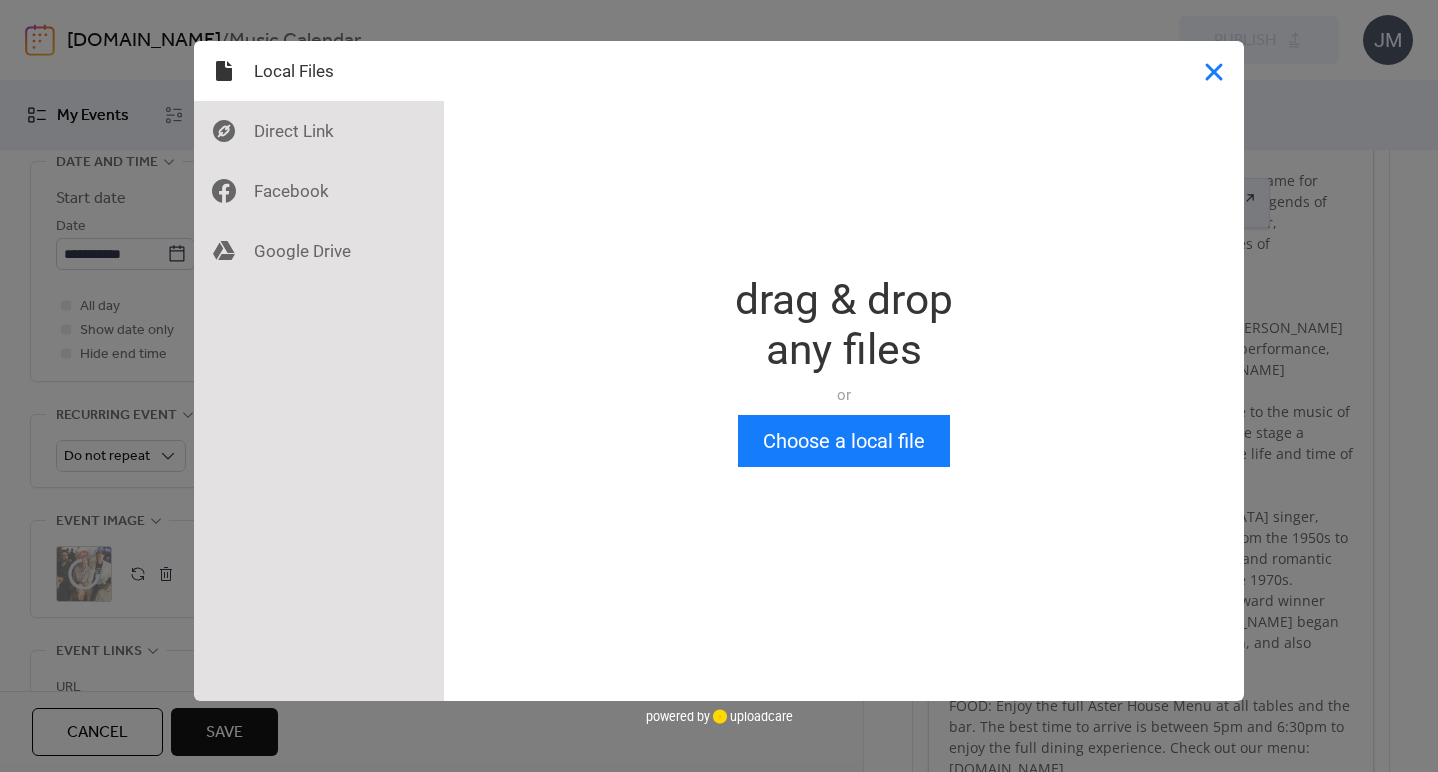click at bounding box center (1214, 71) 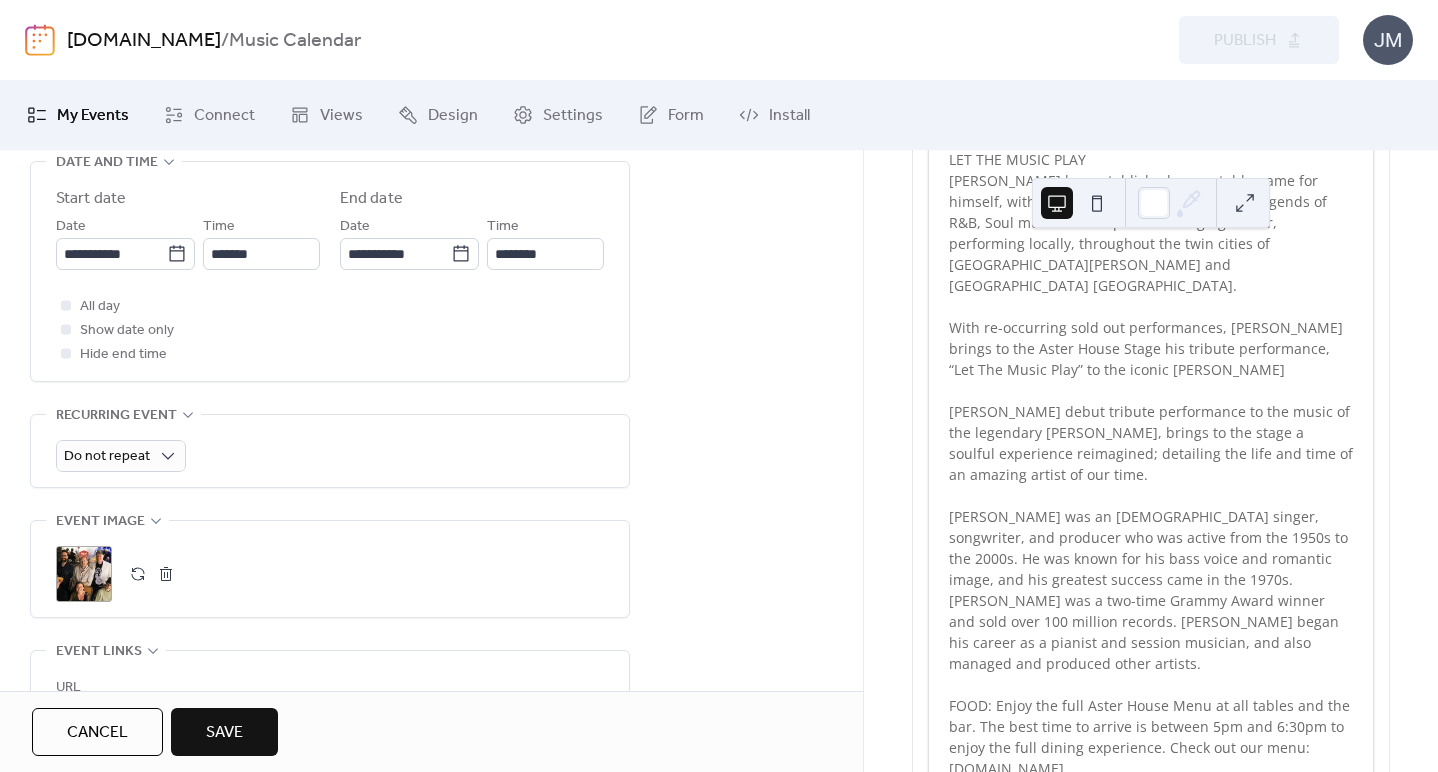 click at bounding box center (166, 574) 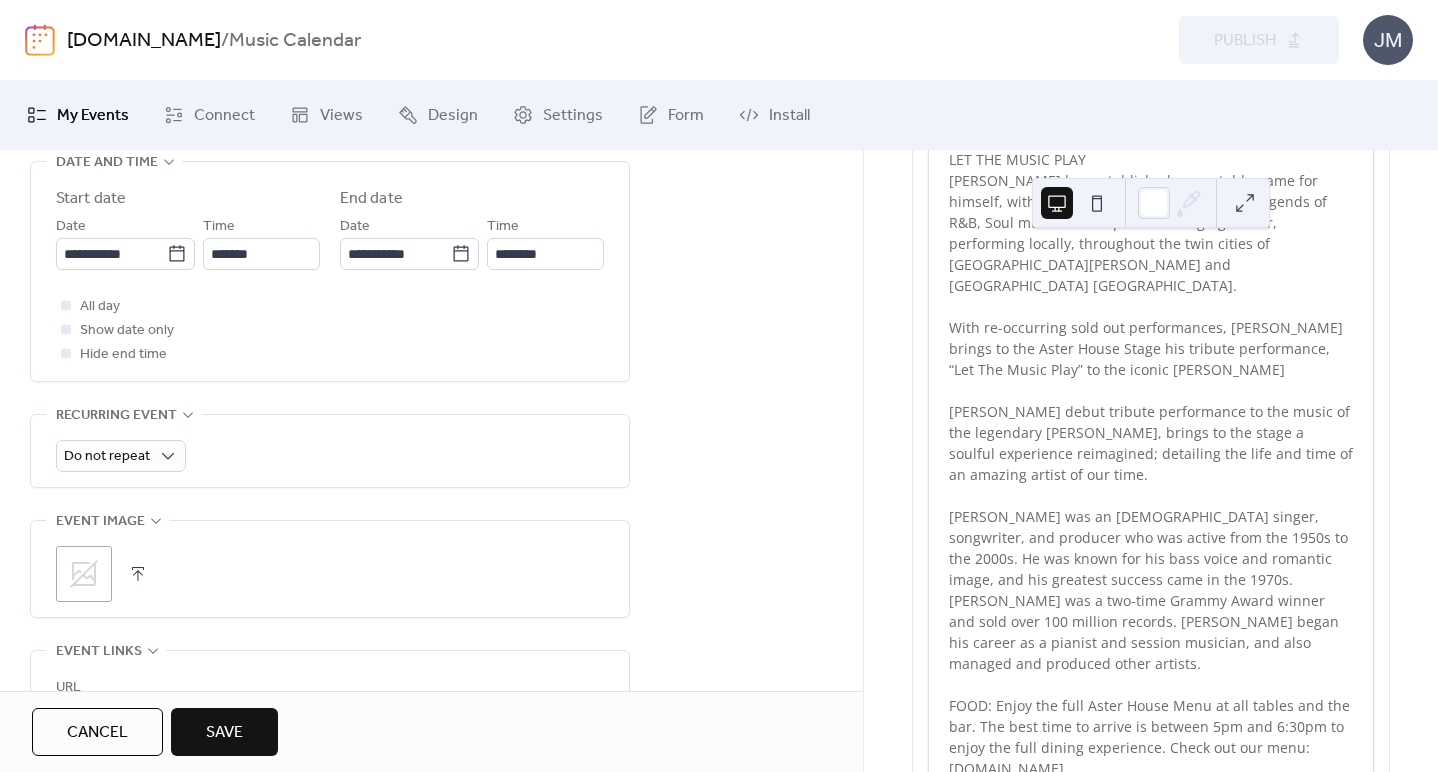 click 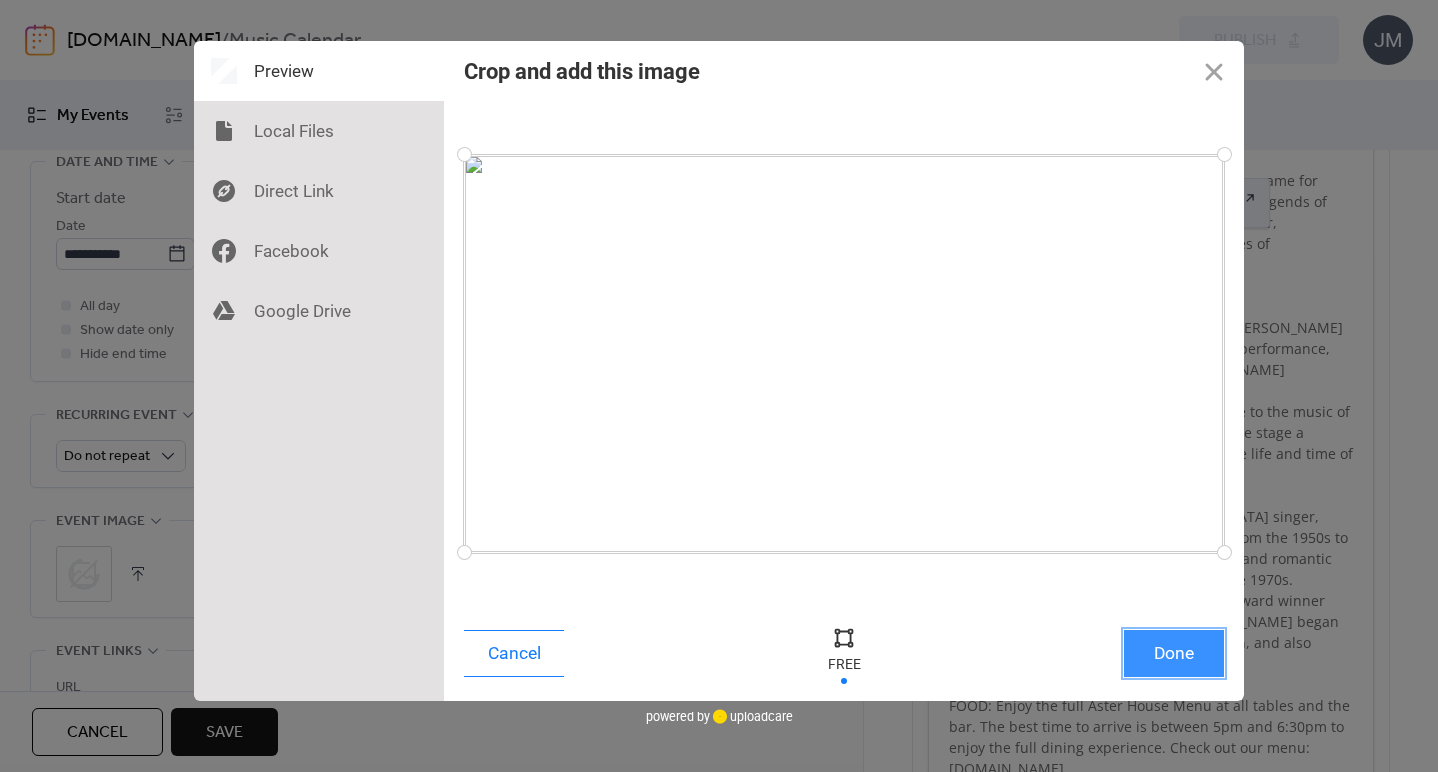 click on "Done" at bounding box center (1174, 653) 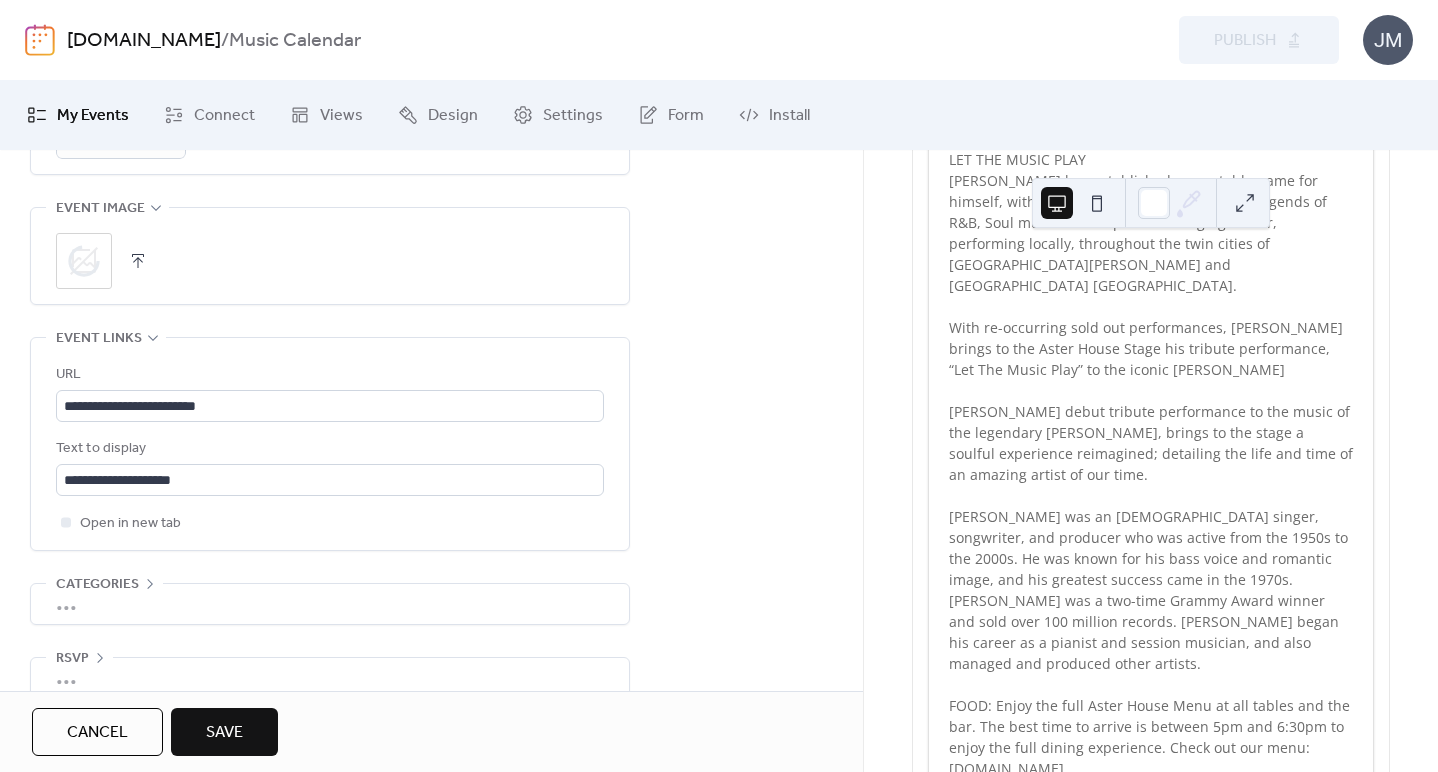 scroll, scrollTop: 1008, scrollLeft: 0, axis: vertical 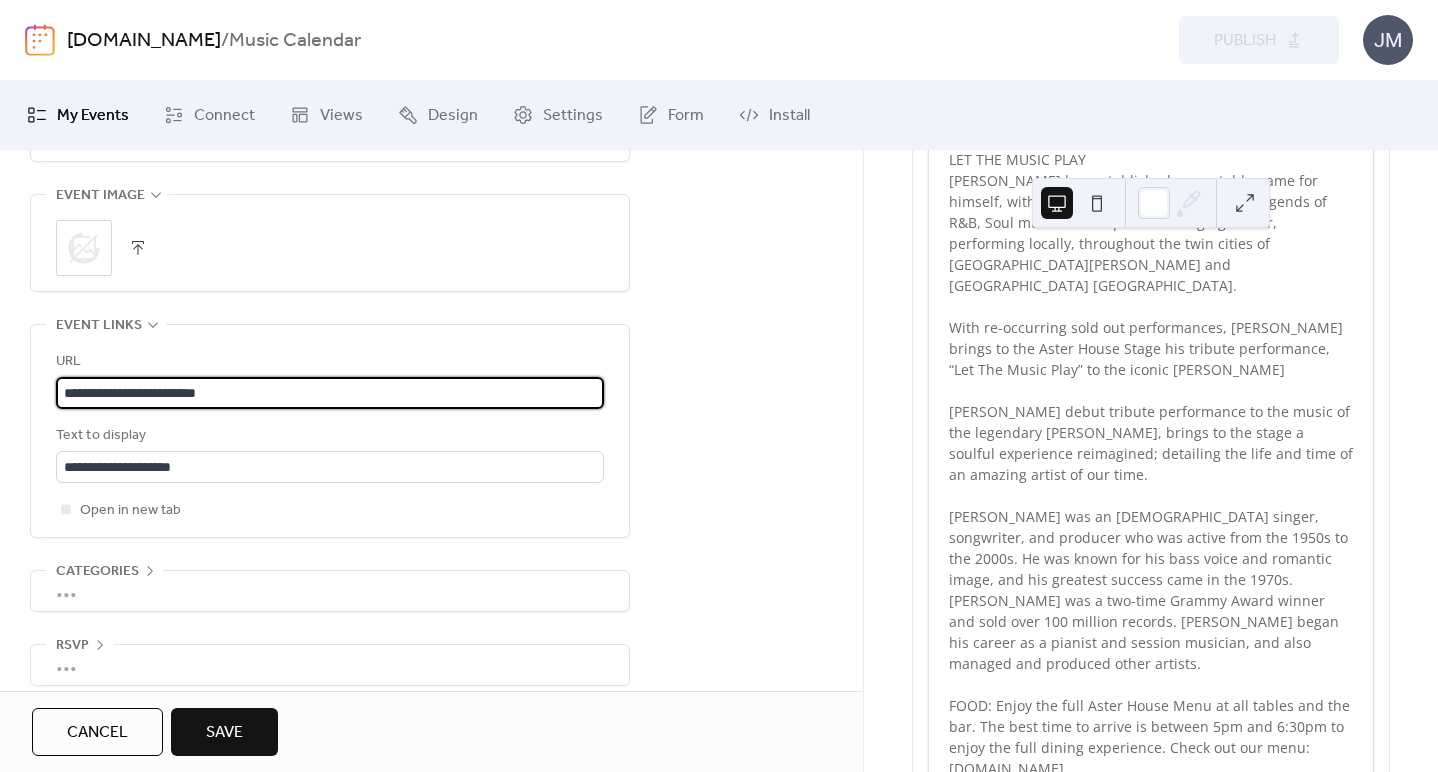 click on "**********" at bounding box center (330, 393) 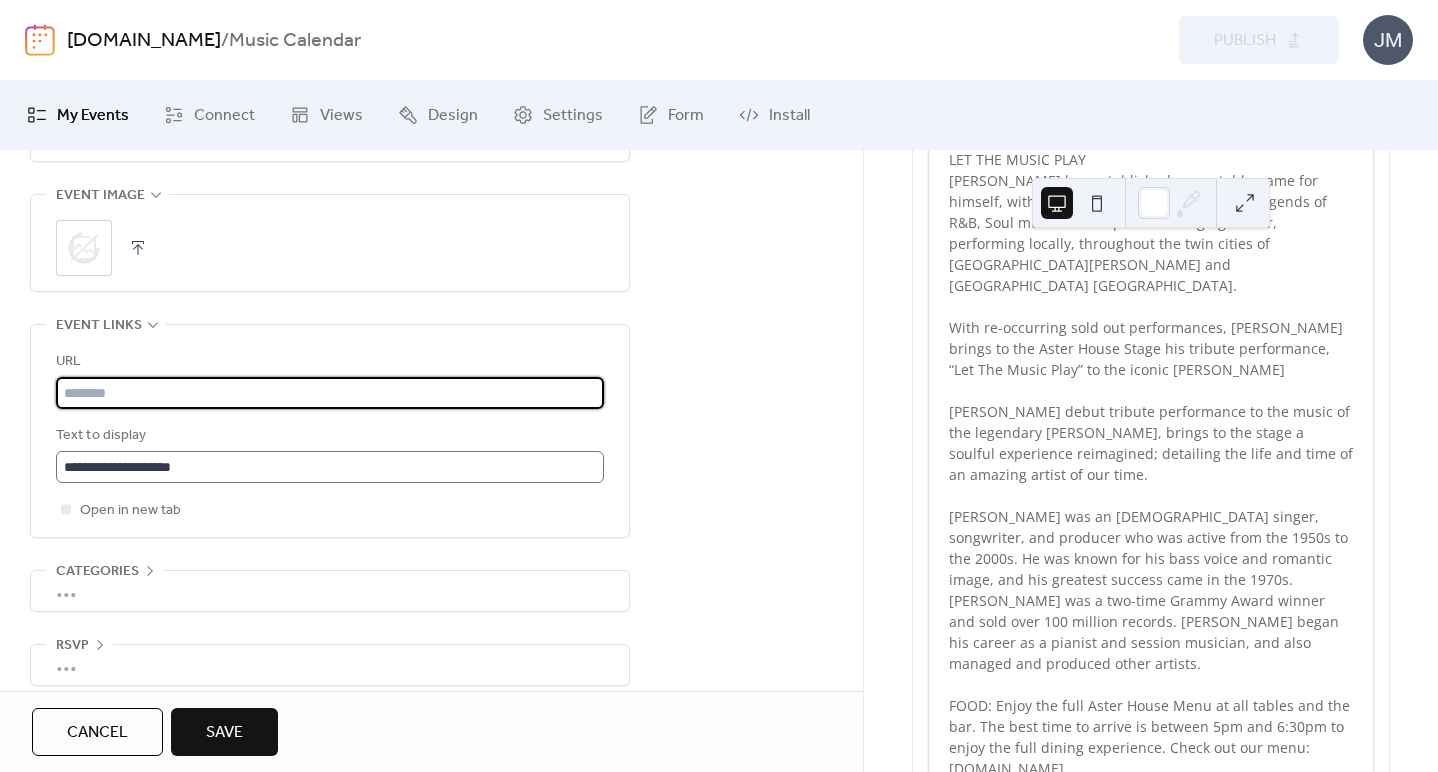type 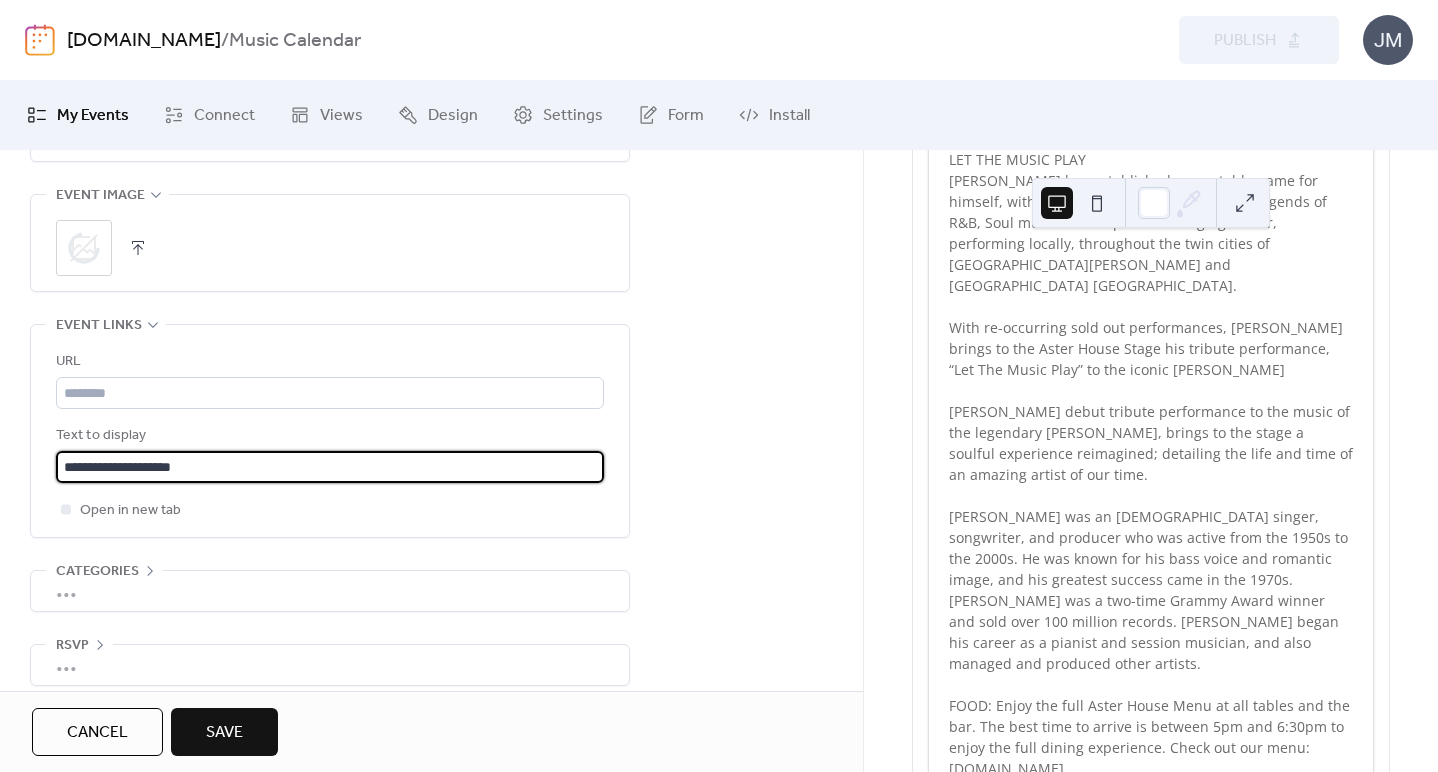 scroll, scrollTop: 1, scrollLeft: 0, axis: vertical 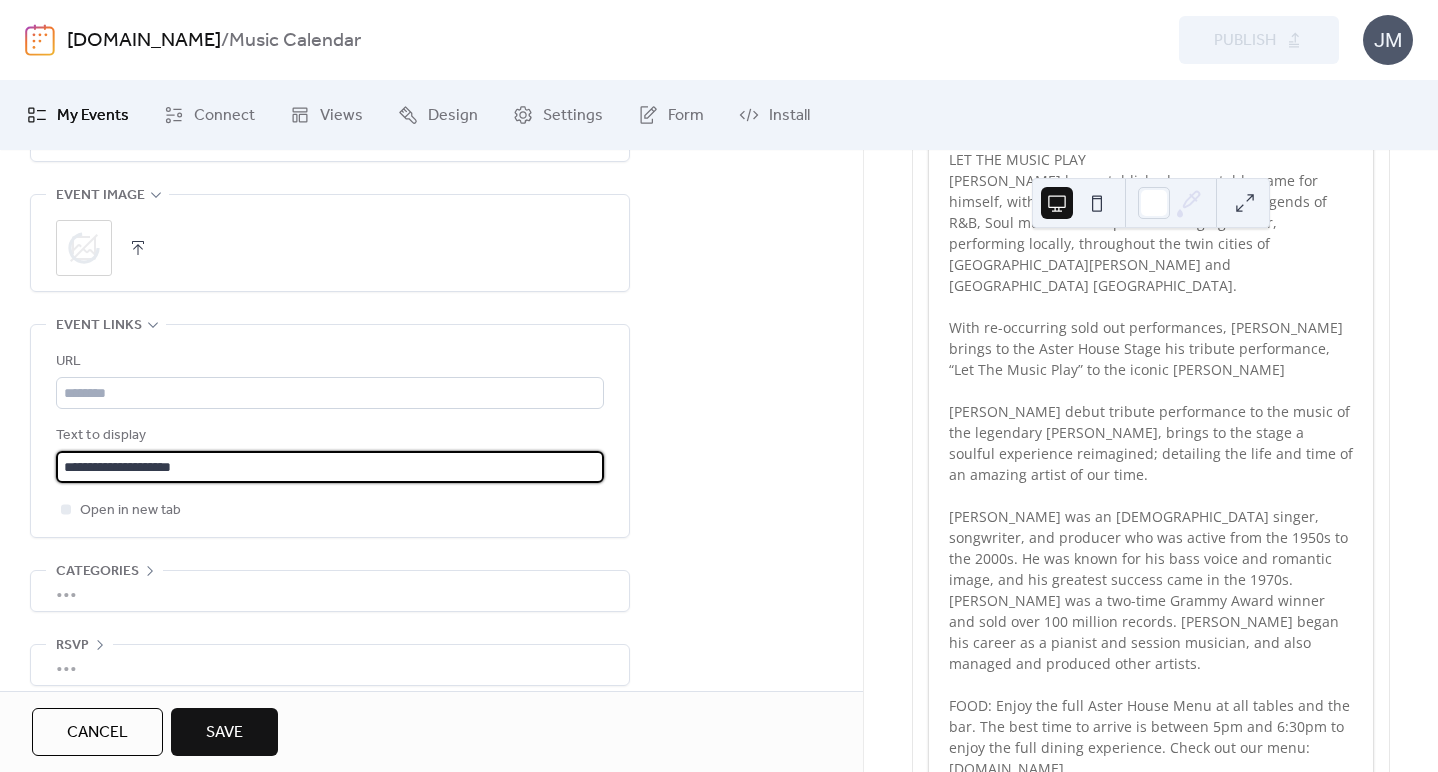 drag, startPoint x: 214, startPoint y: 469, endPoint x: -2, endPoint y: 469, distance: 216 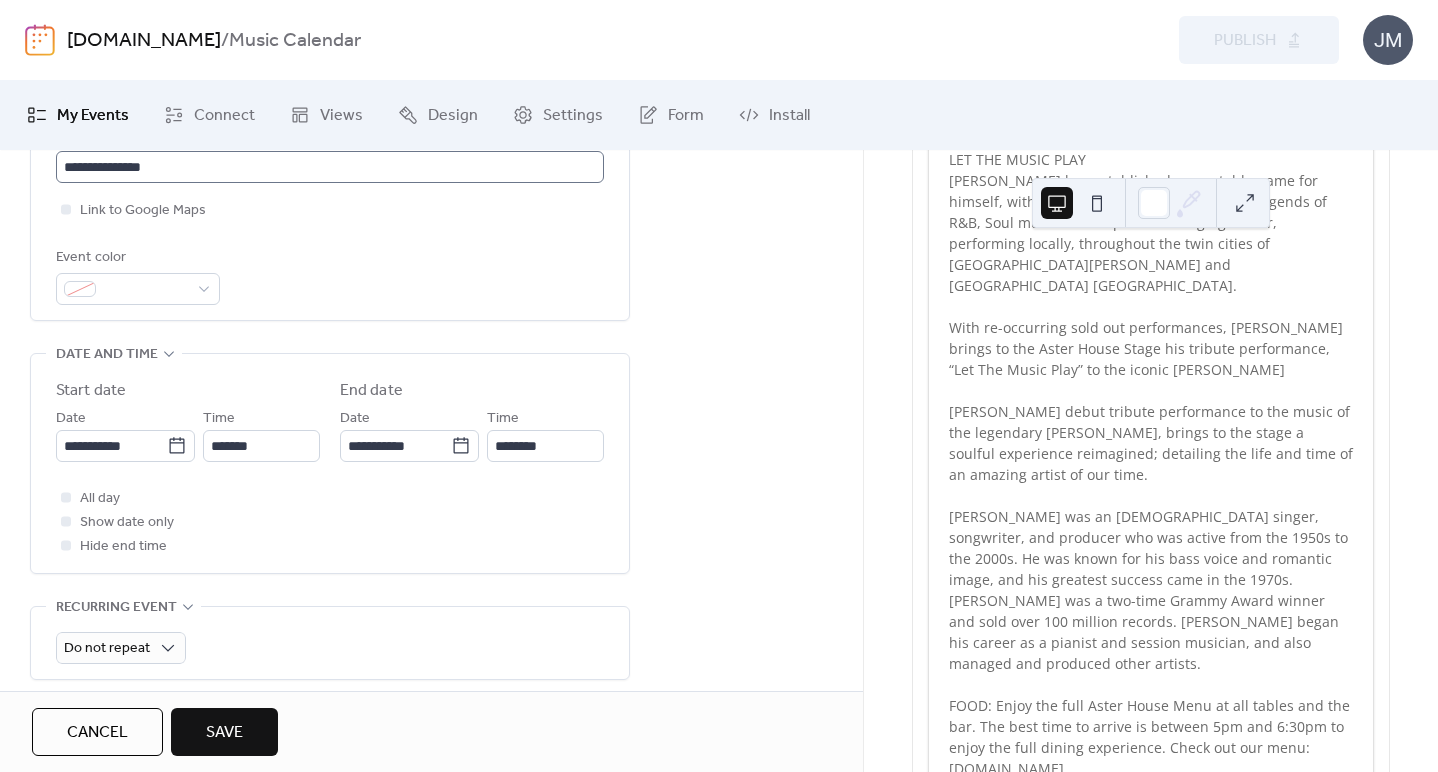 scroll, scrollTop: 495, scrollLeft: 0, axis: vertical 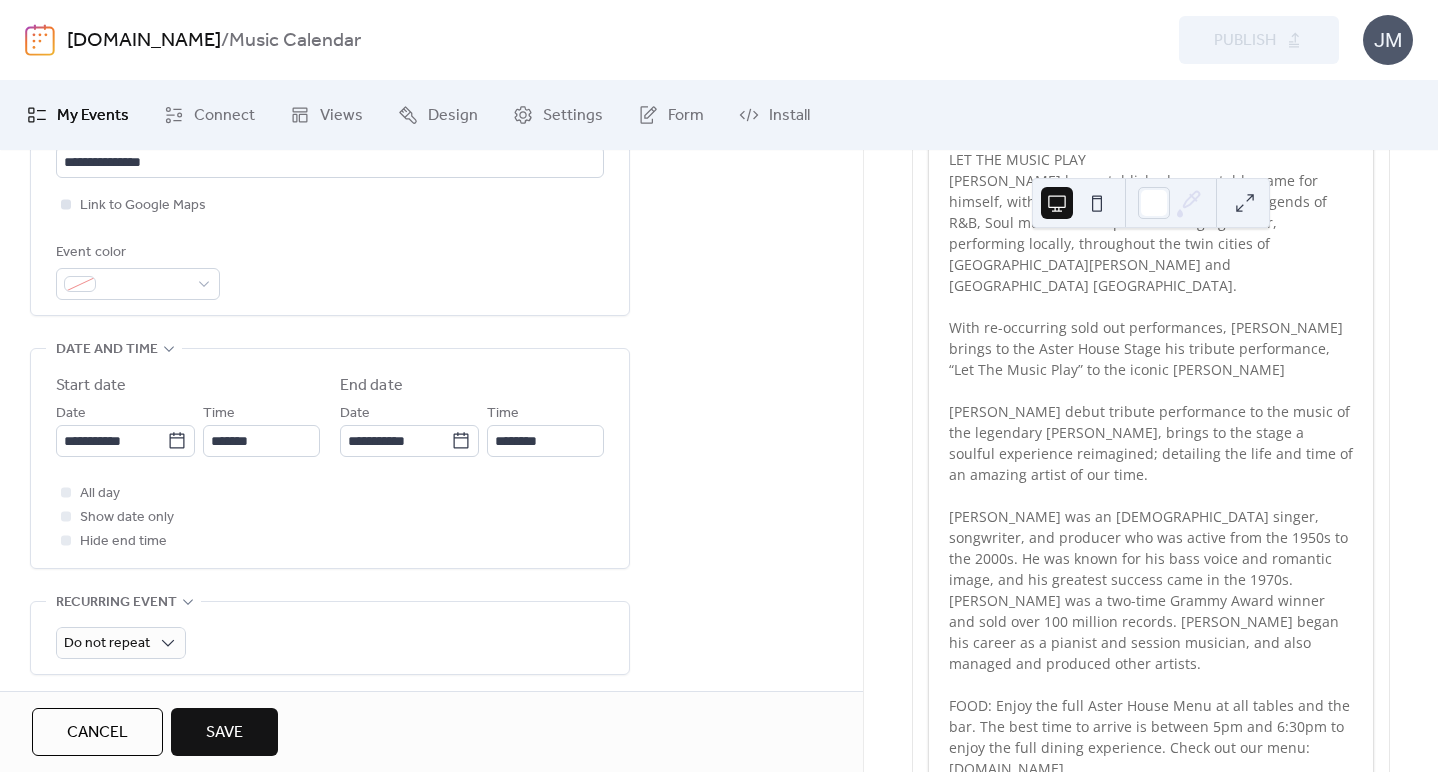 type on "**********" 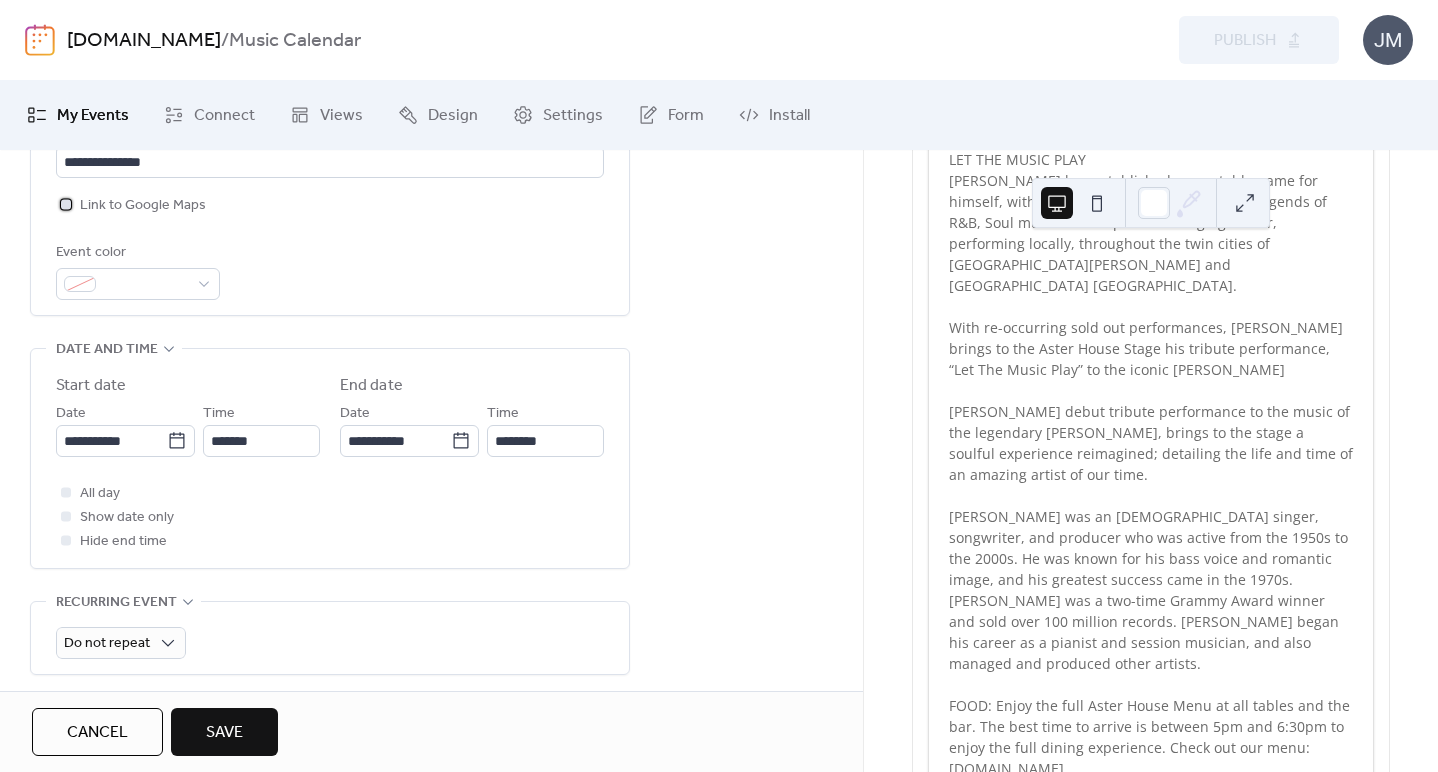 click on "Link to Google Maps" at bounding box center (131, 205) 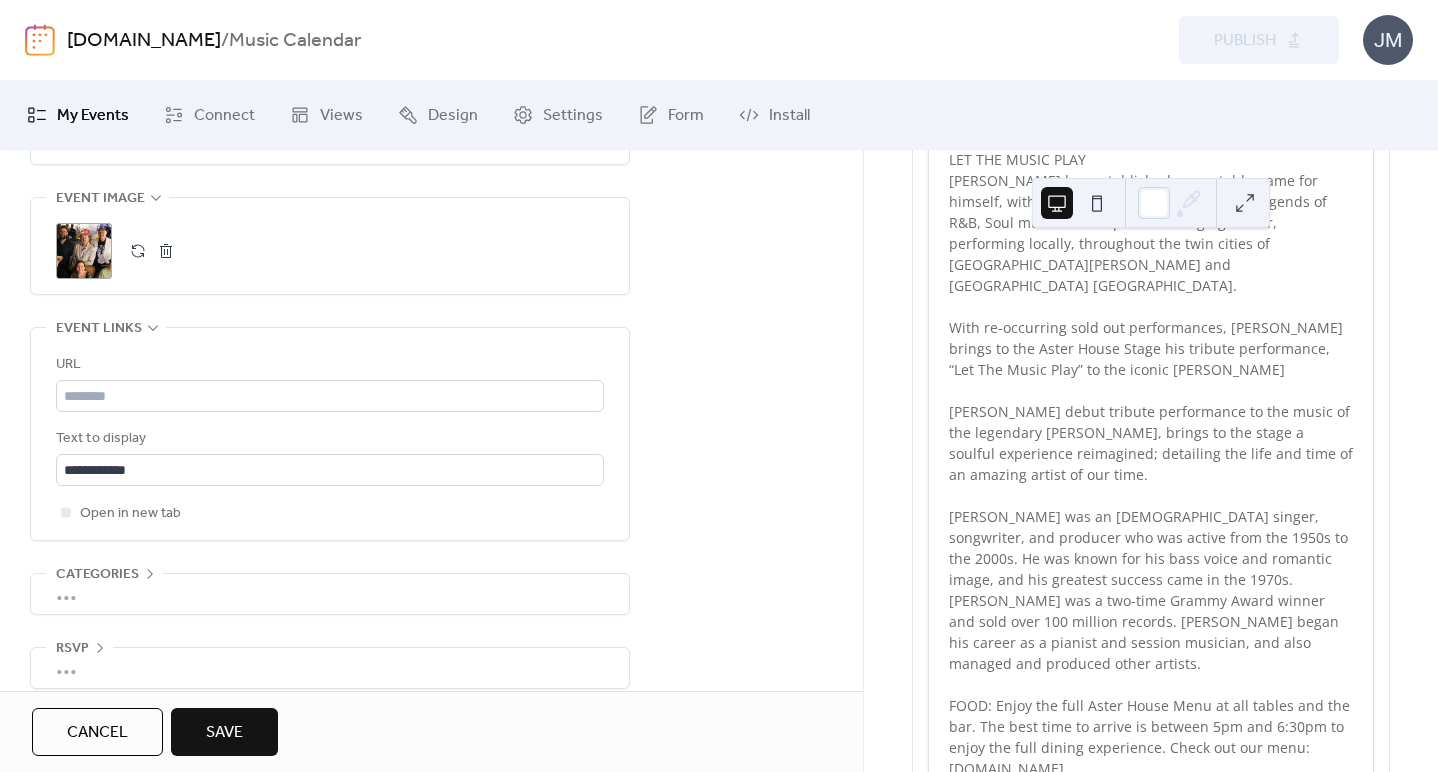 scroll, scrollTop: 1007, scrollLeft: 0, axis: vertical 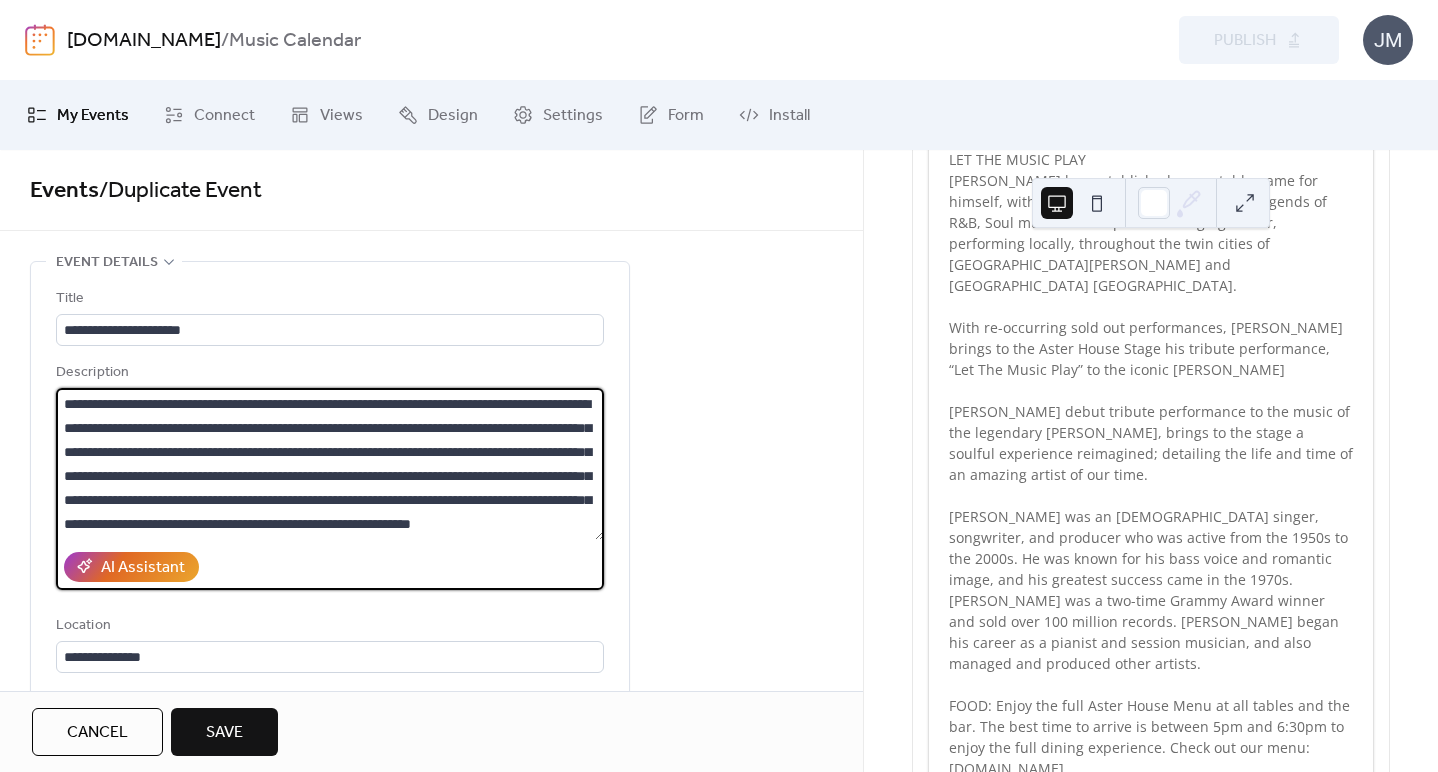 click on "**********" at bounding box center [330, 464] 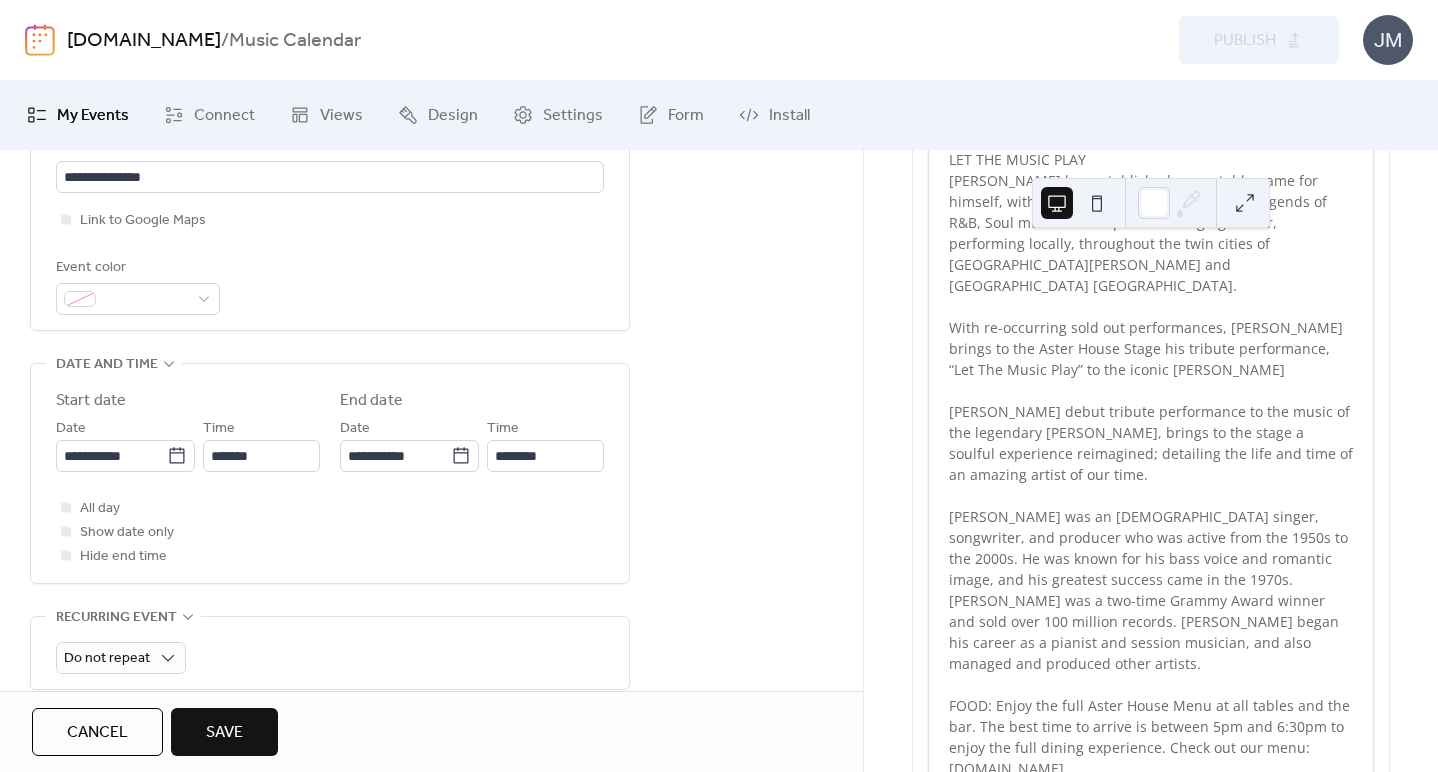 scroll, scrollTop: 909, scrollLeft: 0, axis: vertical 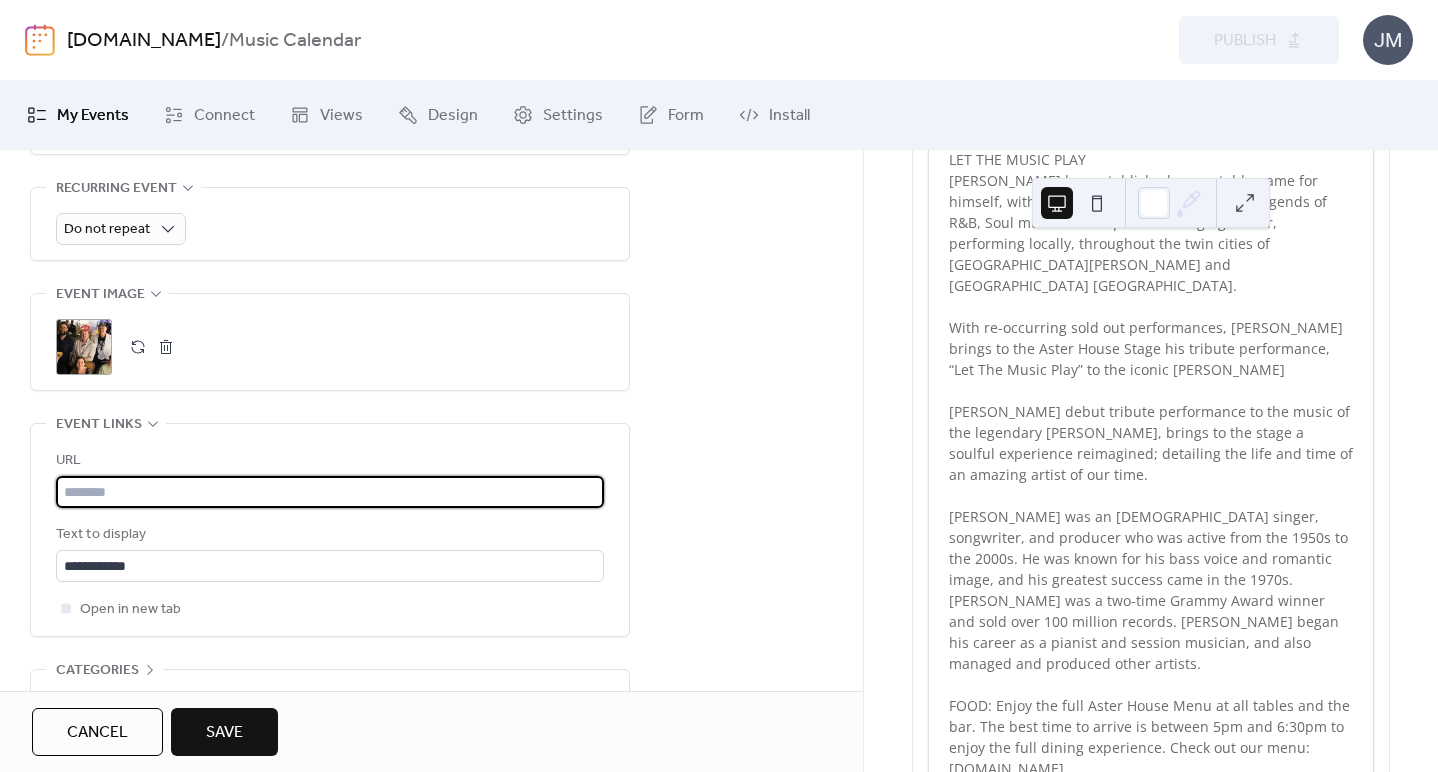 click at bounding box center [330, 492] 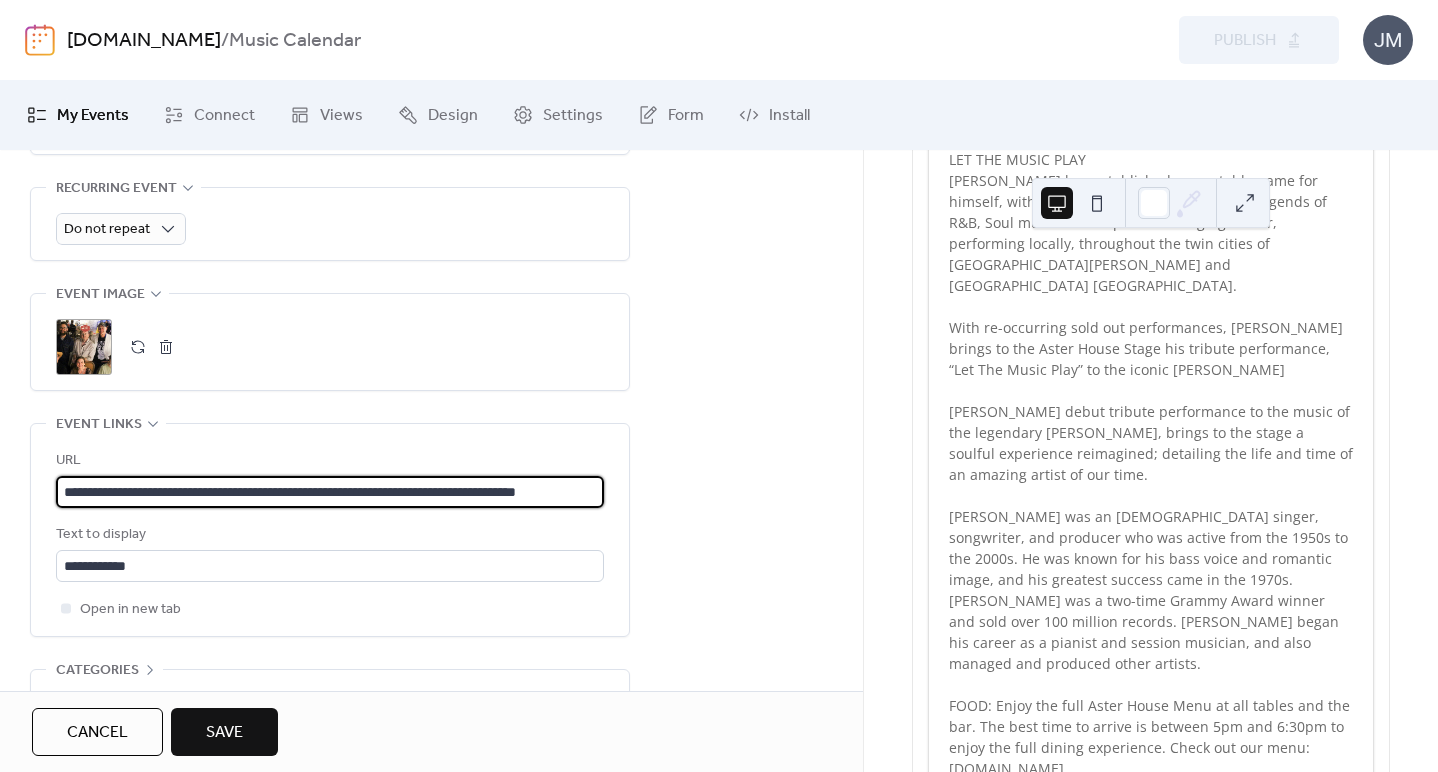 scroll, scrollTop: 0, scrollLeft: 56, axis: horizontal 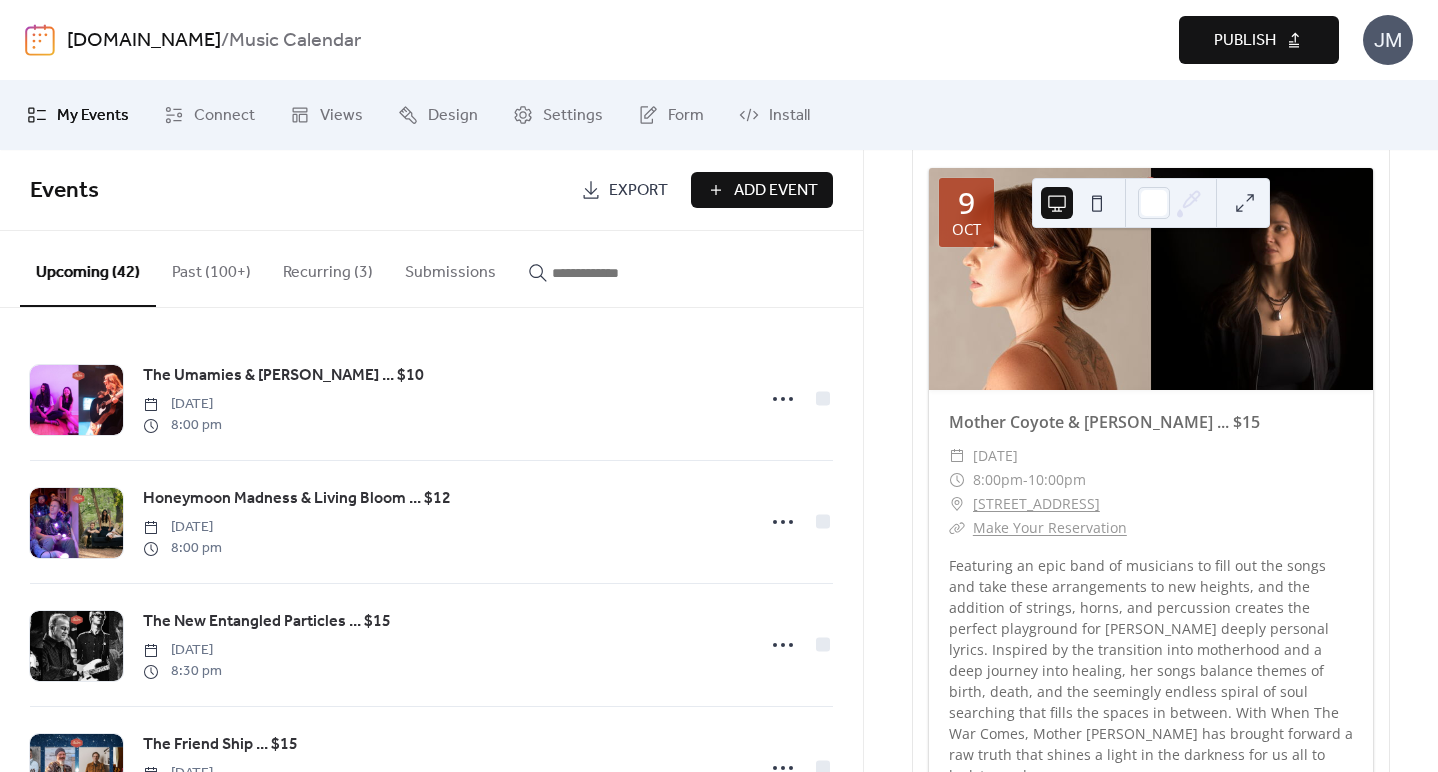 click on "Buy Tickets!" at bounding box center (1012, 2343) 